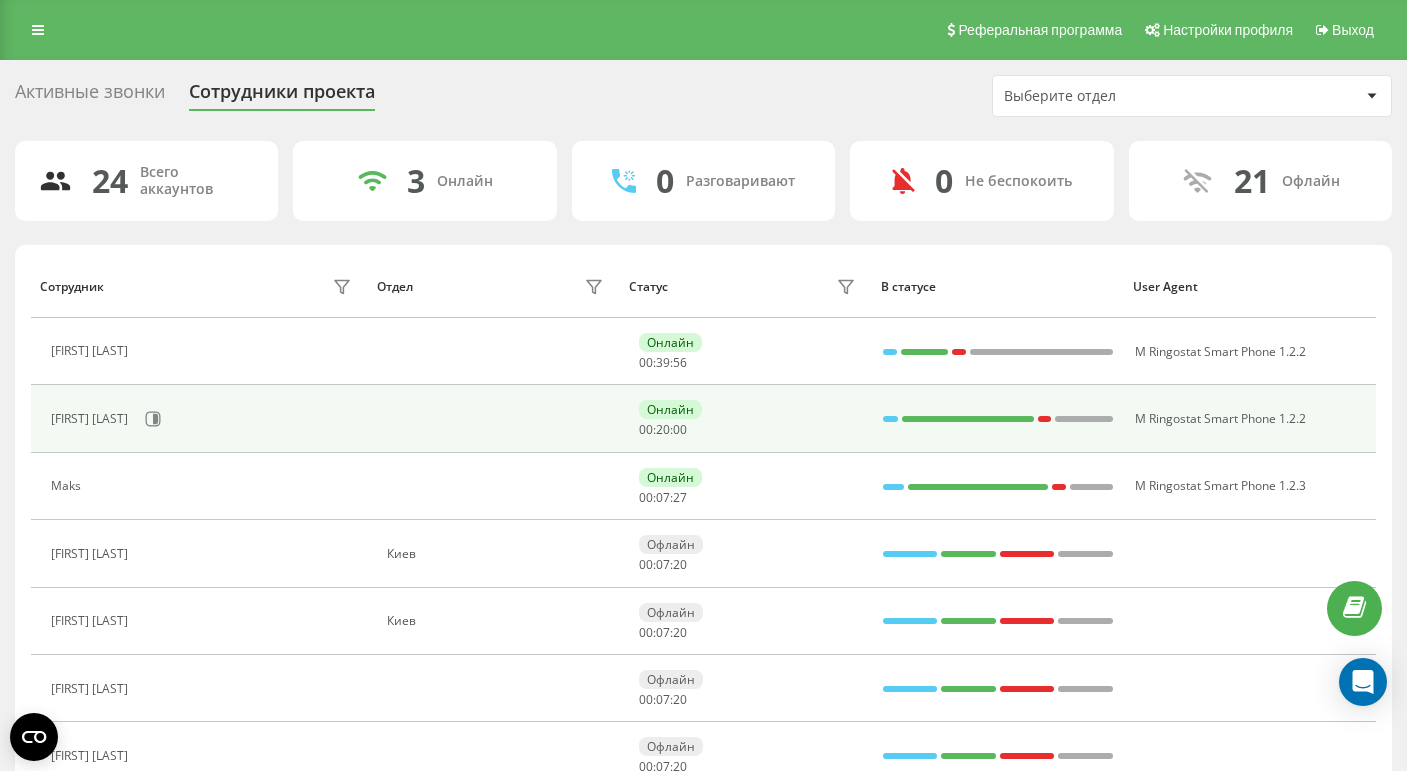 scroll, scrollTop: 0, scrollLeft: 0, axis: both 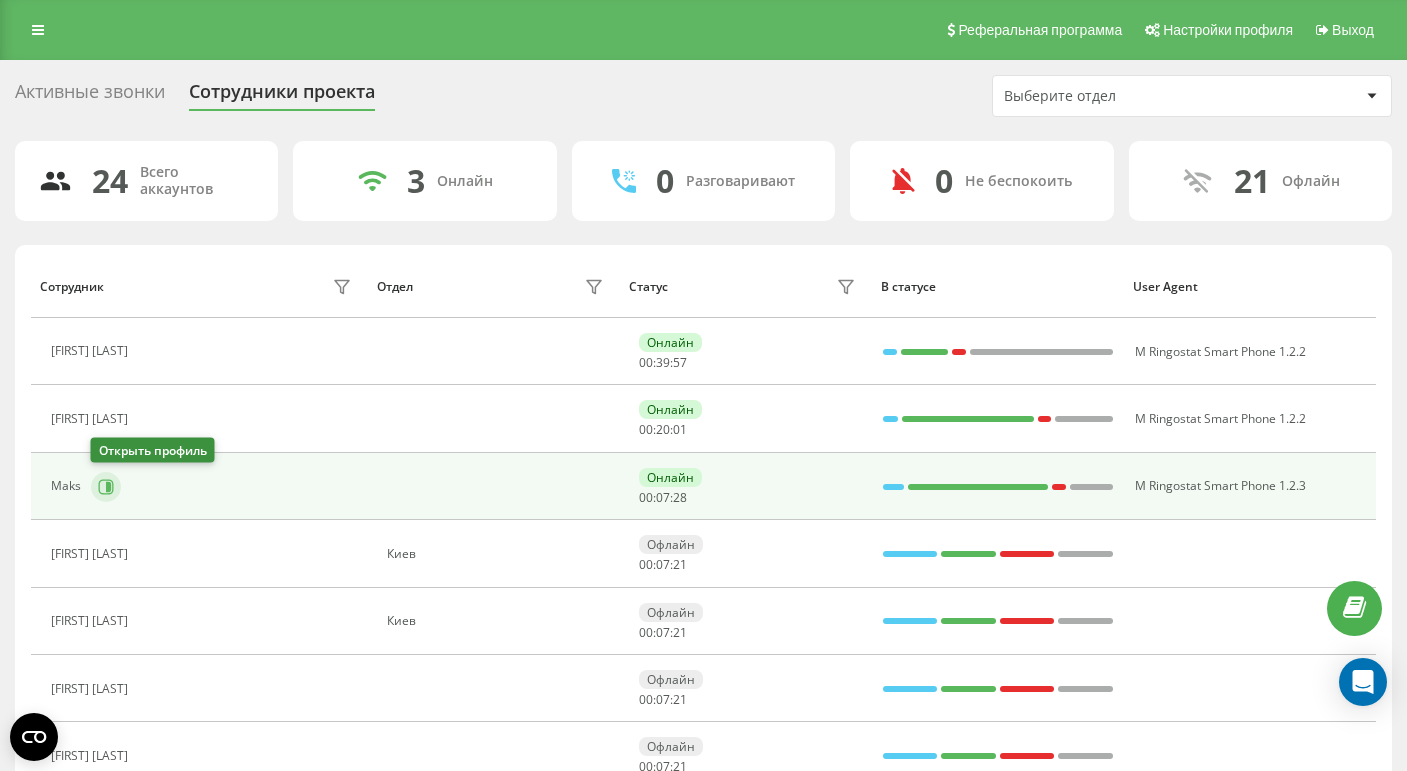 click 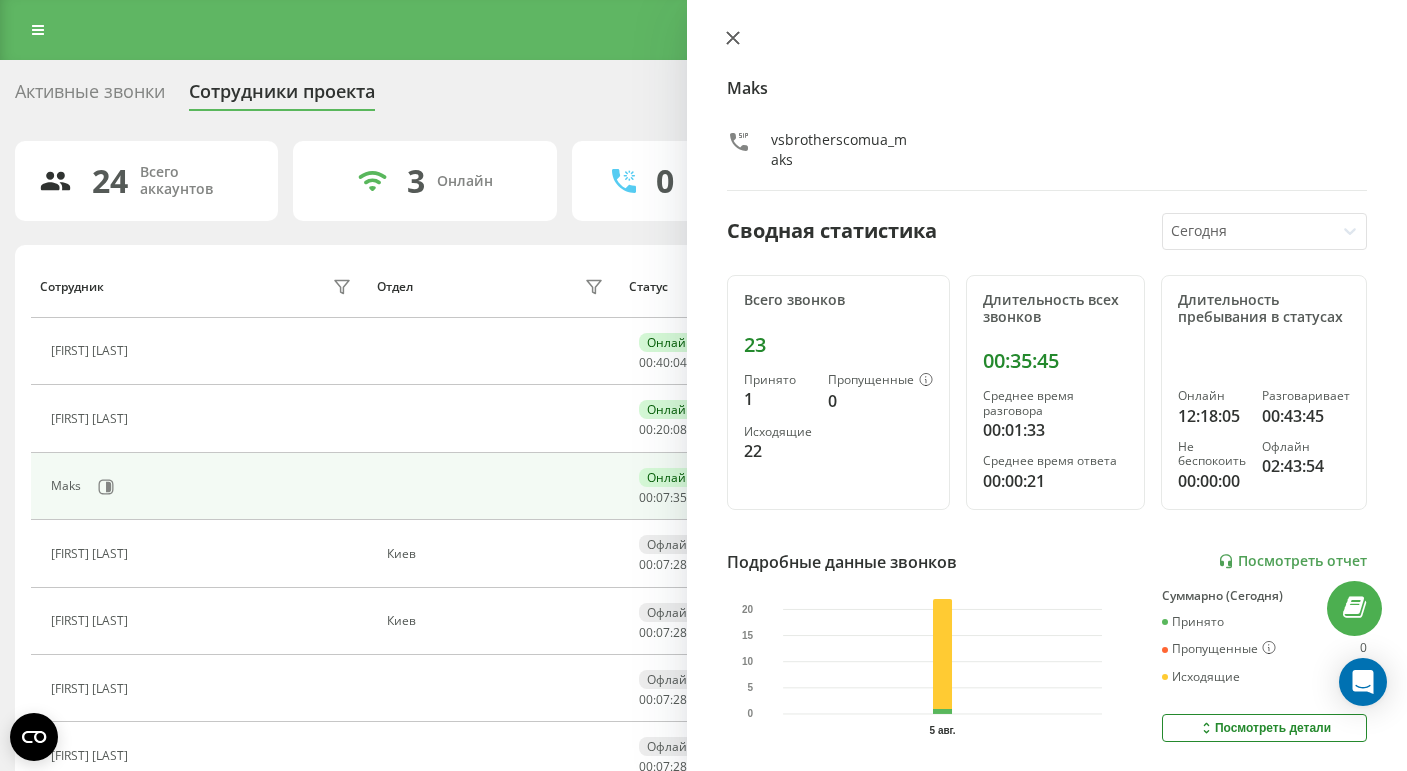 click 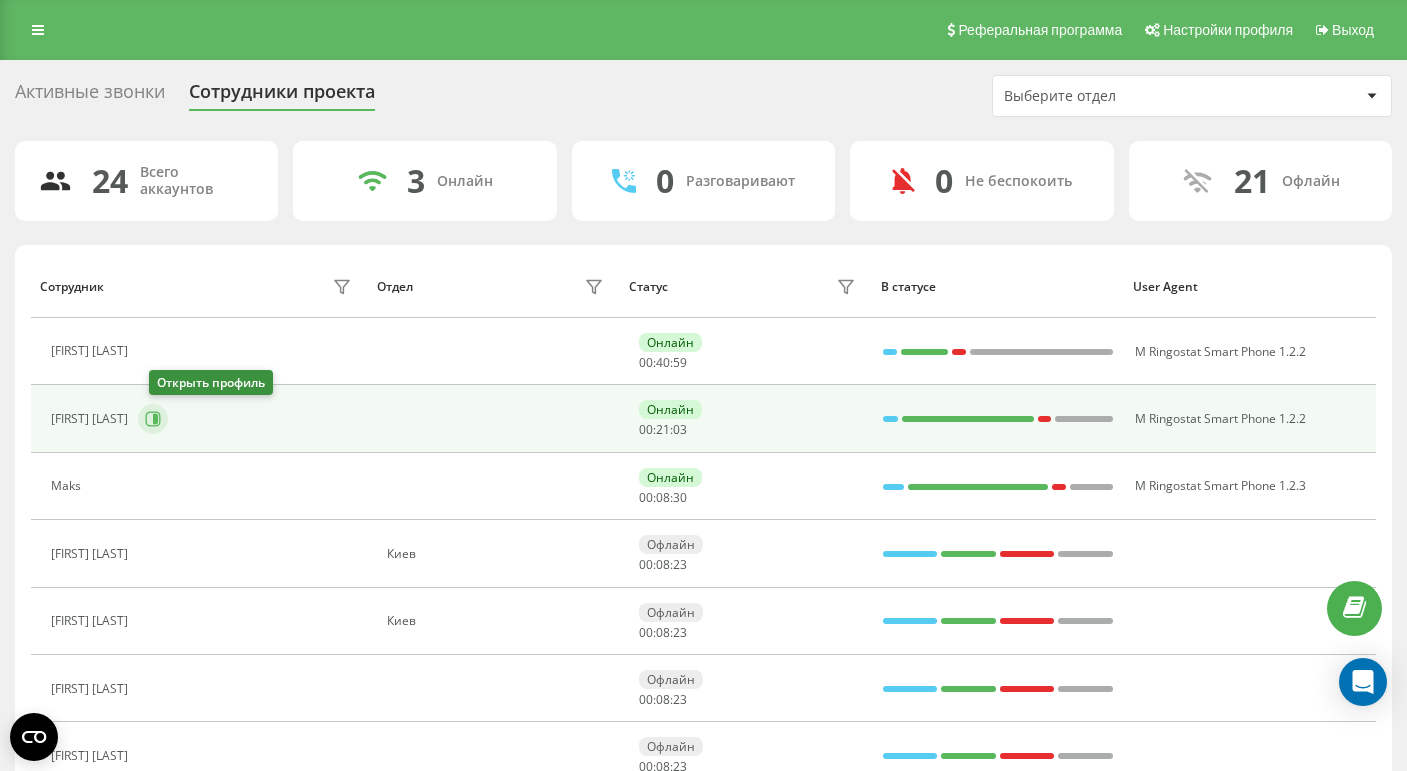 click 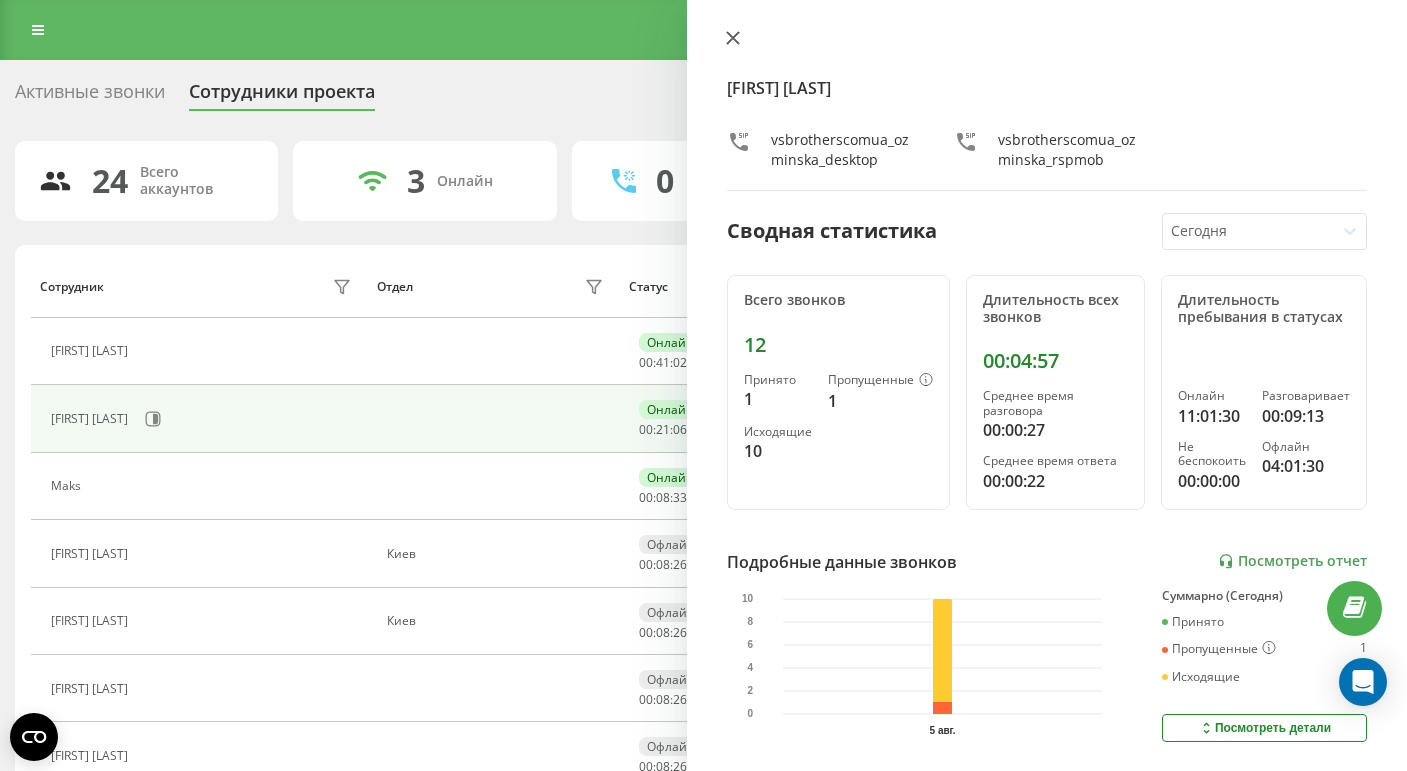 click 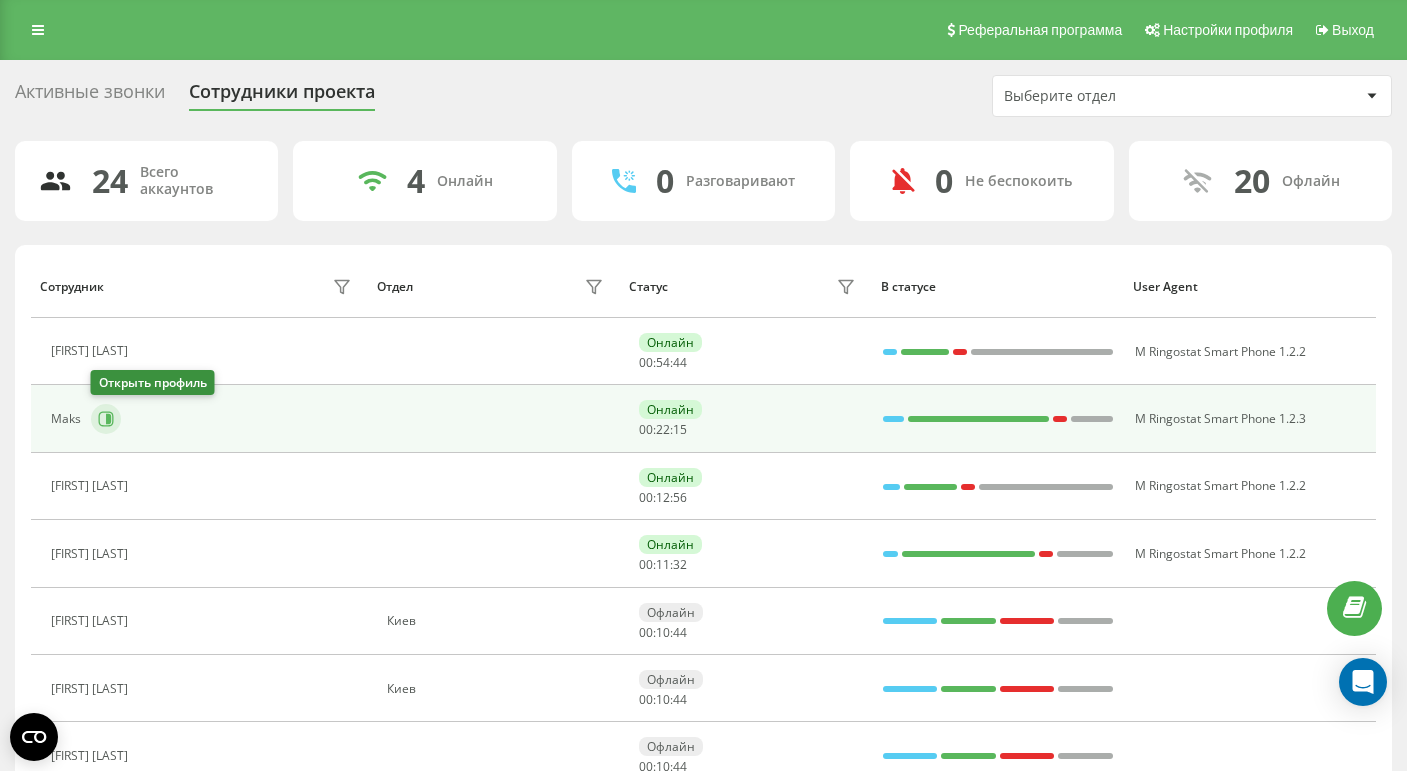 click 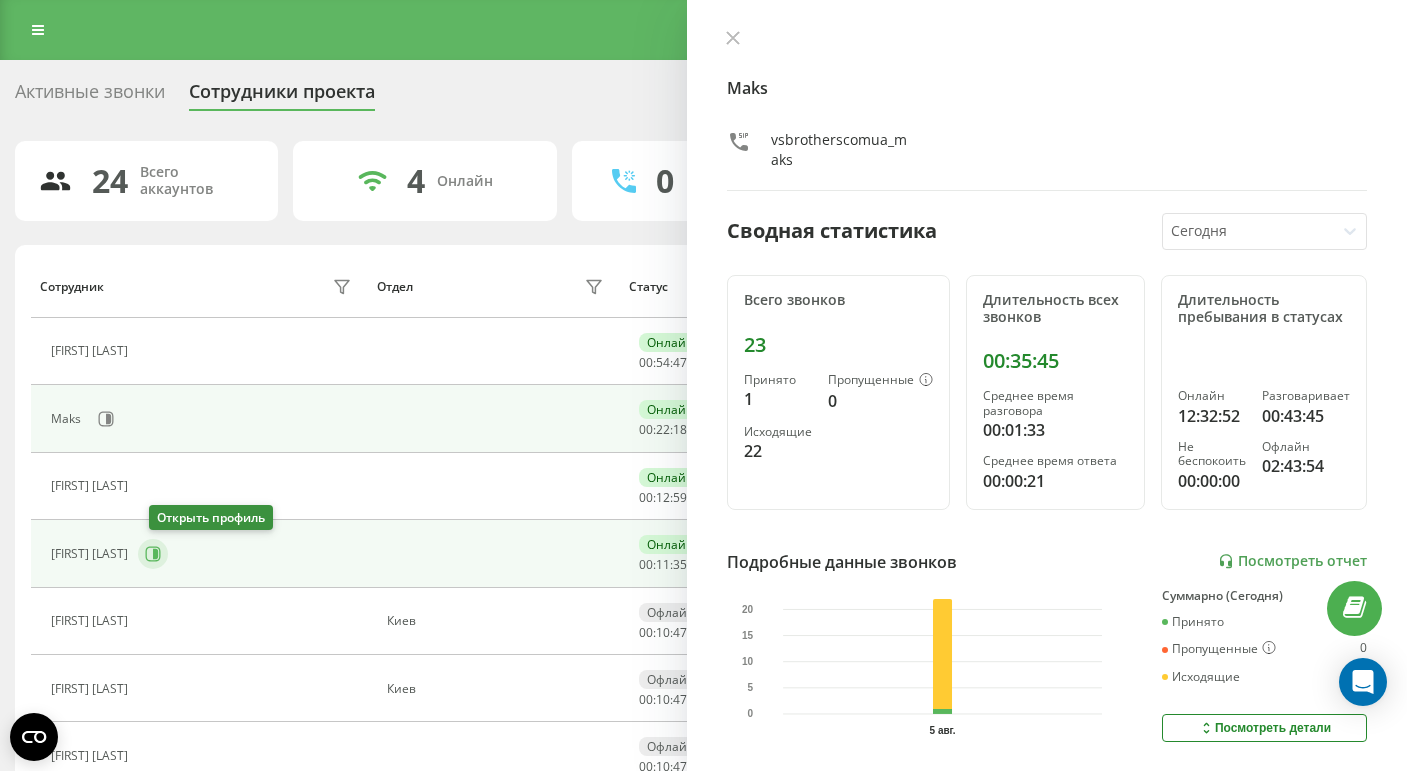 click at bounding box center (153, 554) 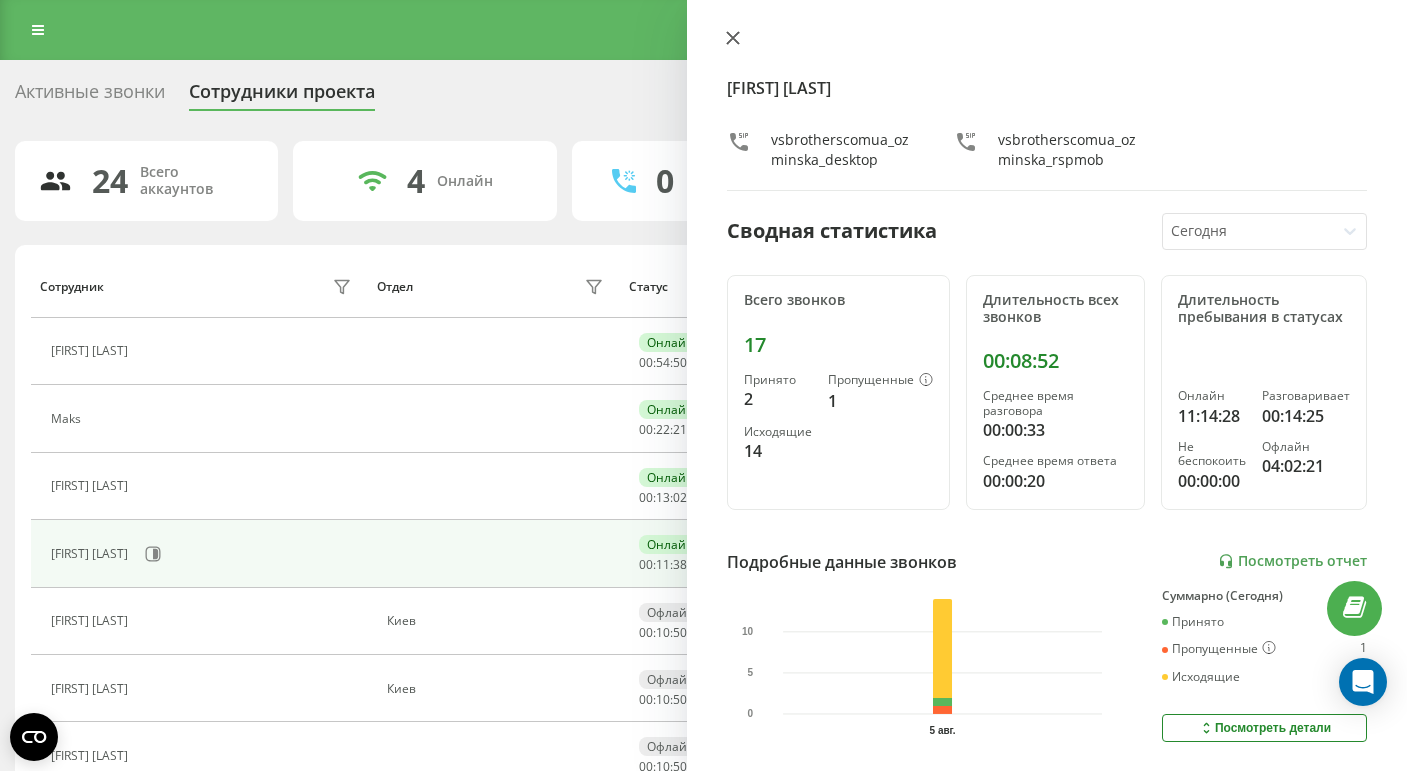 click 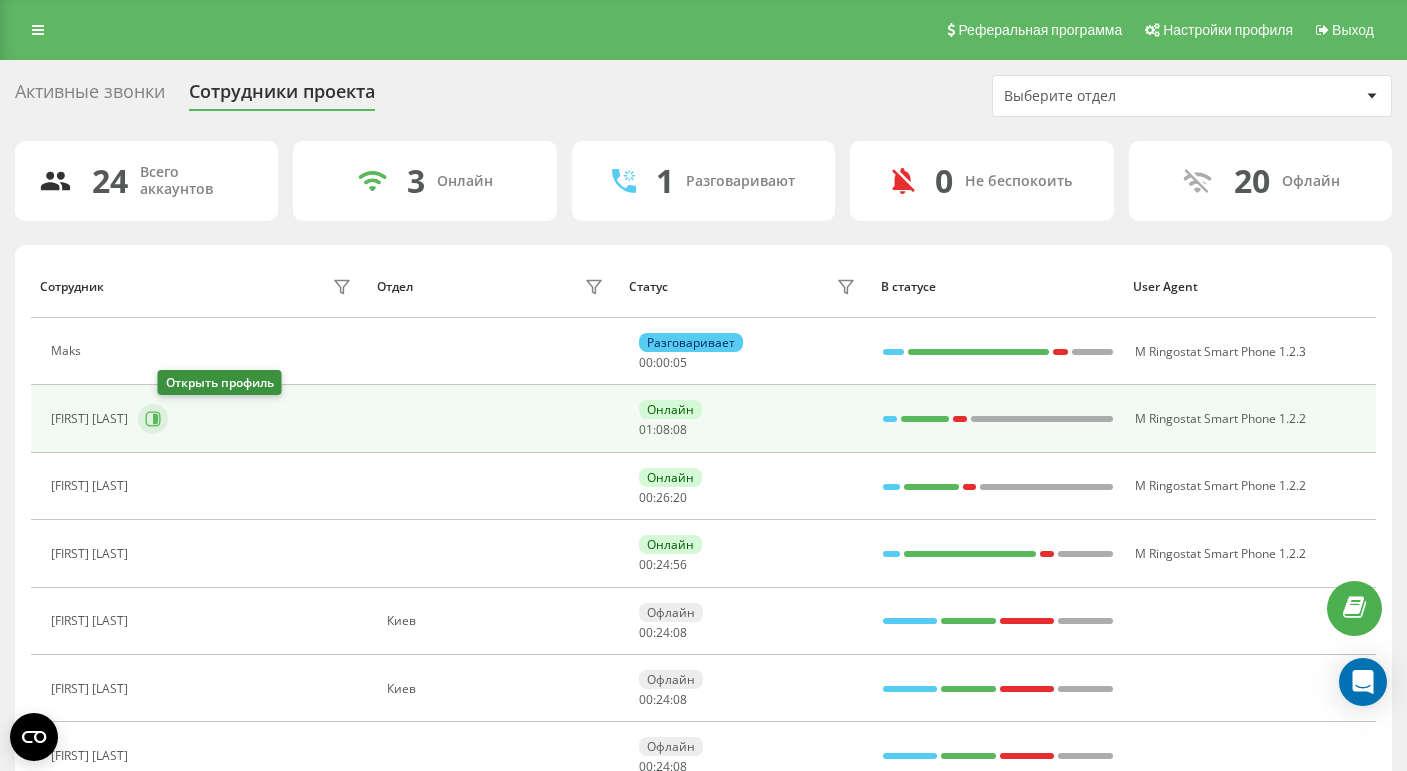 click 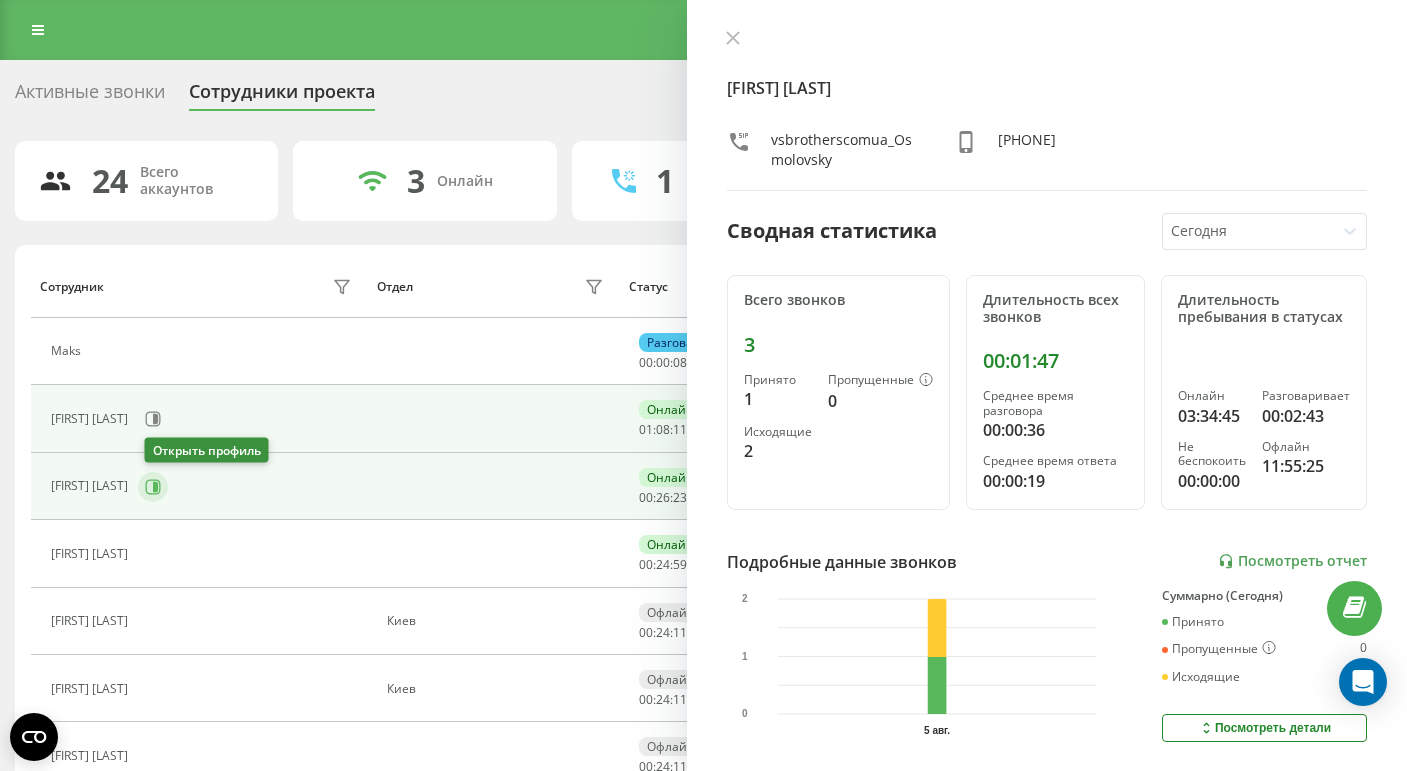 click 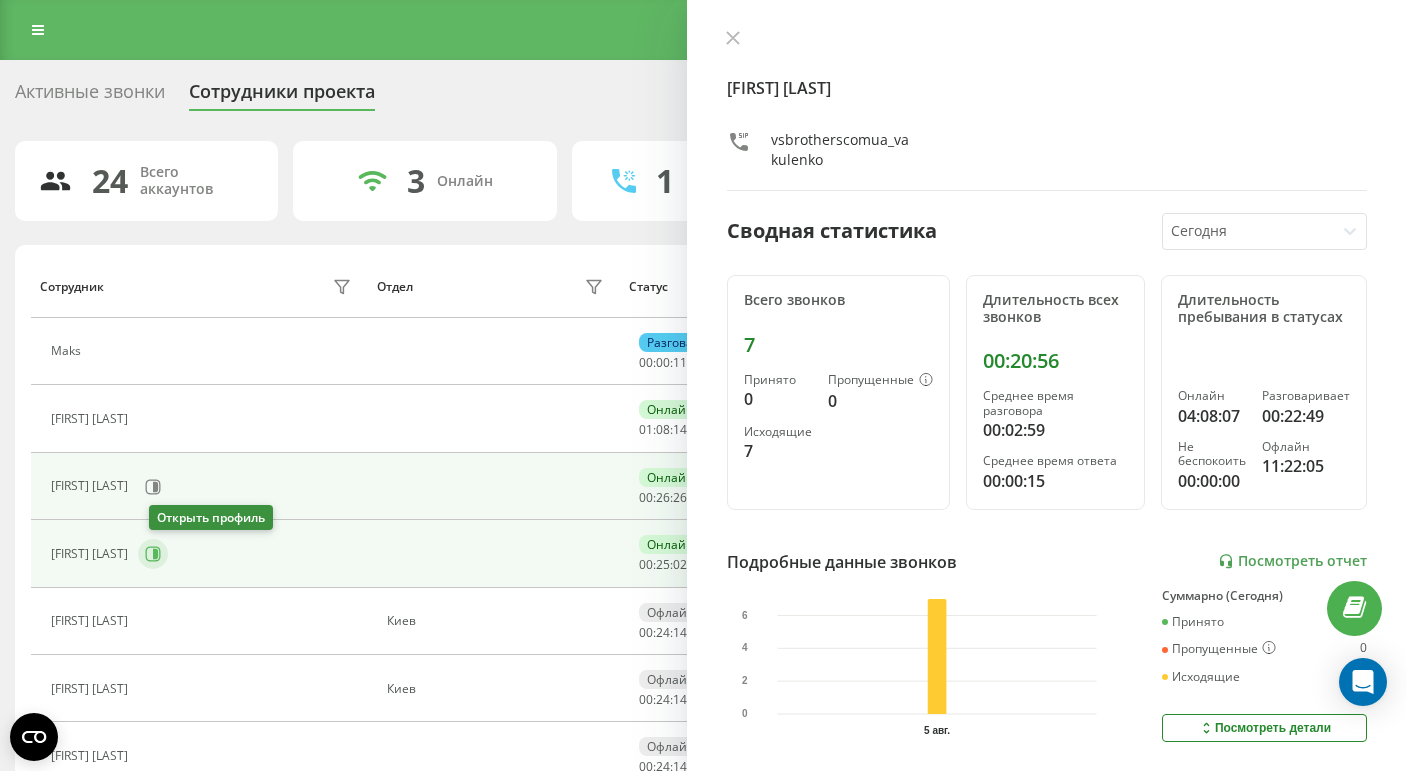 click 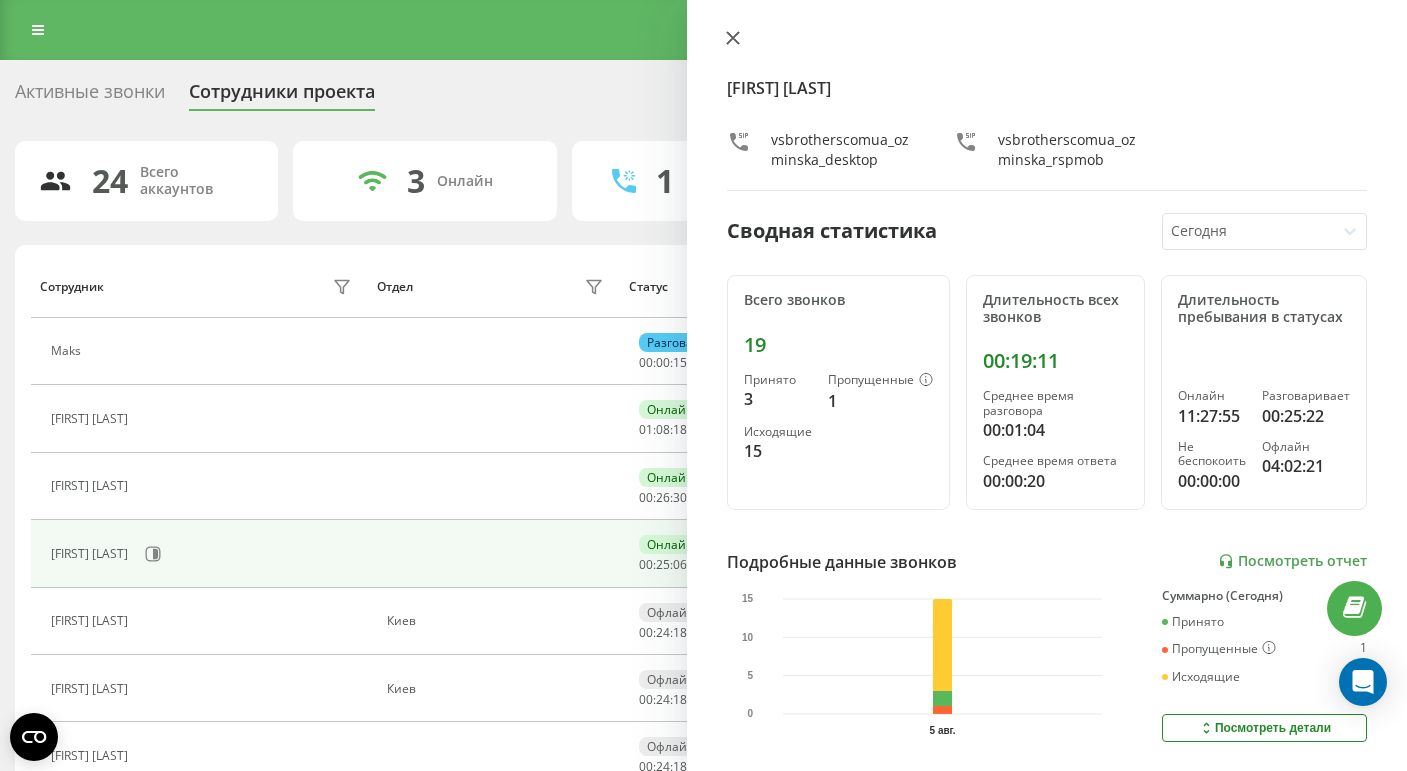 click 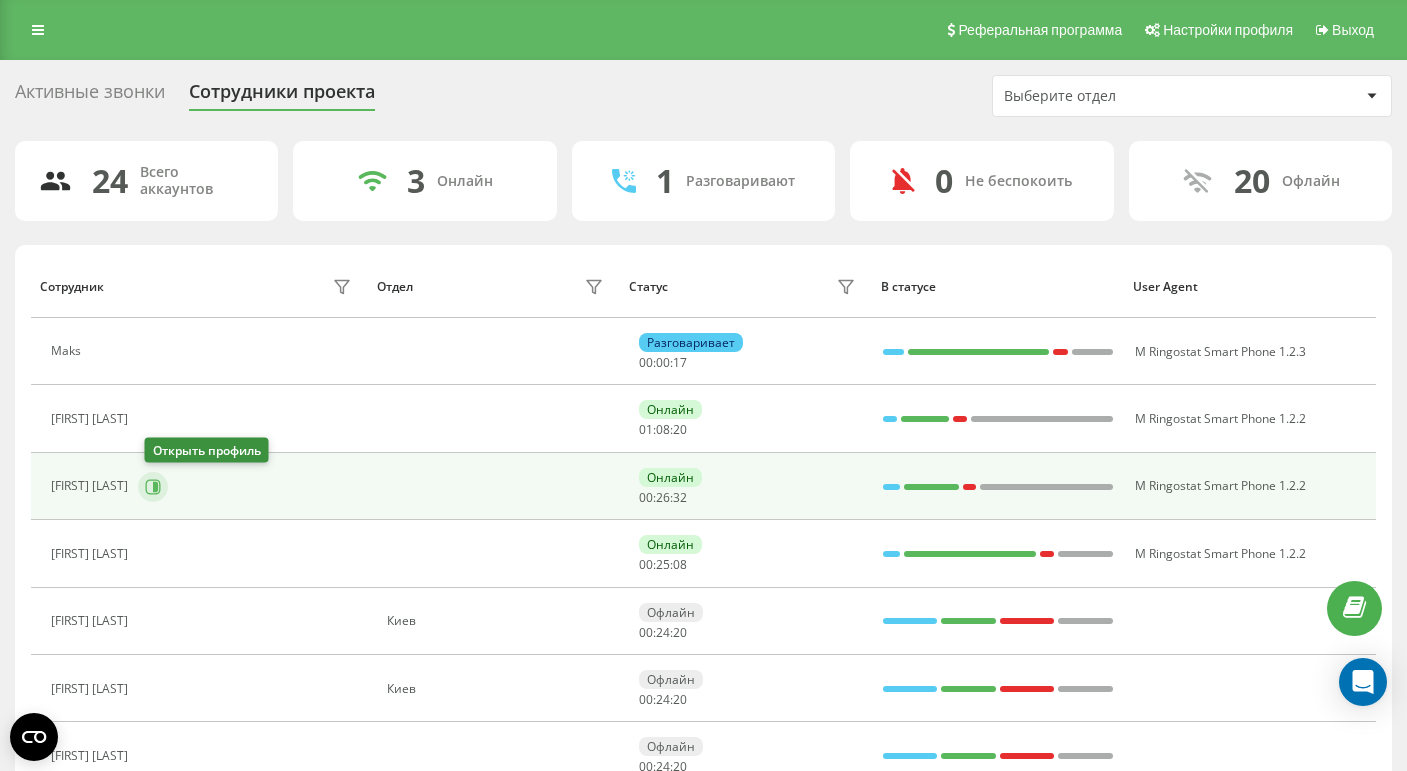 click at bounding box center (153, 487) 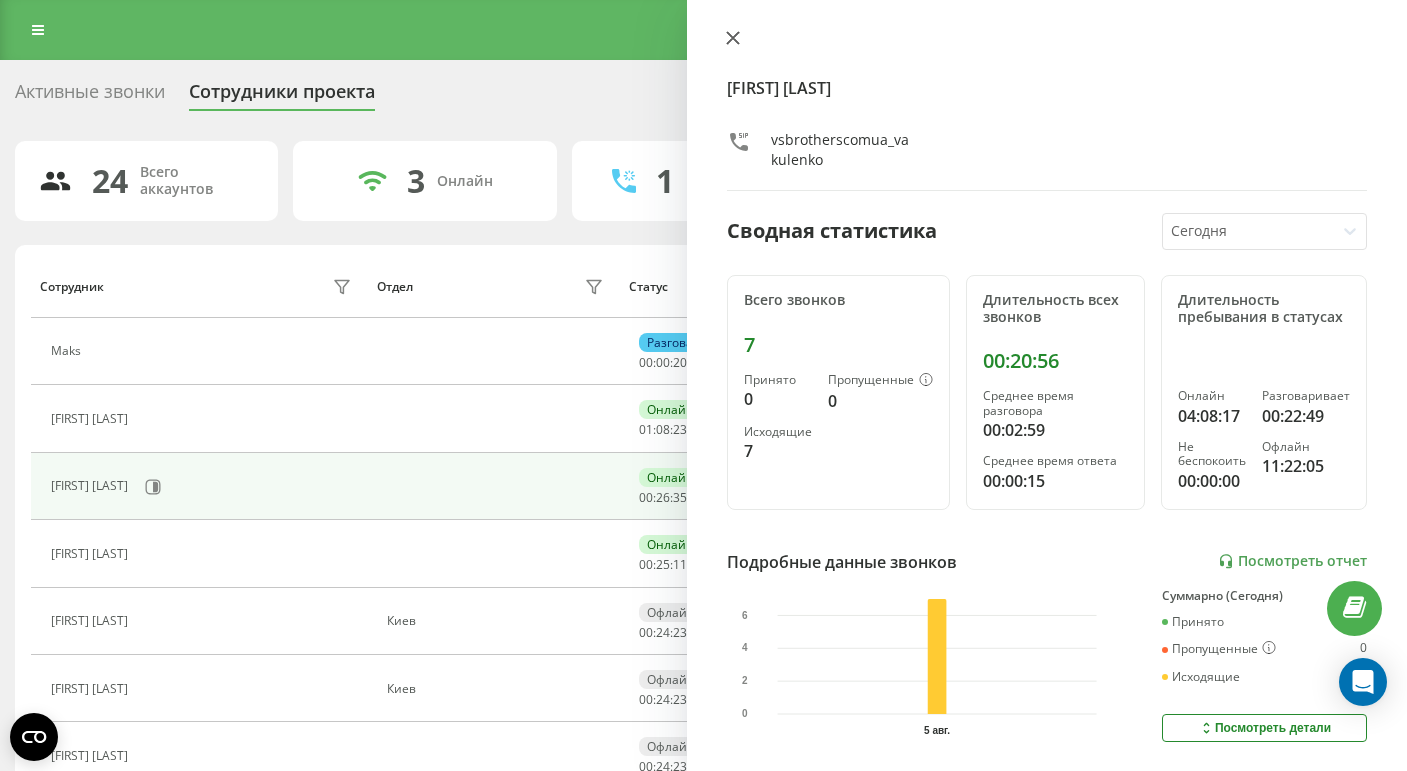 click at bounding box center [733, 39] 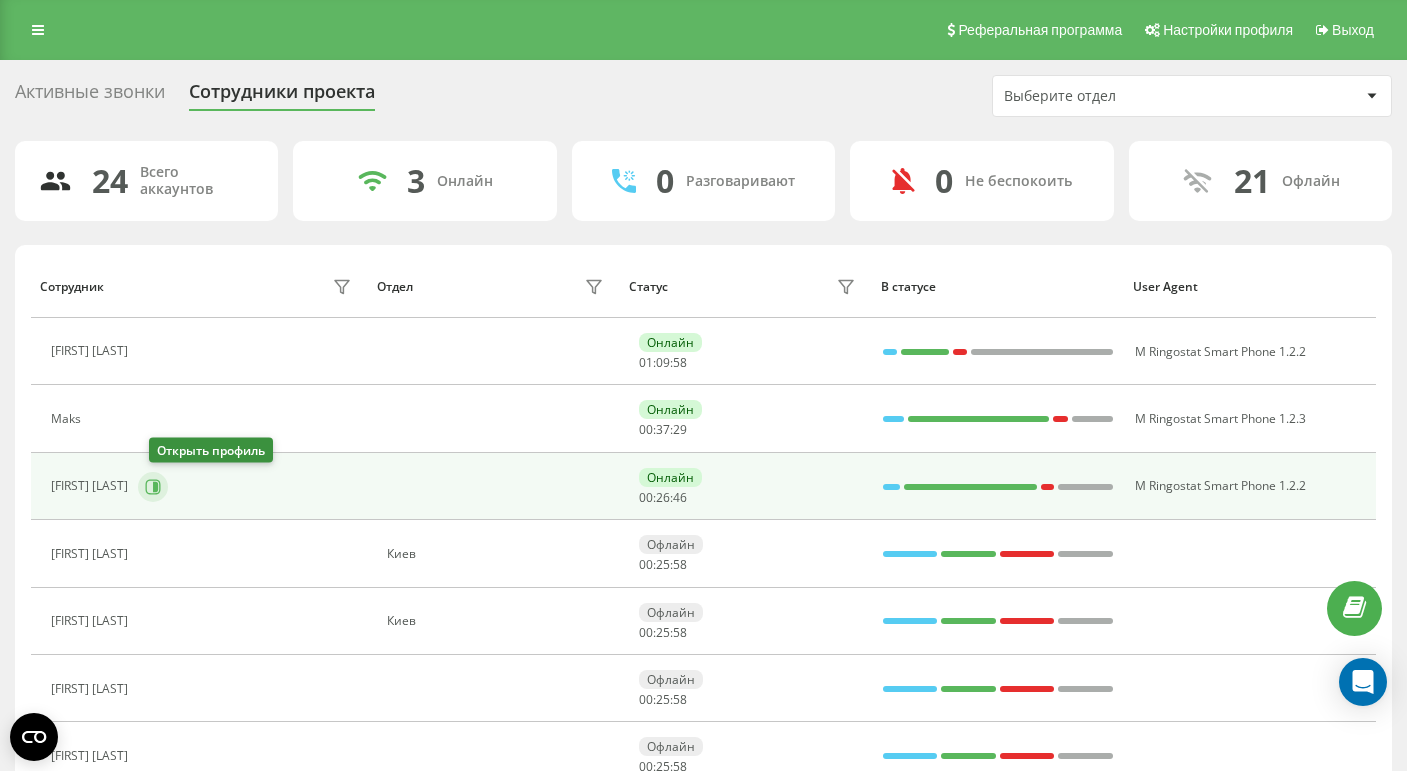 click 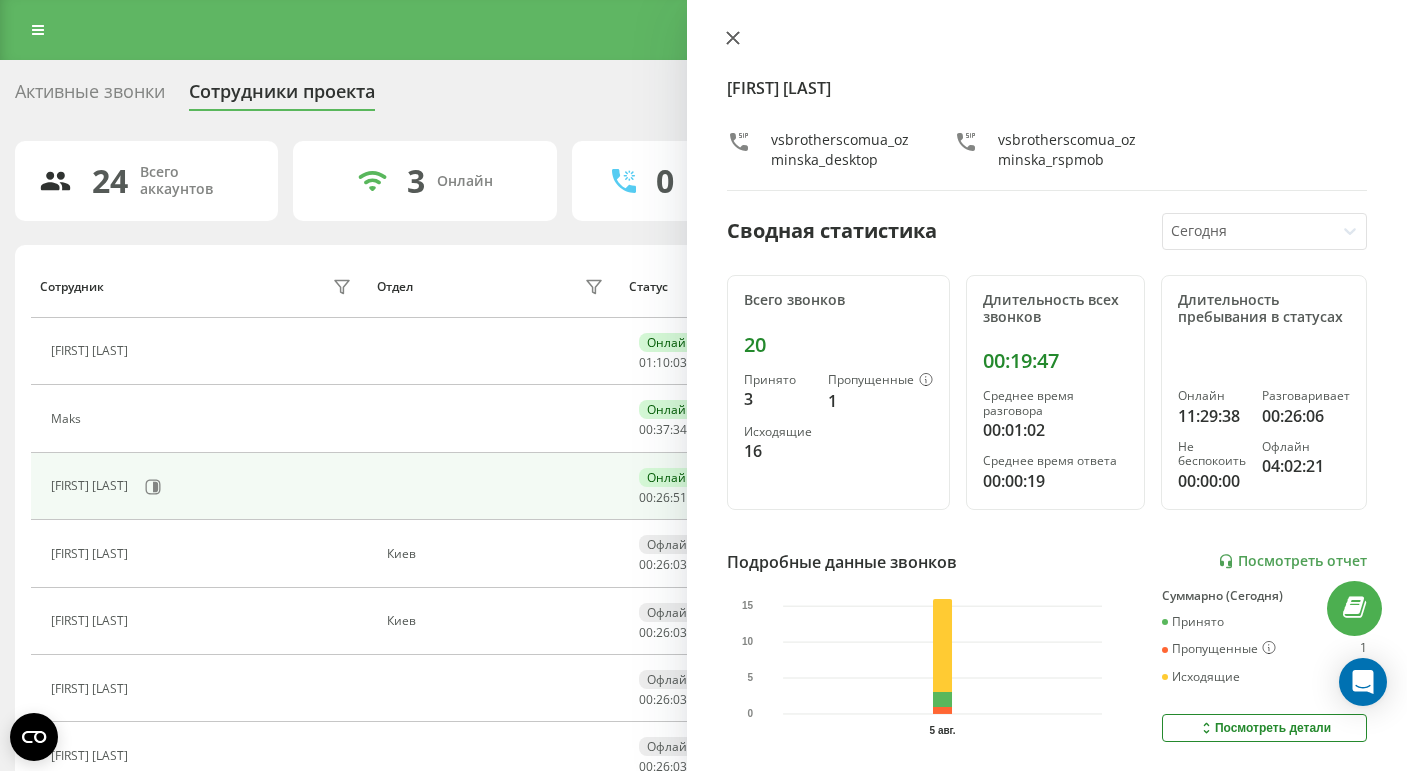 click 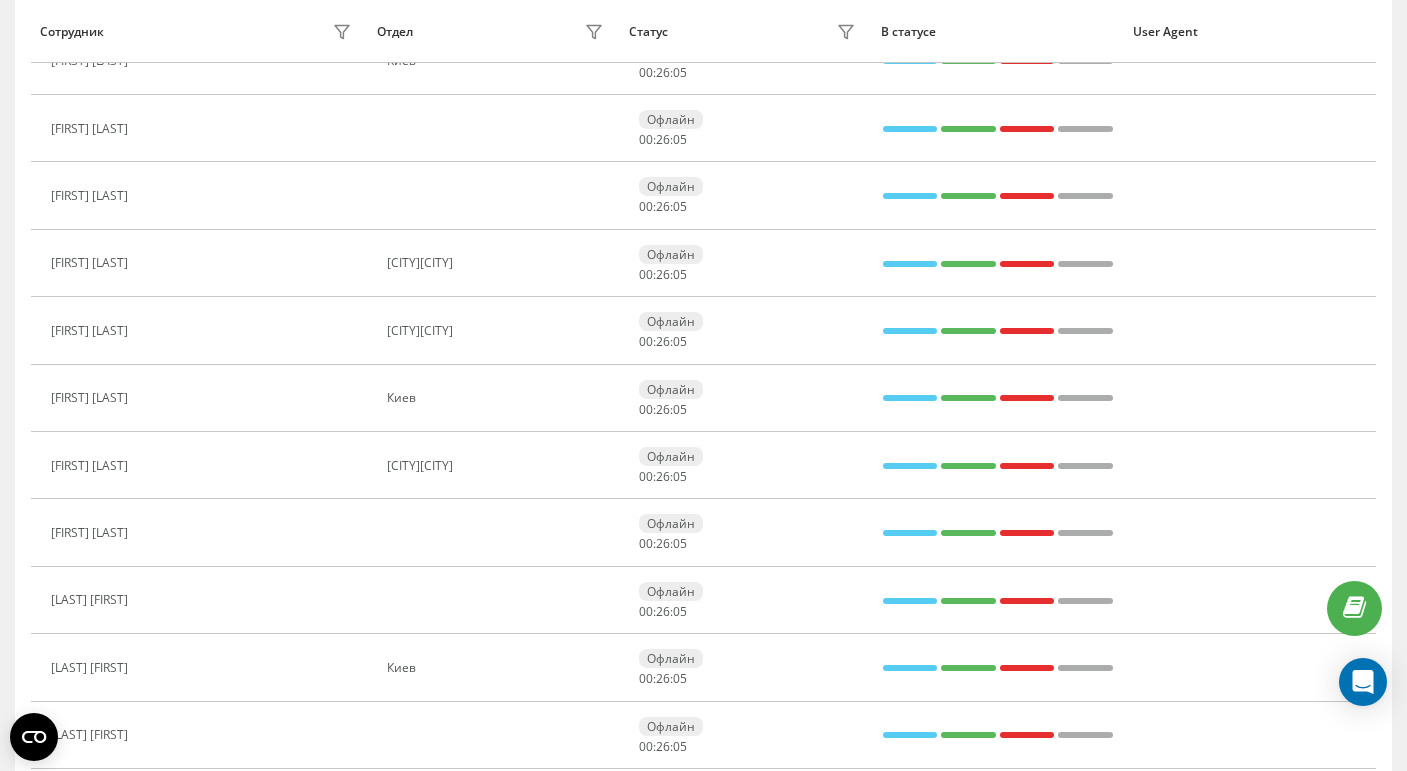 scroll, scrollTop: 611, scrollLeft: 0, axis: vertical 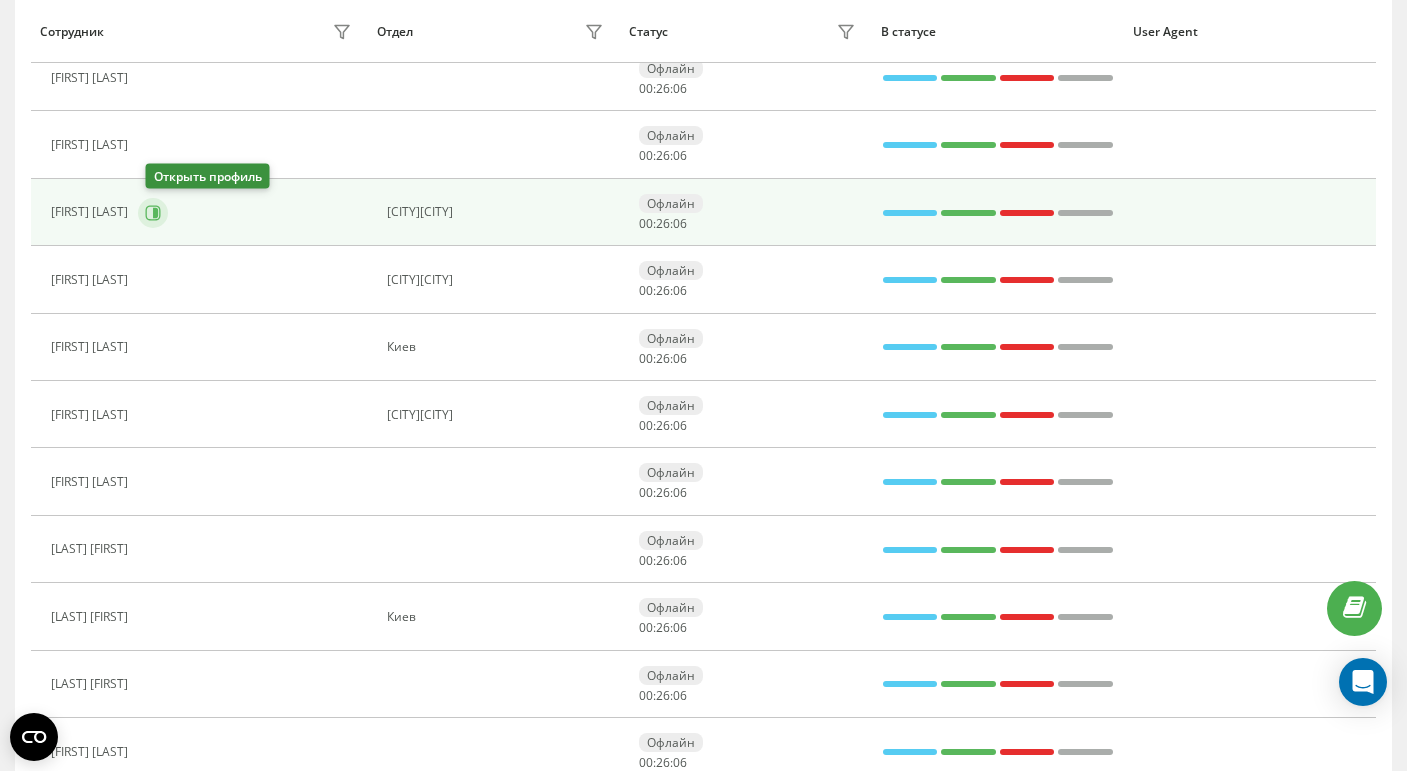 click 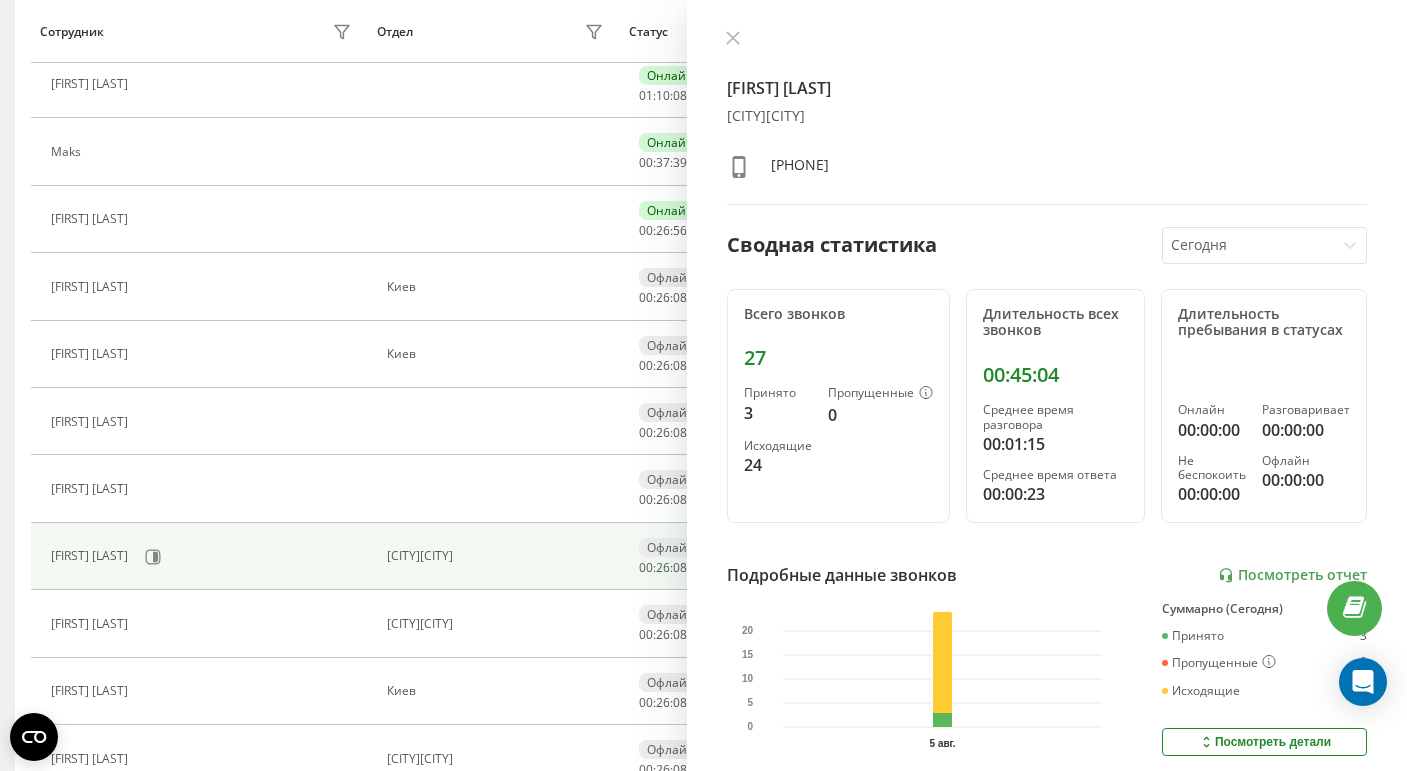 scroll, scrollTop: 242, scrollLeft: 0, axis: vertical 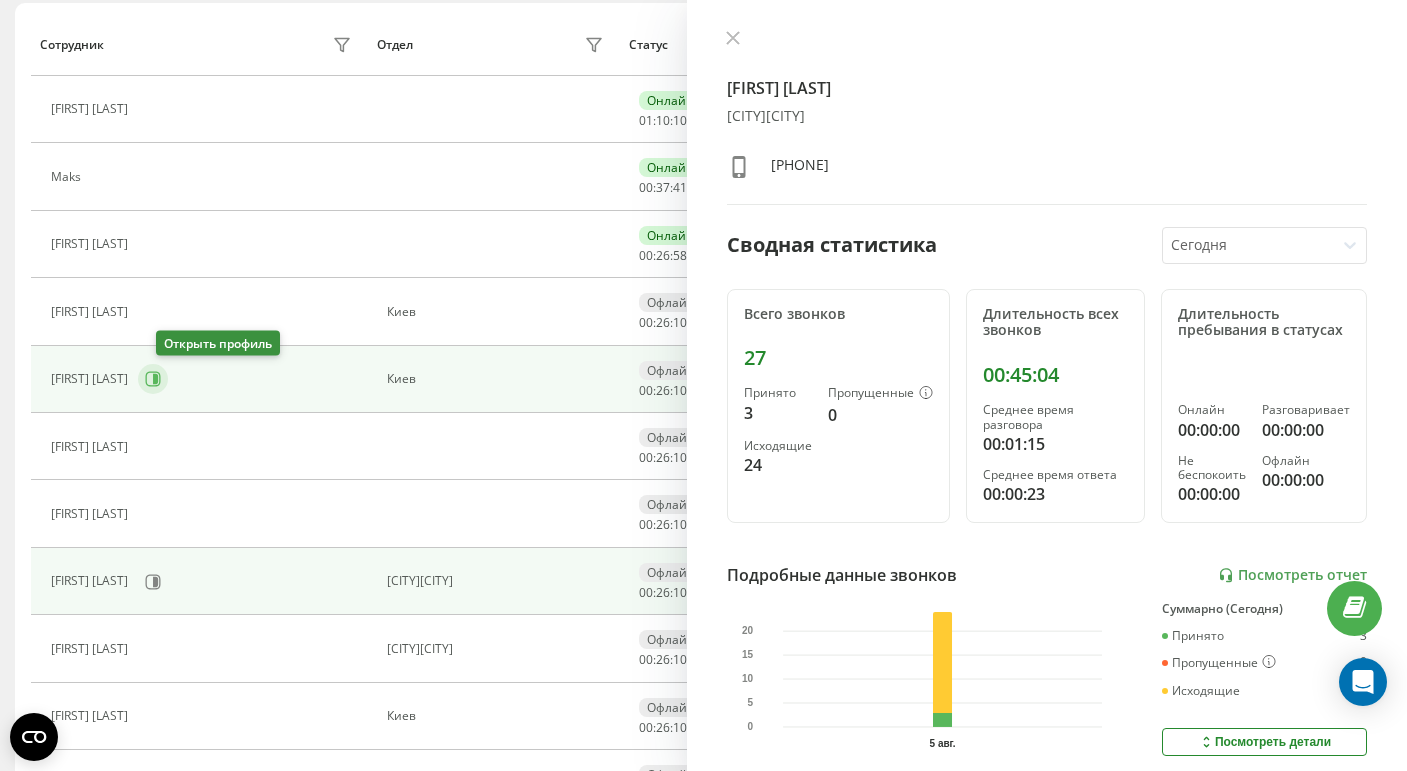 click 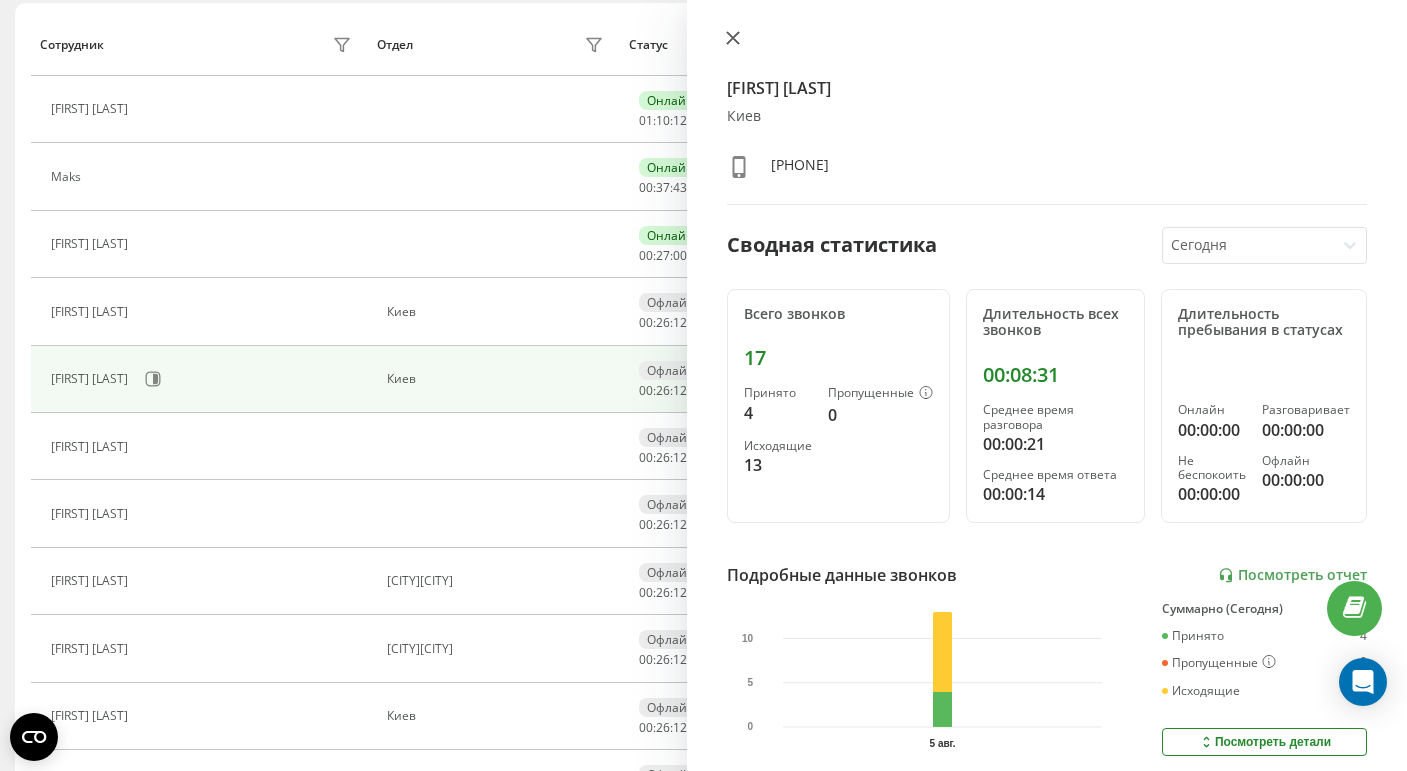 click at bounding box center (733, 39) 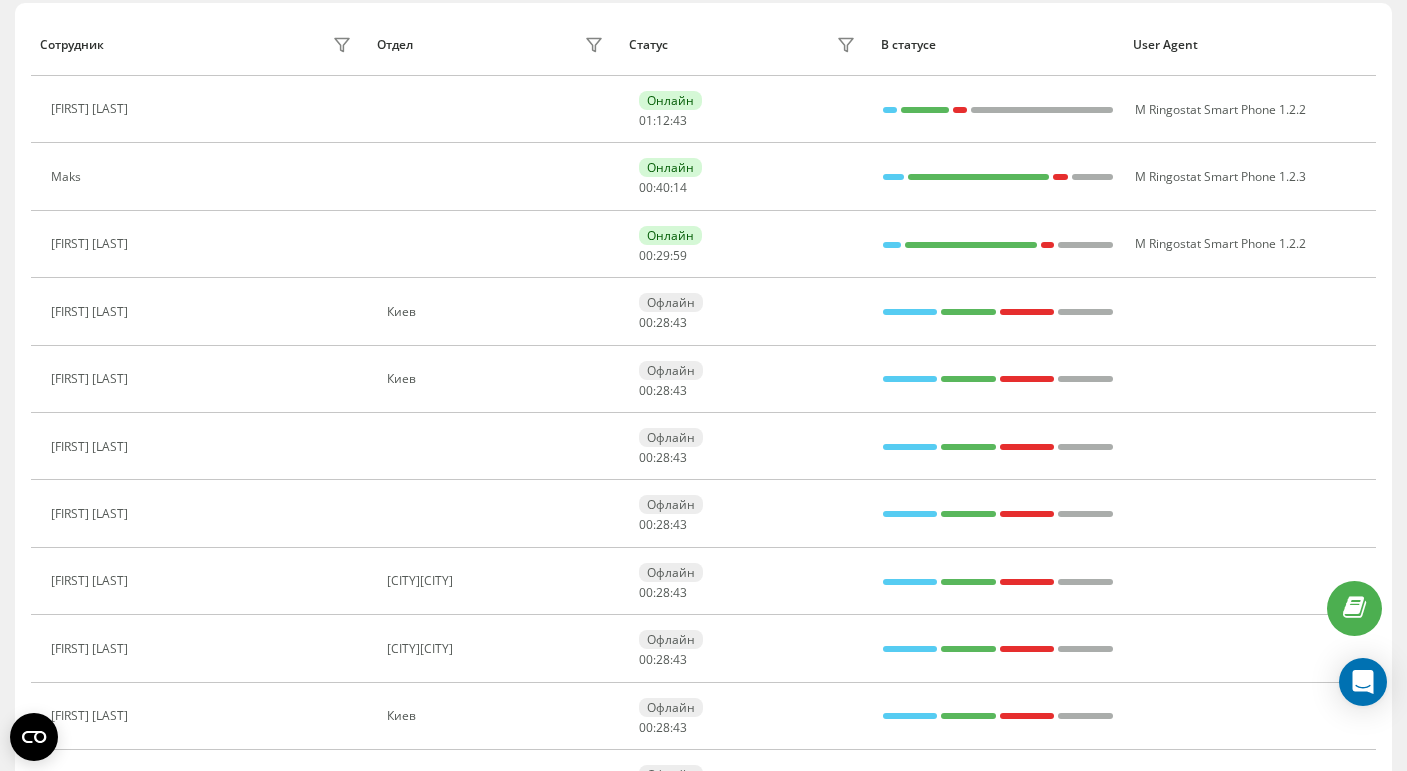scroll, scrollTop: 107, scrollLeft: 0, axis: vertical 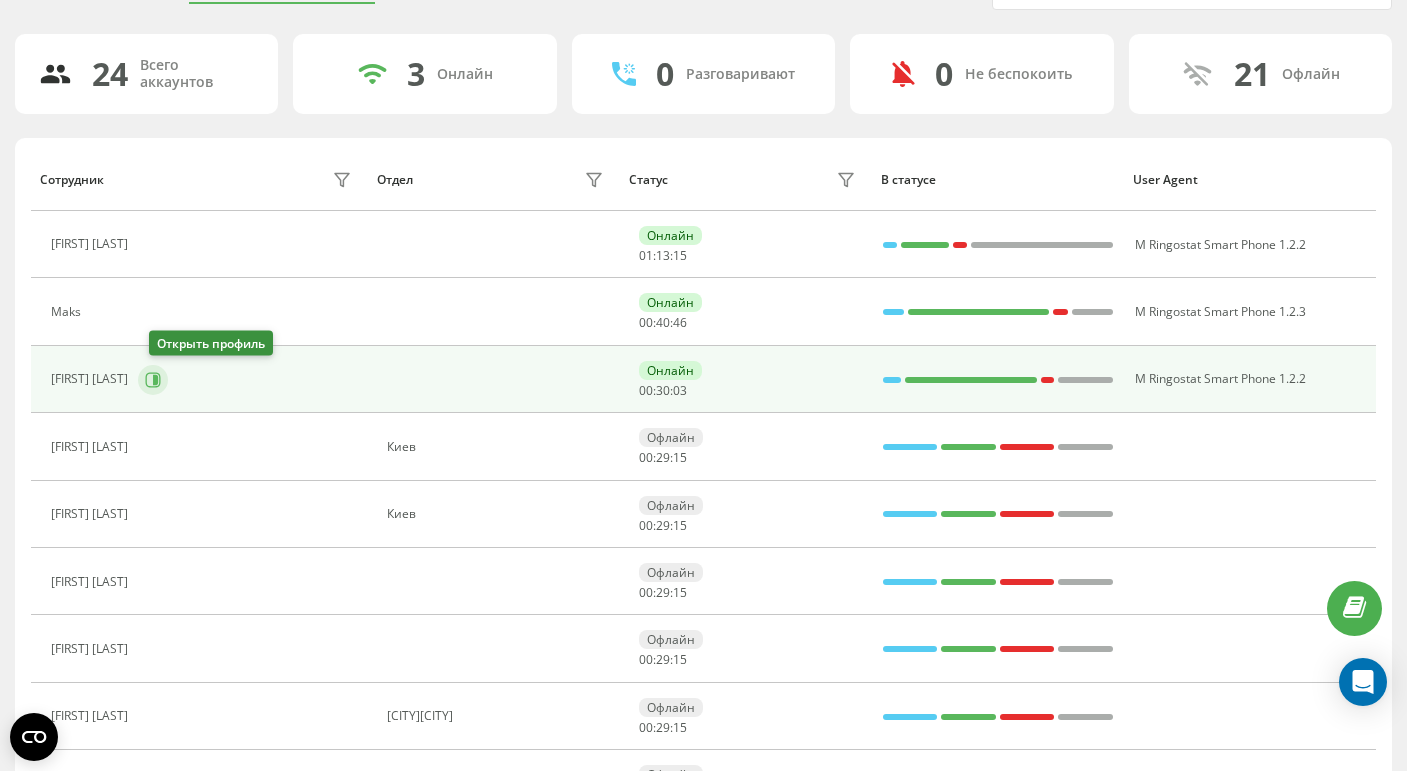 click 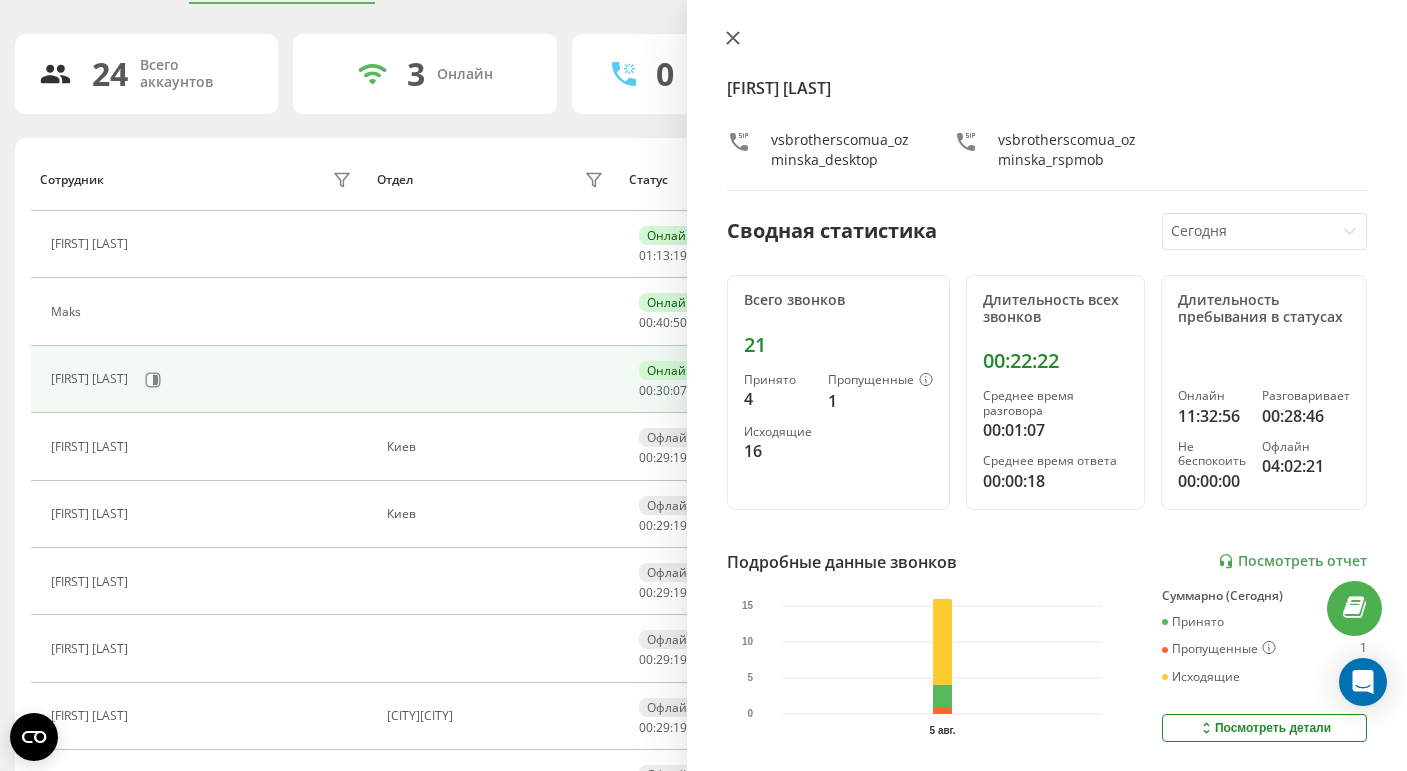 click 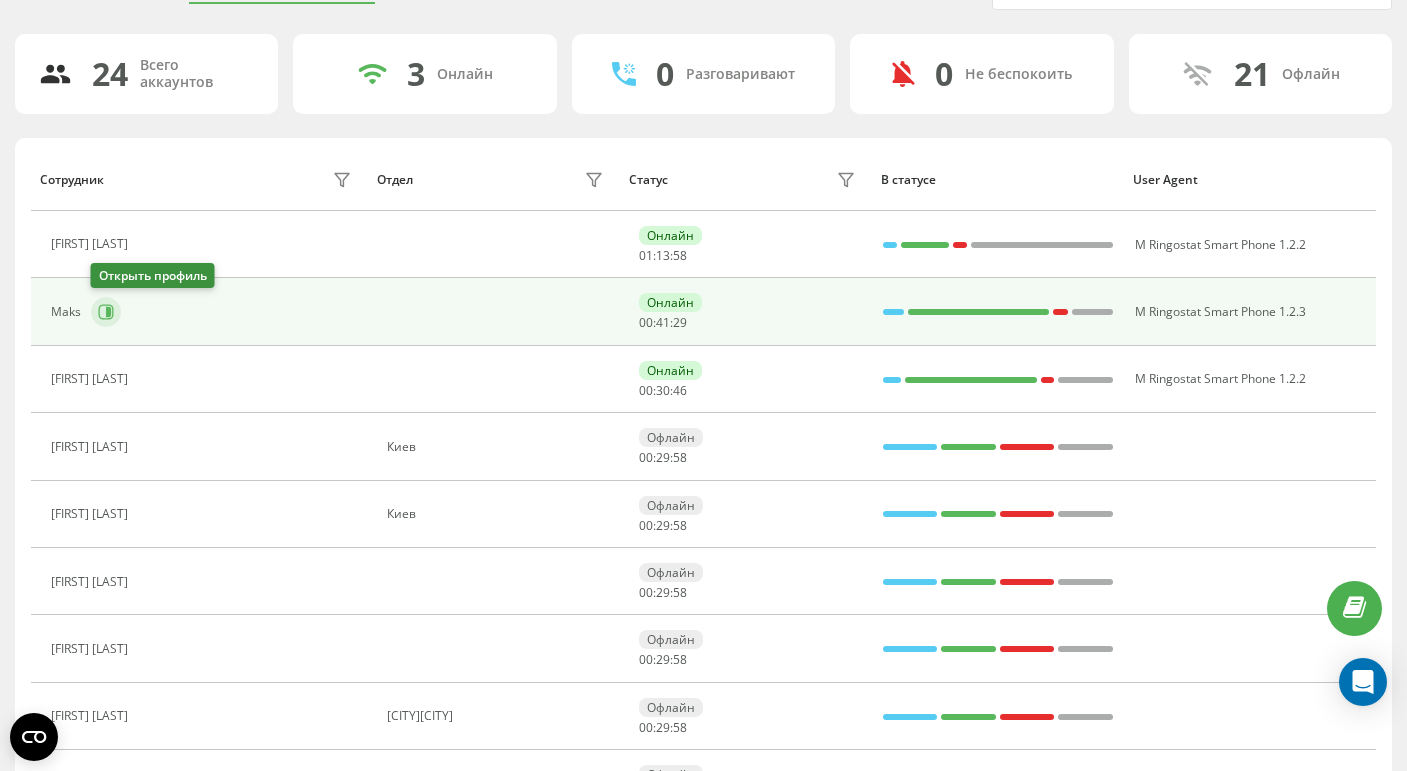 click 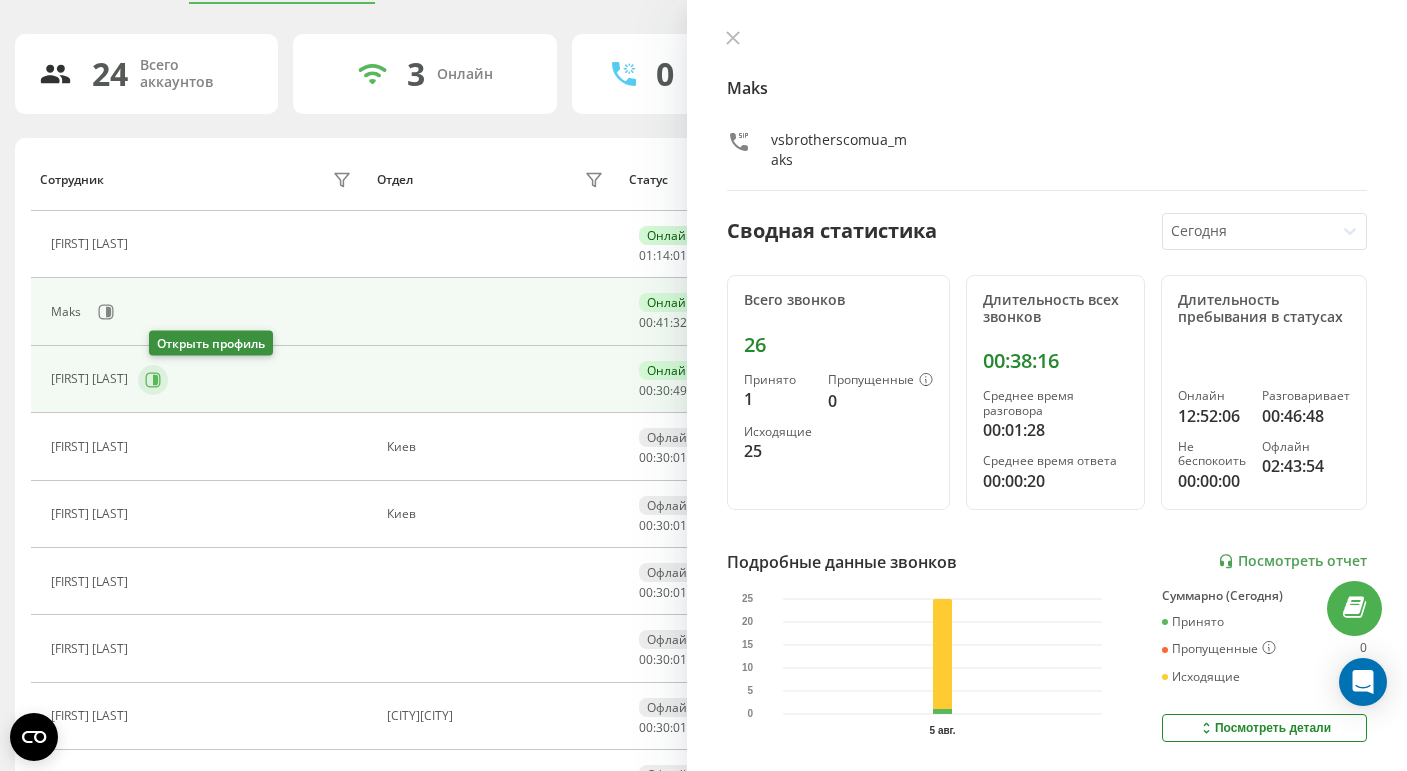 click 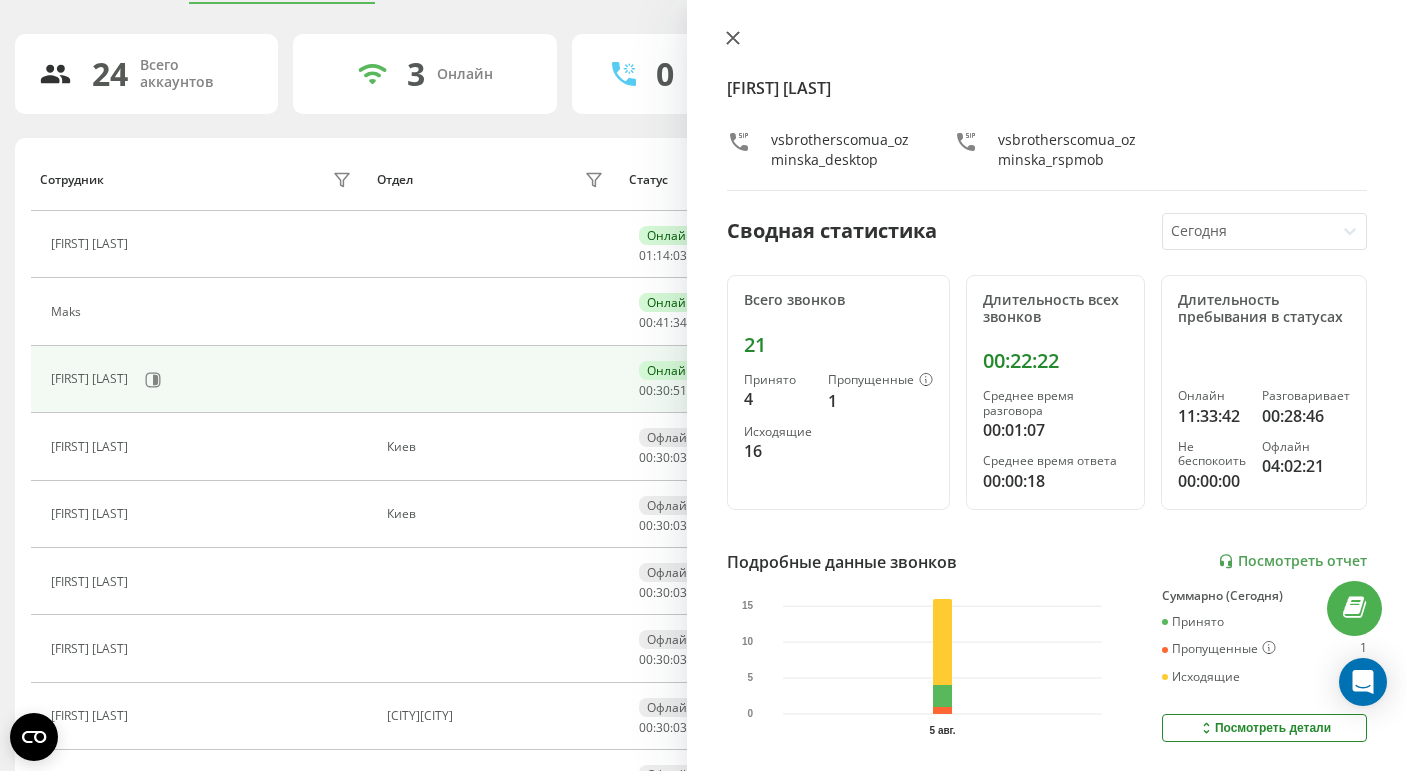 click 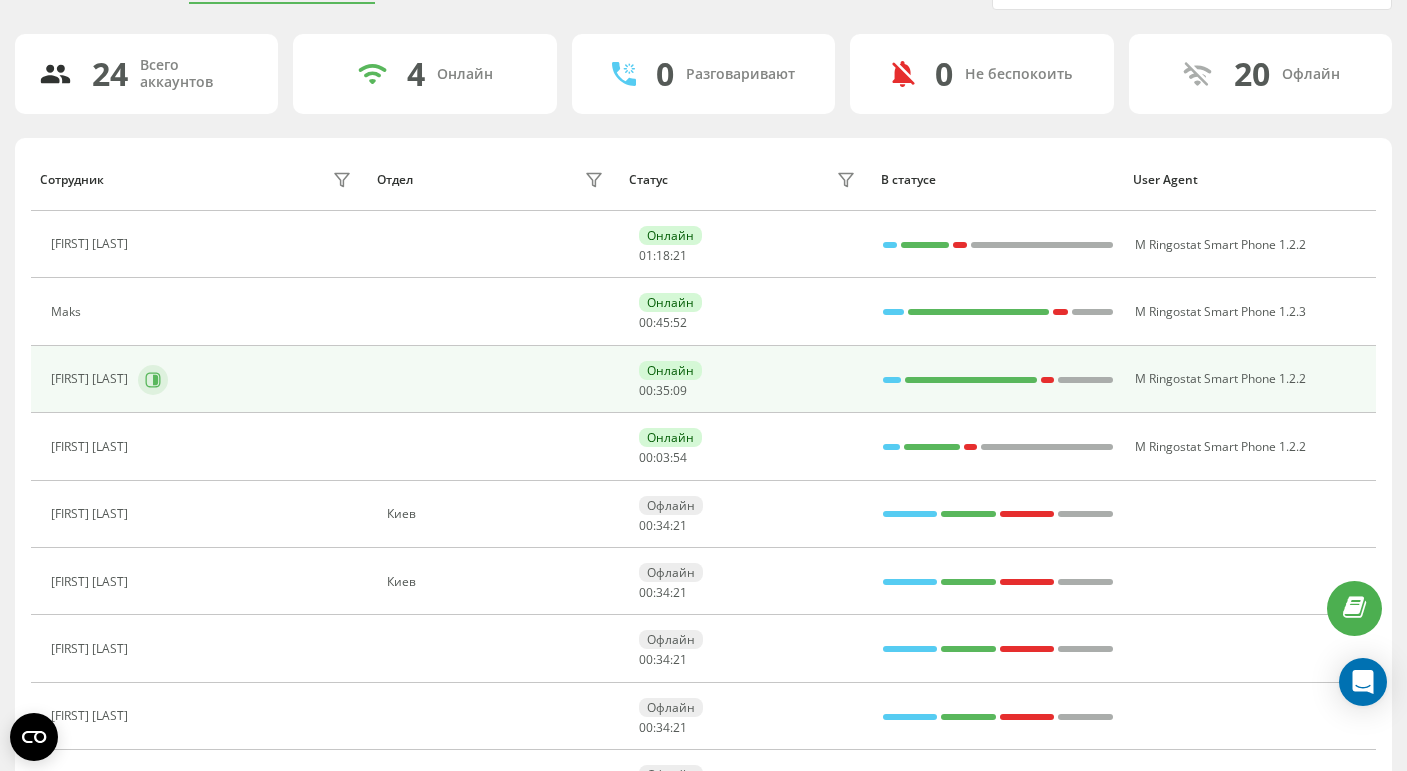 click at bounding box center (153, 380) 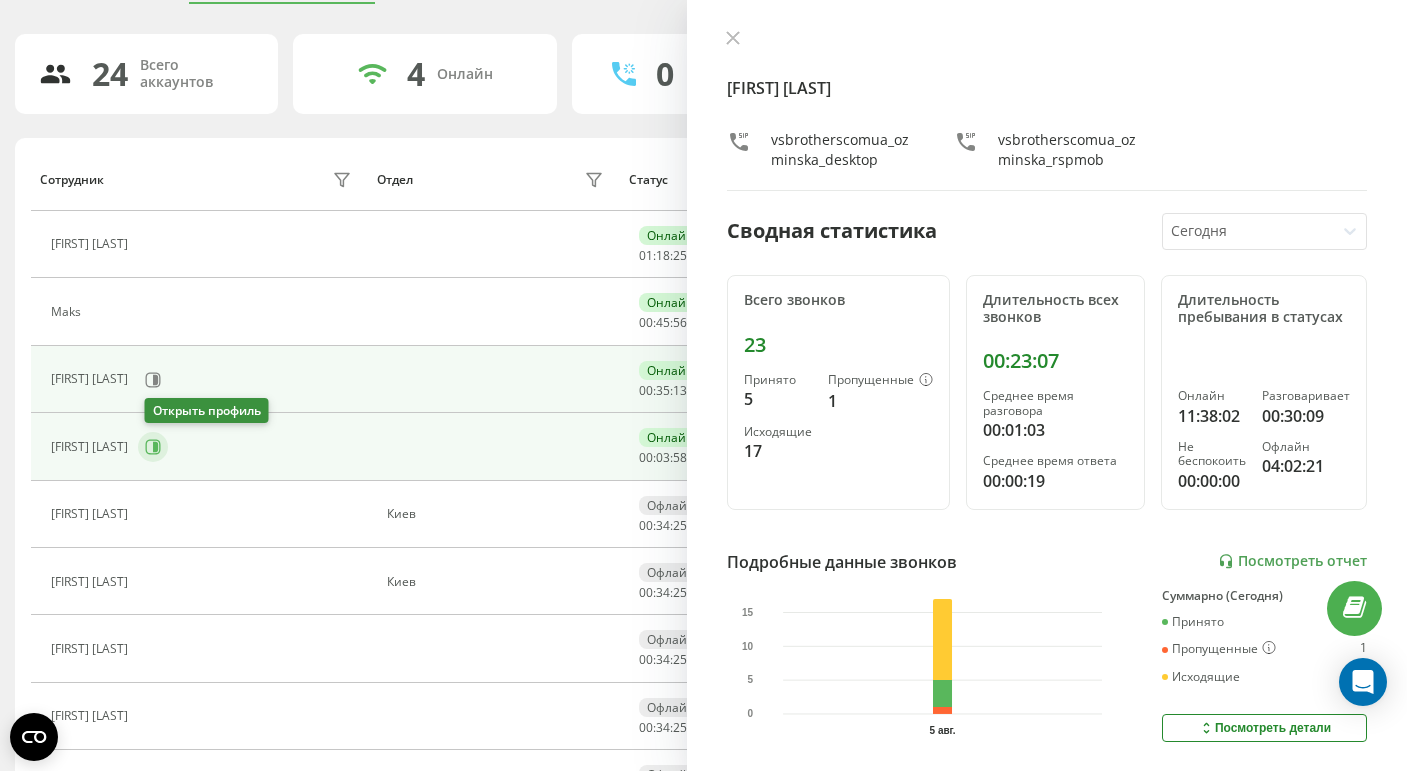 click 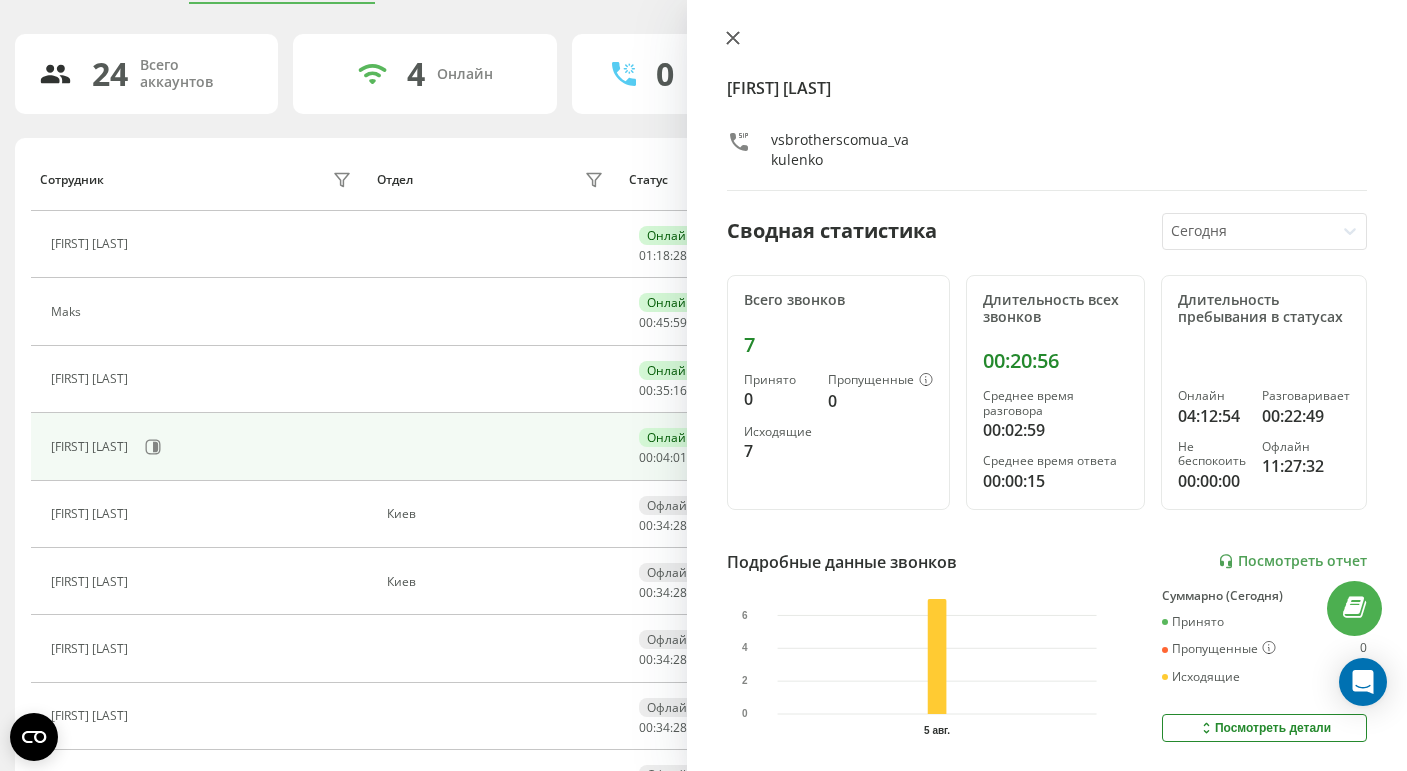 click 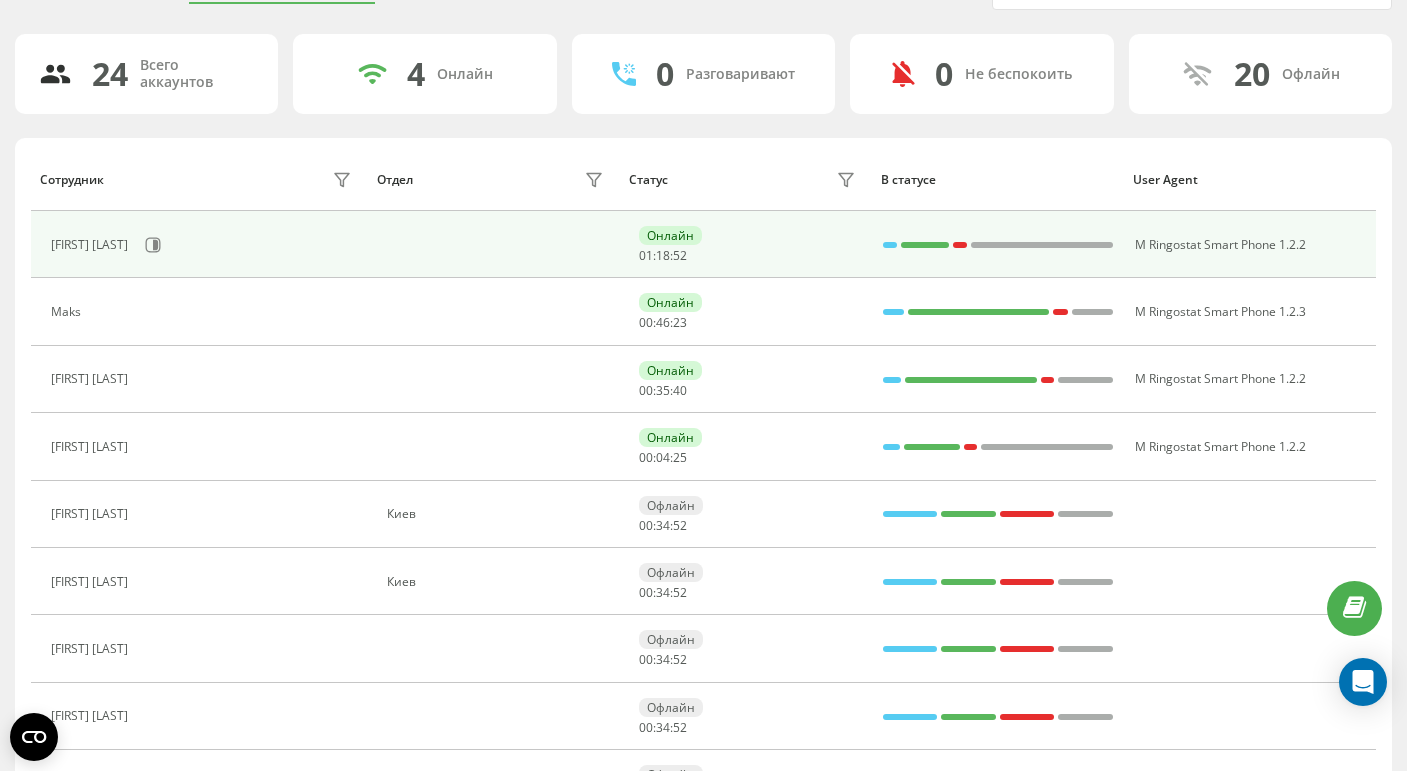 scroll, scrollTop: 0, scrollLeft: 0, axis: both 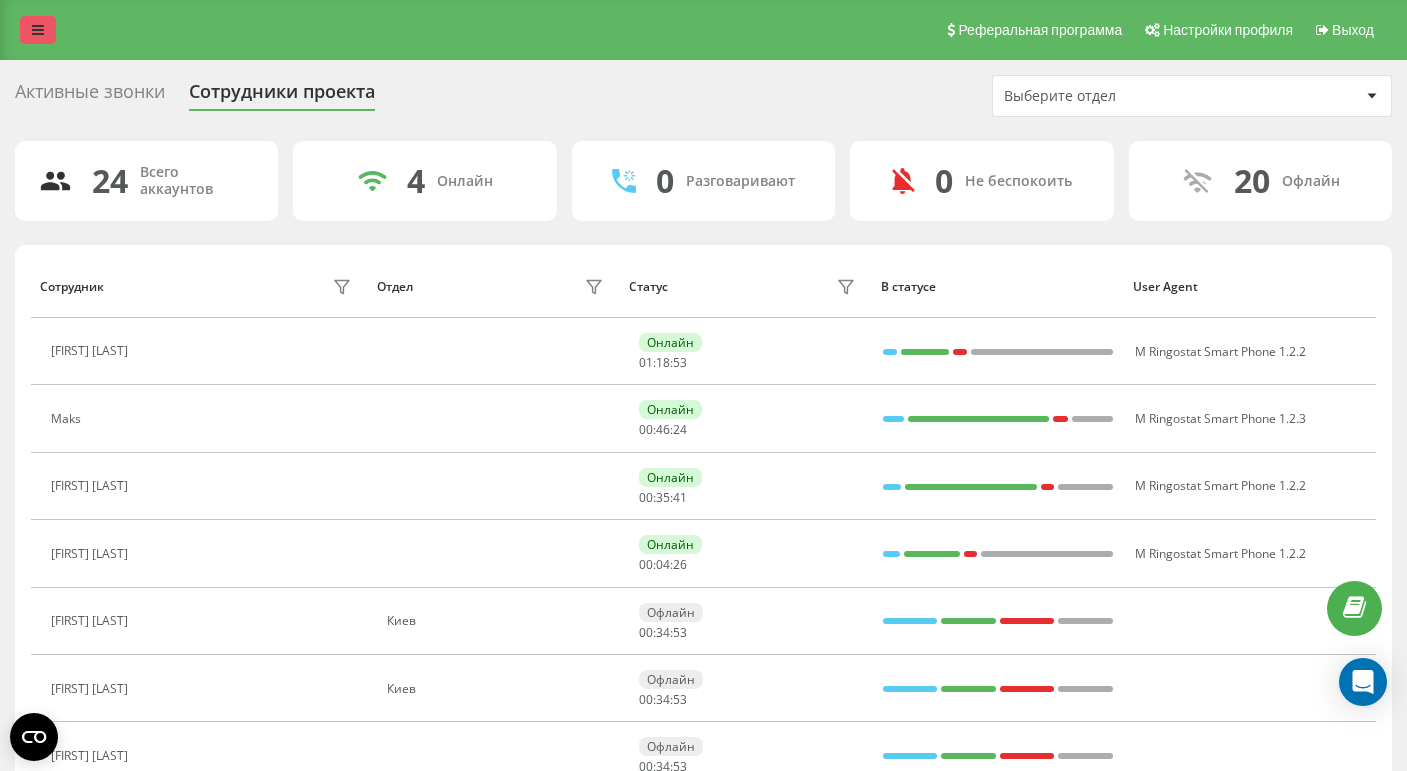 click at bounding box center [38, 30] 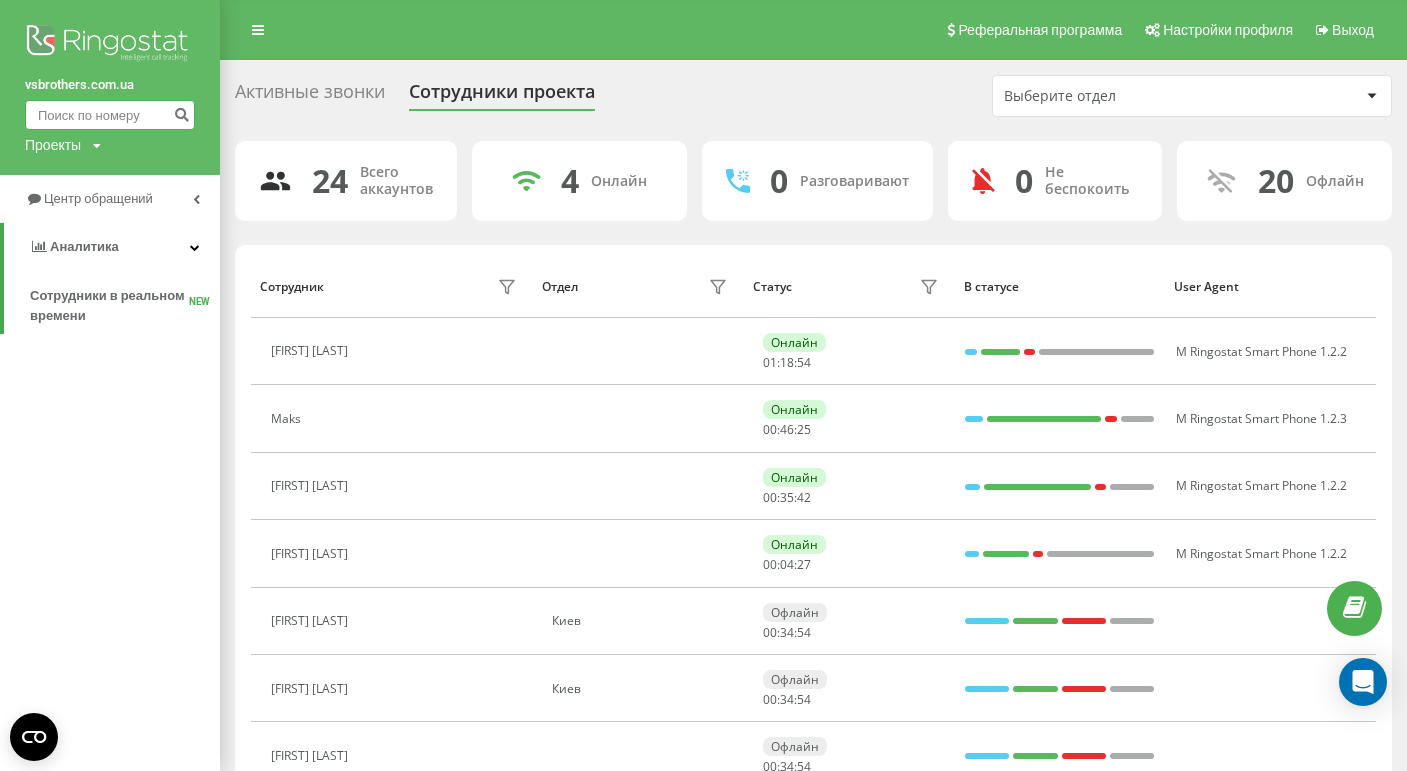 click at bounding box center (110, 115) 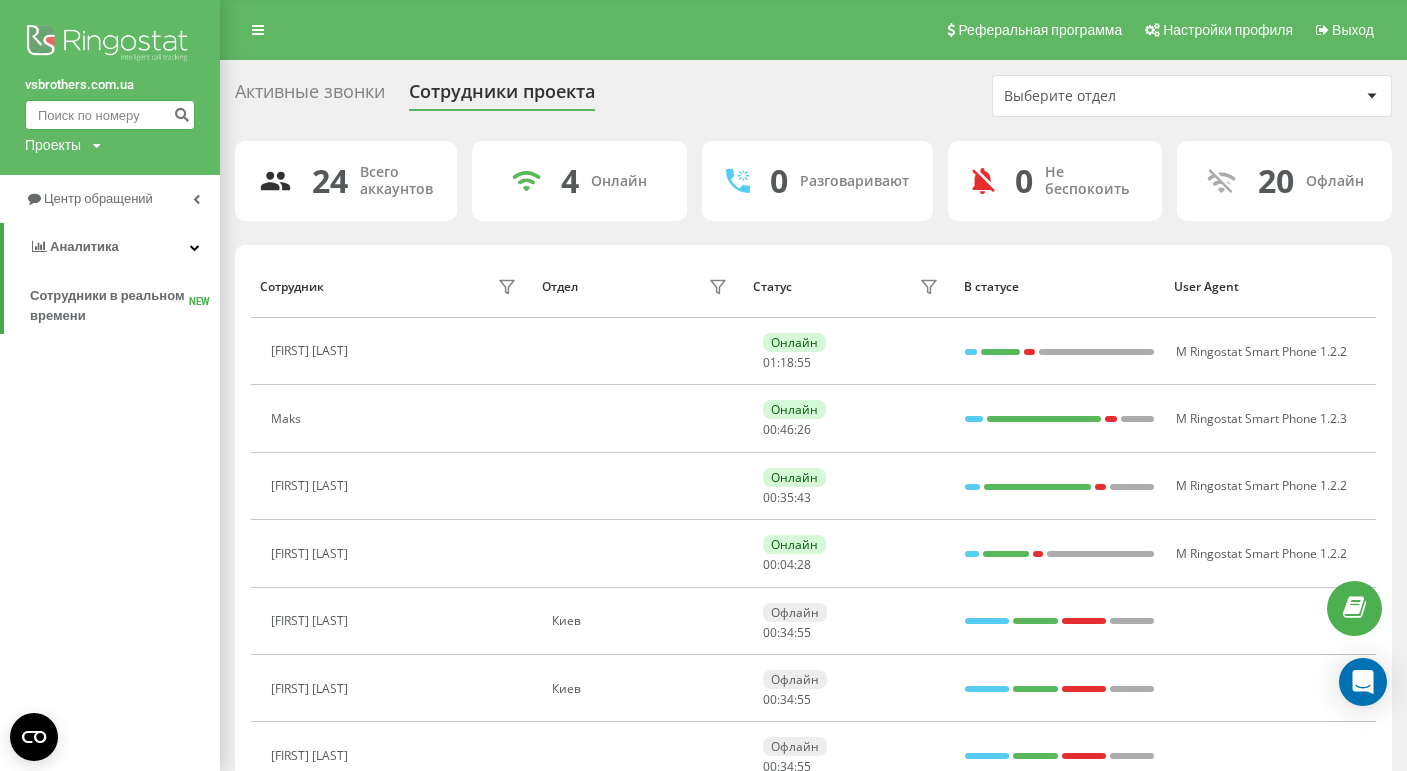 paste on "600117067" 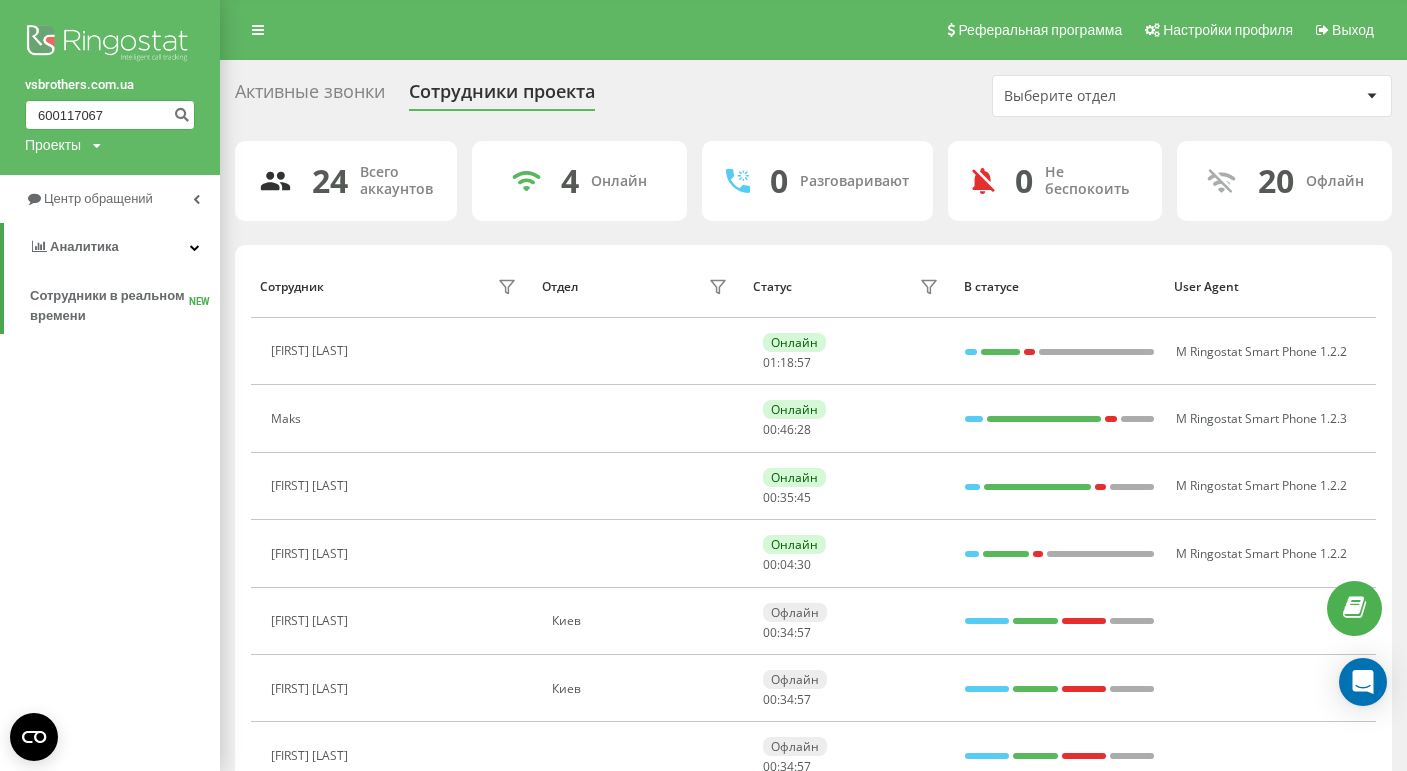 type on "600117067" 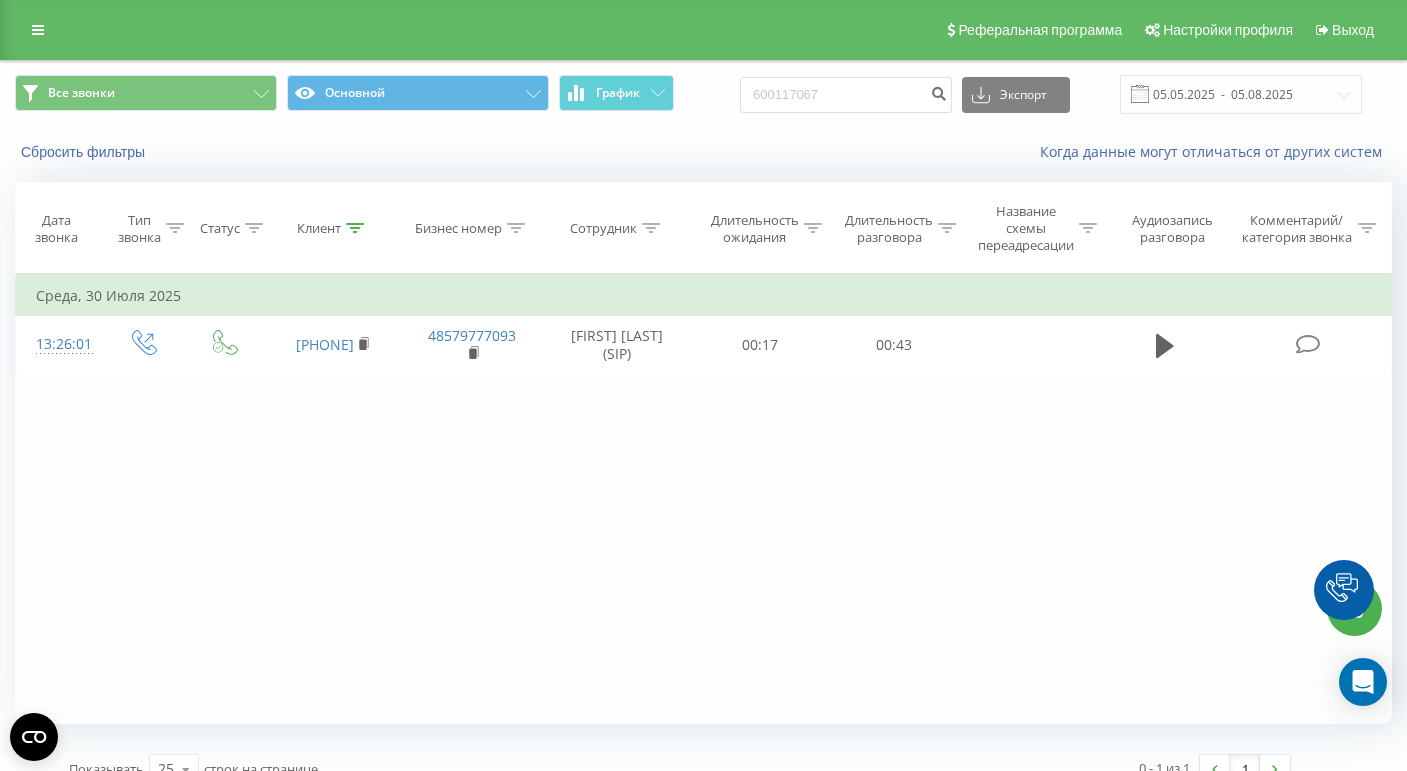 scroll, scrollTop: 0, scrollLeft: 0, axis: both 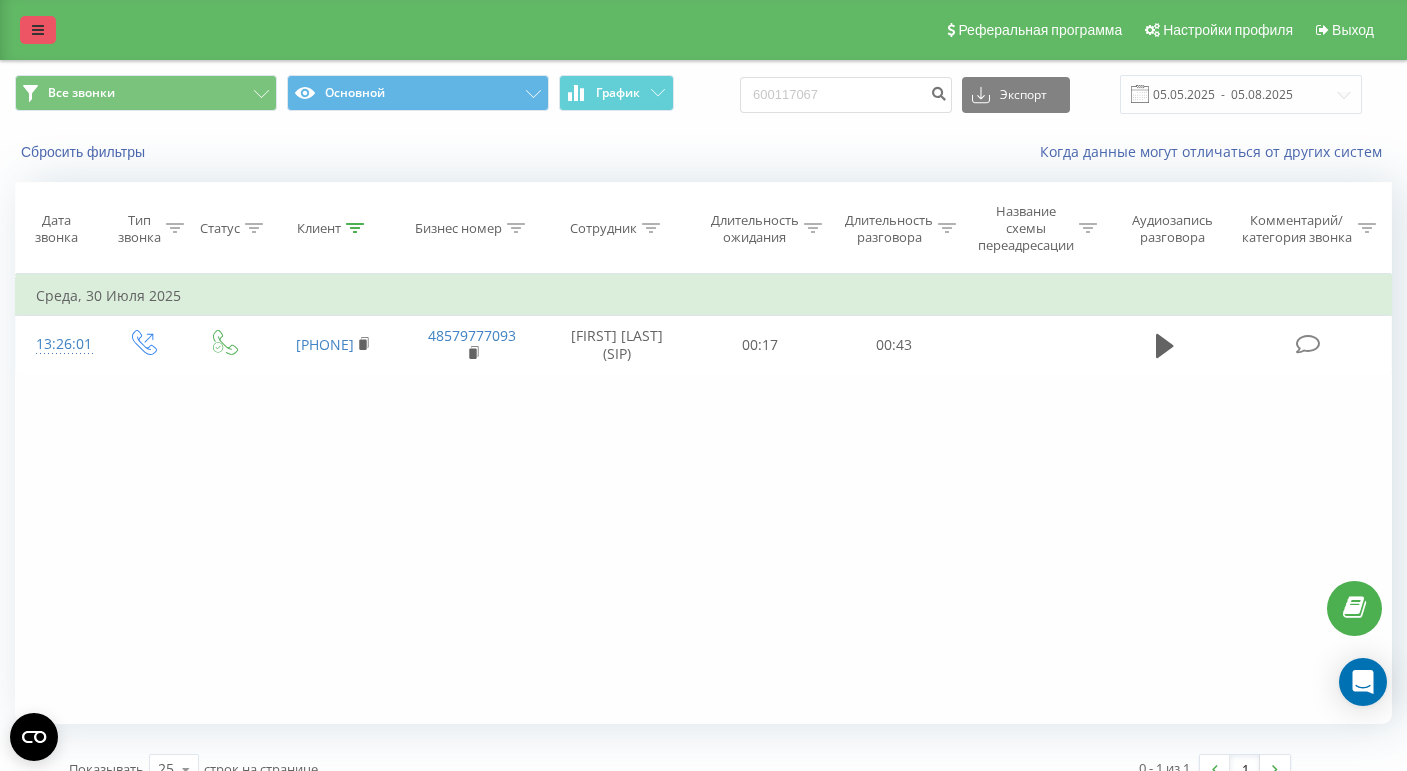 click at bounding box center (38, 30) 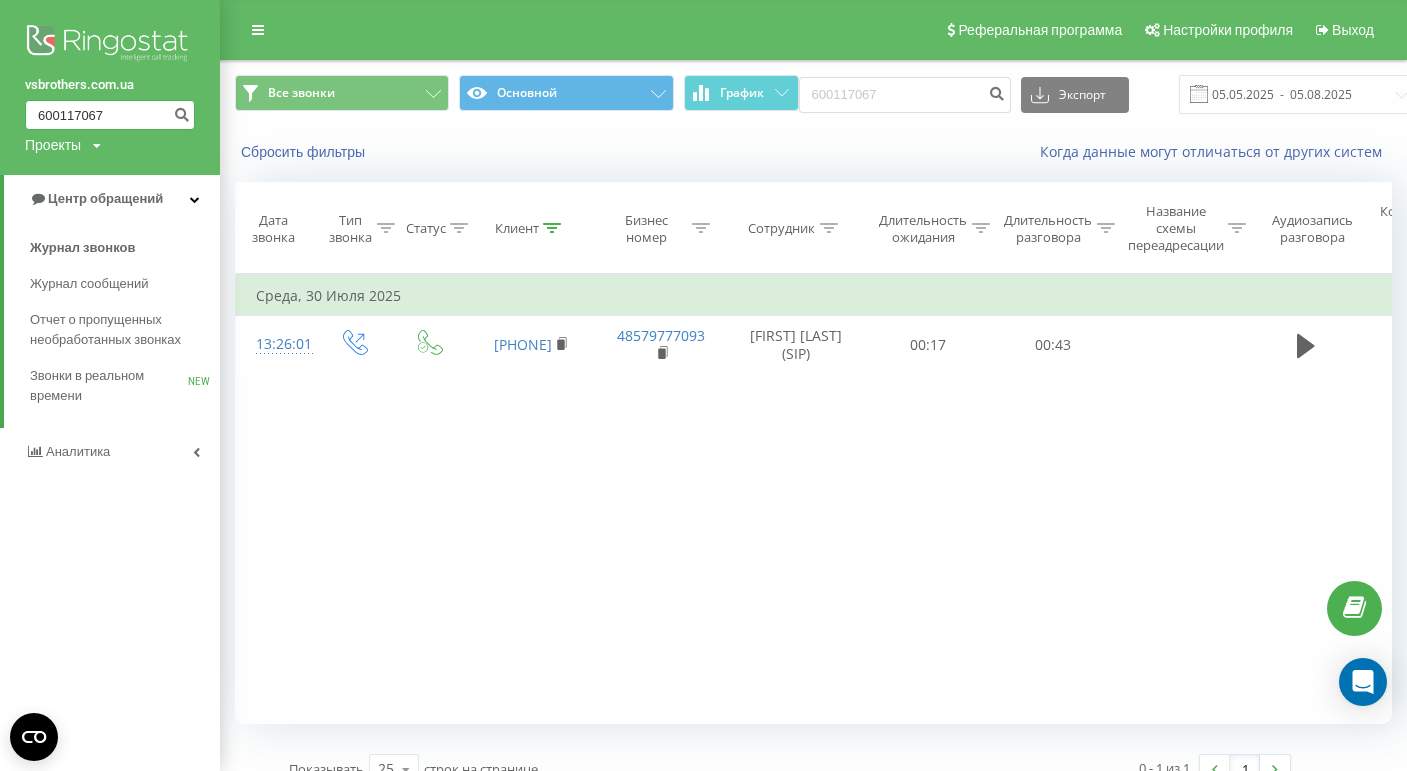 click on "600117067" at bounding box center [110, 115] 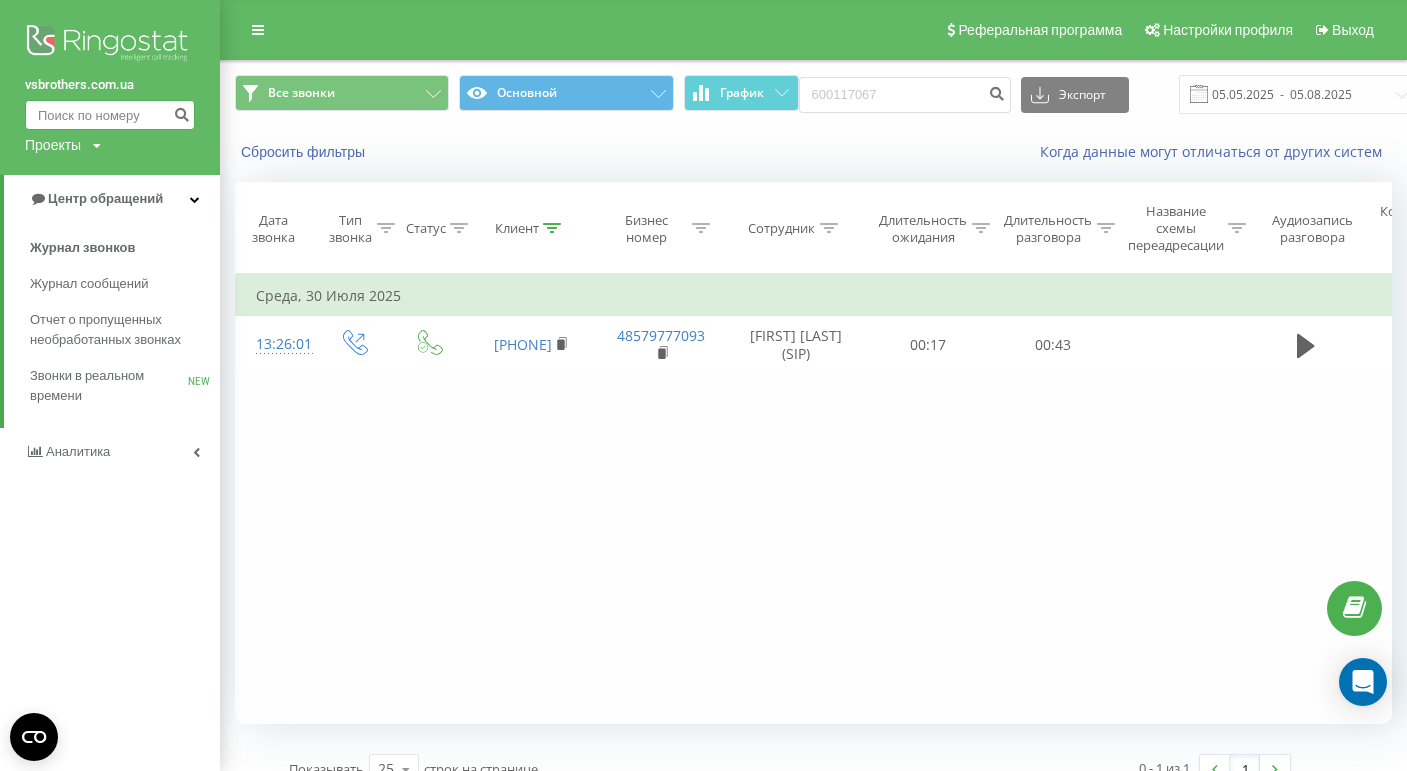 paste on "668688671" 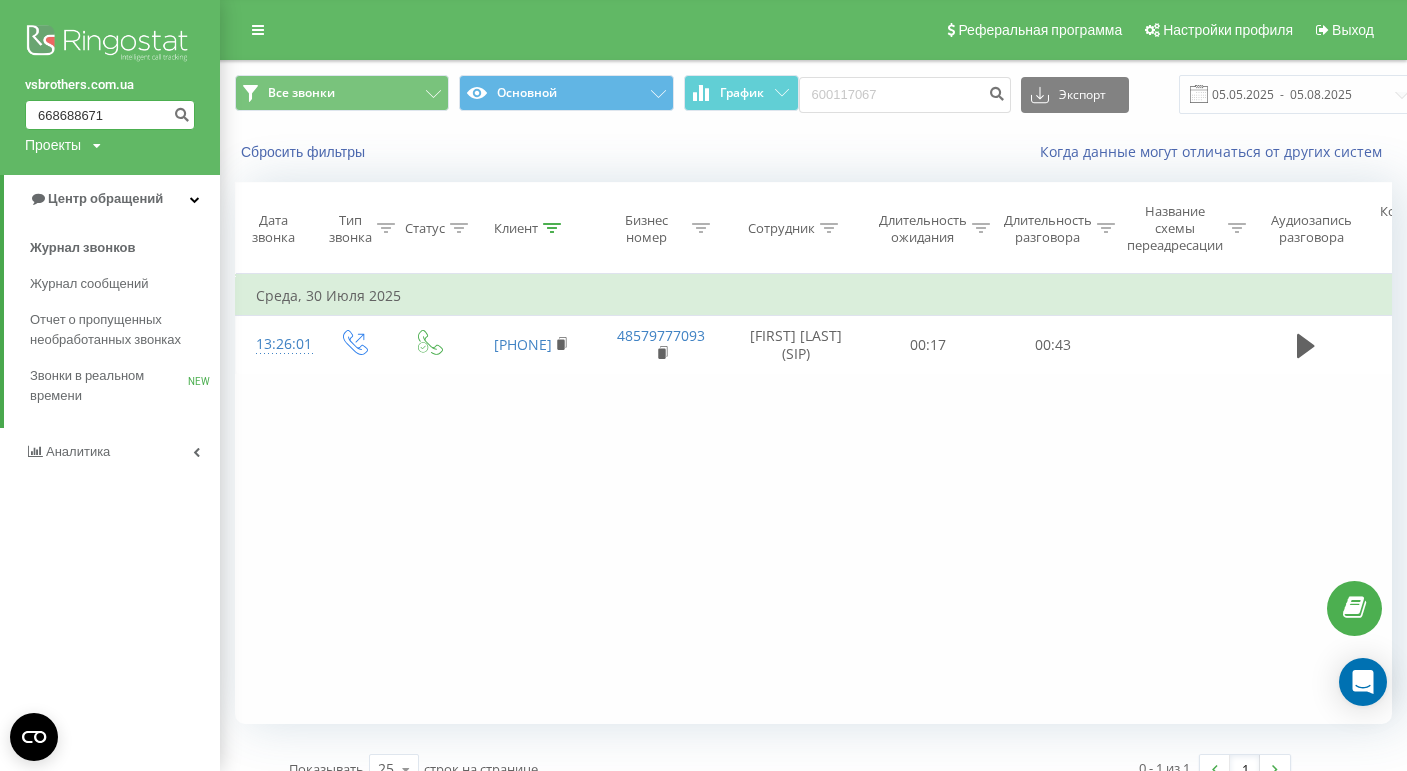 type on "668688671" 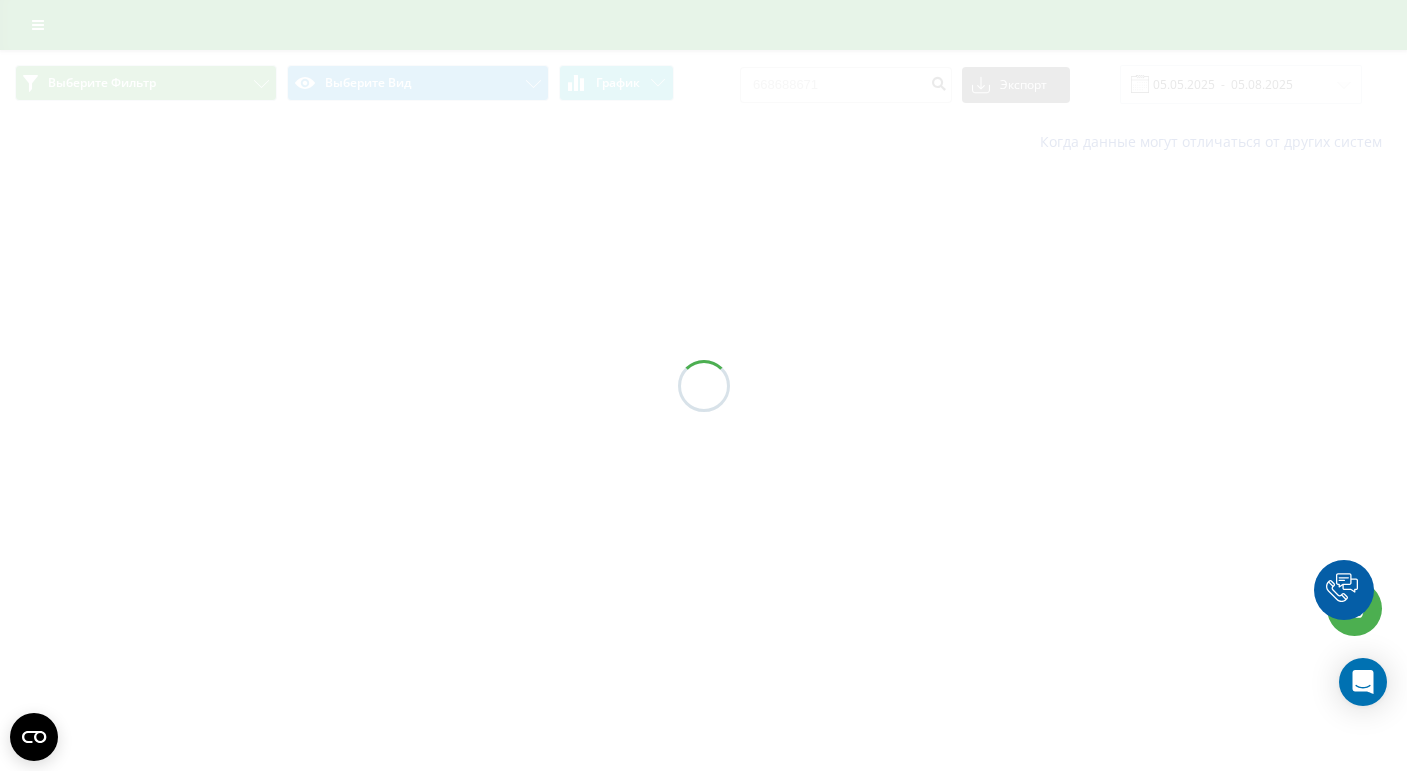 scroll, scrollTop: 0, scrollLeft: 0, axis: both 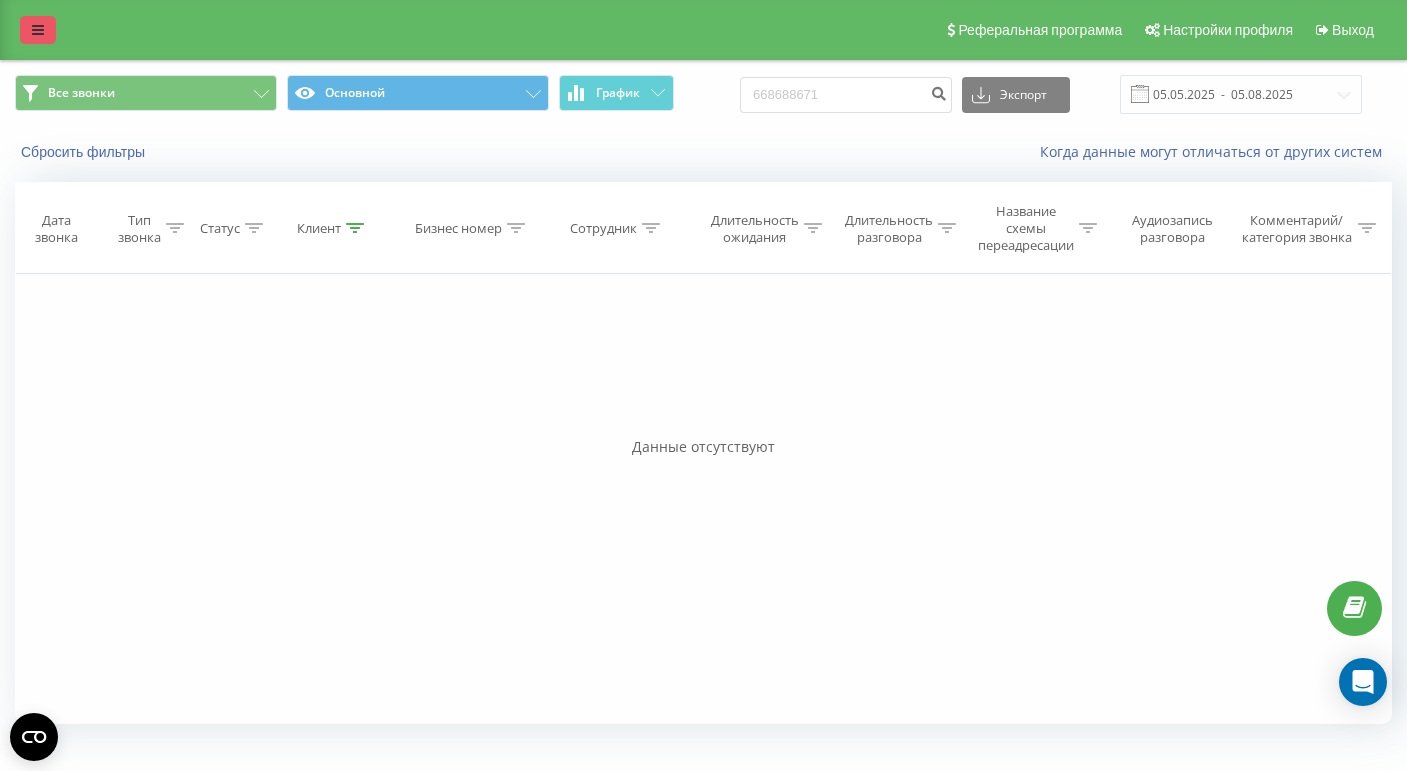 click at bounding box center [38, 30] 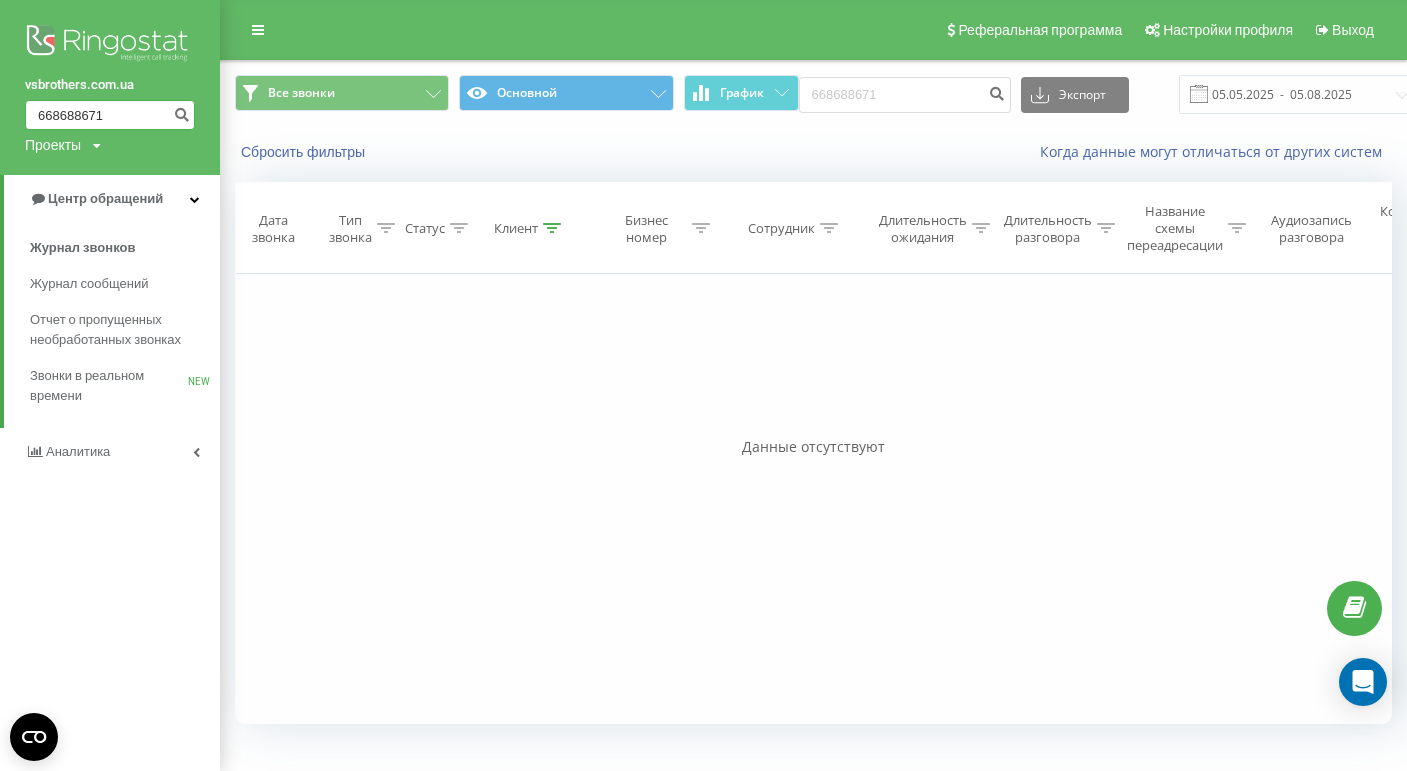 click on "668688671" at bounding box center (110, 115) 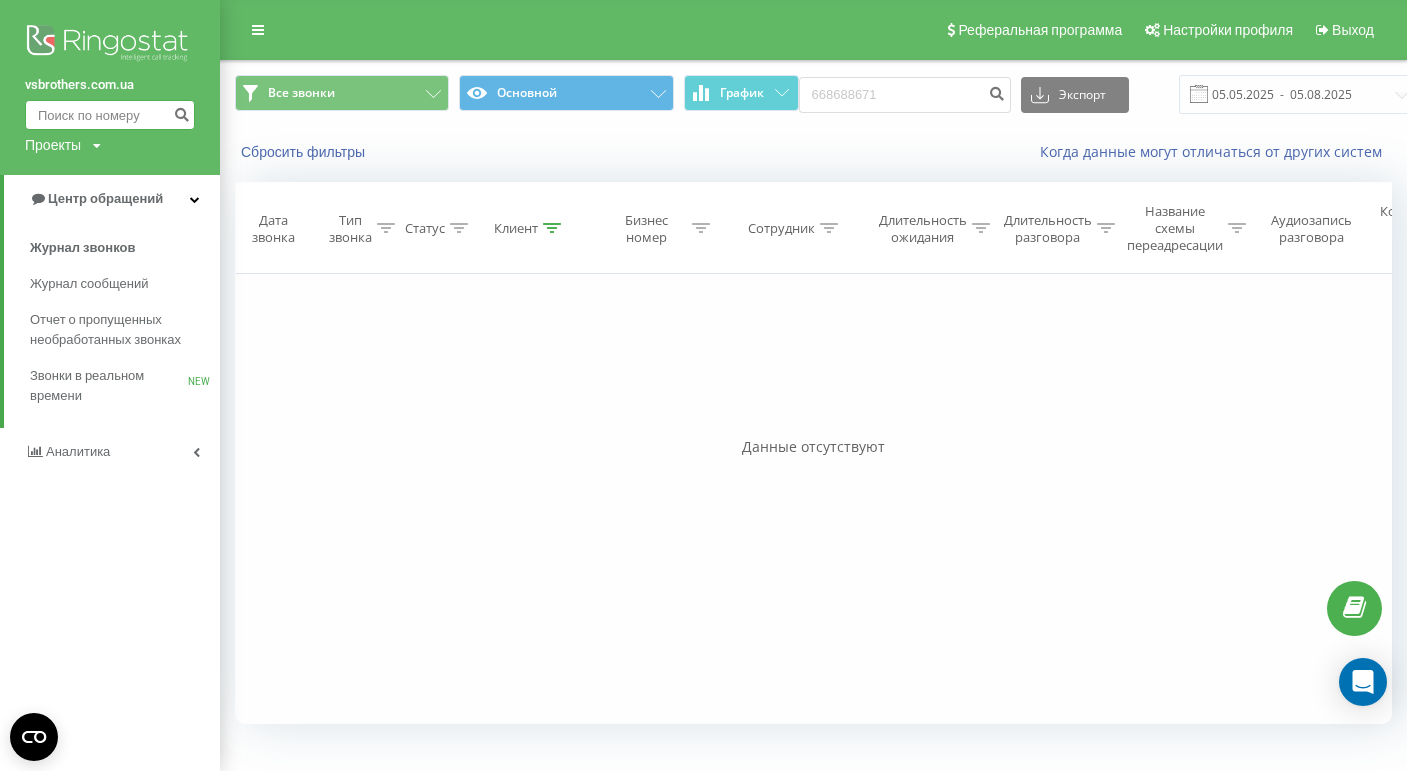 paste on "664723656" 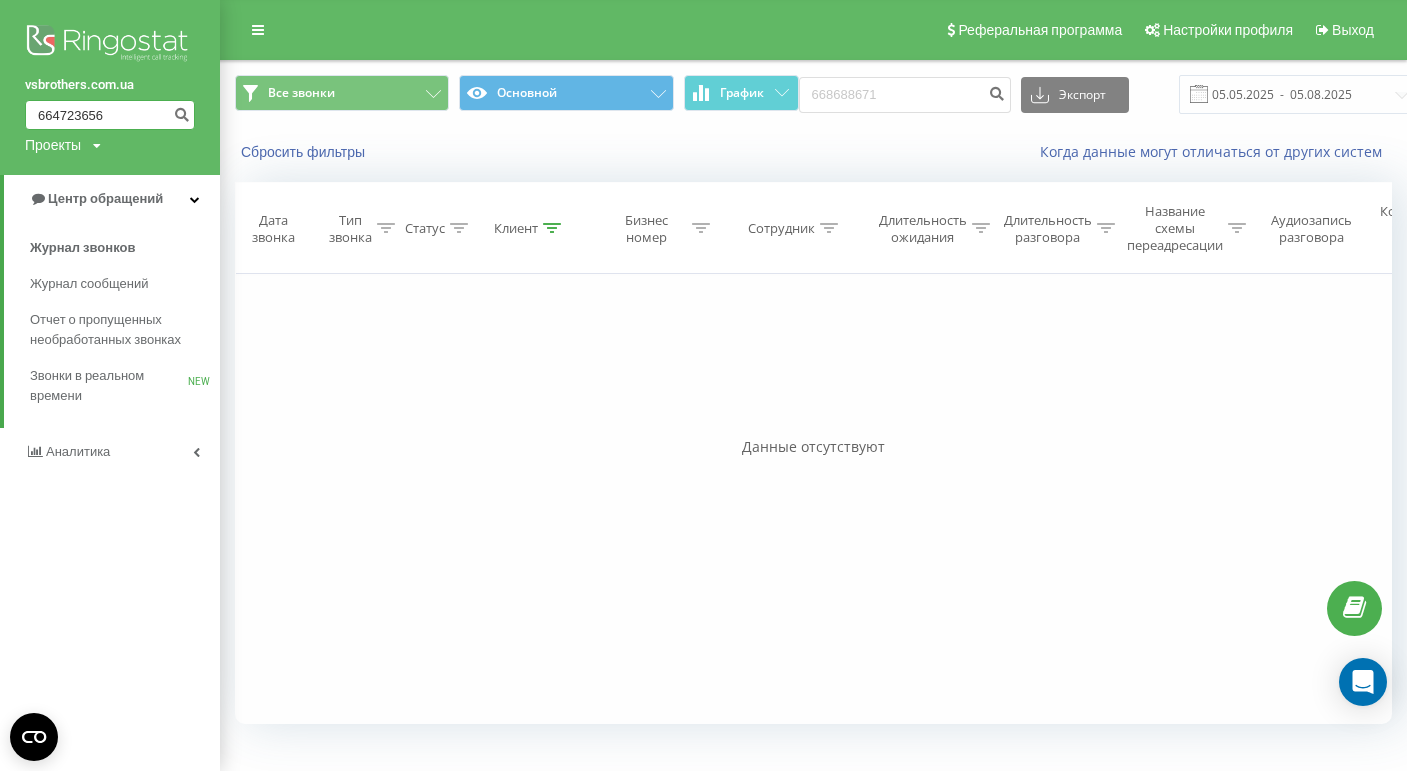 type on "664723656" 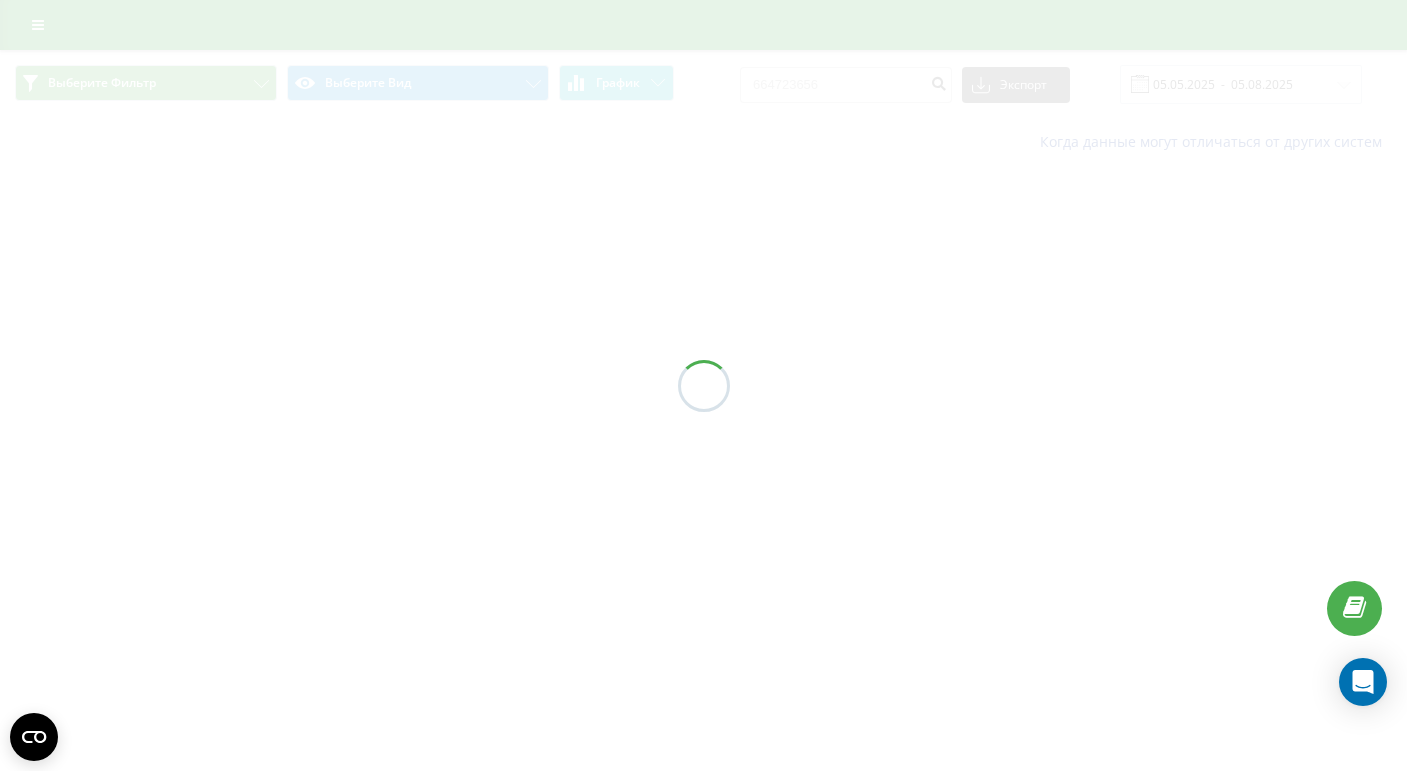 scroll, scrollTop: 0, scrollLeft: 0, axis: both 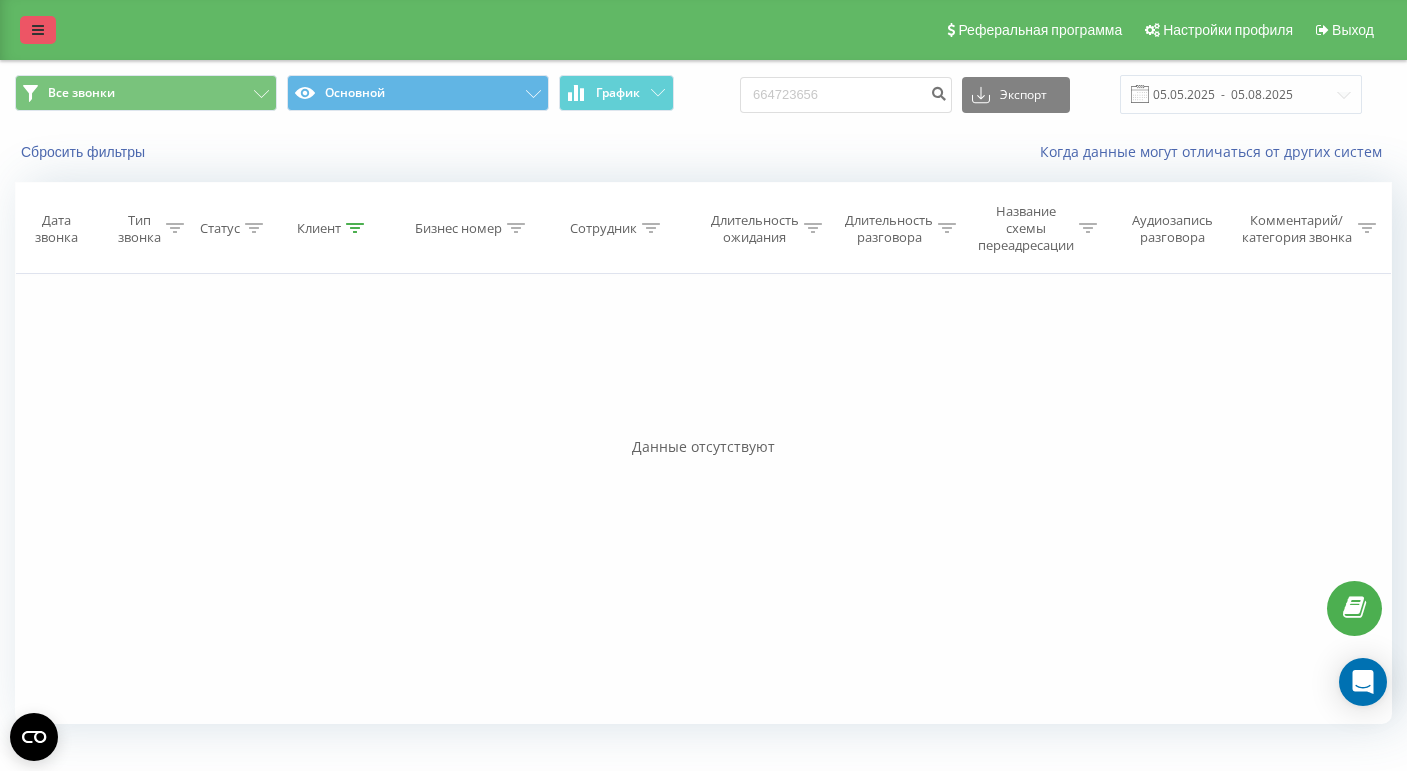 click at bounding box center [38, 30] 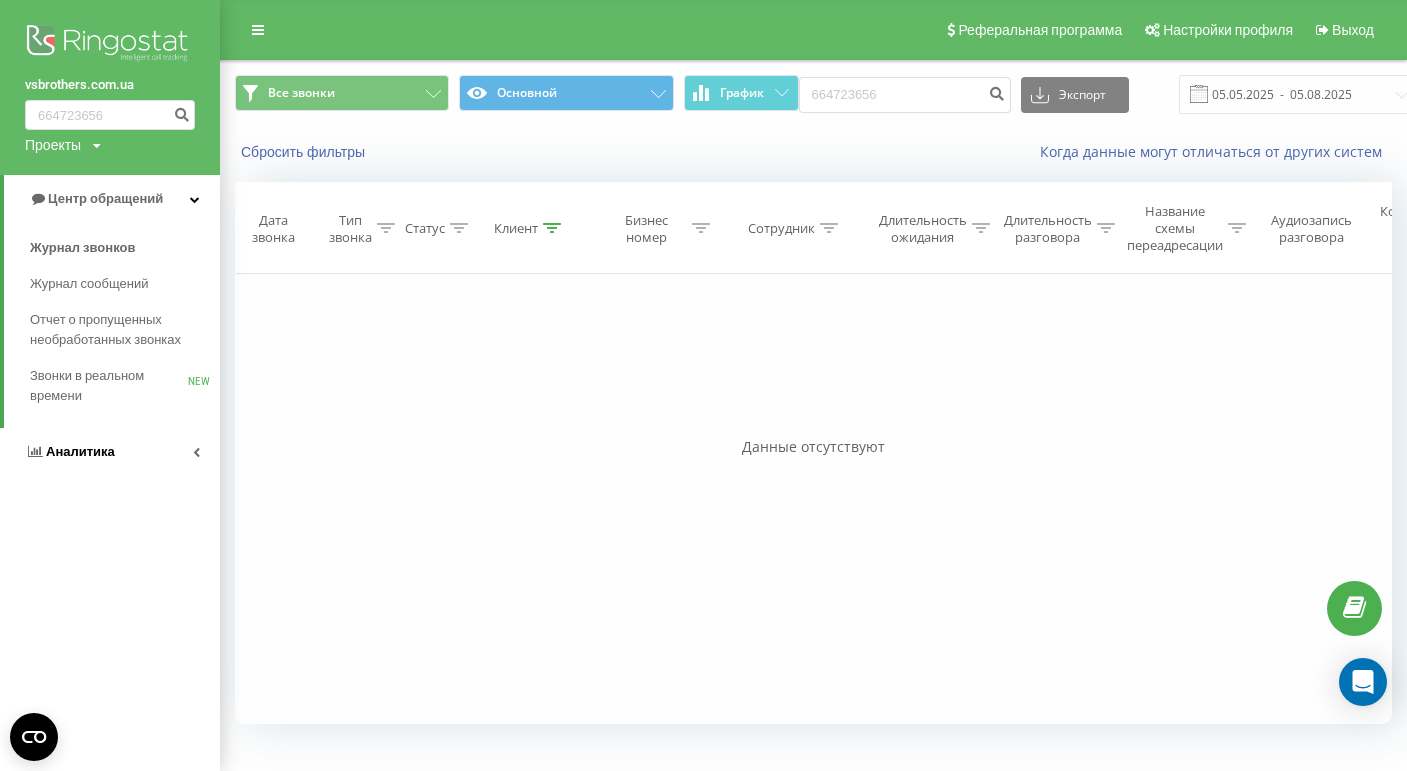click on "Аналитика" at bounding box center [80, 451] 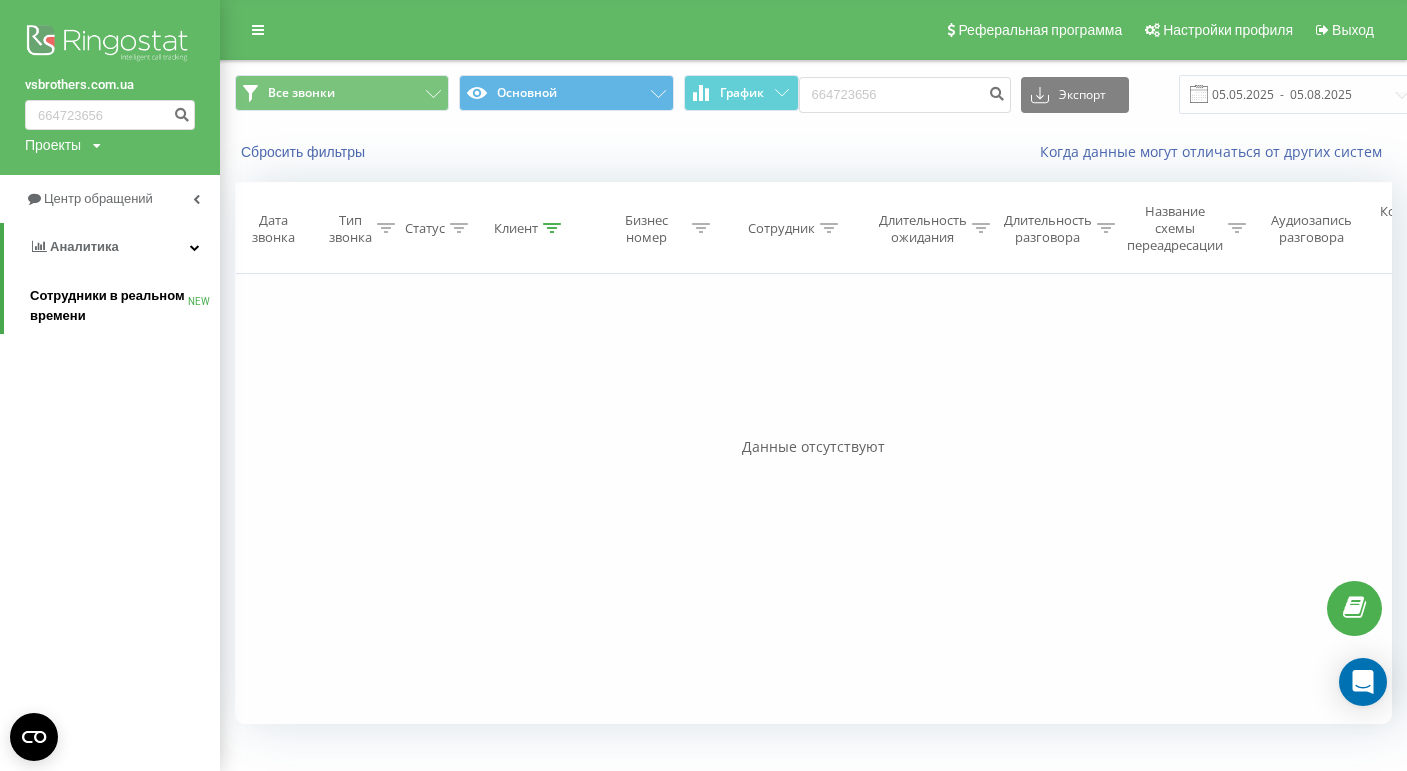 click on "Сотрудники в реальном времени" at bounding box center (109, 306) 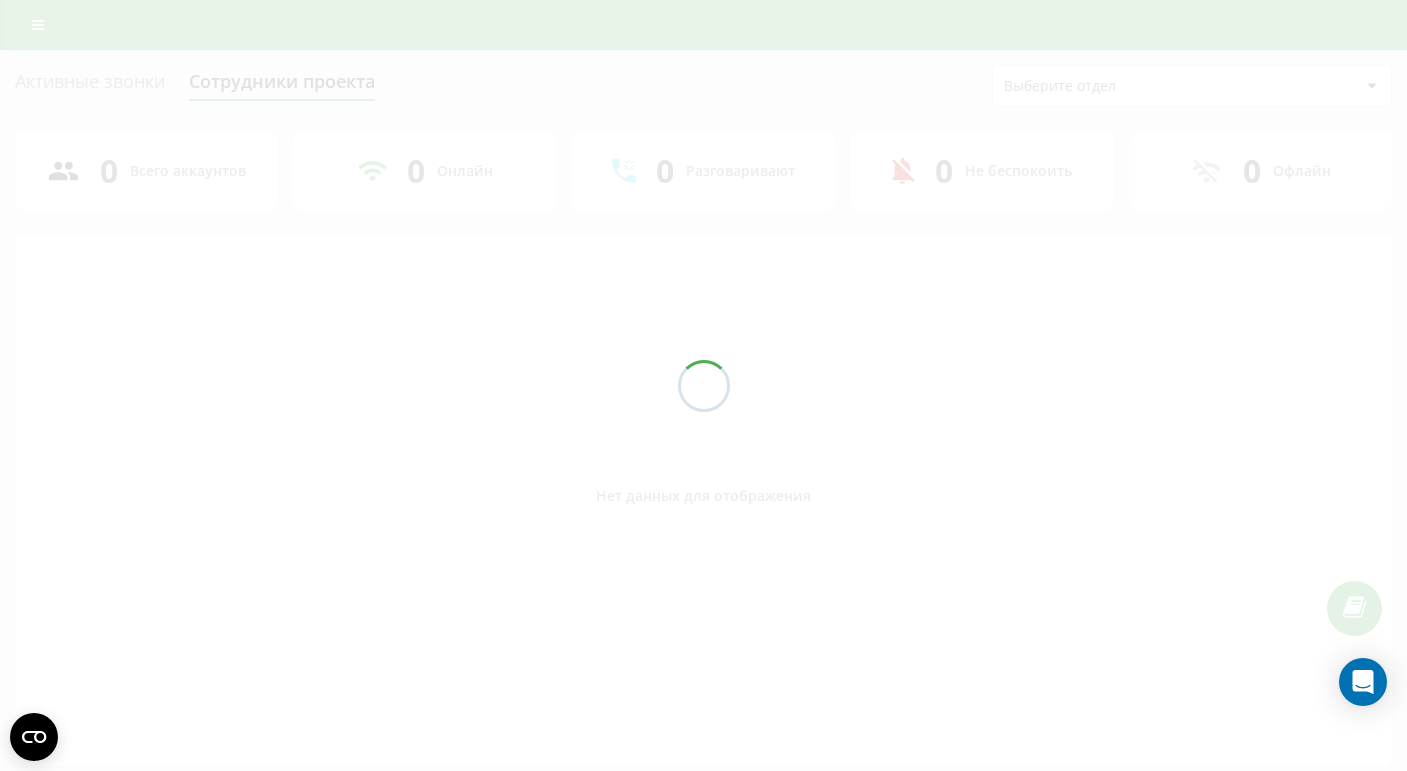 scroll, scrollTop: 0, scrollLeft: 0, axis: both 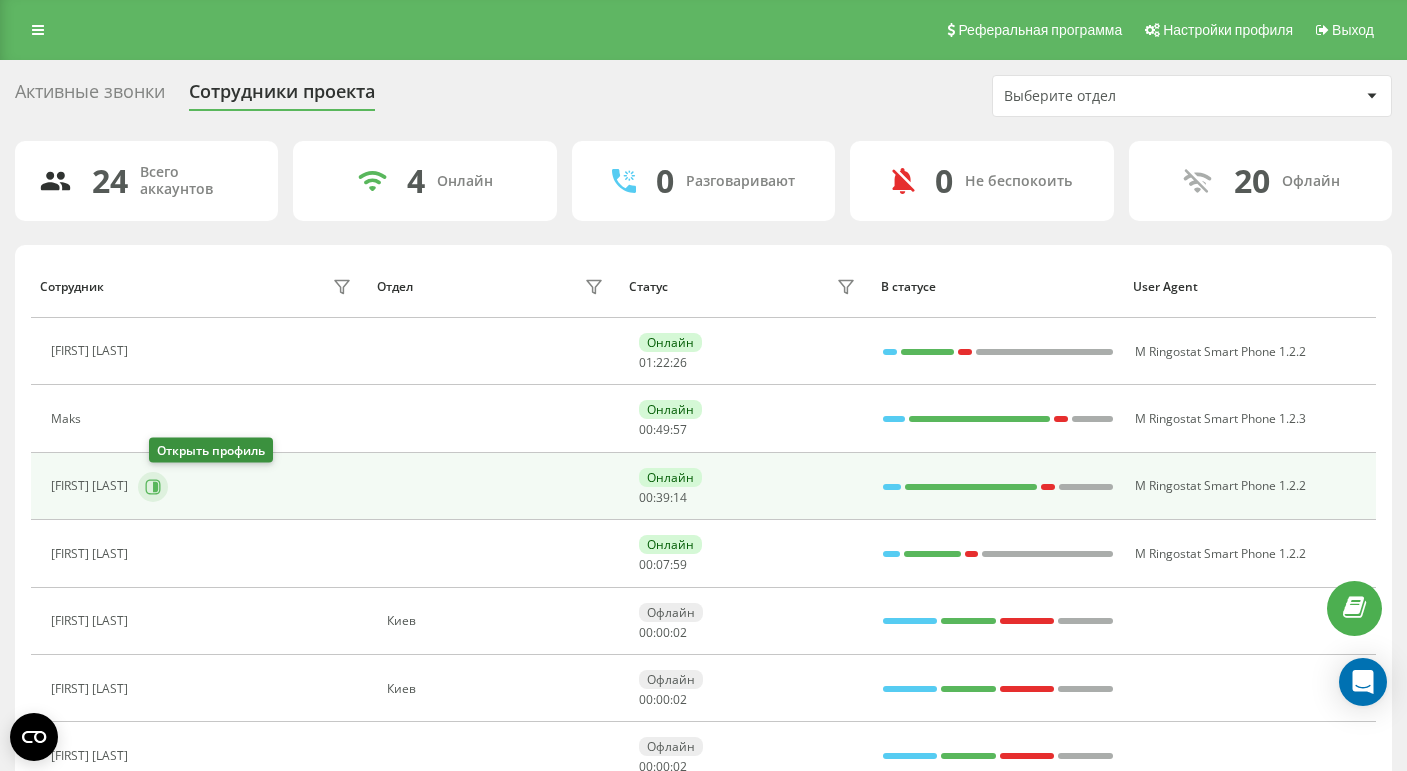 click at bounding box center (153, 487) 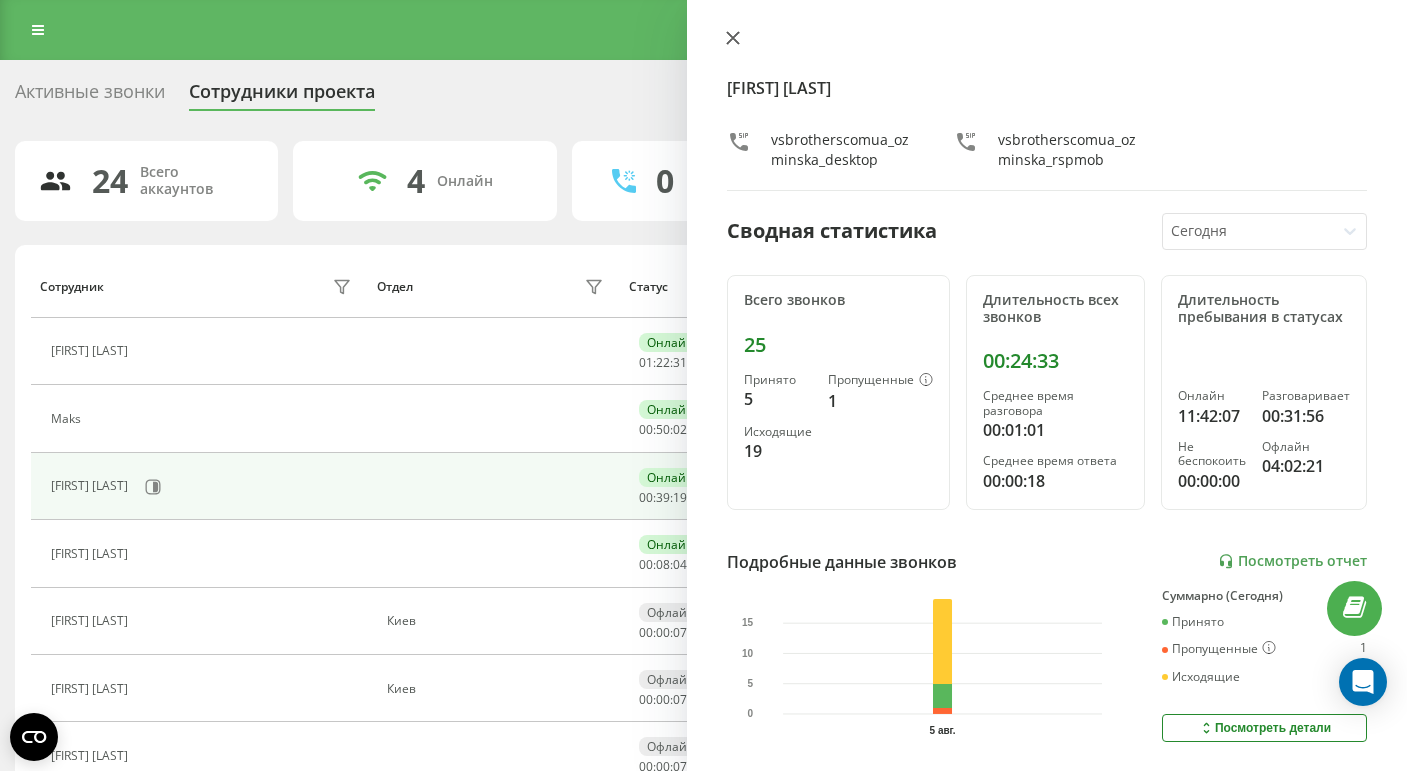 click 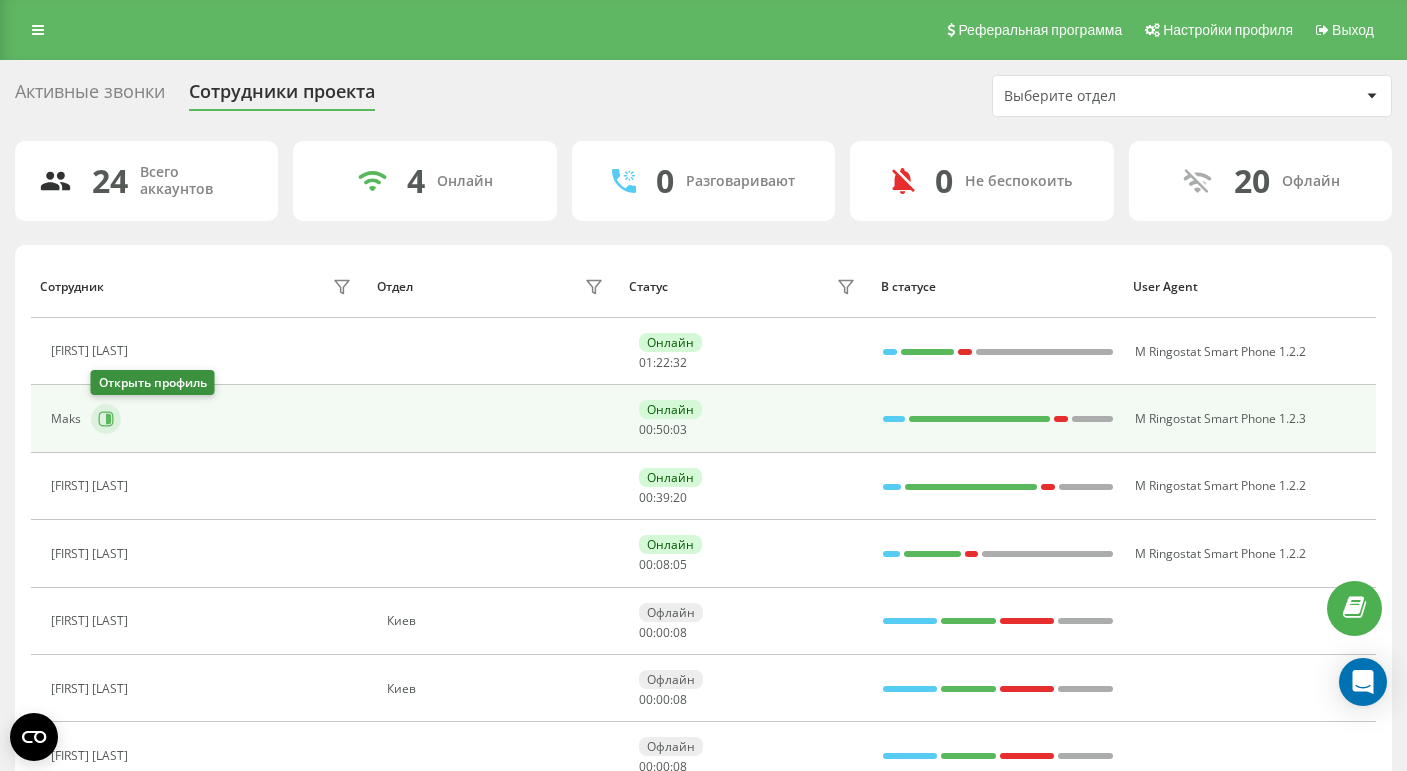 click 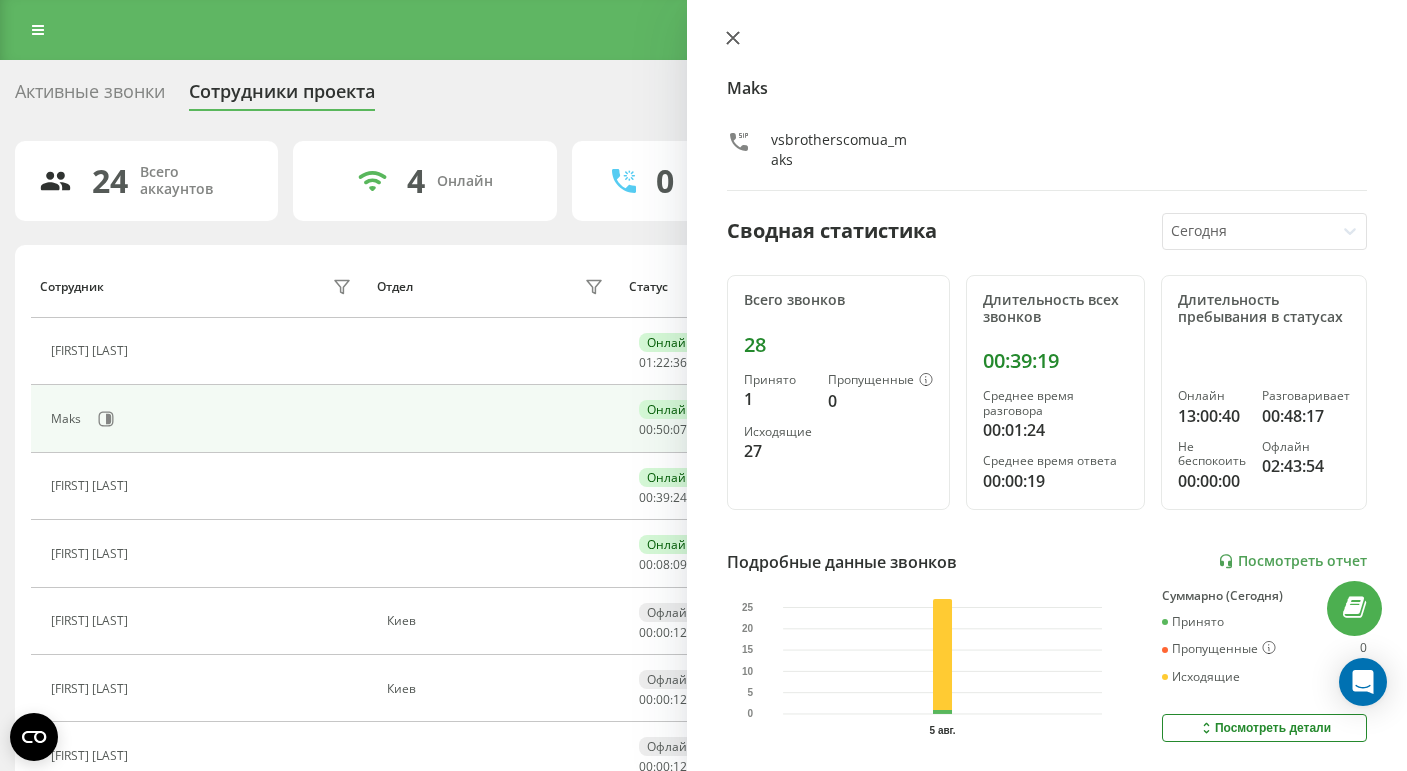 click 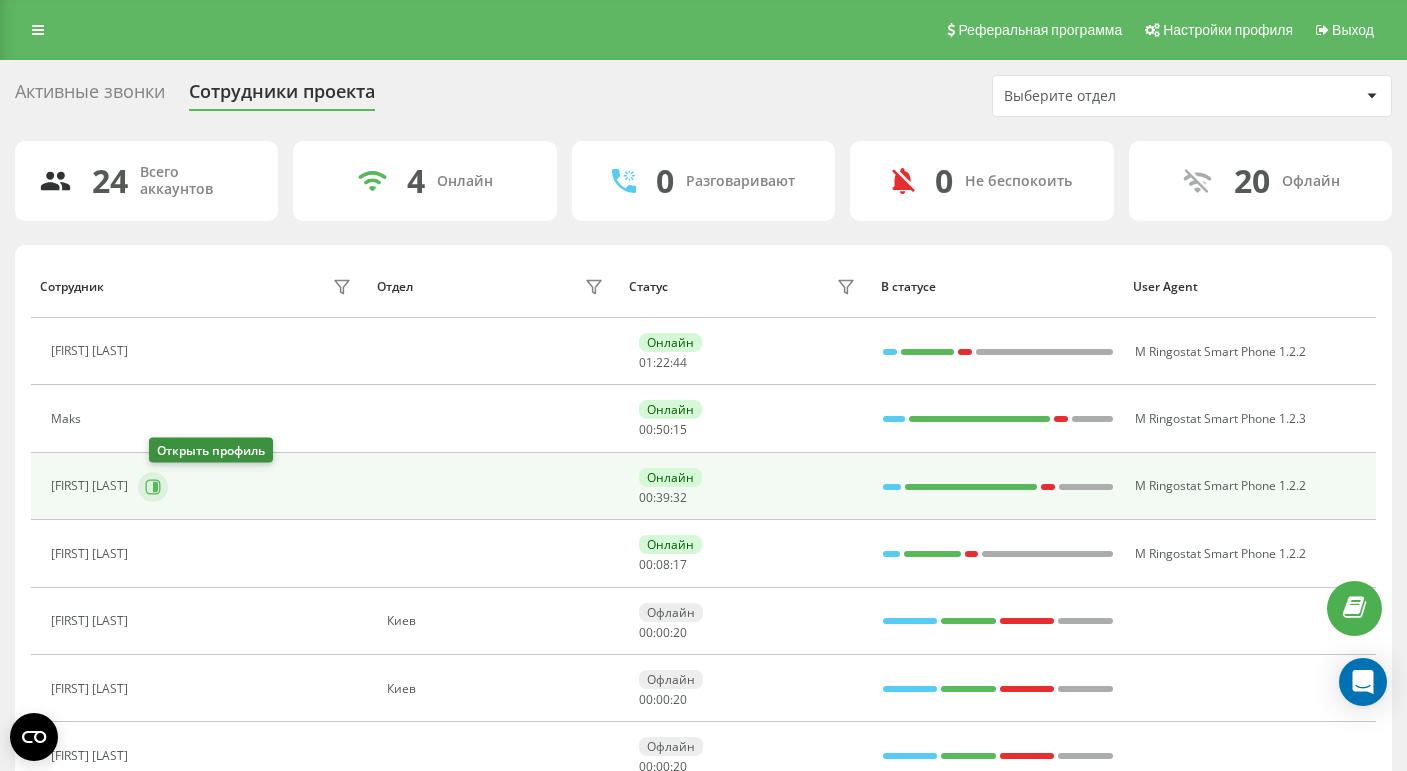 click 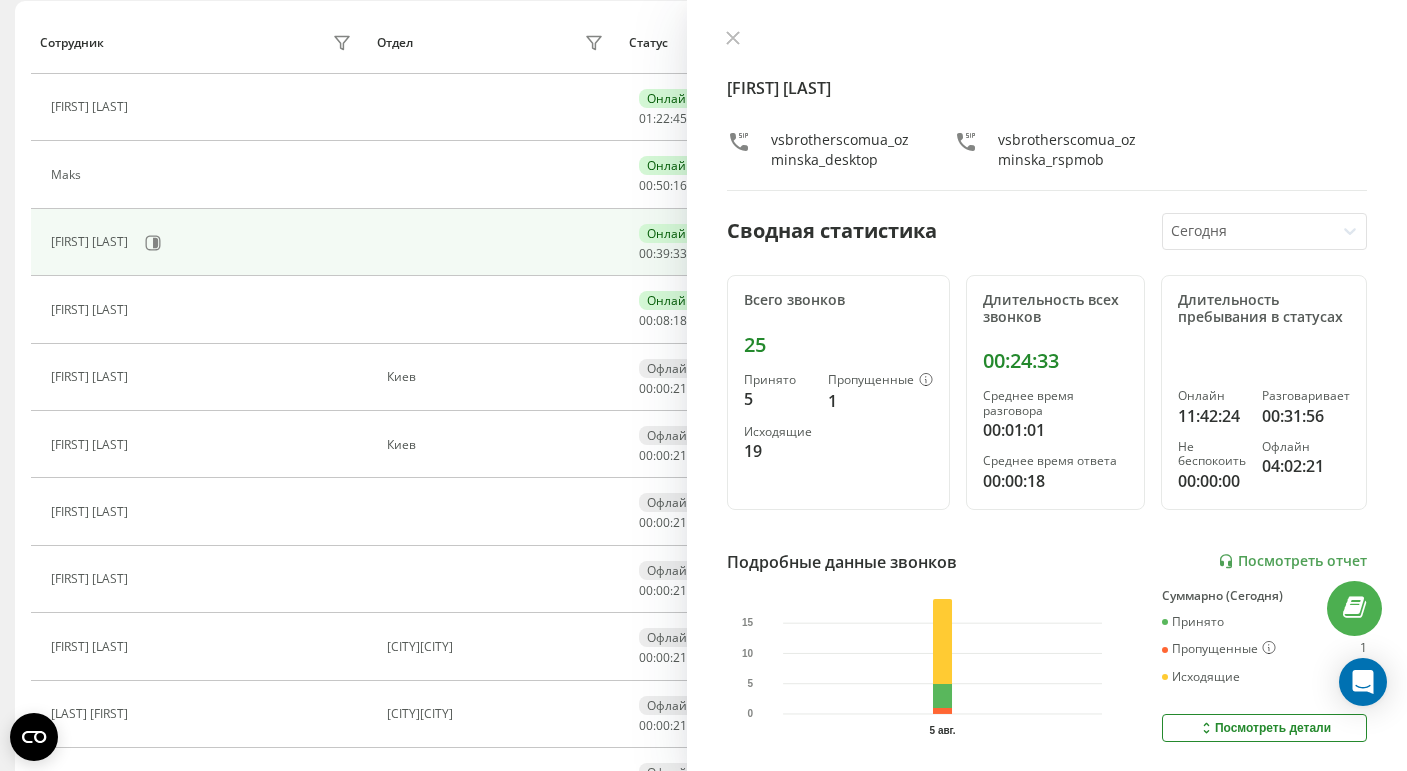 scroll, scrollTop: 326, scrollLeft: 0, axis: vertical 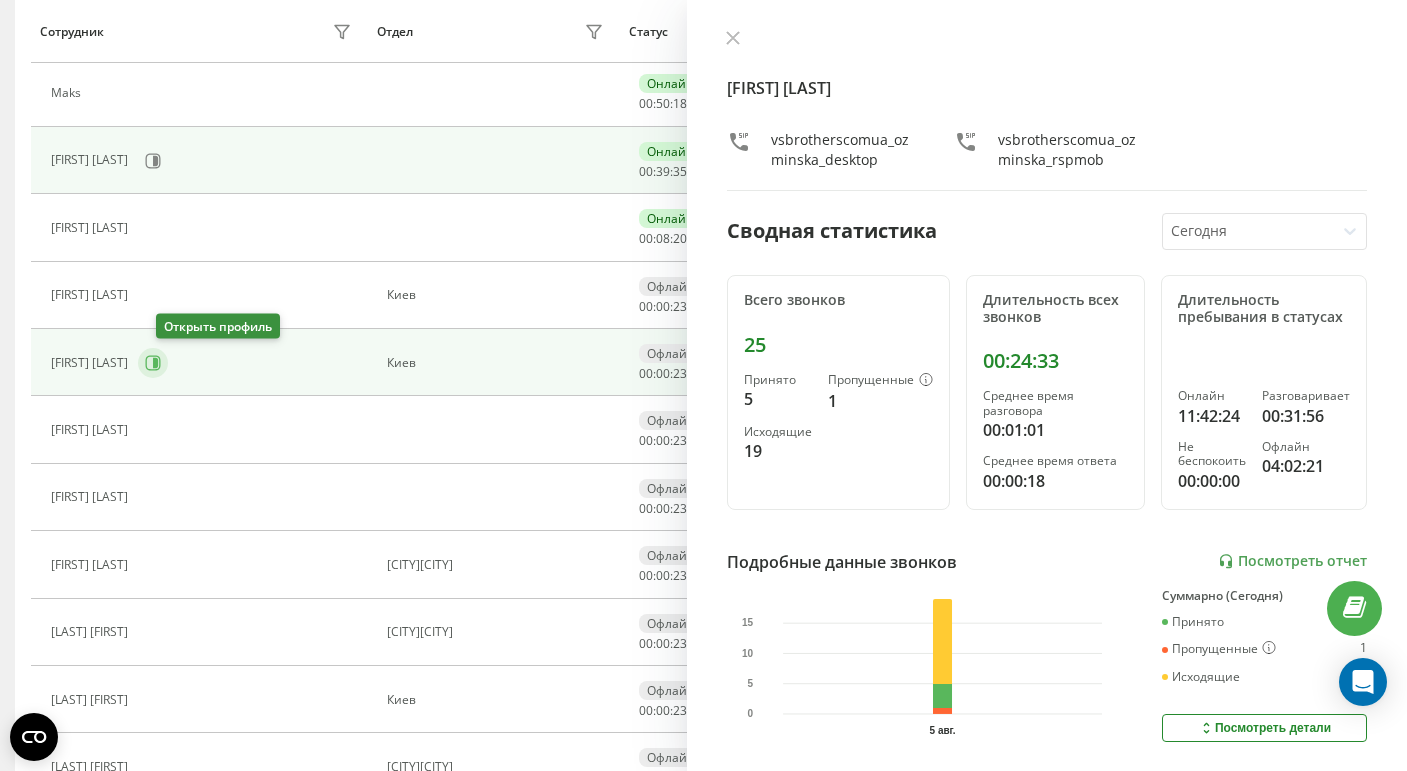 click 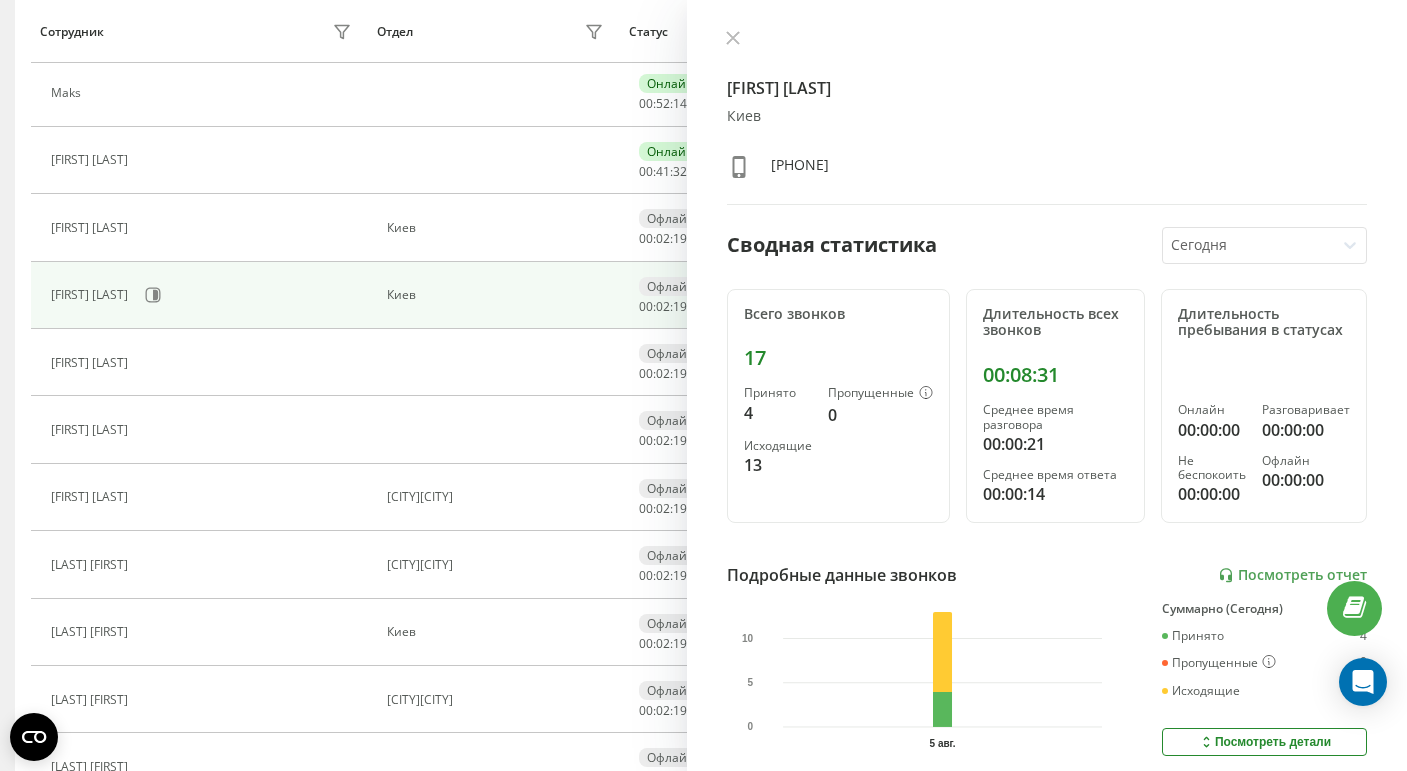 scroll, scrollTop: 191, scrollLeft: 0, axis: vertical 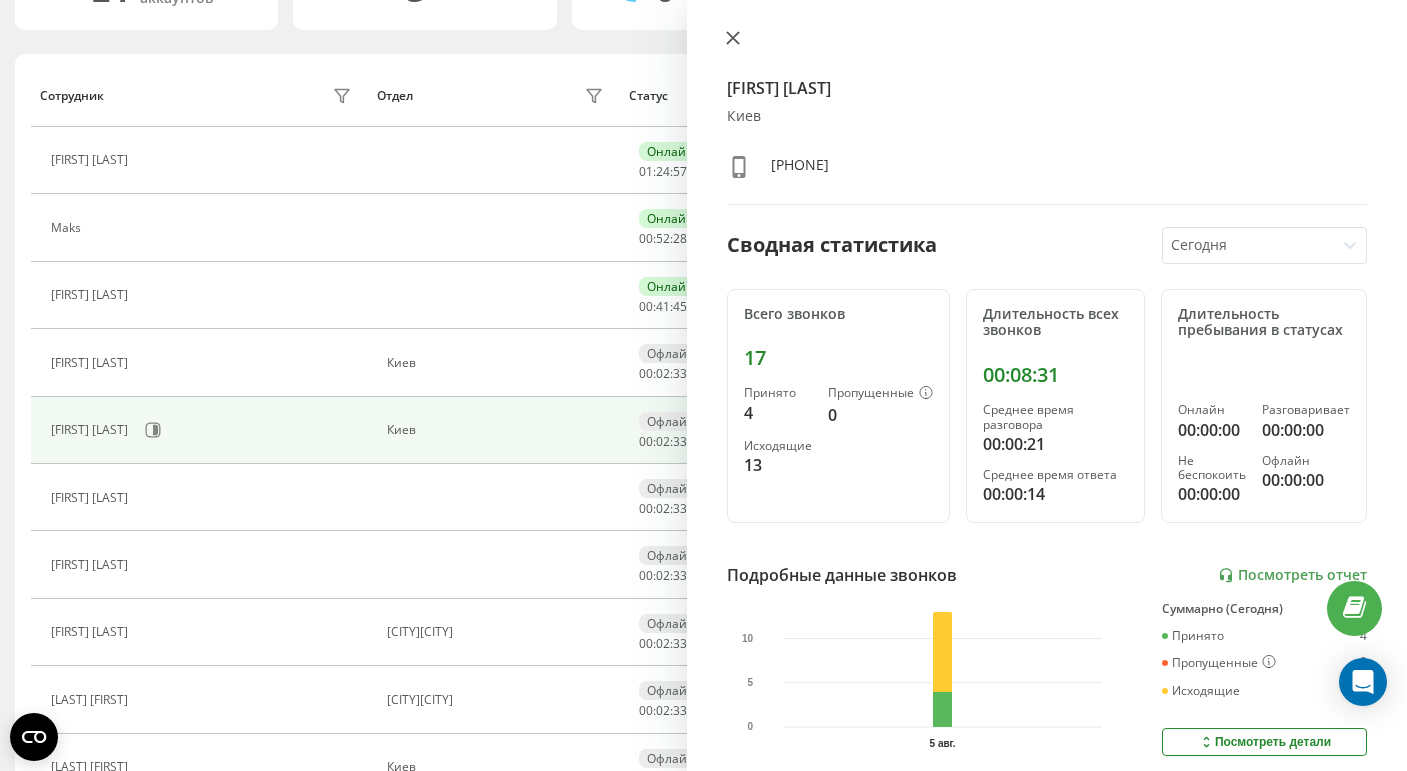 click 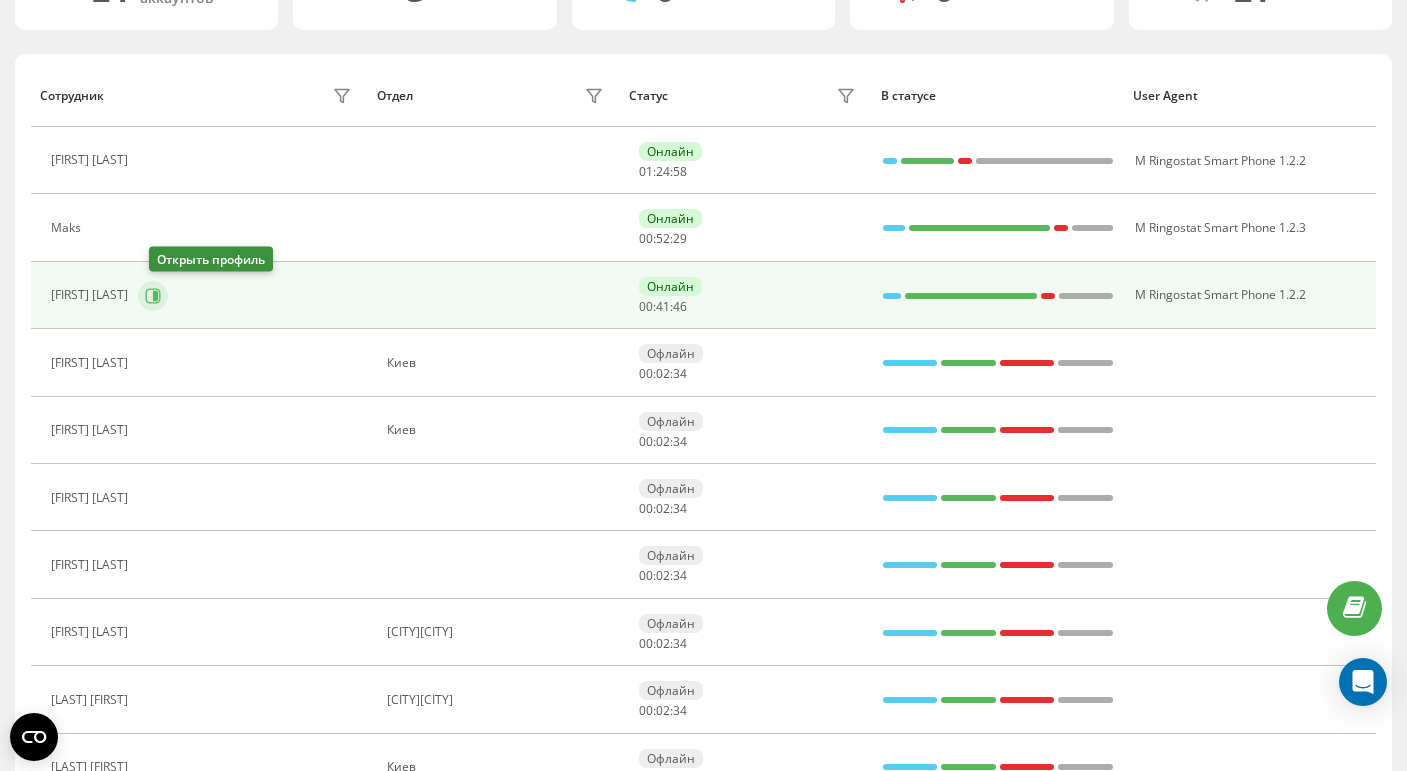 click 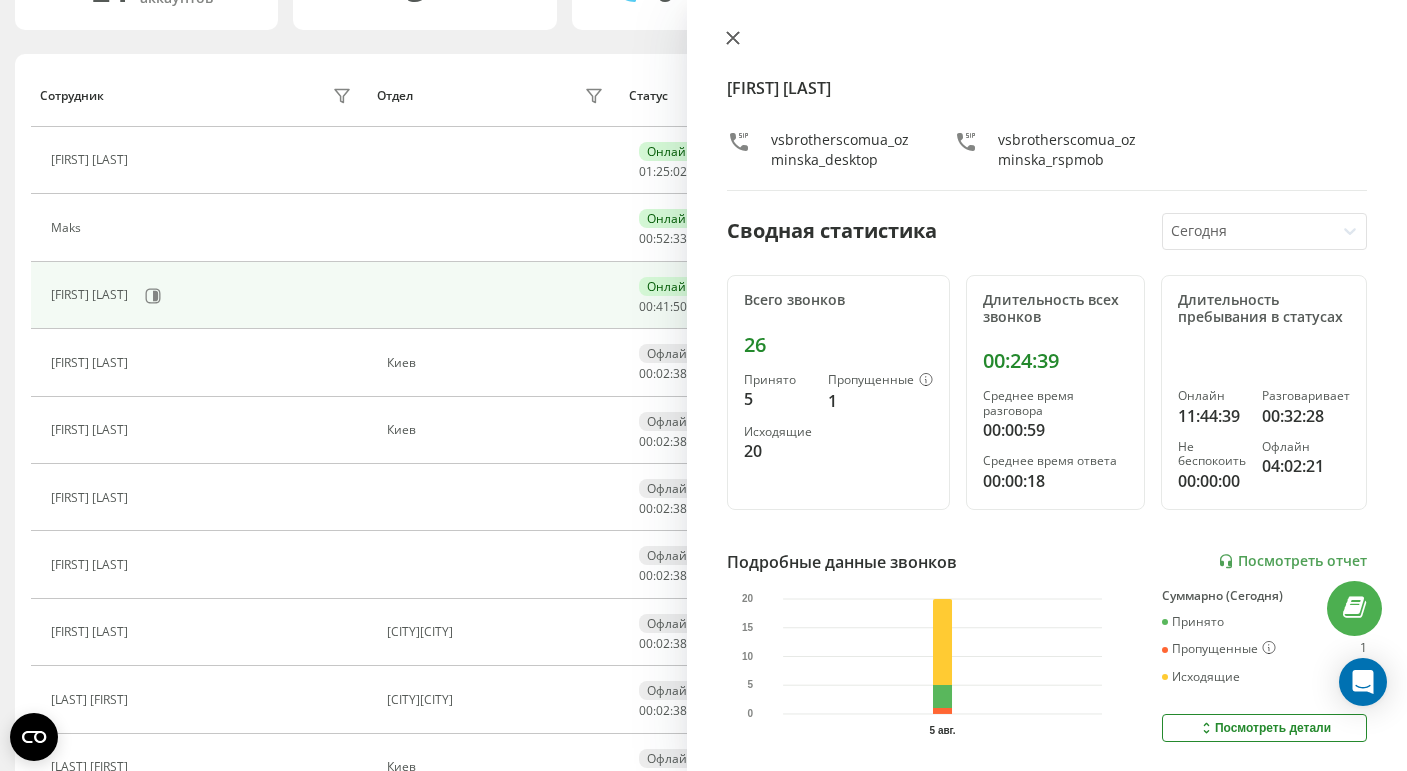click 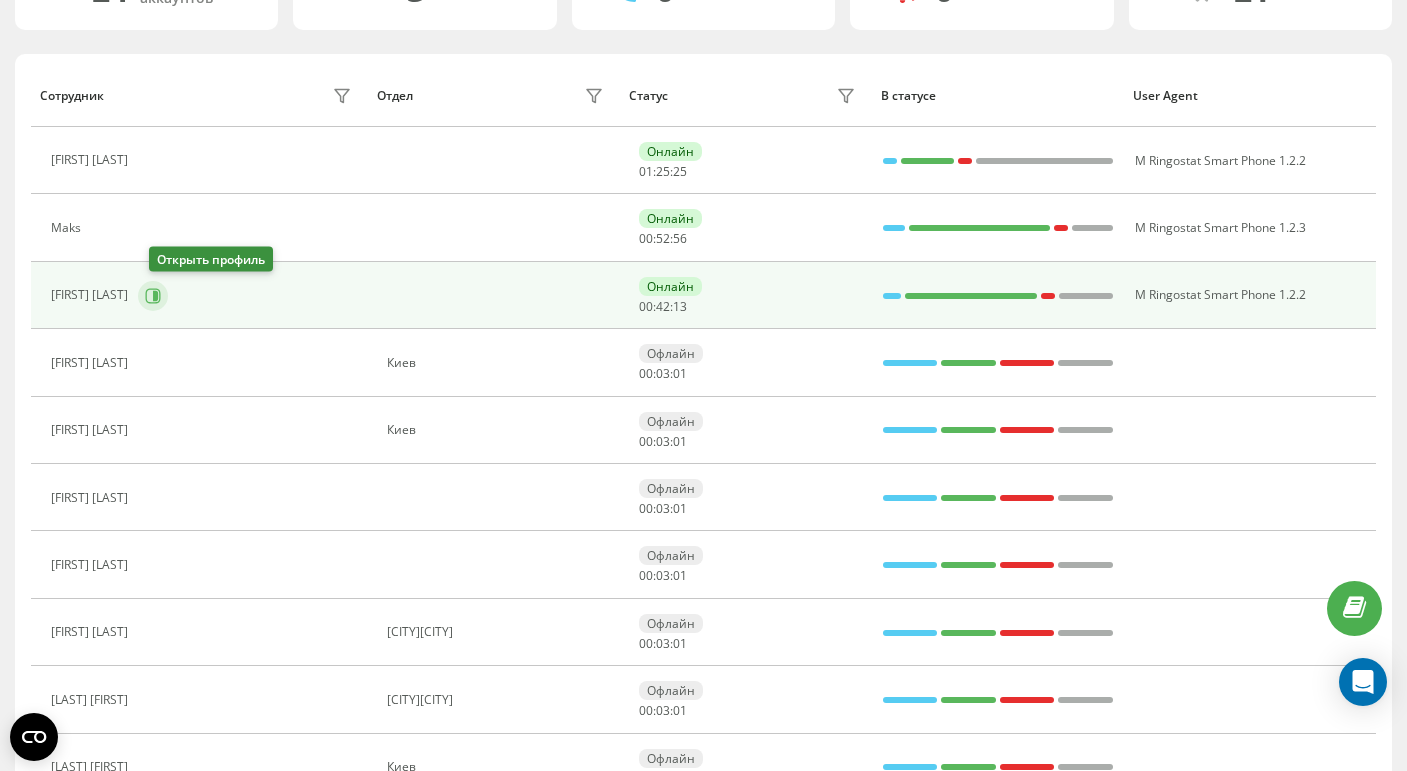 click 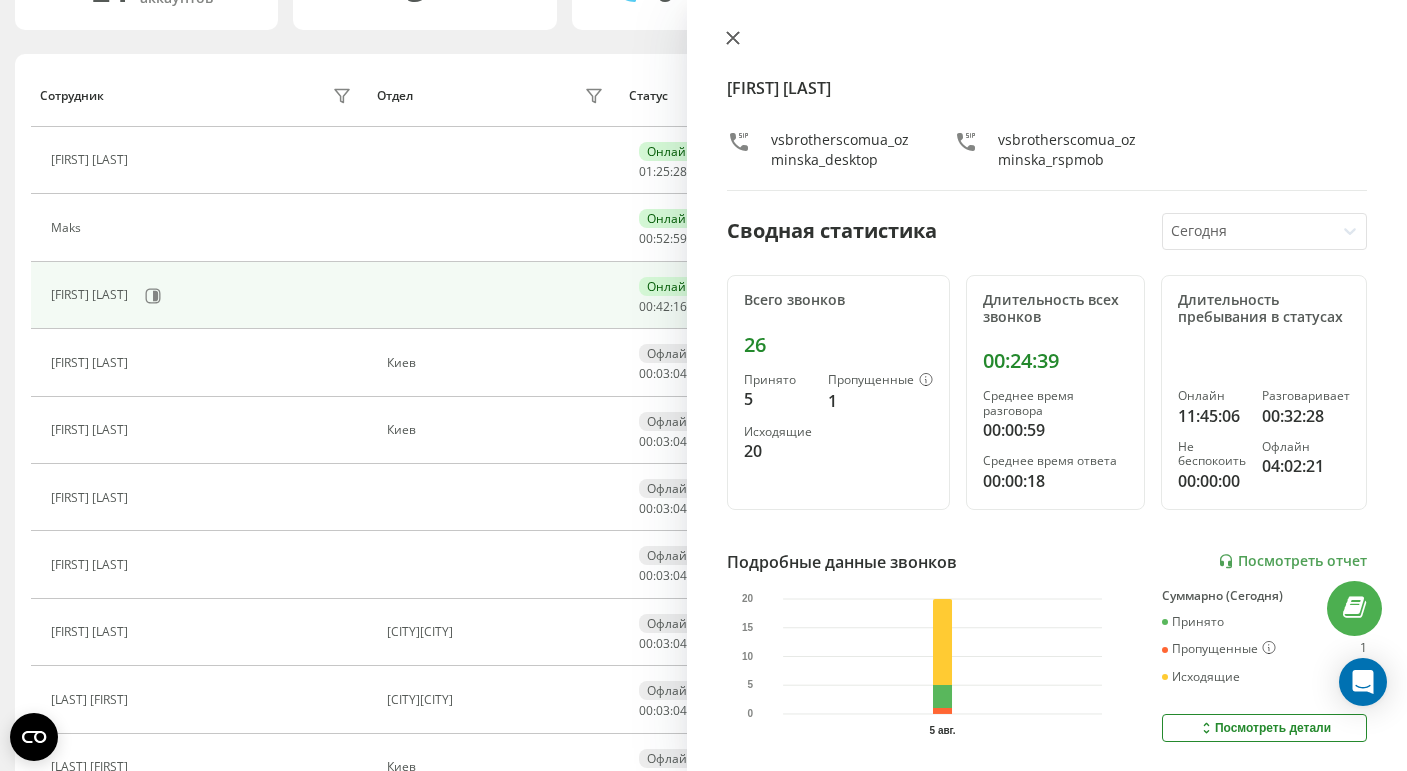 click 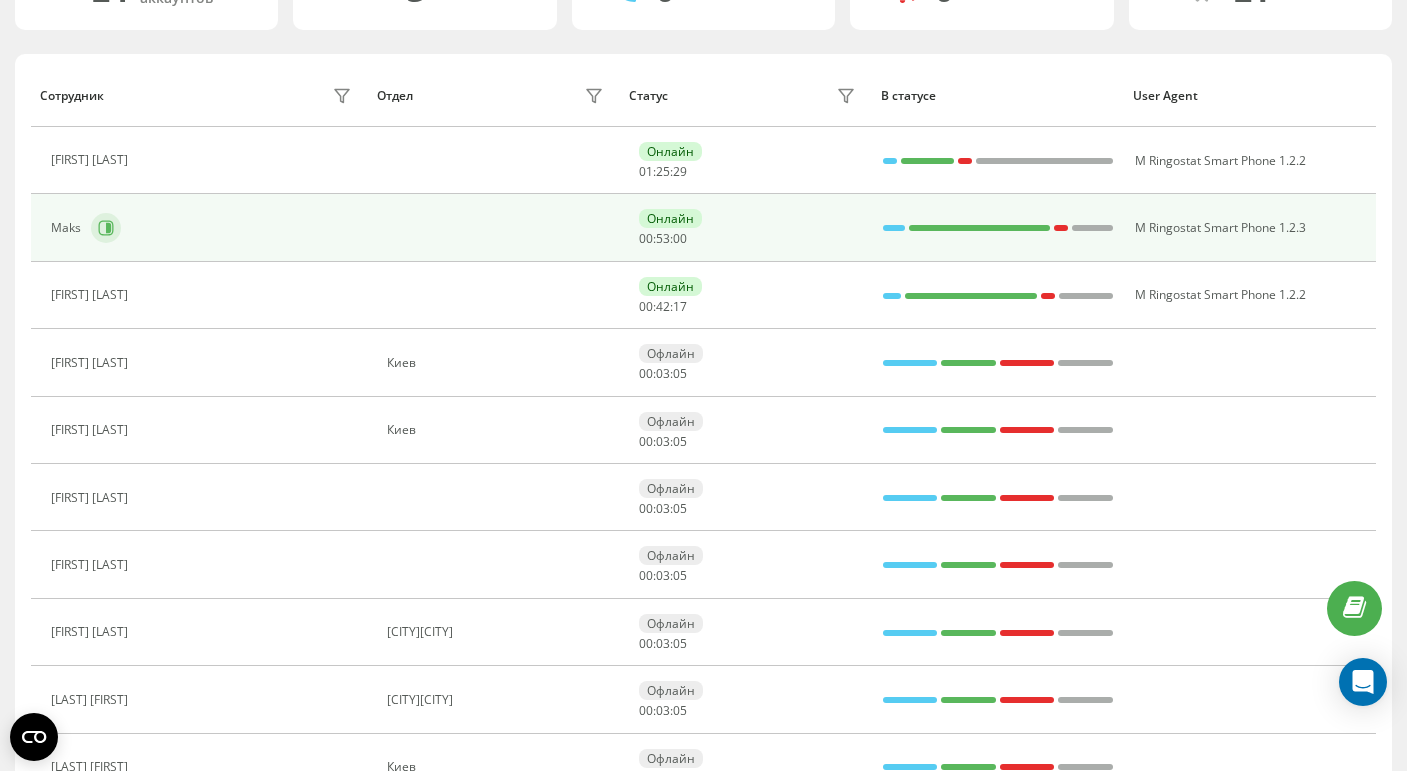 click 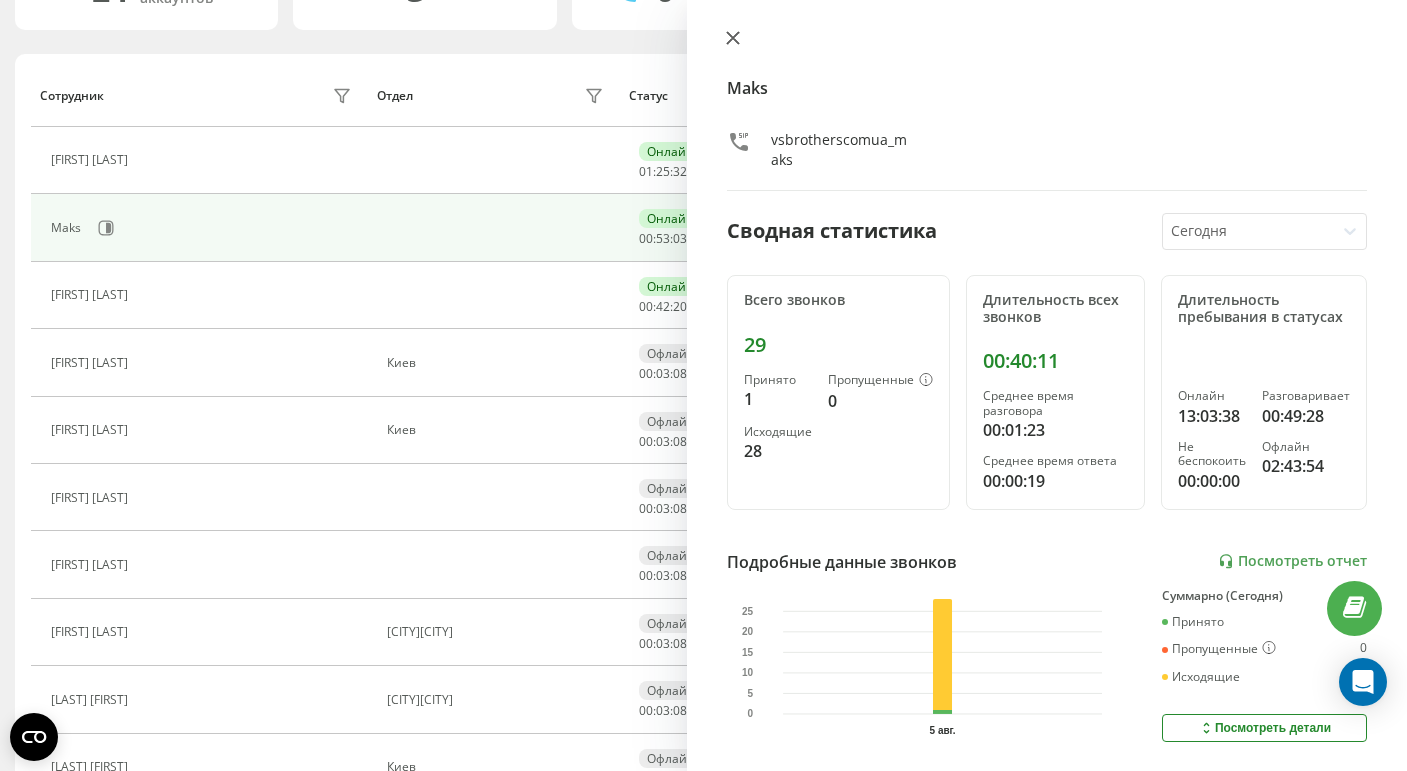 click 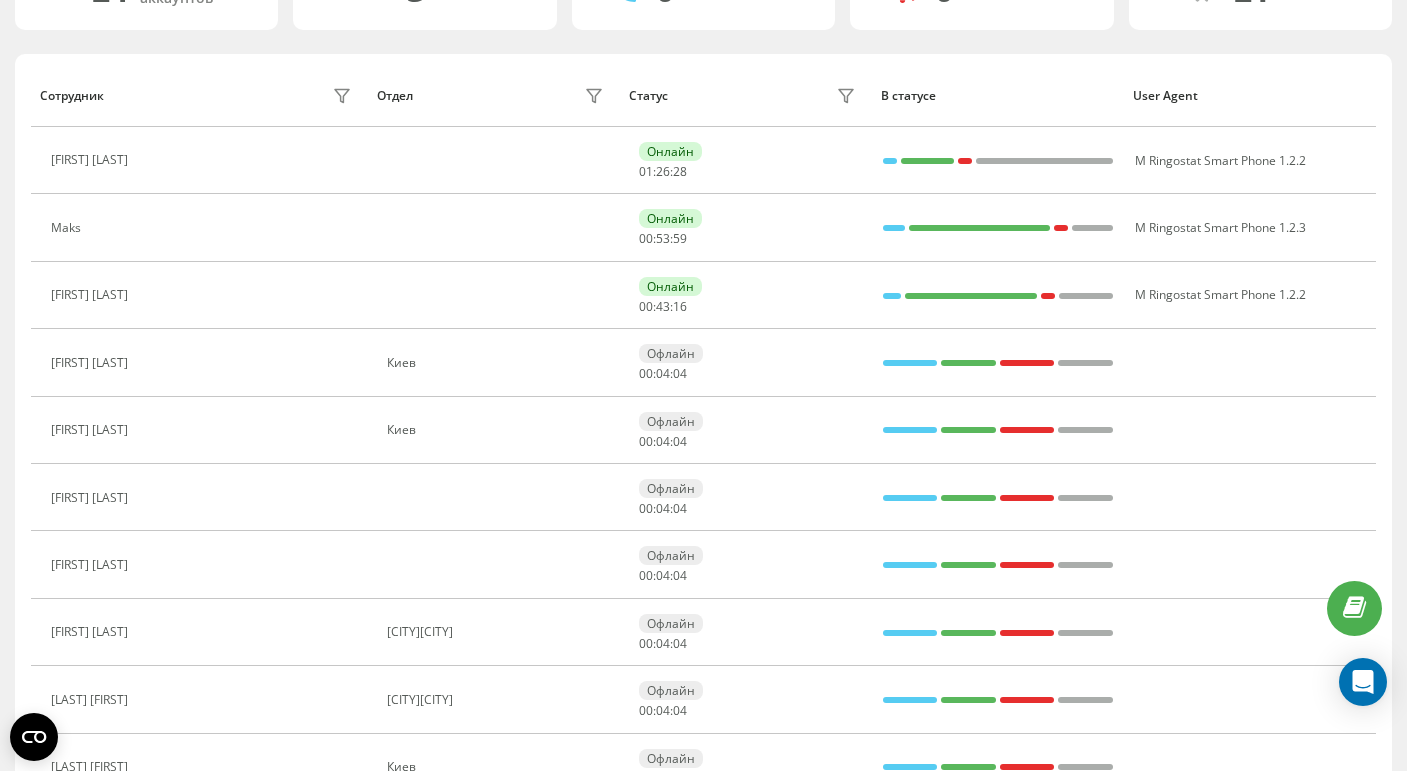 scroll, scrollTop: 0, scrollLeft: 0, axis: both 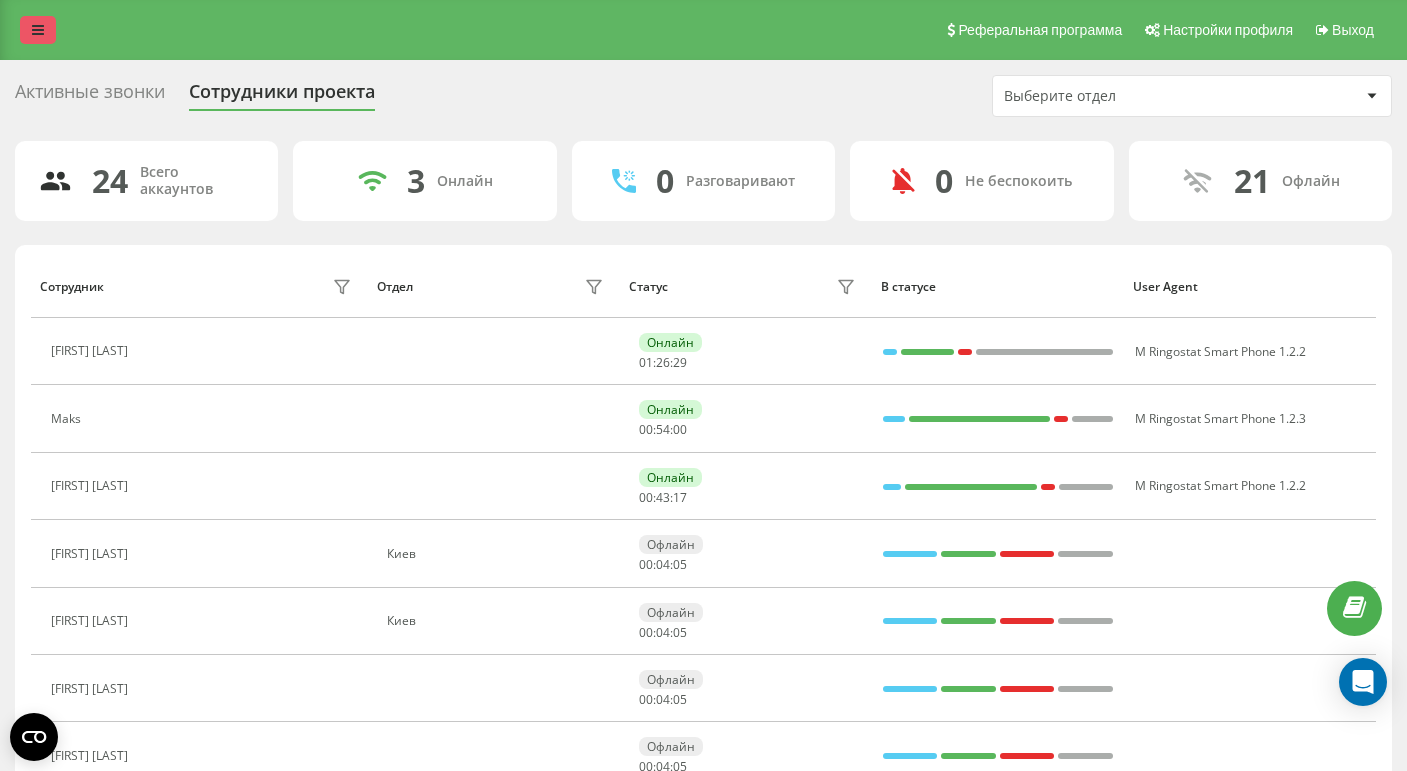 click at bounding box center (38, 30) 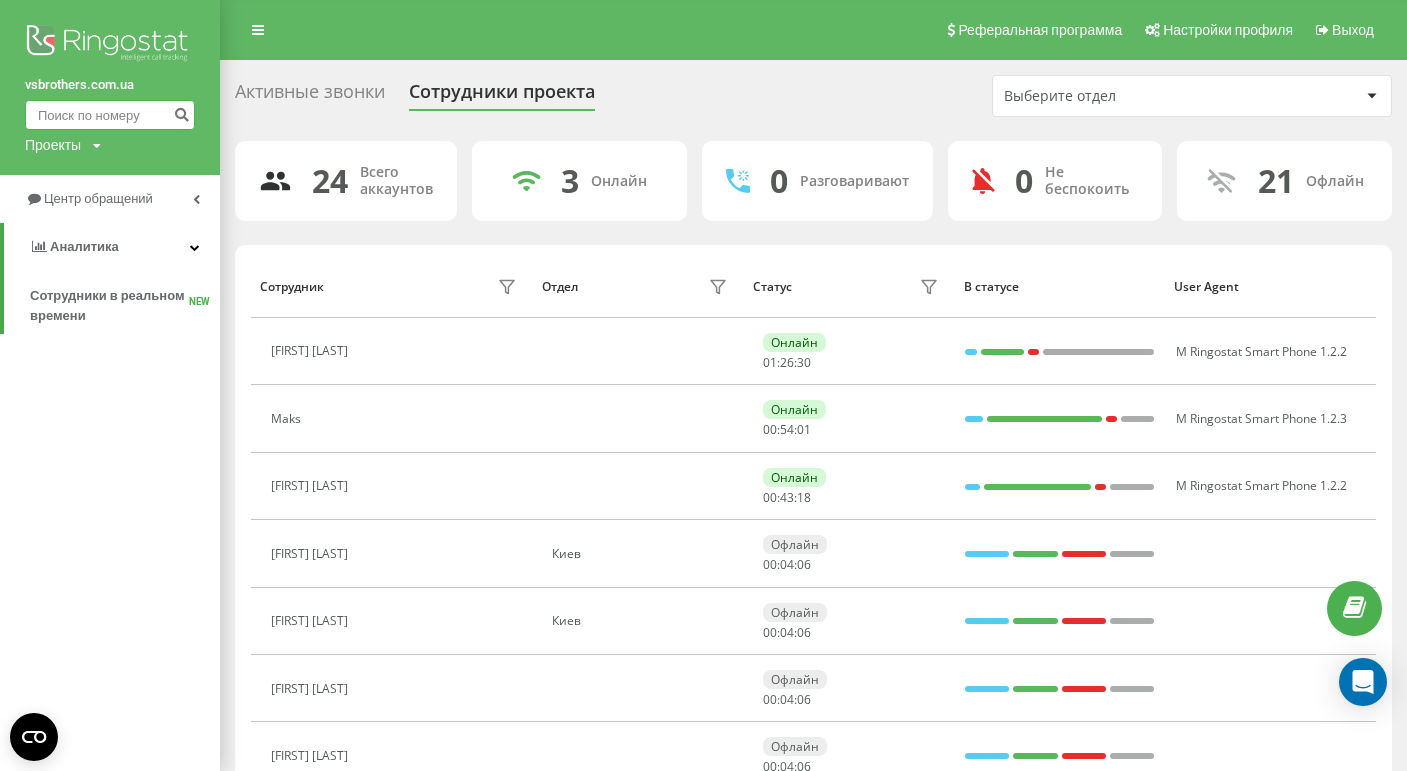 click at bounding box center (110, 115) 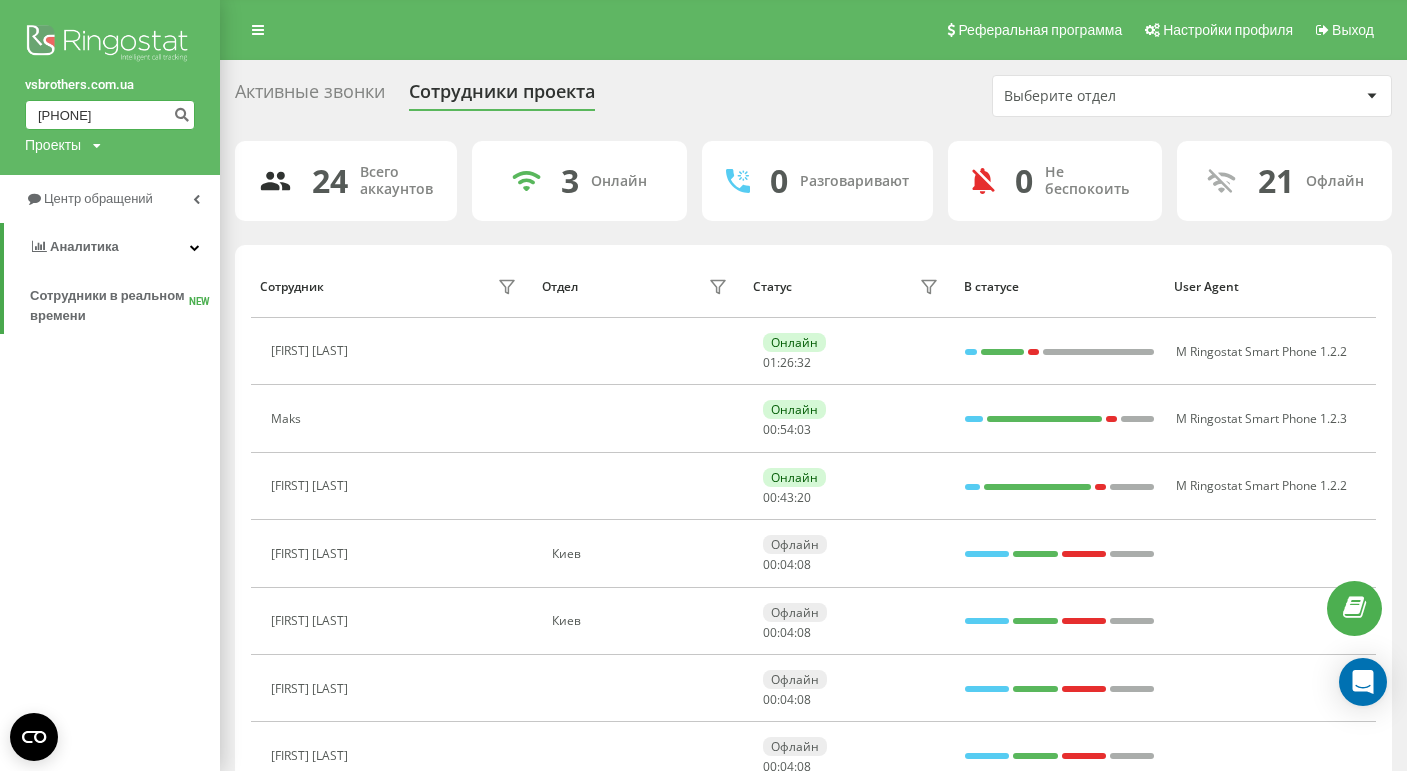 type on "604216998" 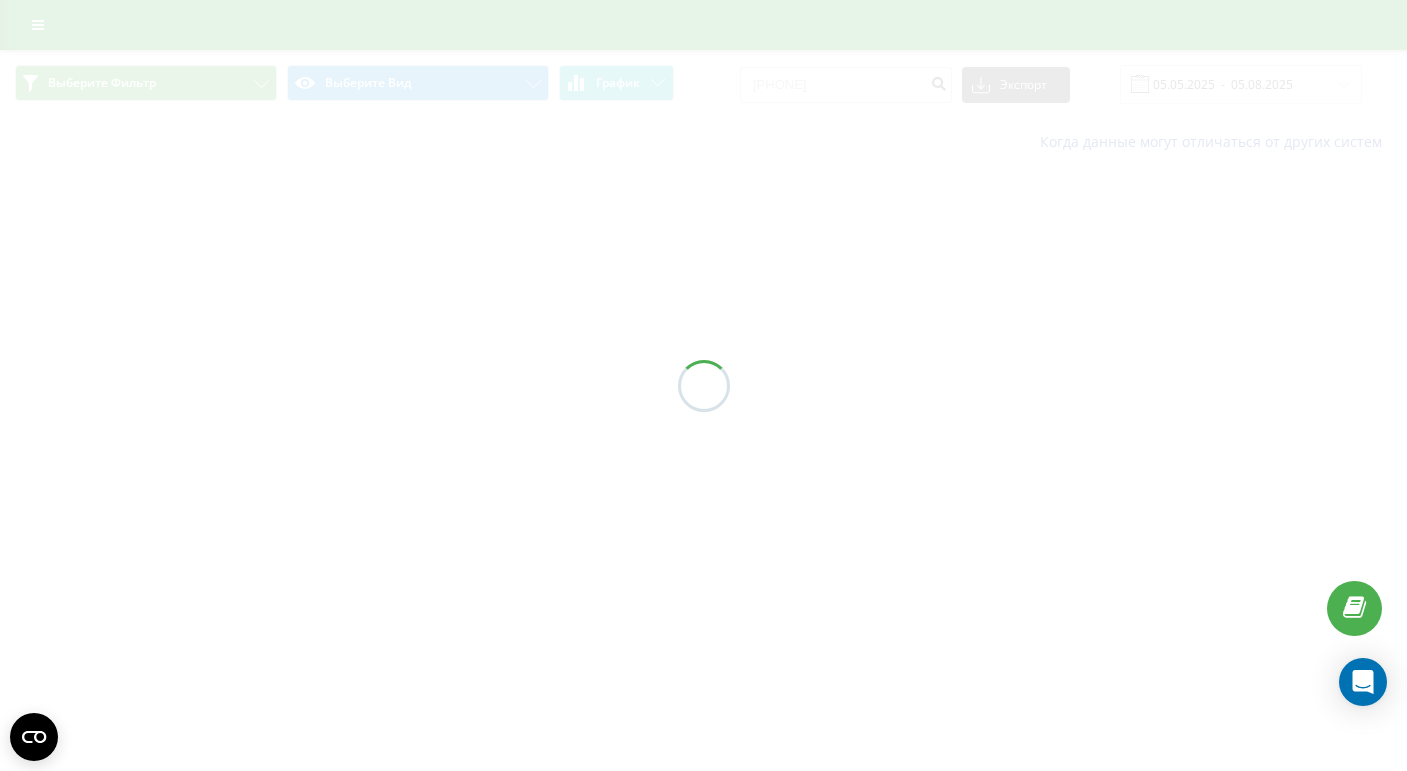 scroll, scrollTop: 0, scrollLeft: 0, axis: both 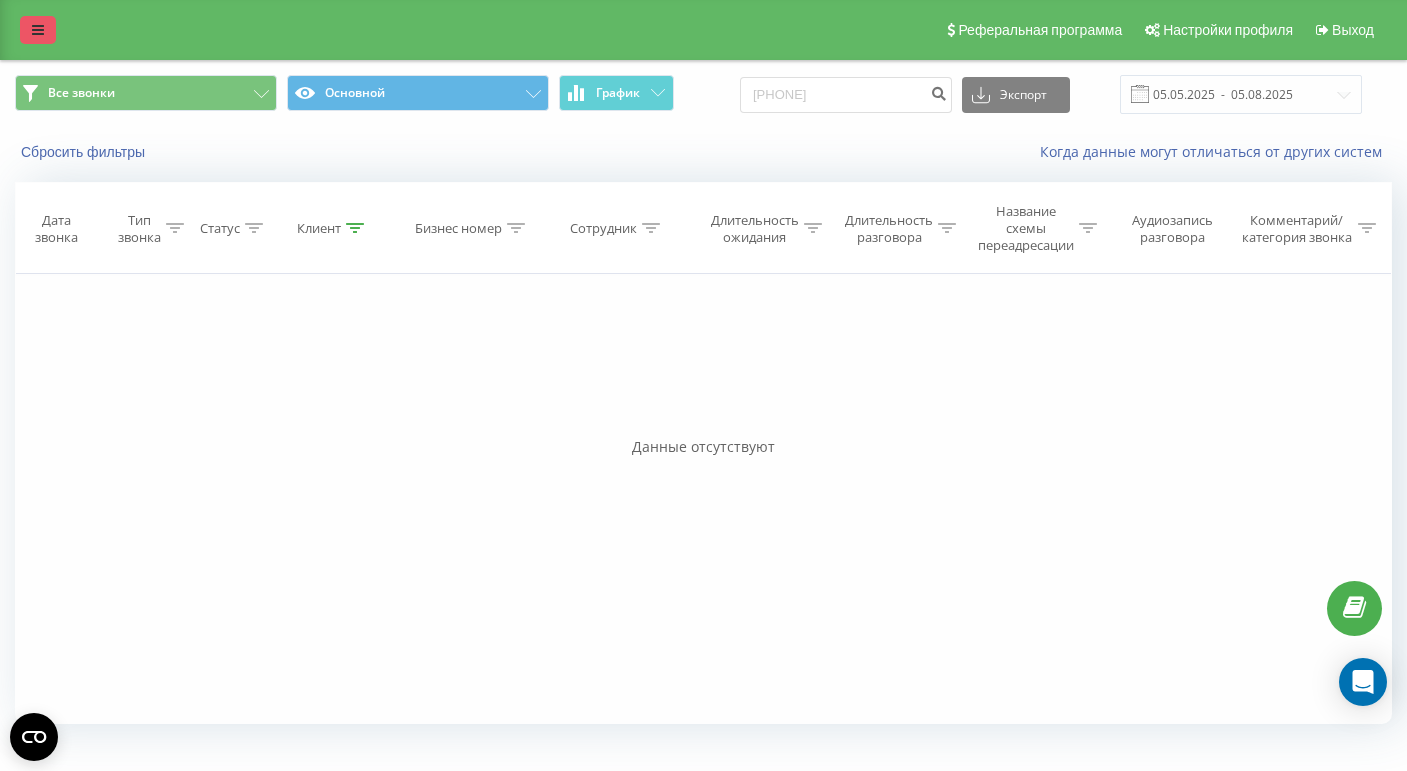 click at bounding box center (38, 30) 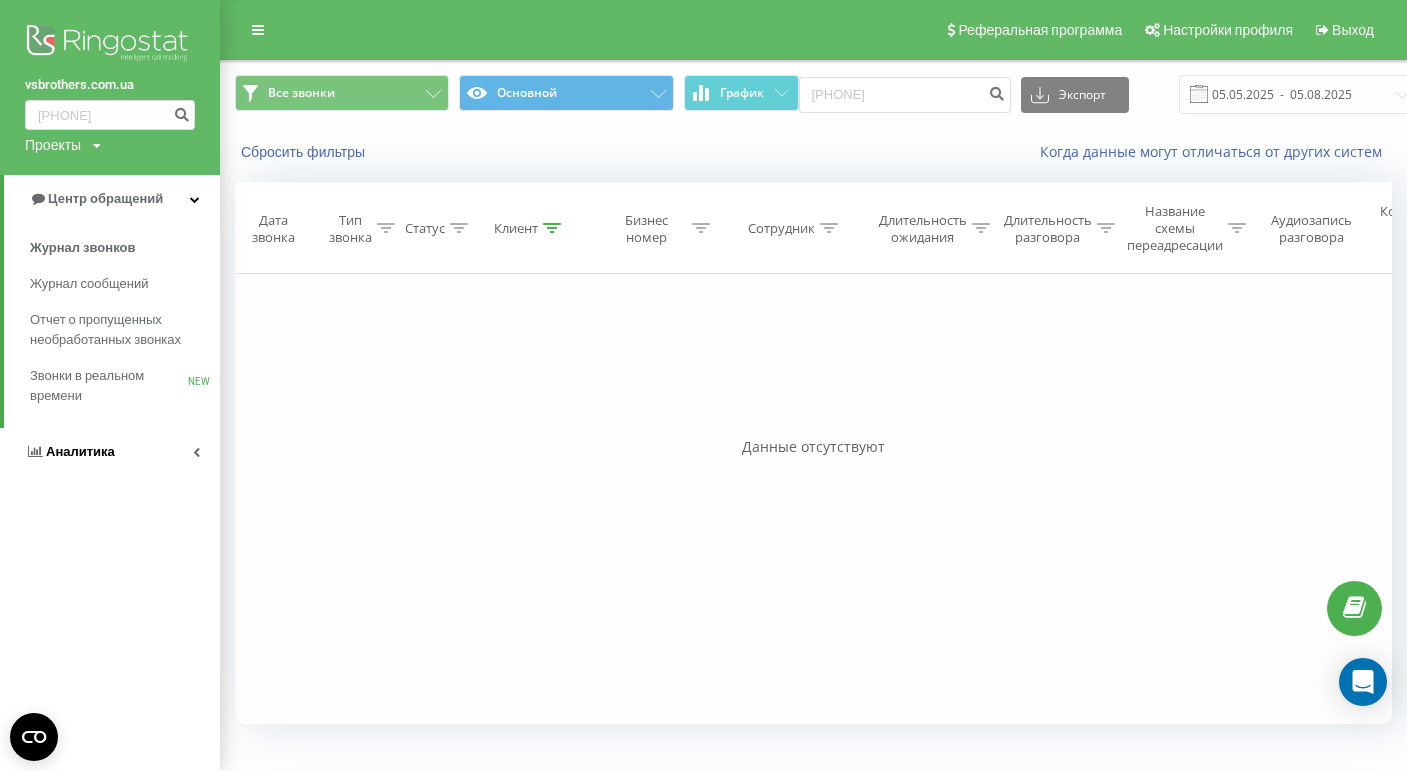 click on "Аналитика" at bounding box center [110, 452] 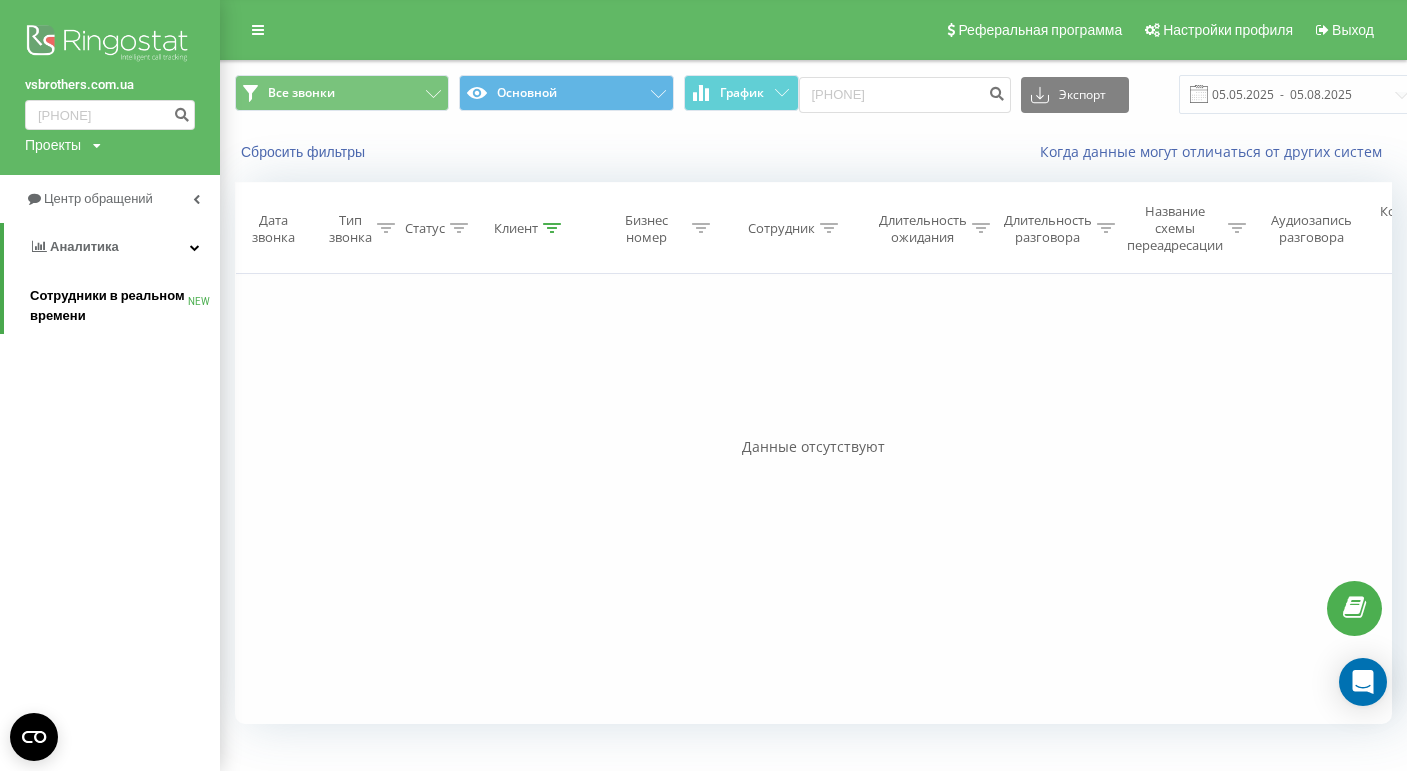 click on "Сотрудники в реальном времени" at bounding box center [109, 306] 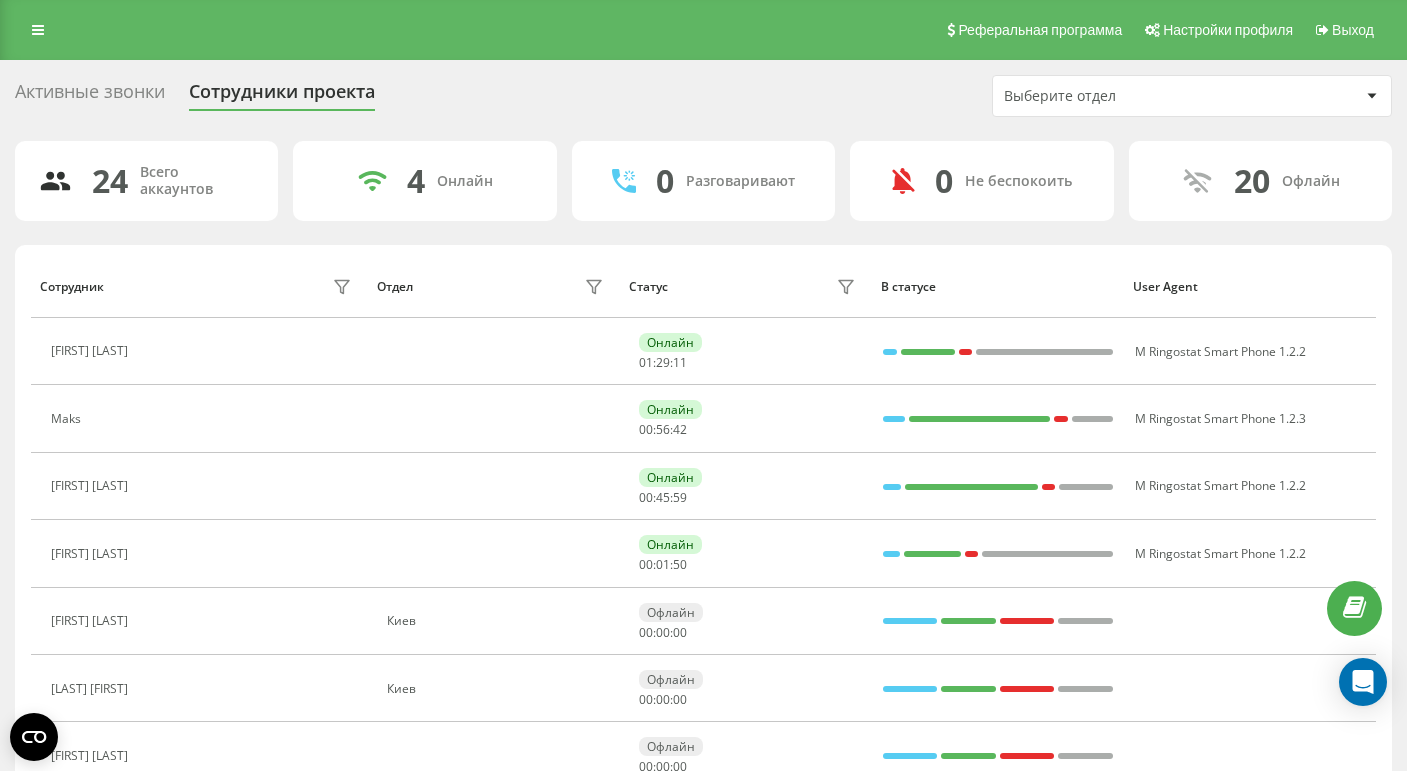 scroll, scrollTop: 0, scrollLeft: 0, axis: both 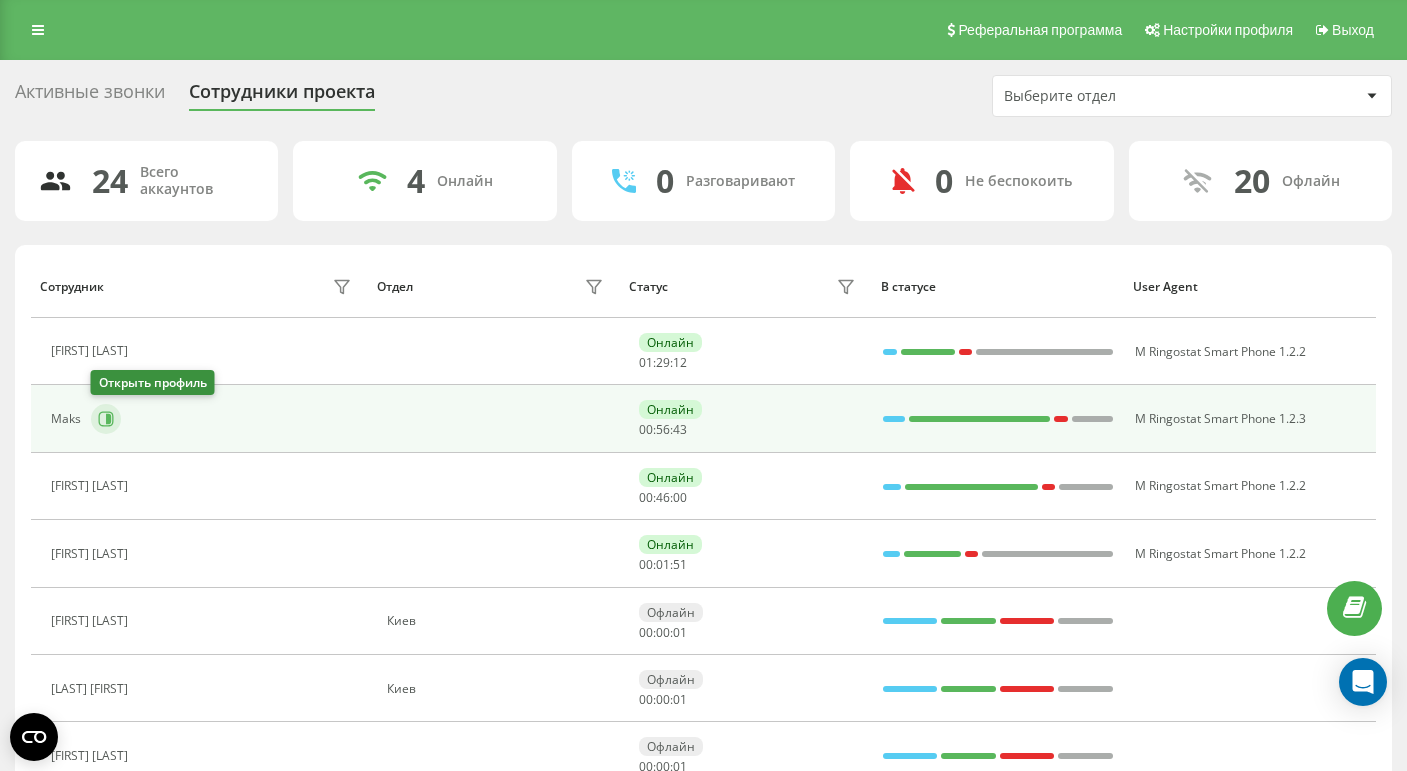 click 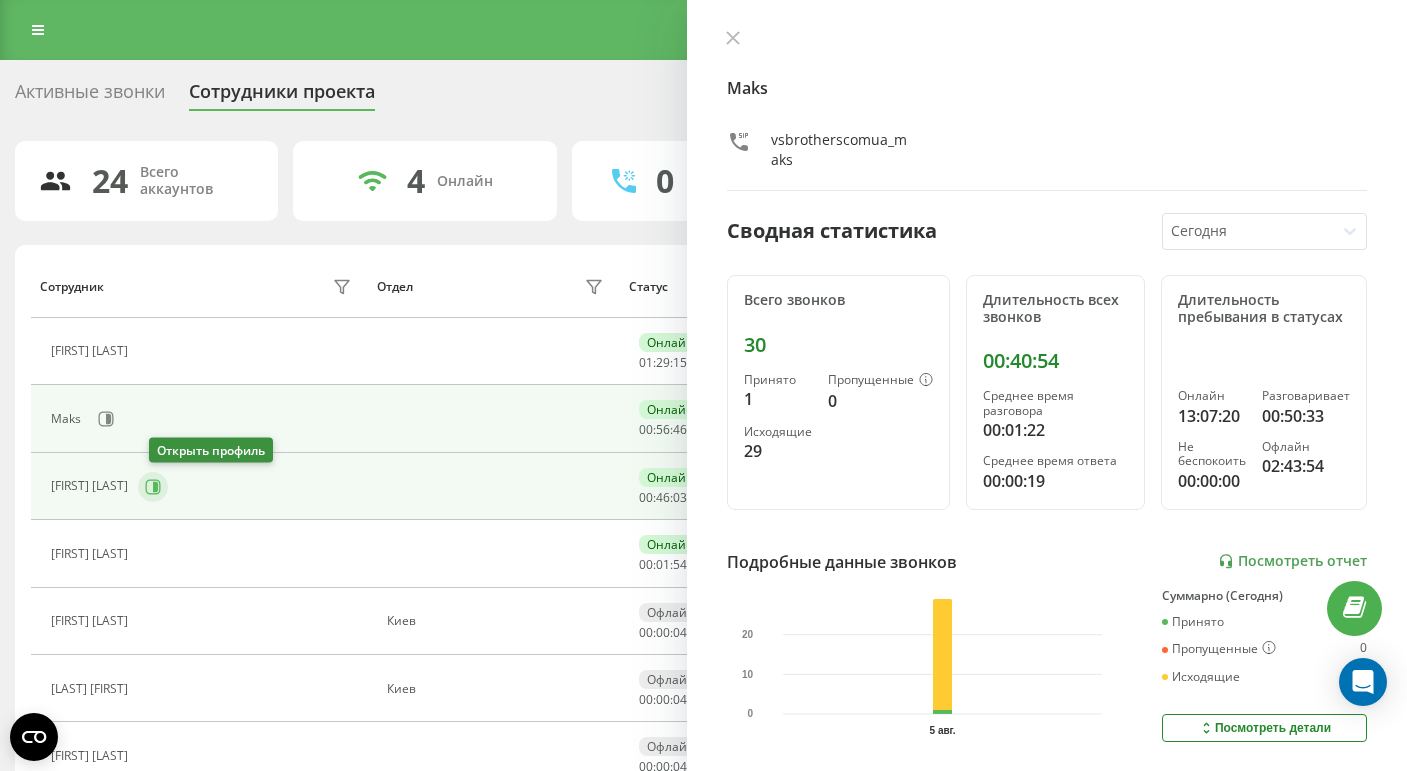 click 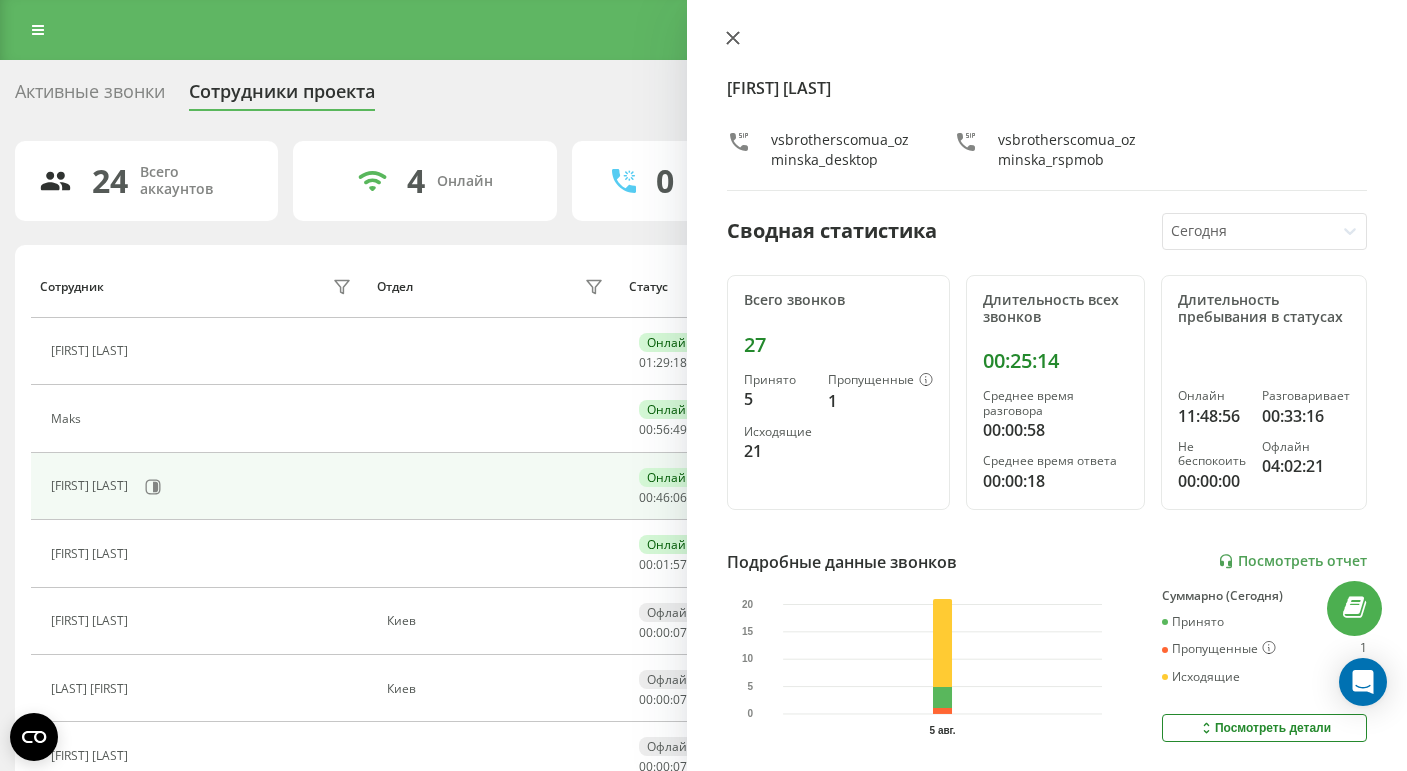 click 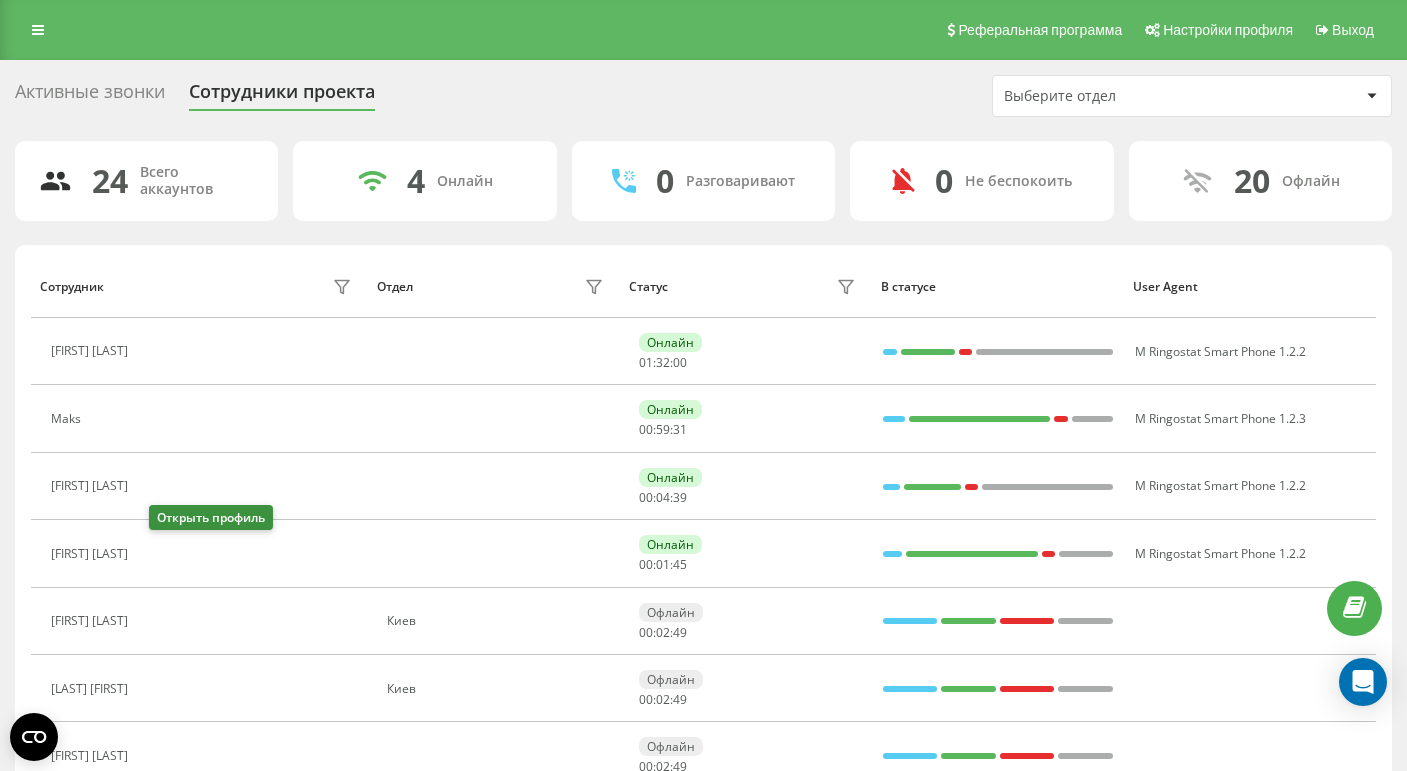 click 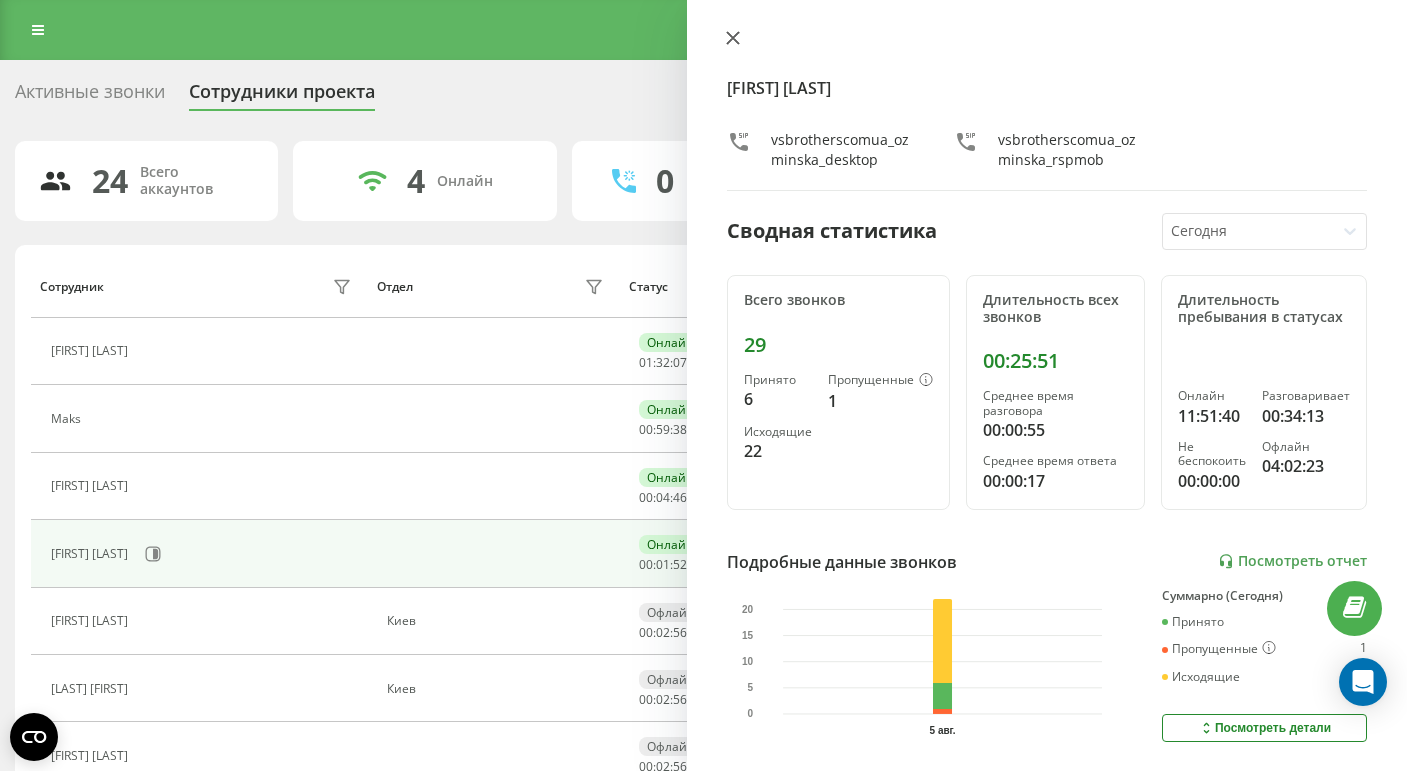 click 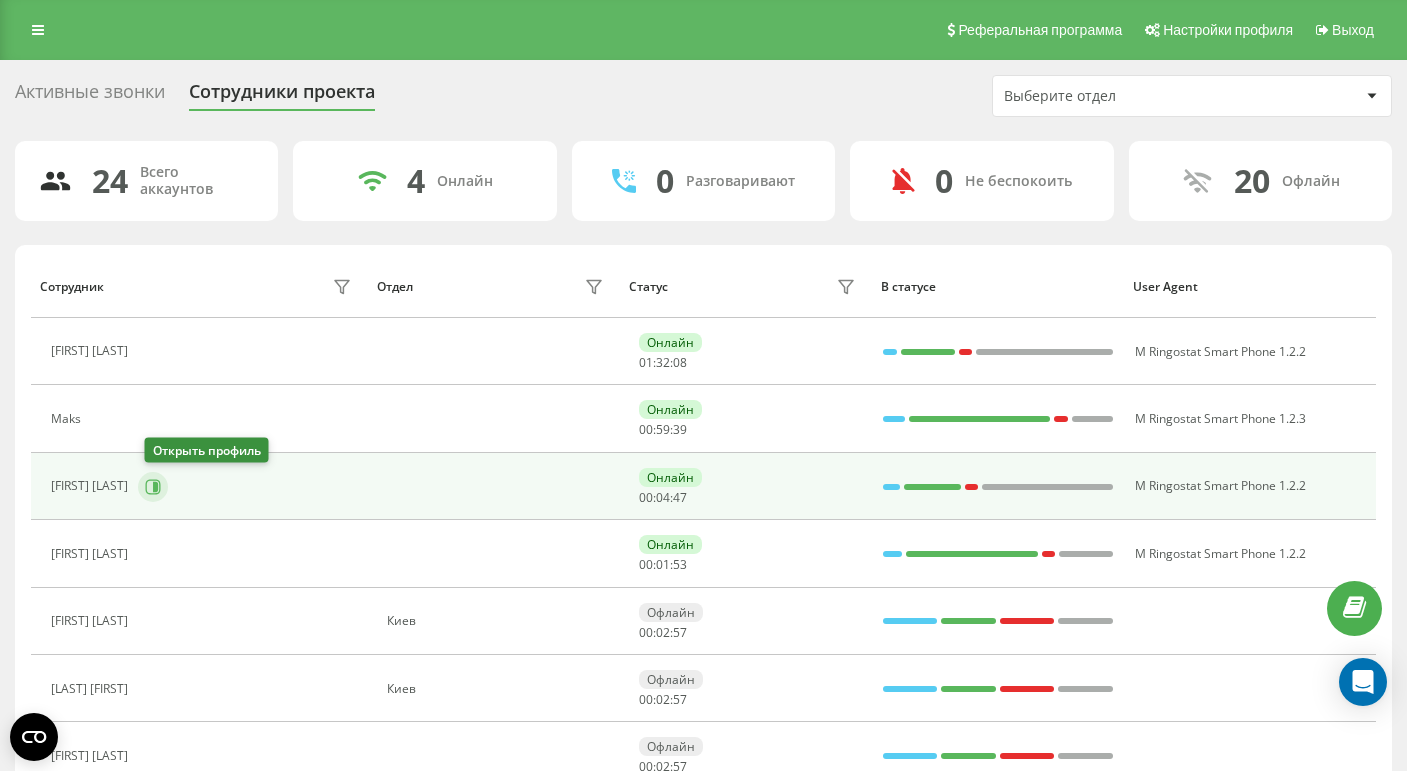 click 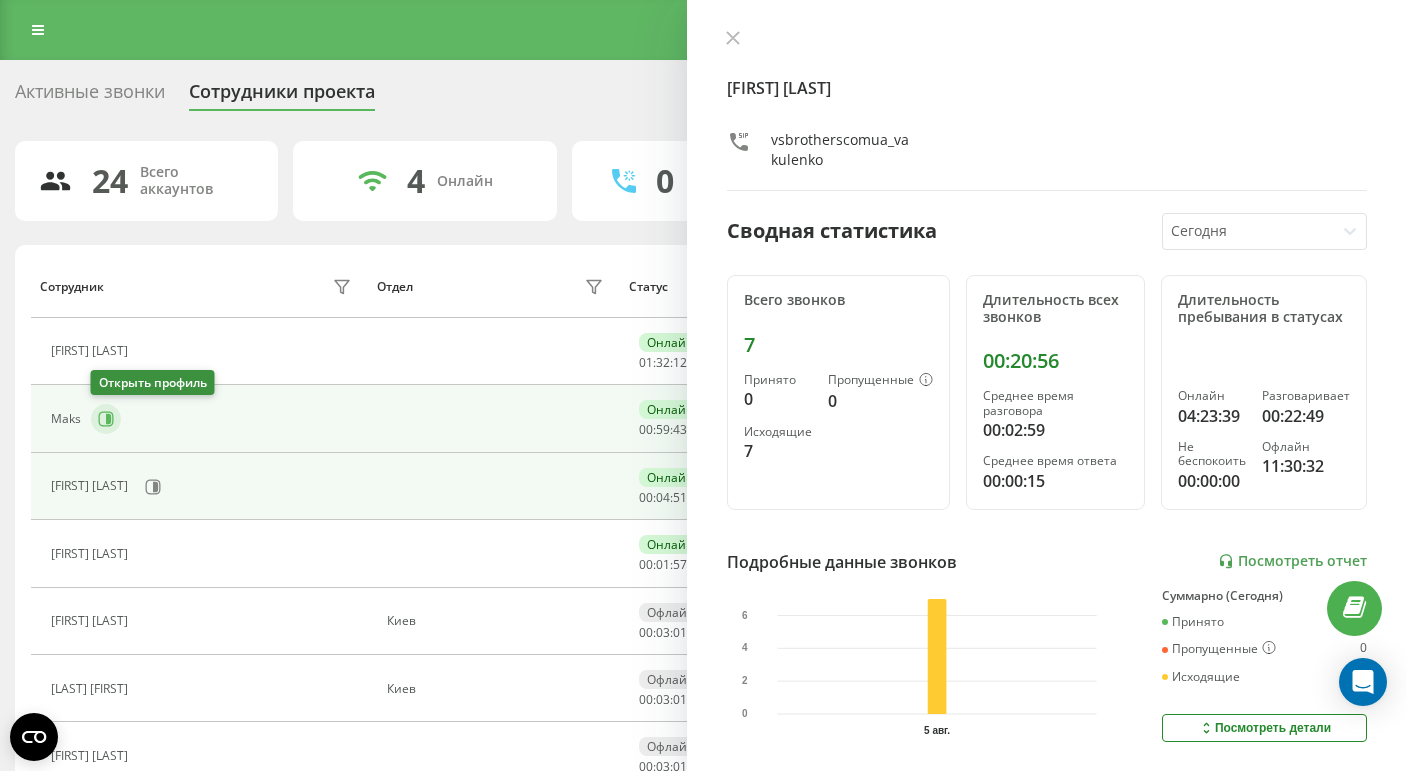 click 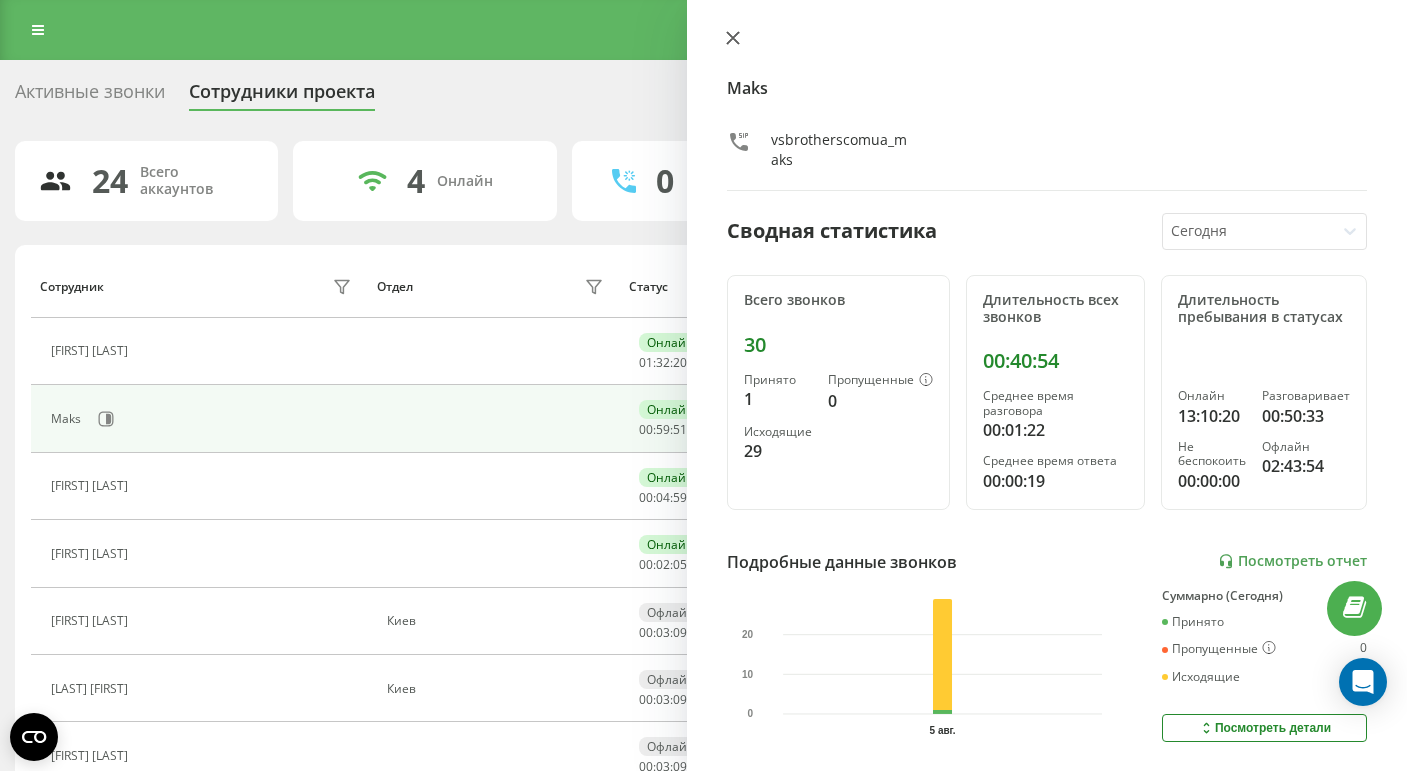 click at bounding box center [733, 39] 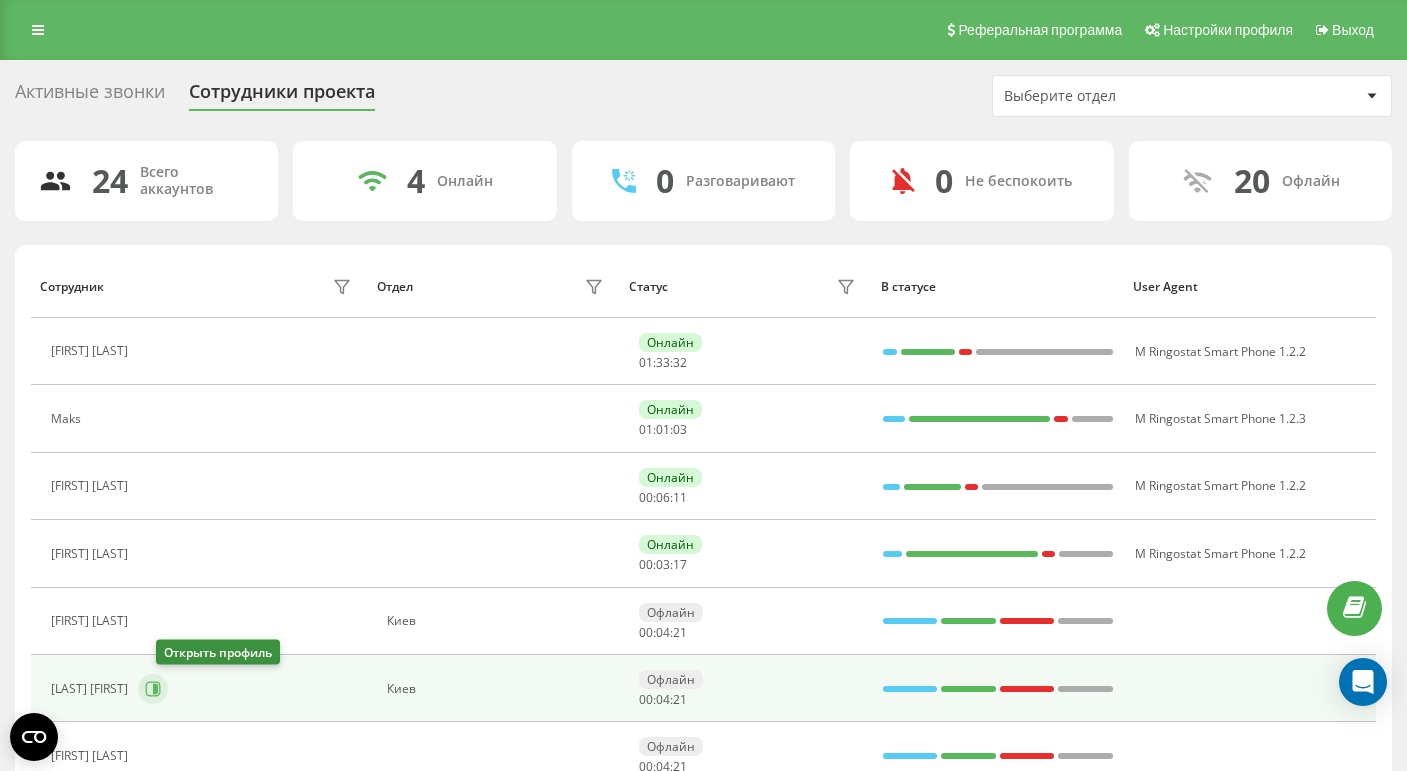 click at bounding box center [153, 689] 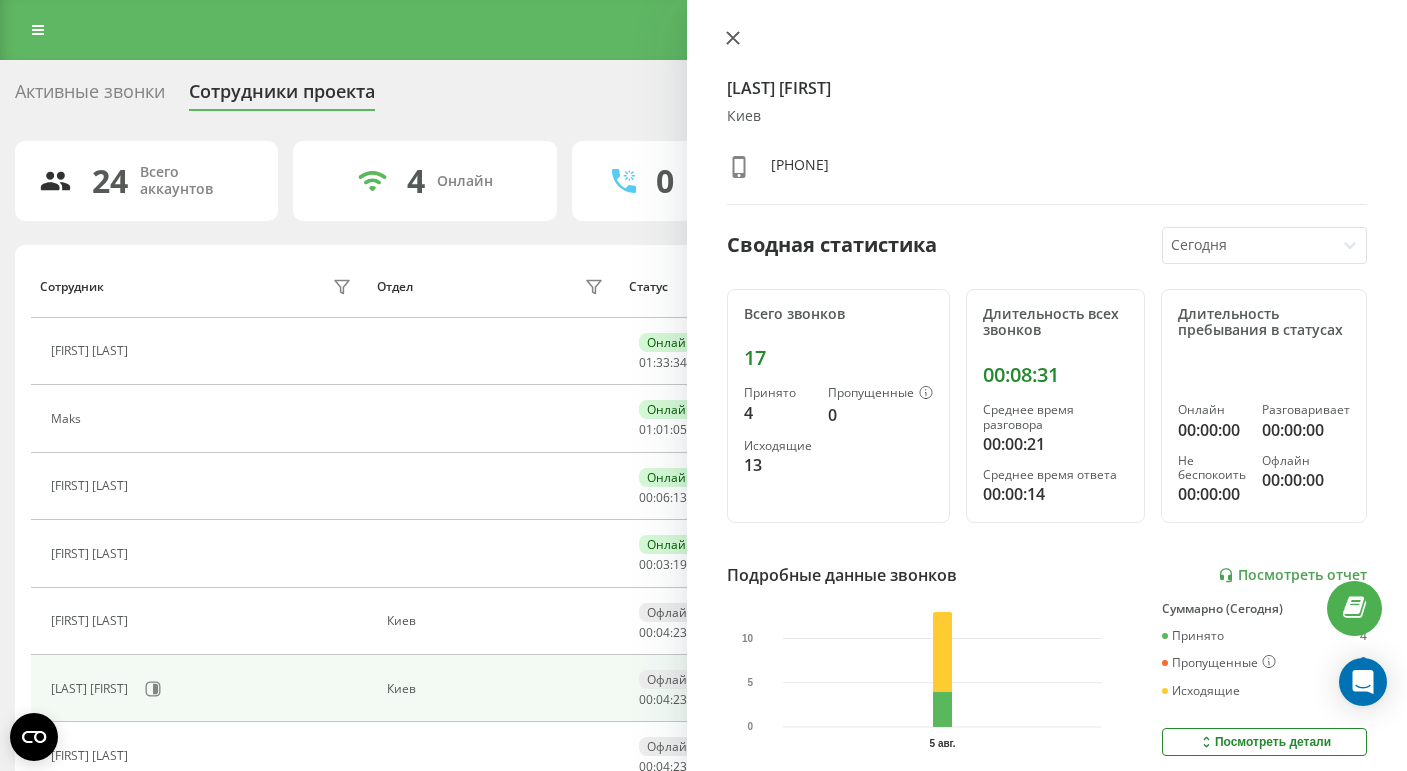 click 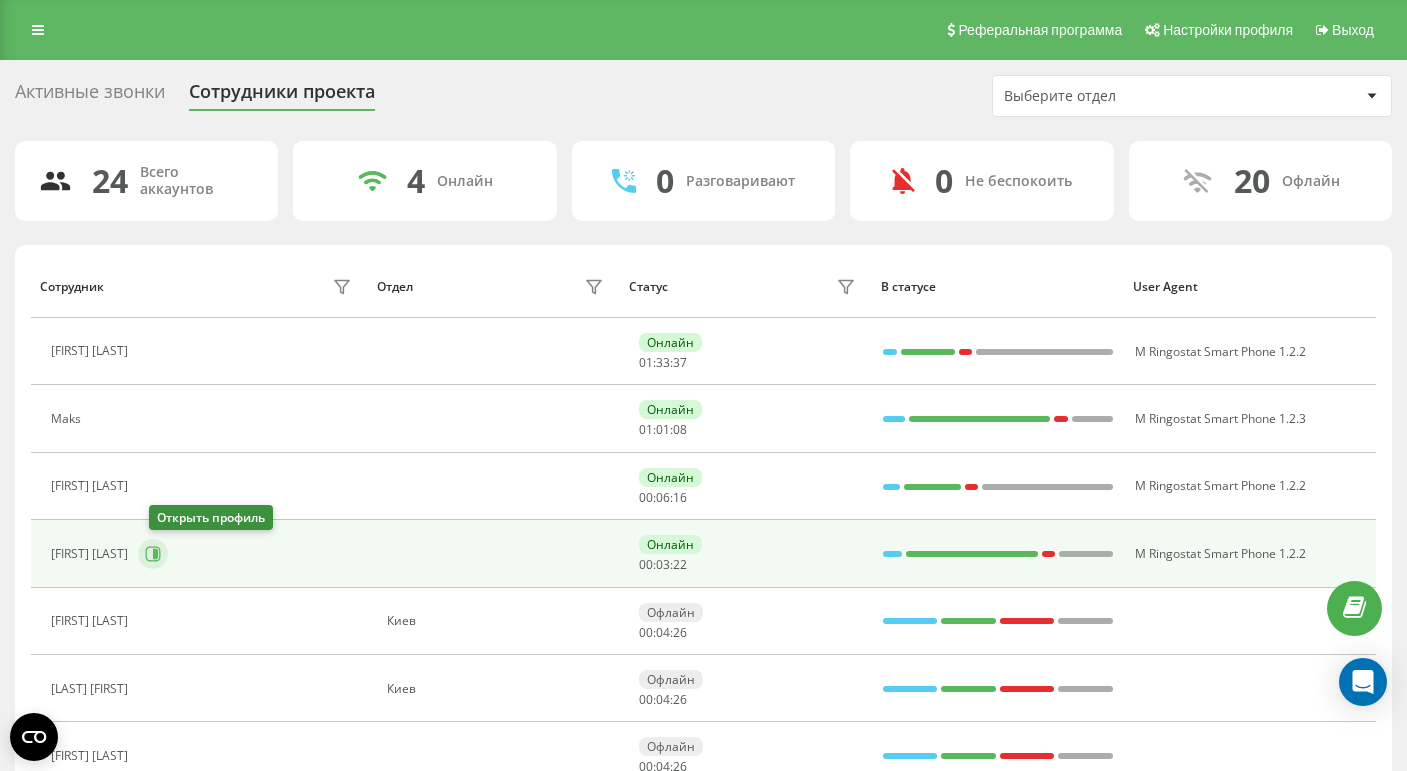 click 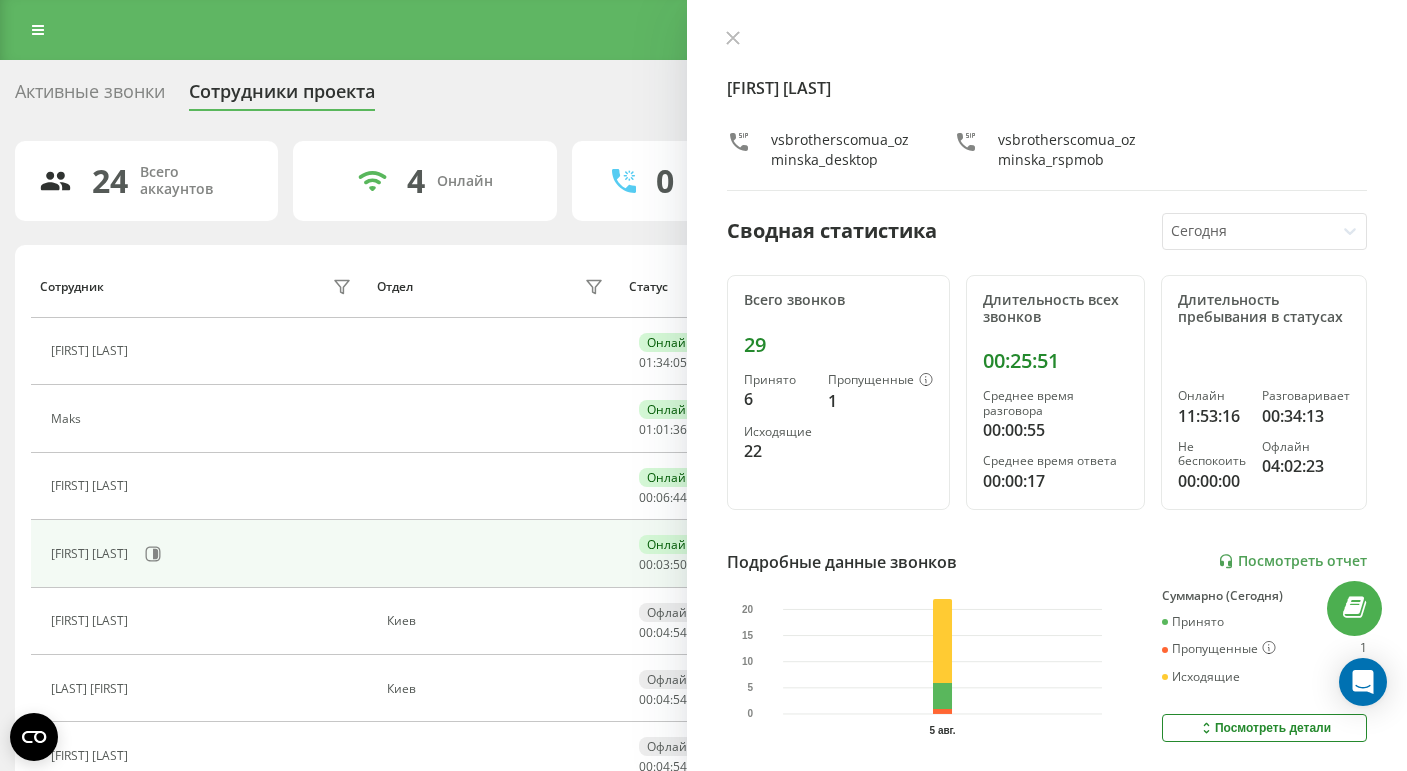 click at bounding box center (1047, 40) 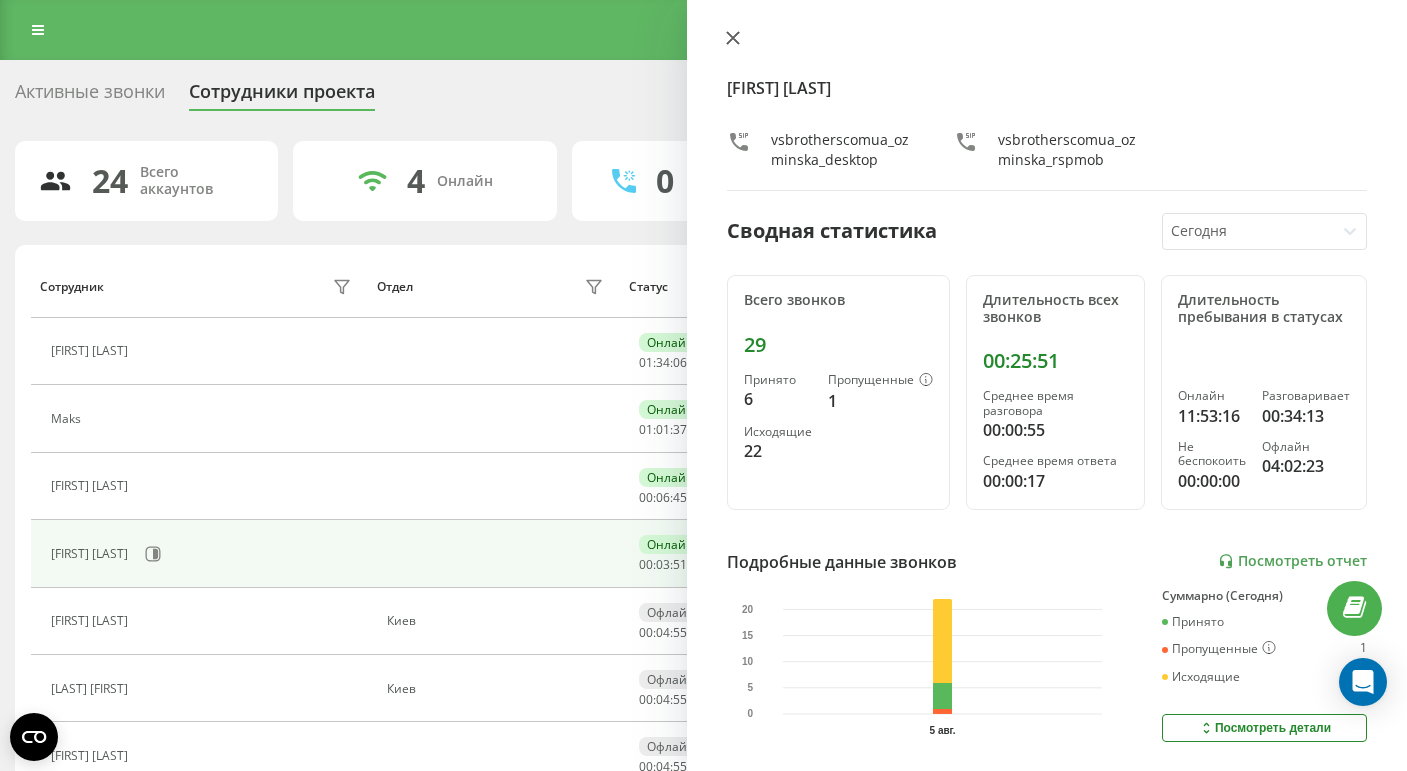 click at bounding box center (733, 39) 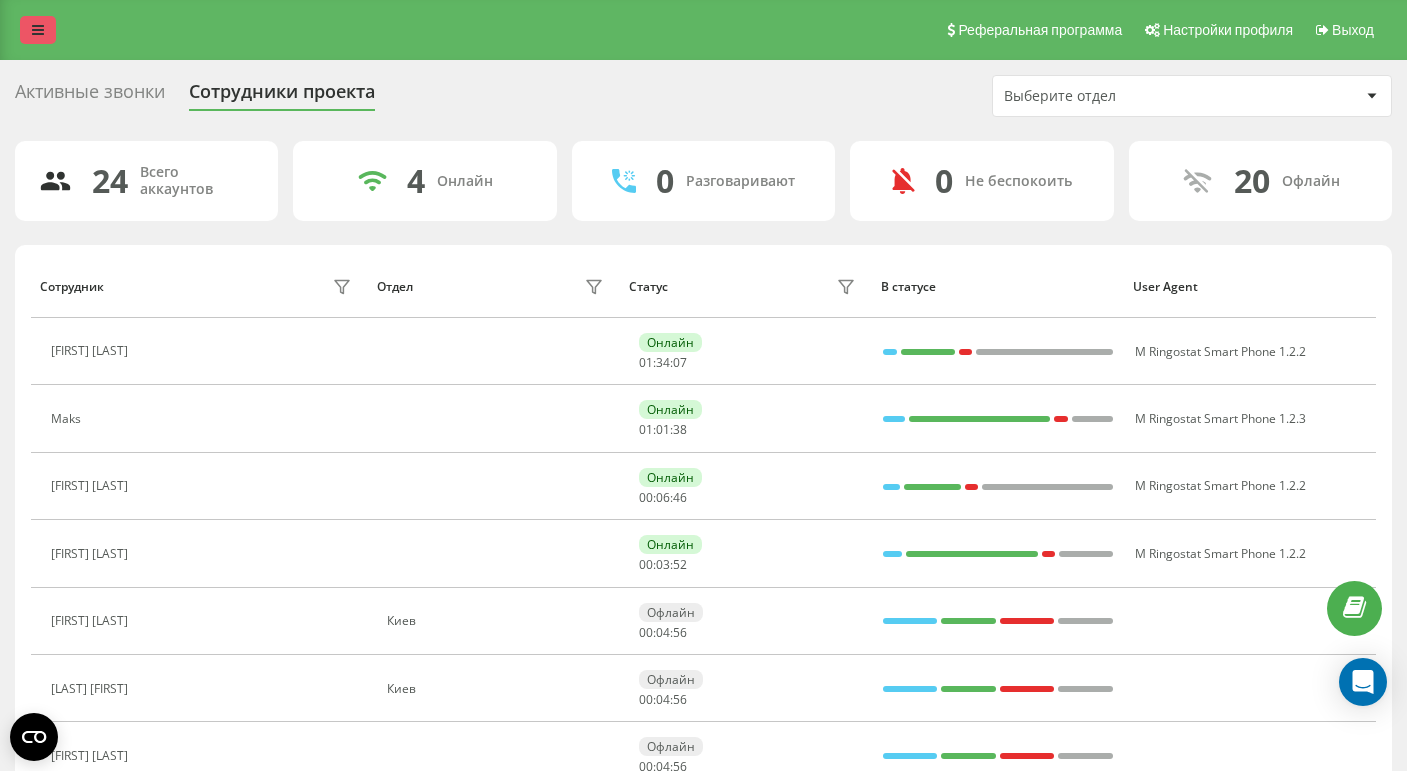 click at bounding box center [38, 30] 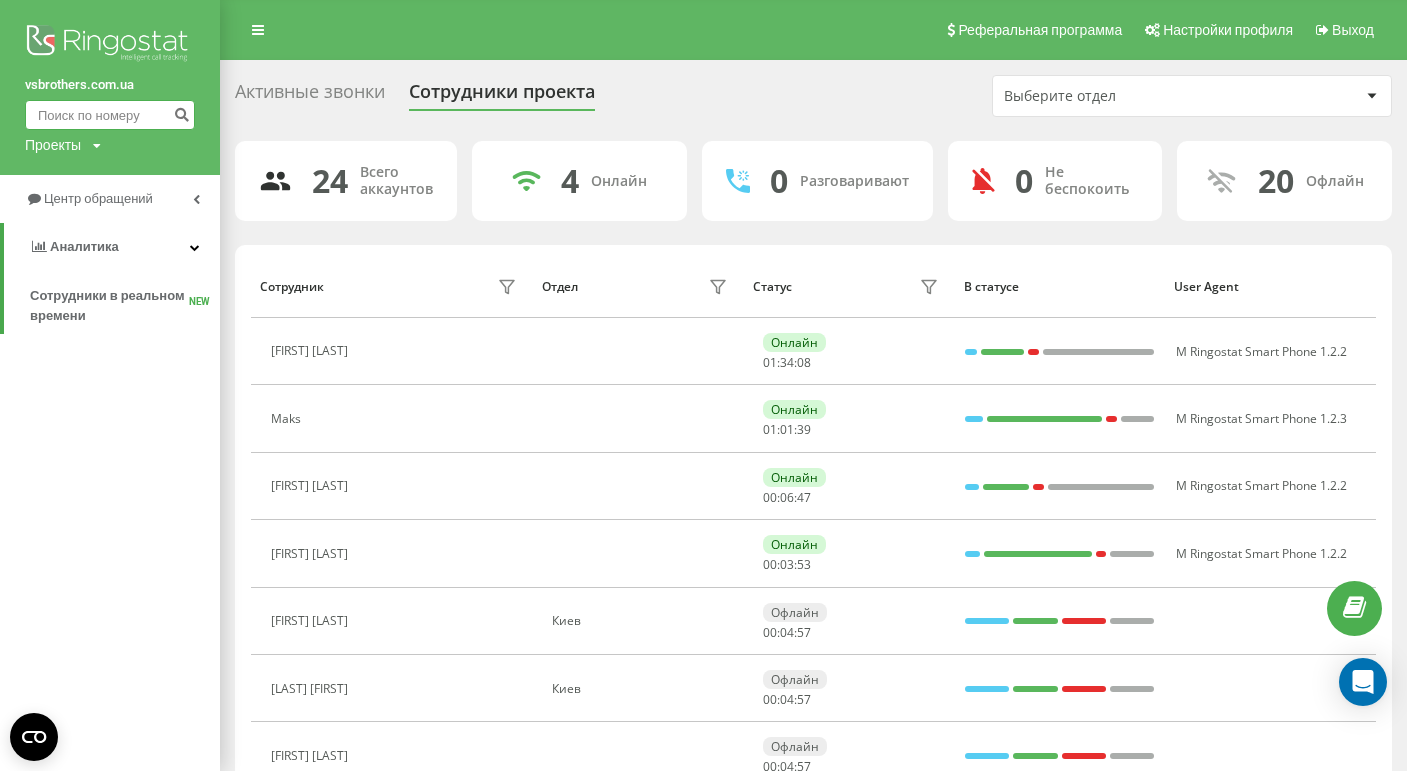 click at bounding box center (110, 115) 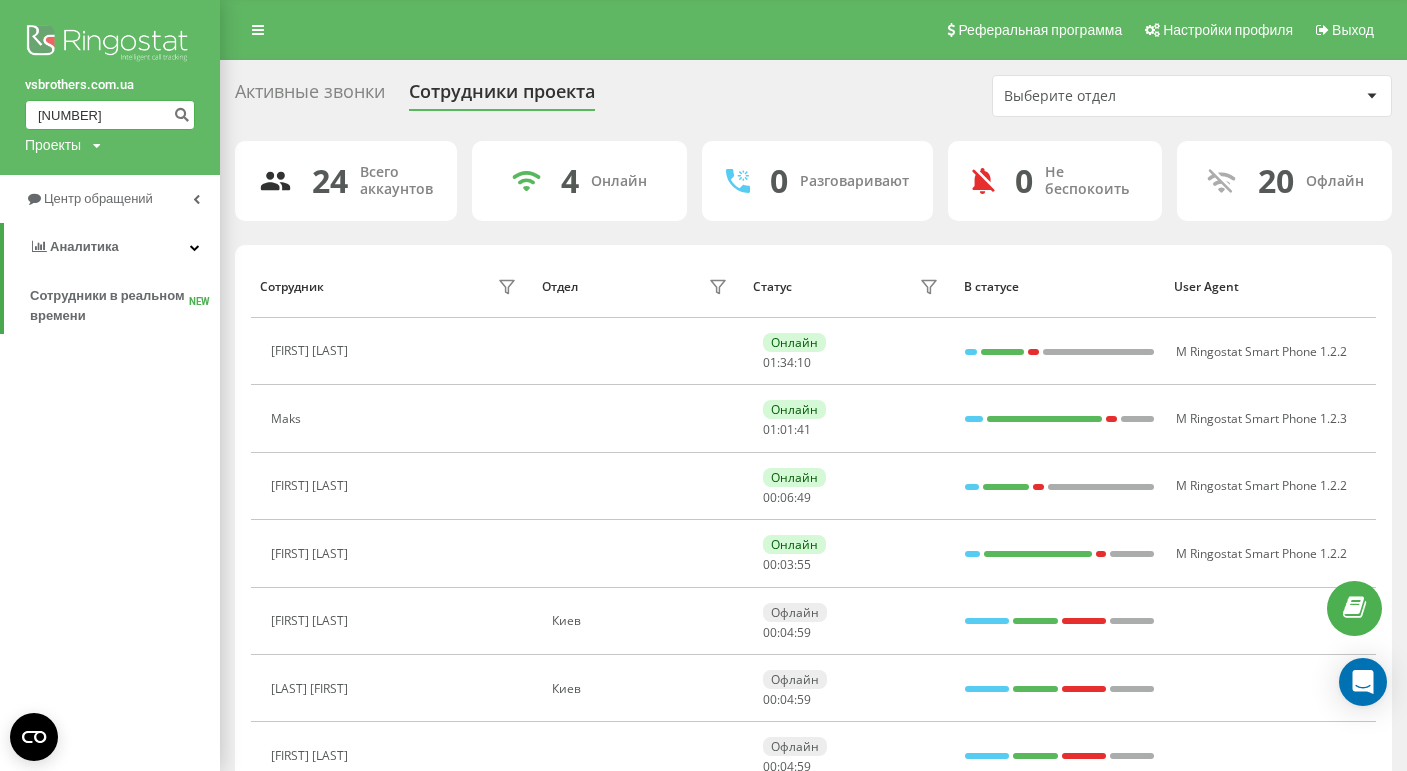 type on "[NUMBER]" 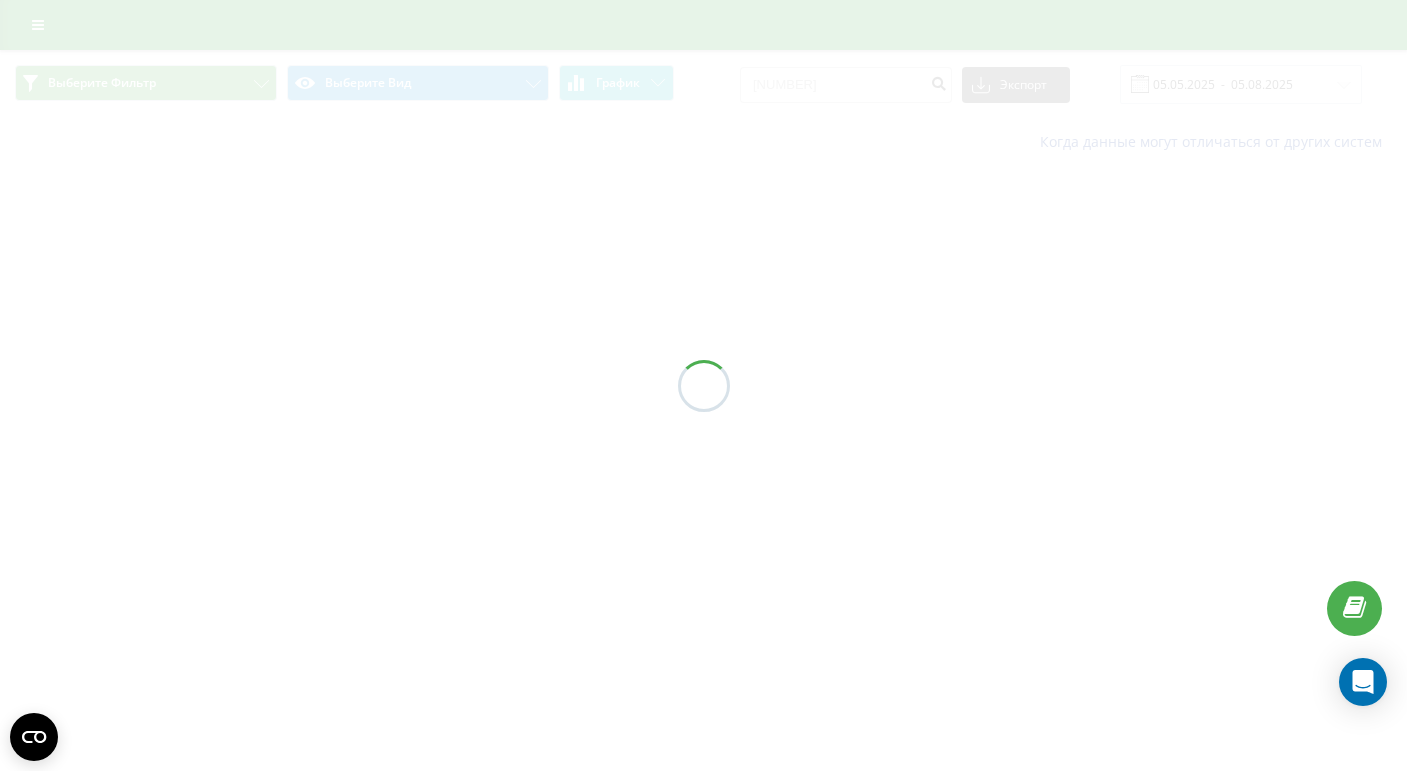 scroll, scrollTop: 0, scrollLeft: 0, axis: both 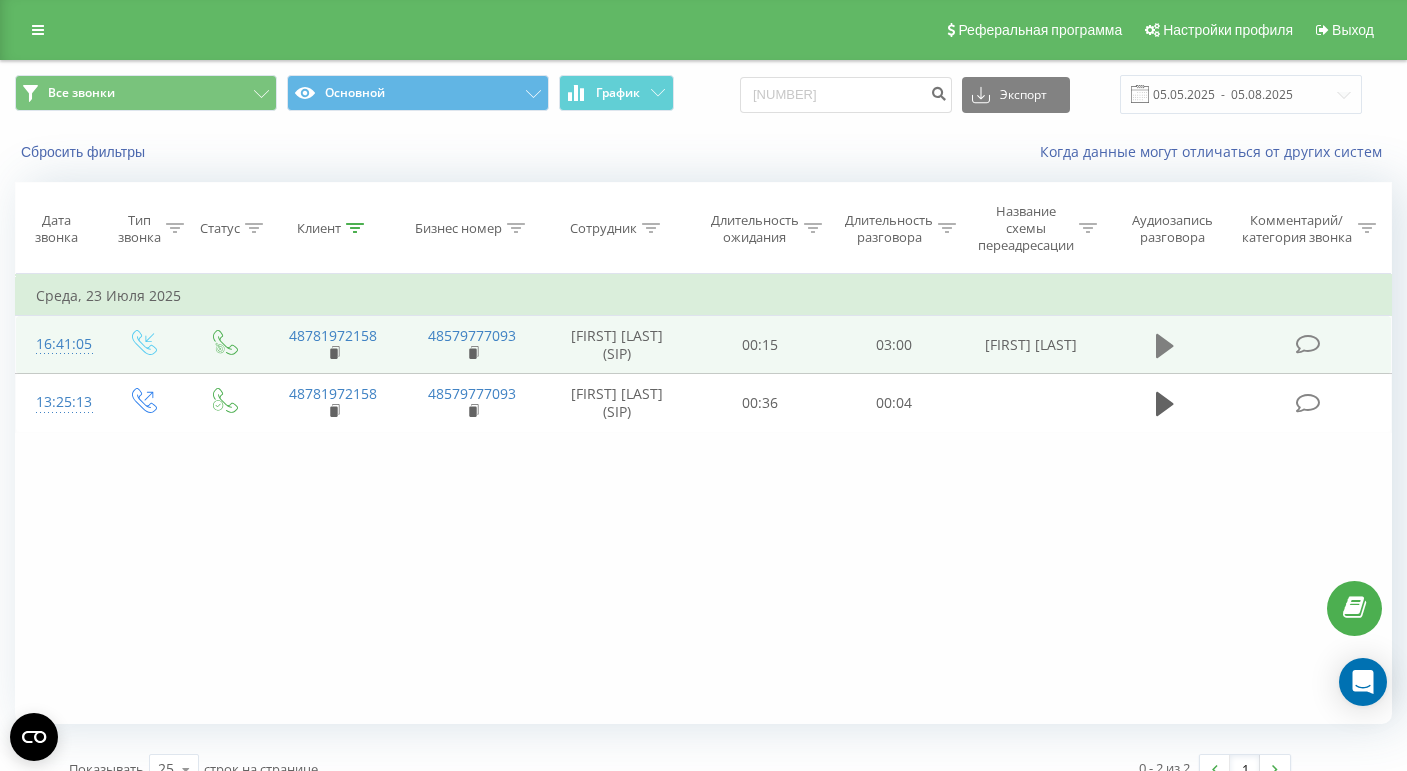 click 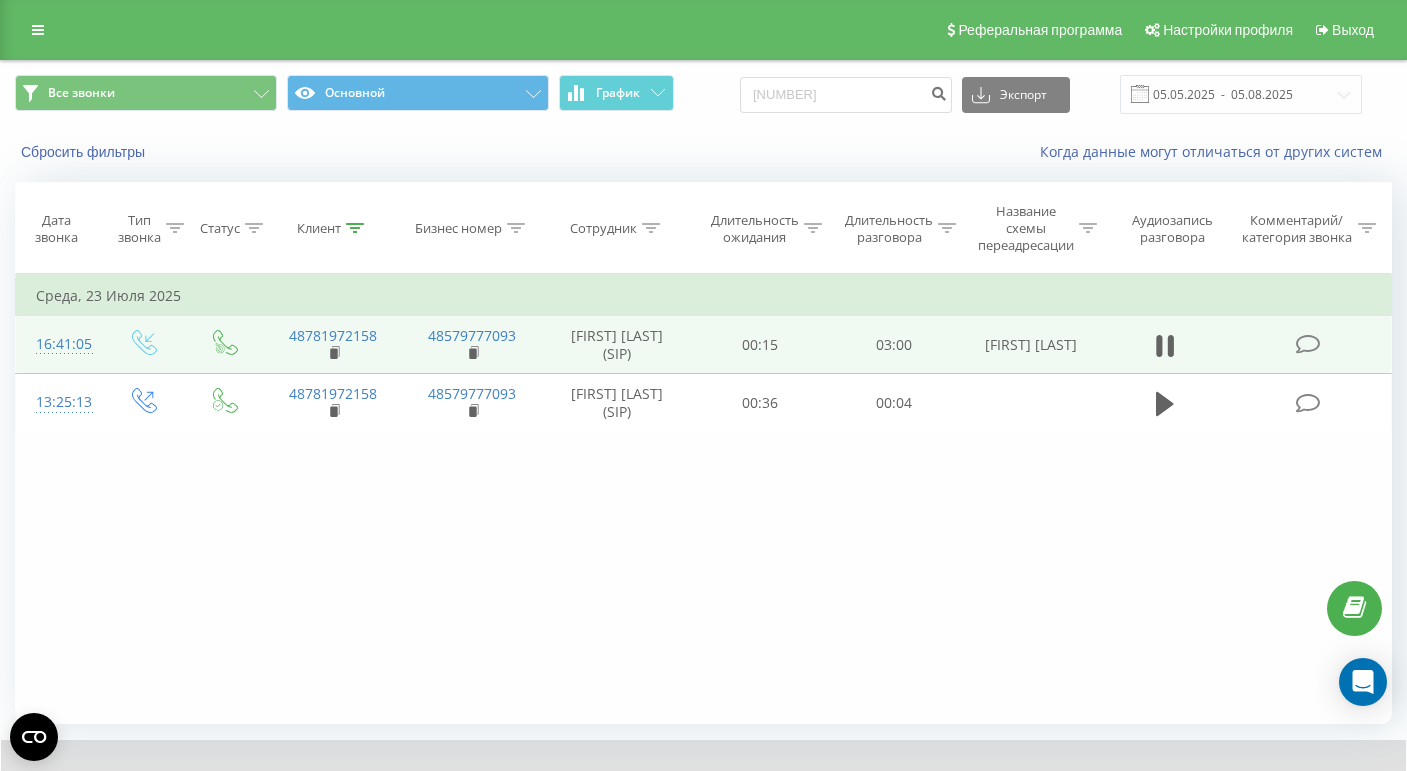 scroll, scrollTop: 105, scrollLeft: 0, axis: vertical 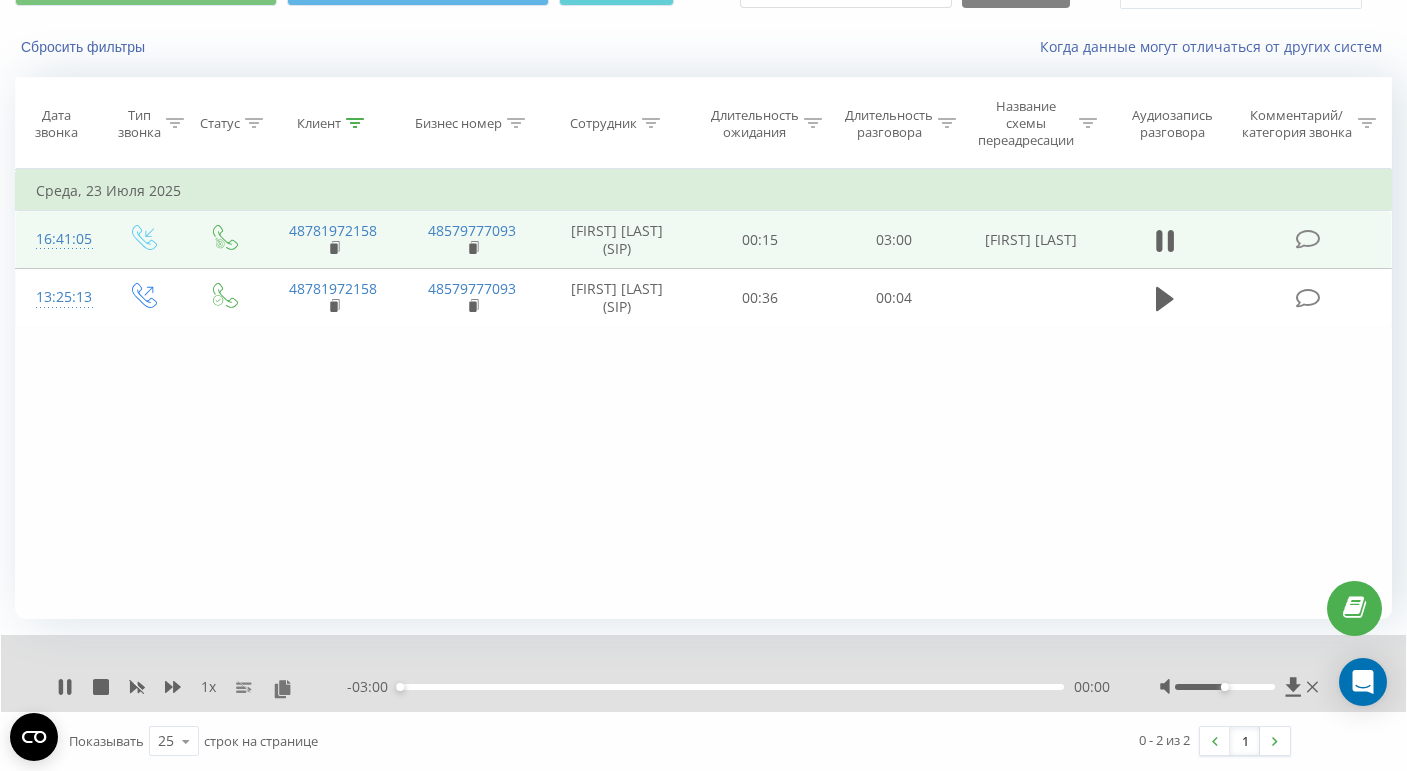 click on "00:00" at bounding box center (731, 687) 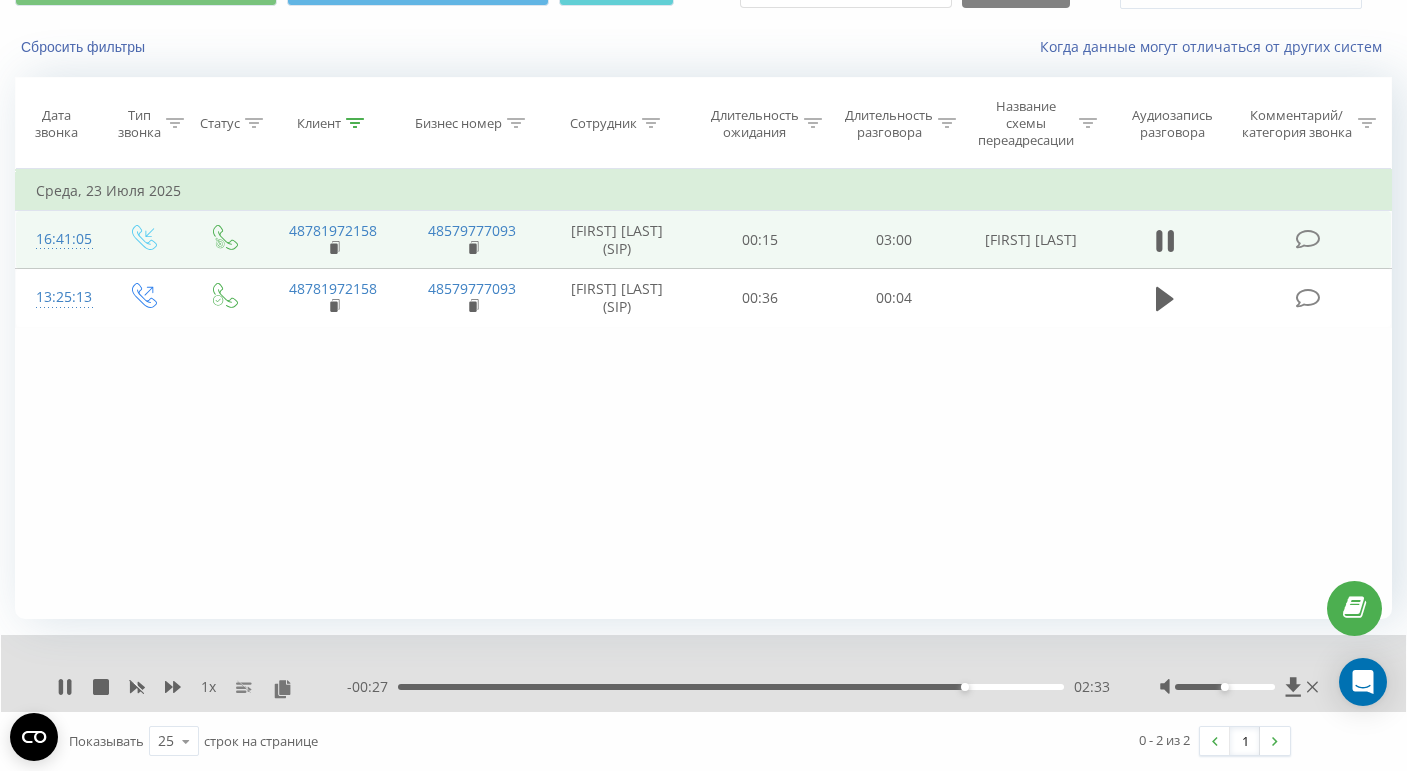 click on "02:33" at bounding box center (731, 687) 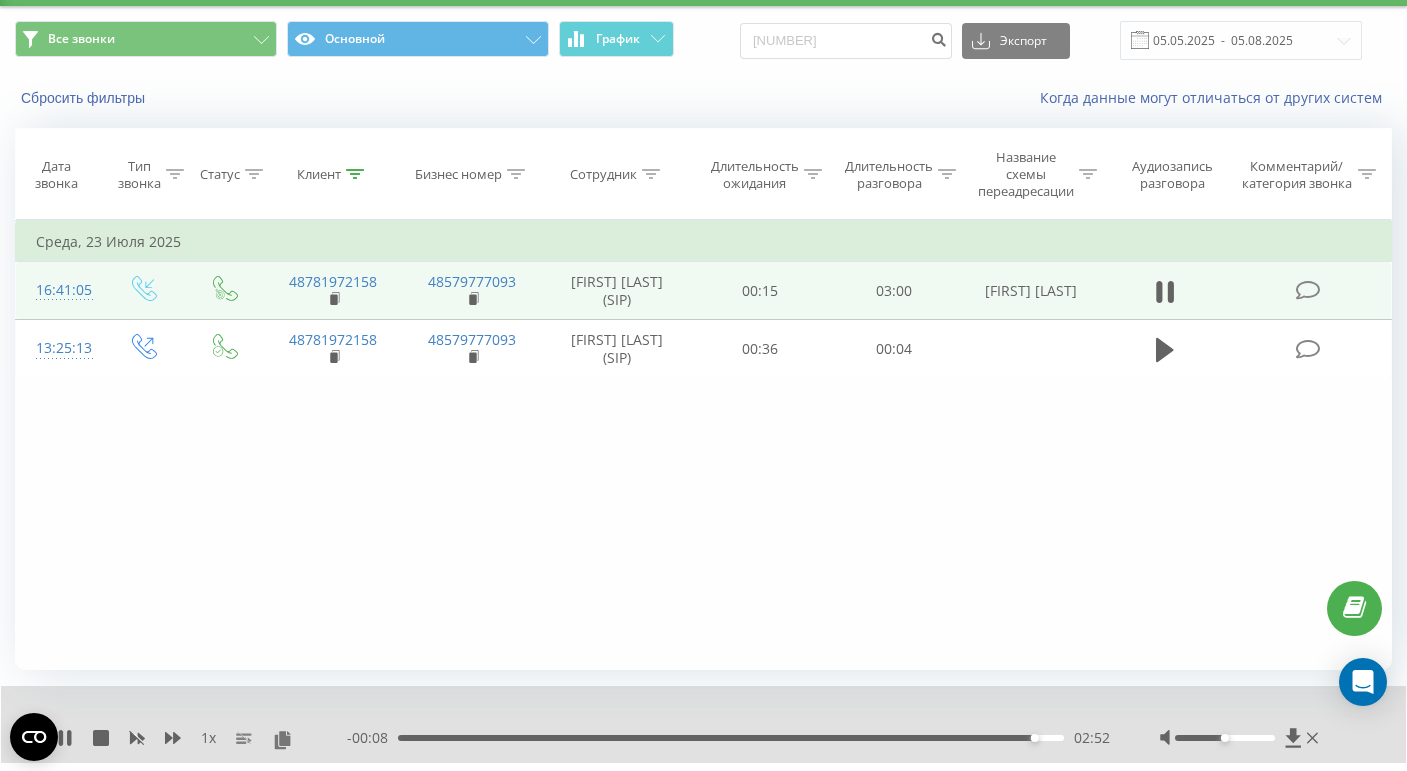scroll, scrollTop: 57, scrollLeft: 0, axis: vertical 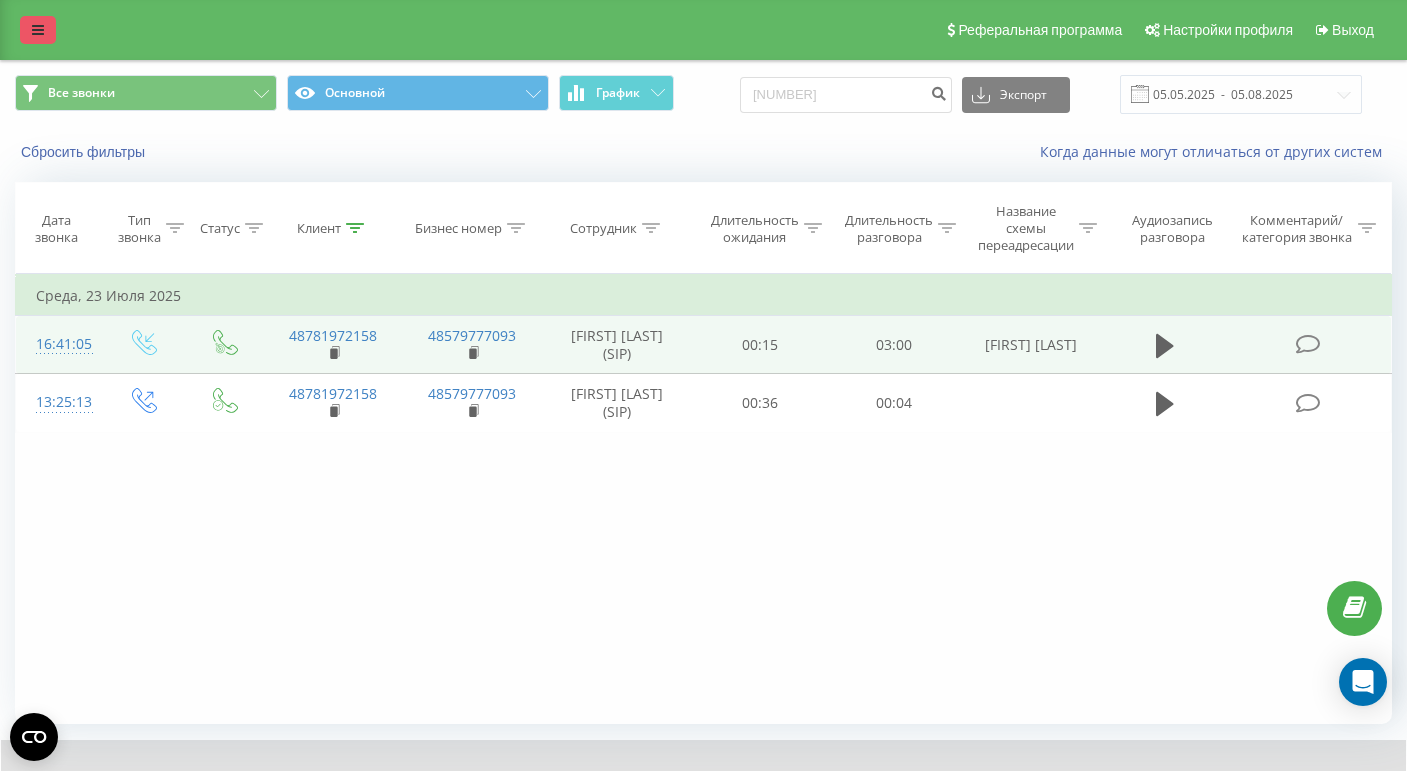 click at bounding box center (38, 30) 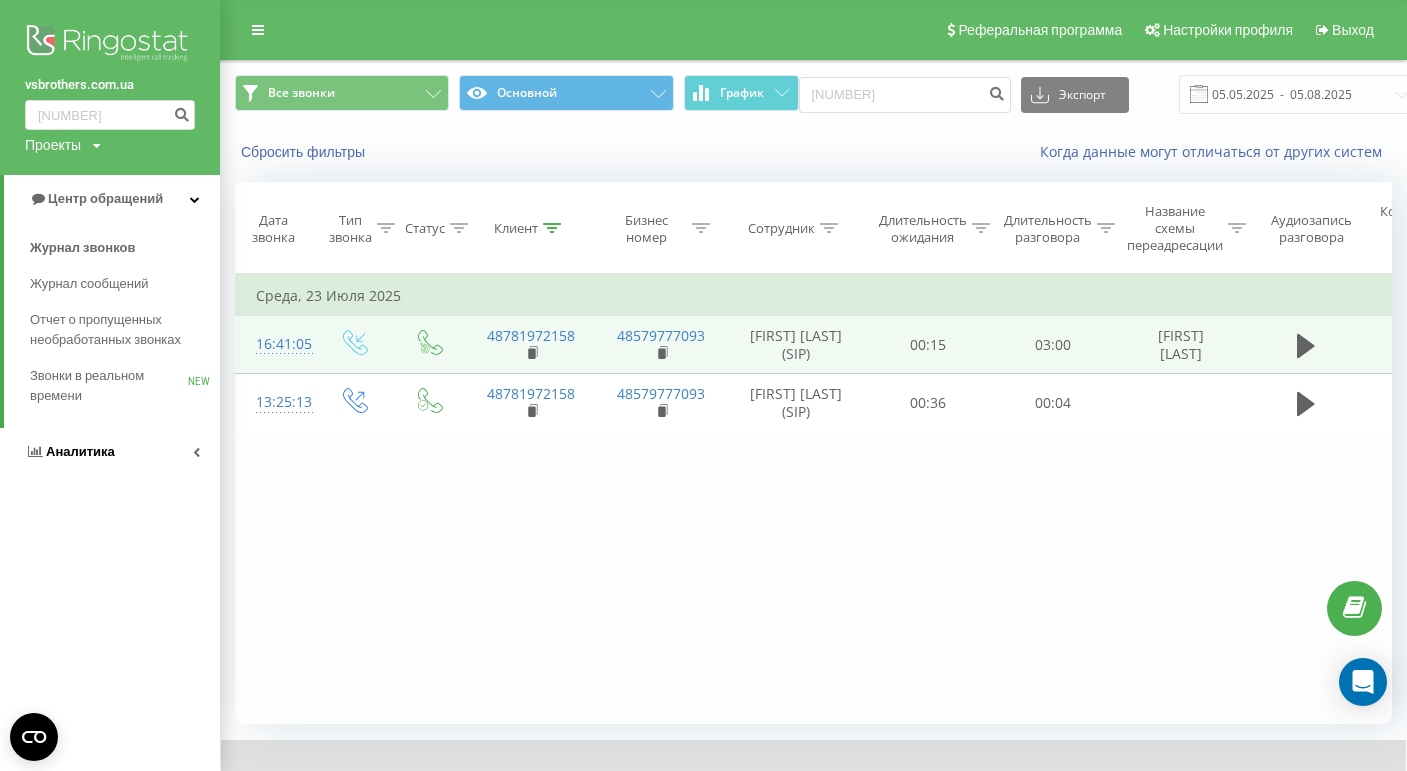 click on "Аналитика" at bounding box center [80, 451] 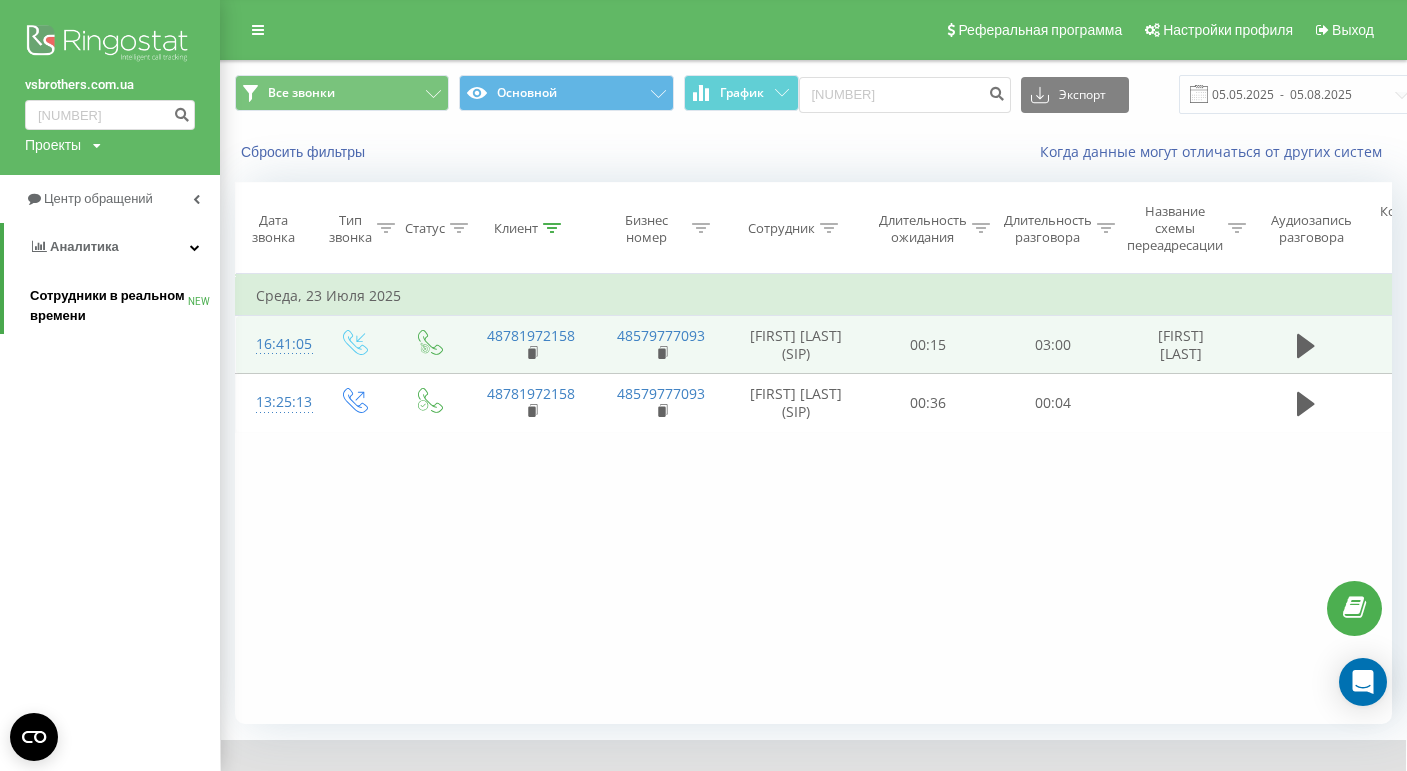 click on "Сотрудники в реальном времени" at bounding box center [109, 306] 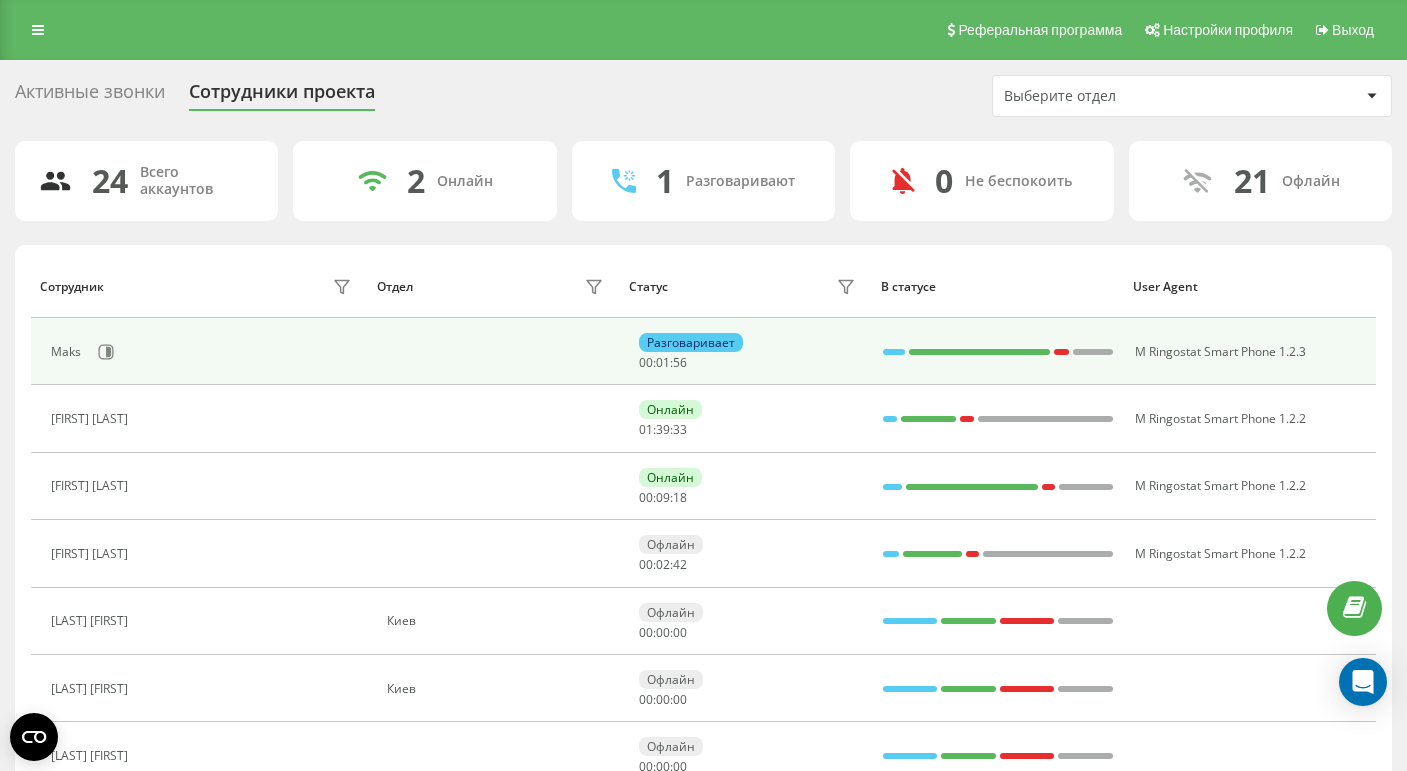 scroll, scrollTop: 0, scrollLeft: 0, axis: both 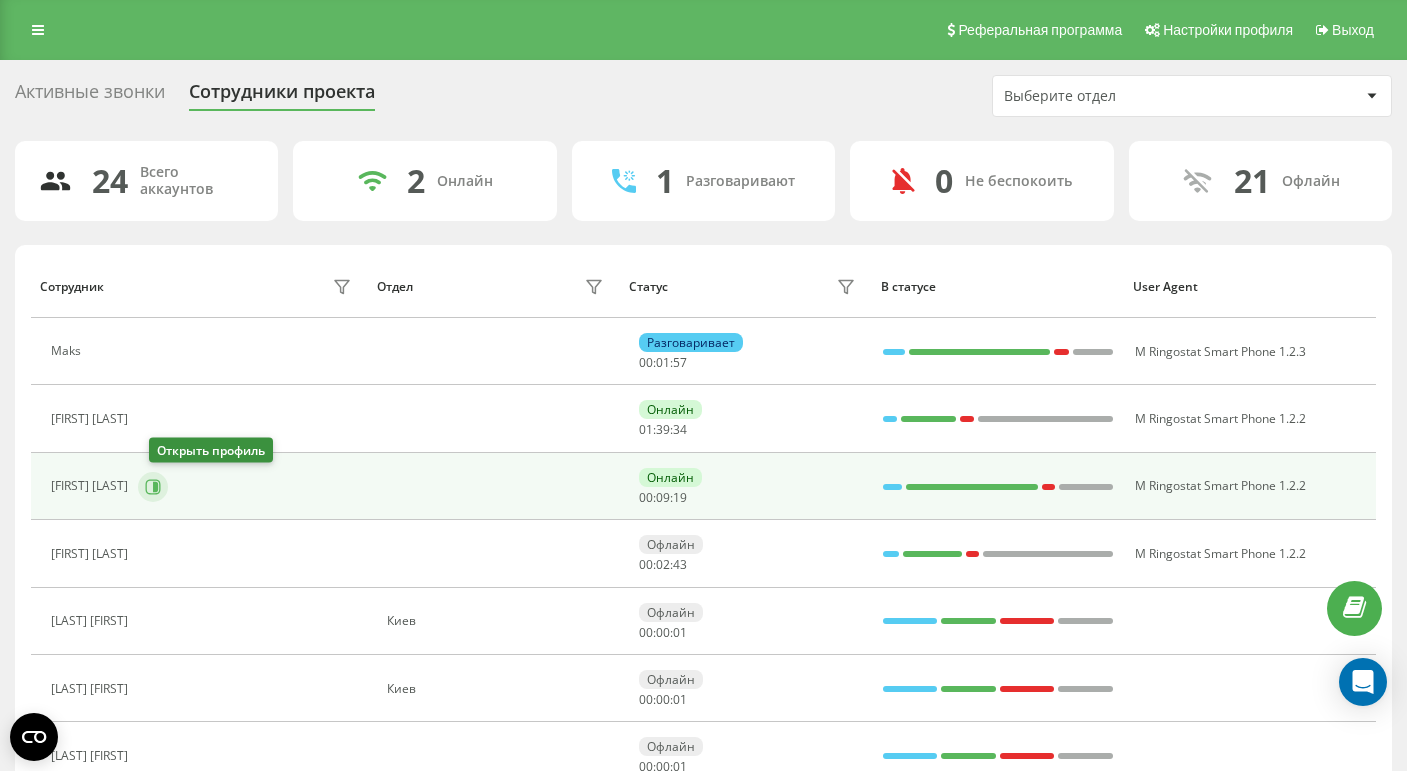 click 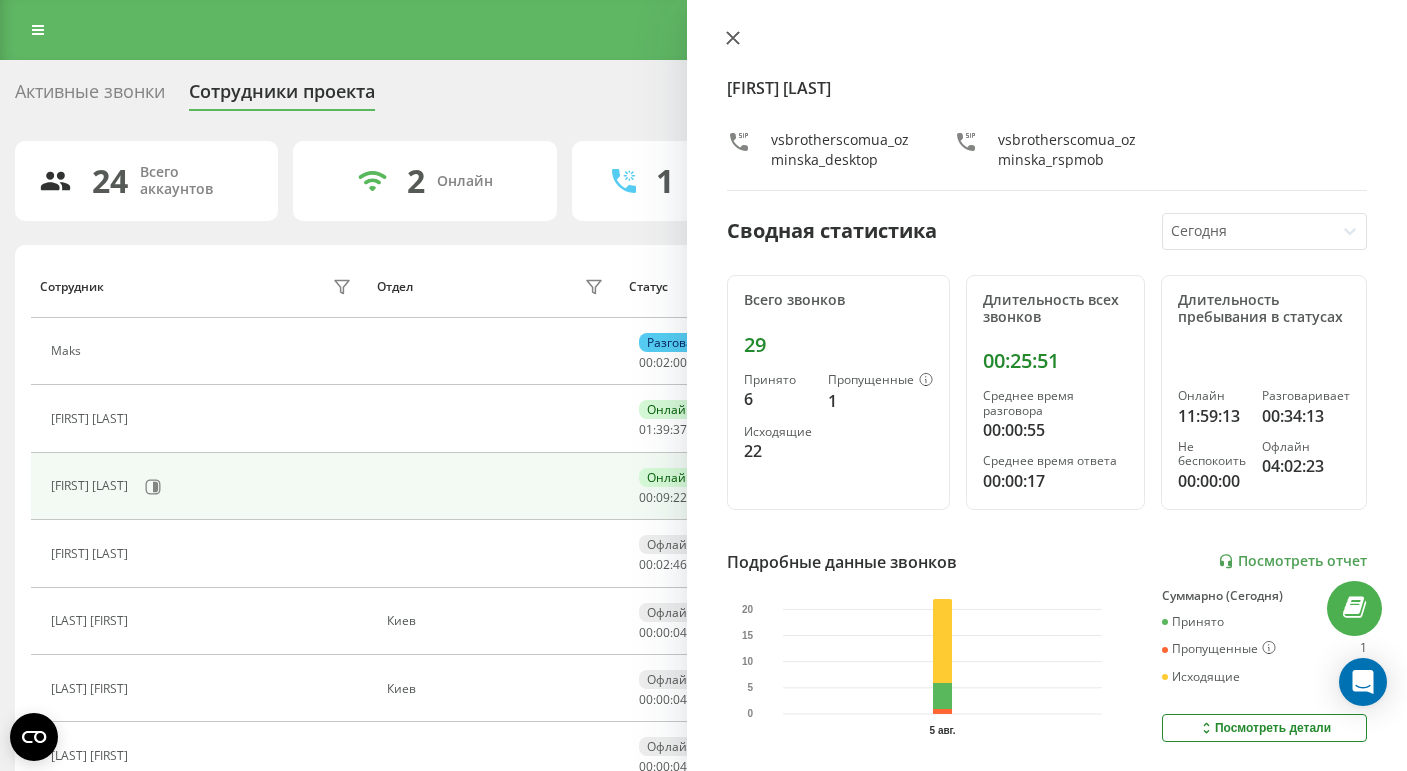 click 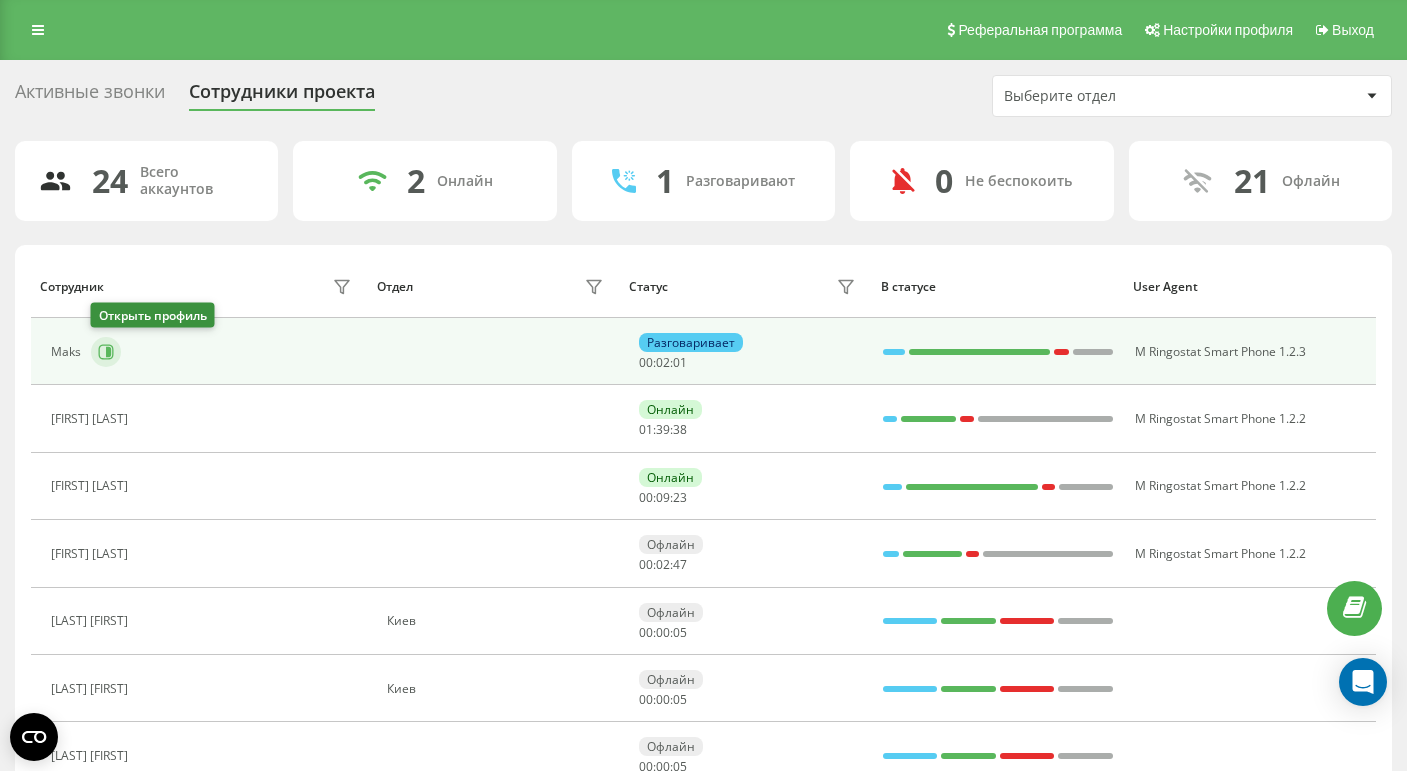 click 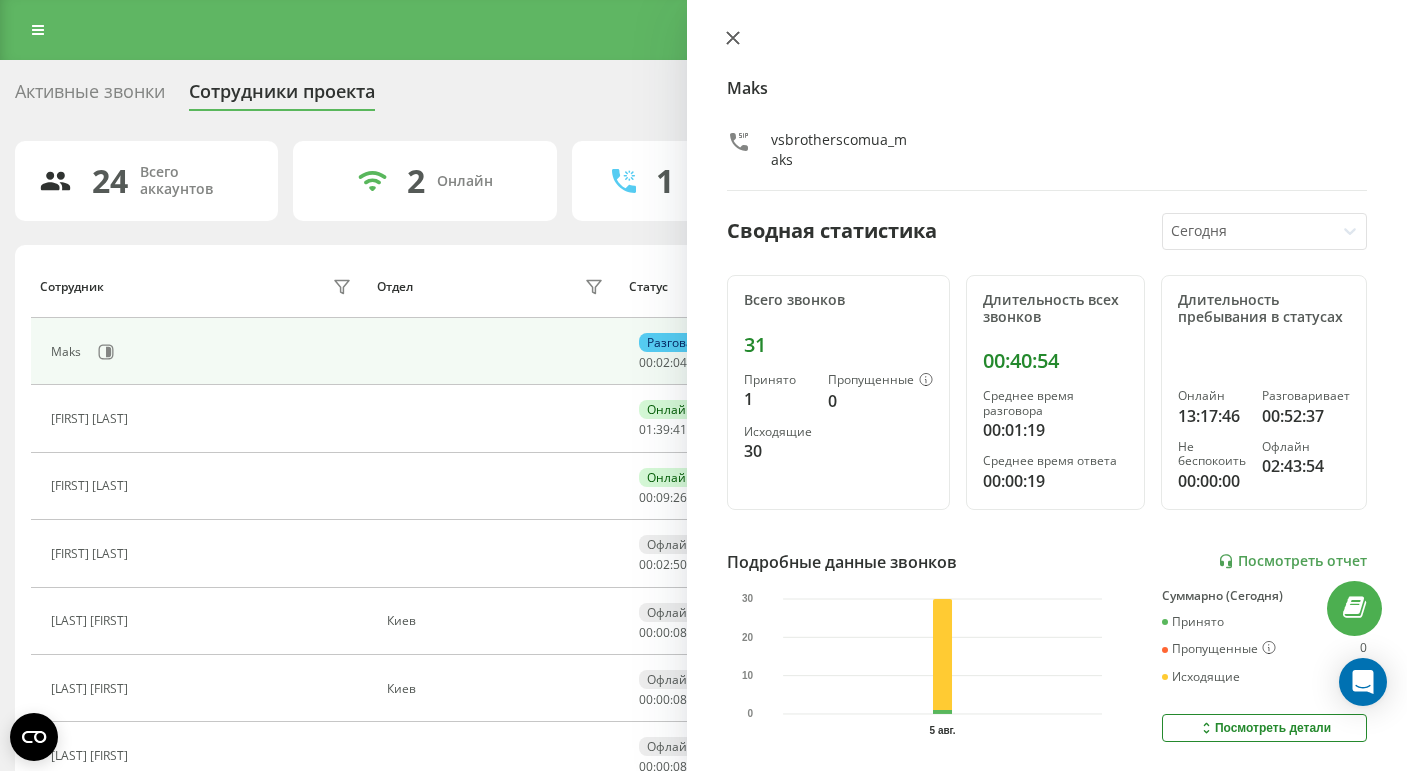click 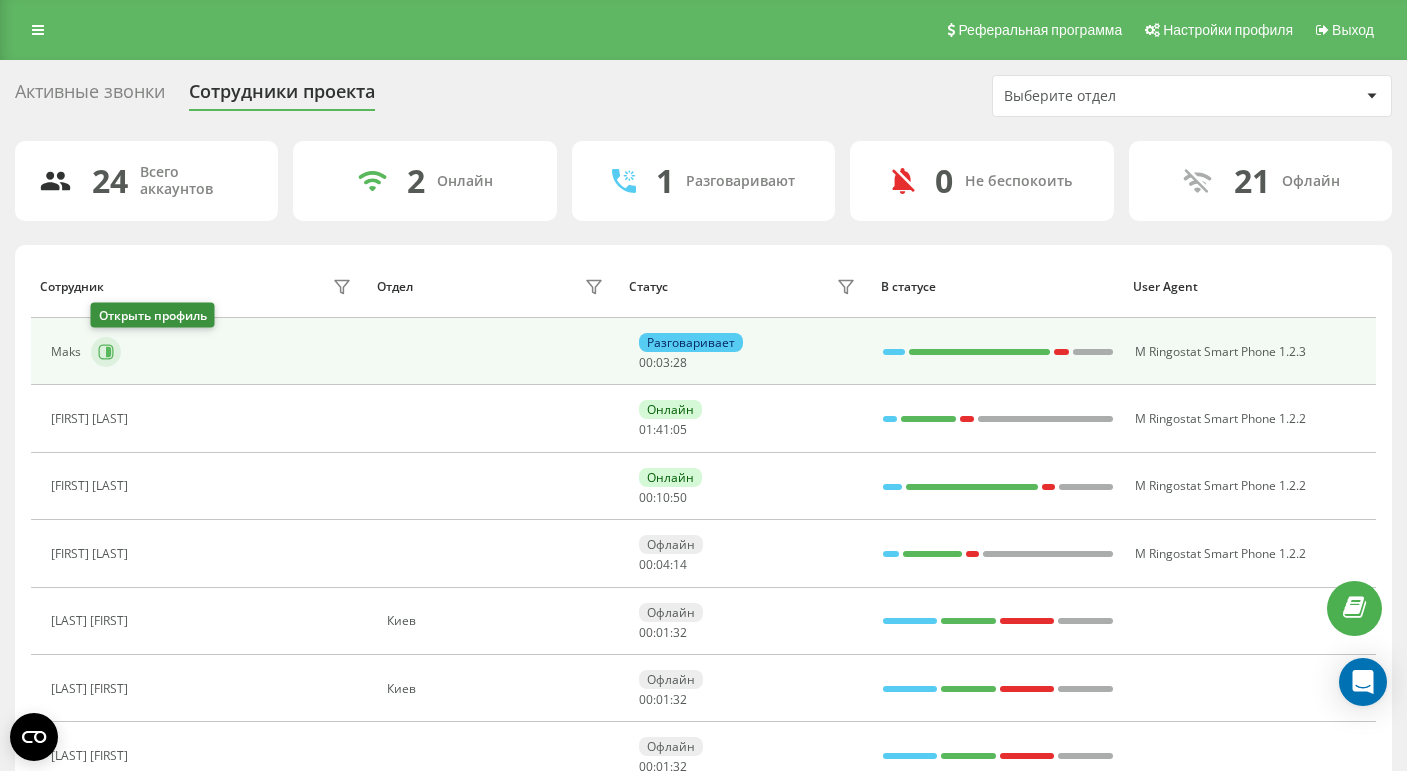 click 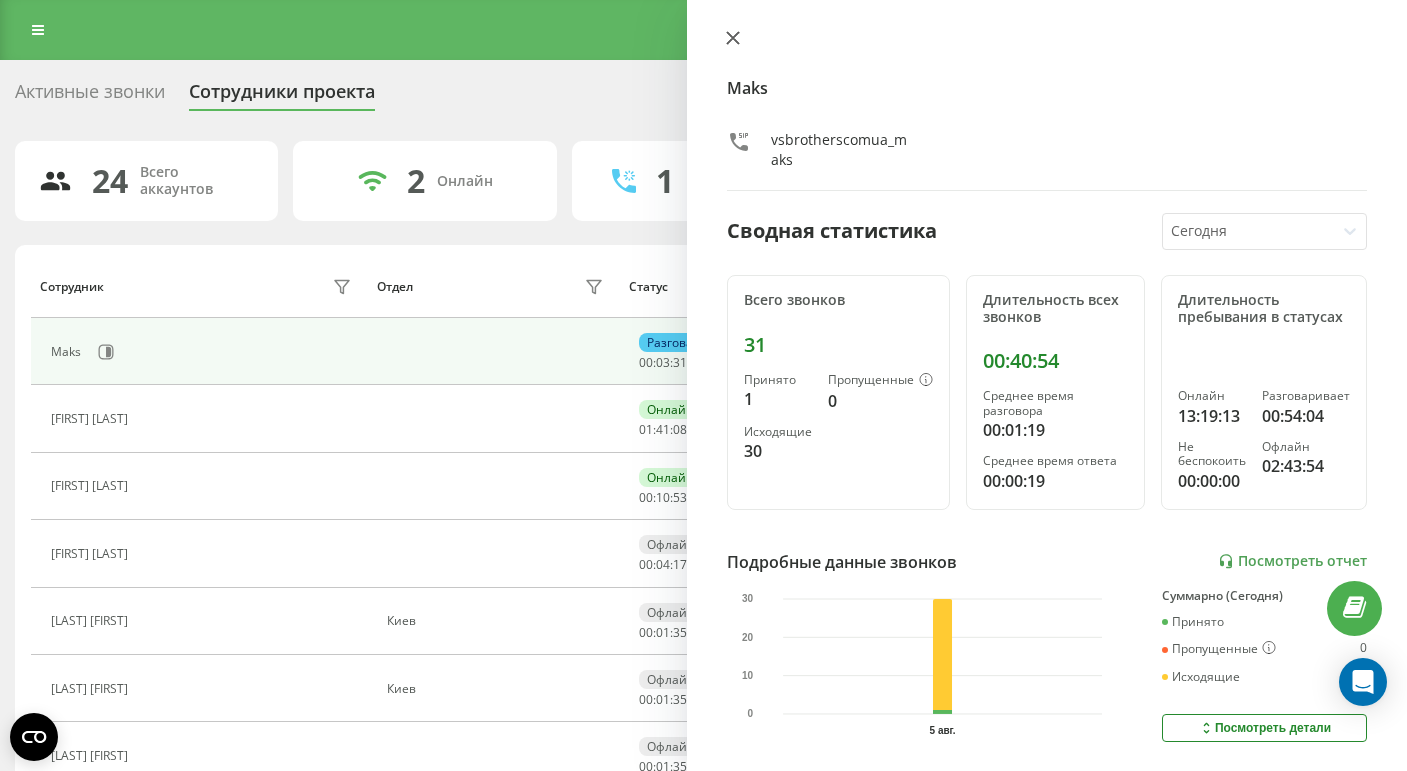 click 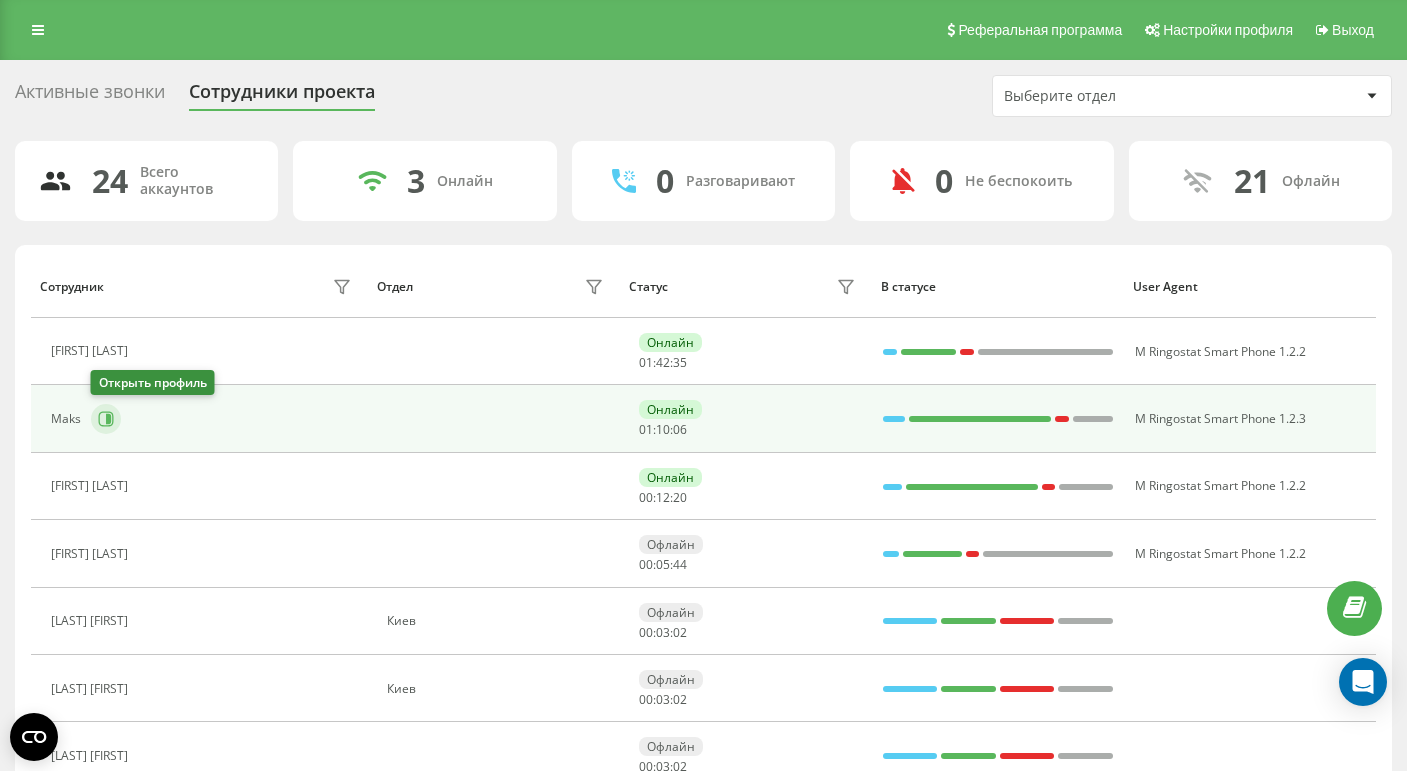 click 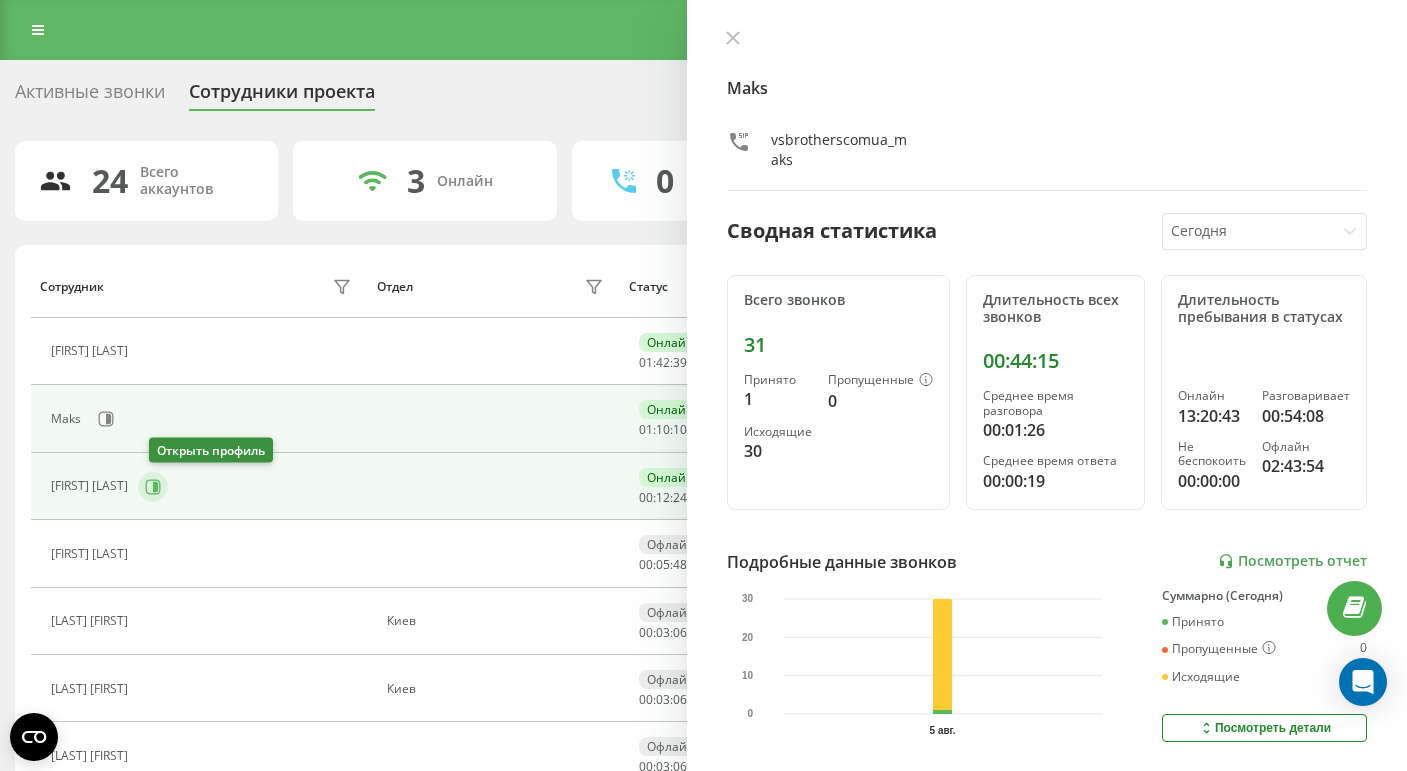 click 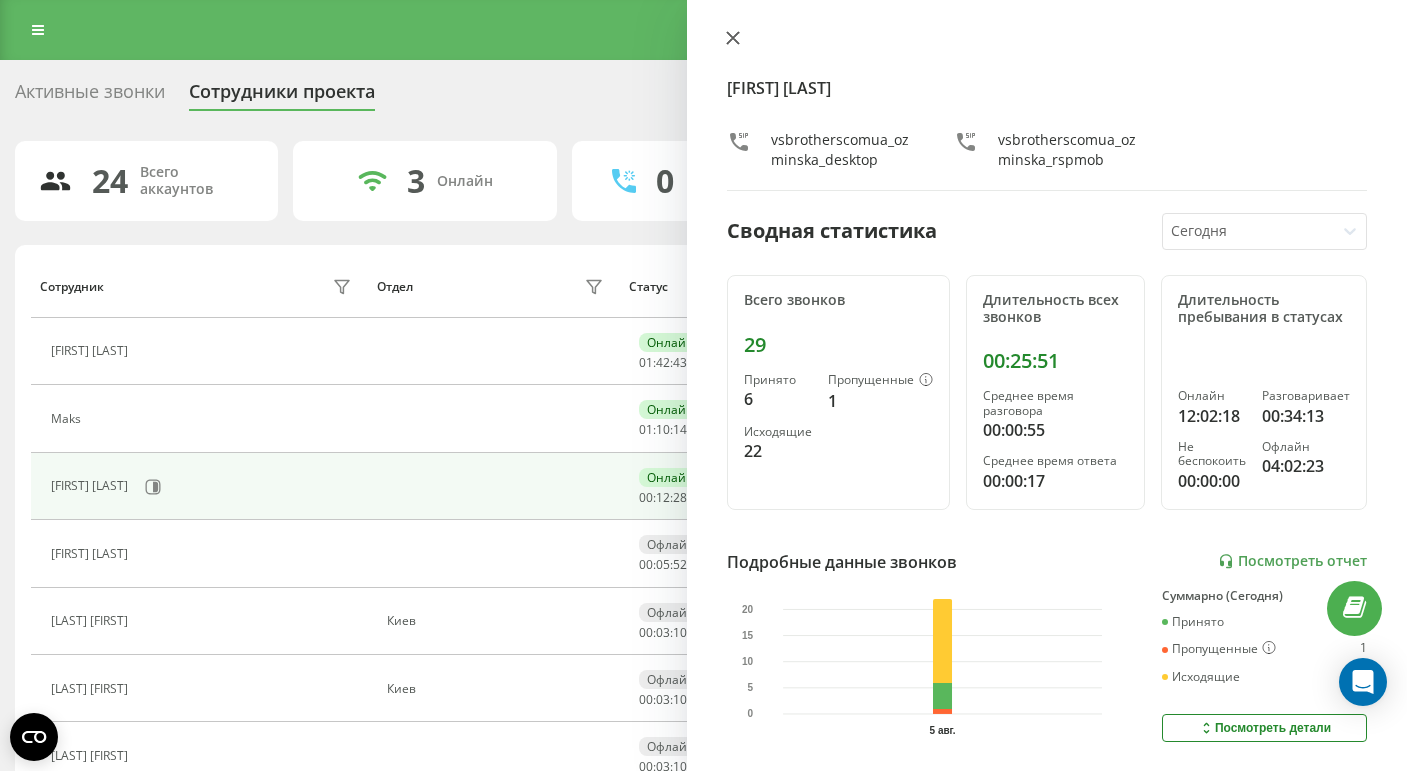 click 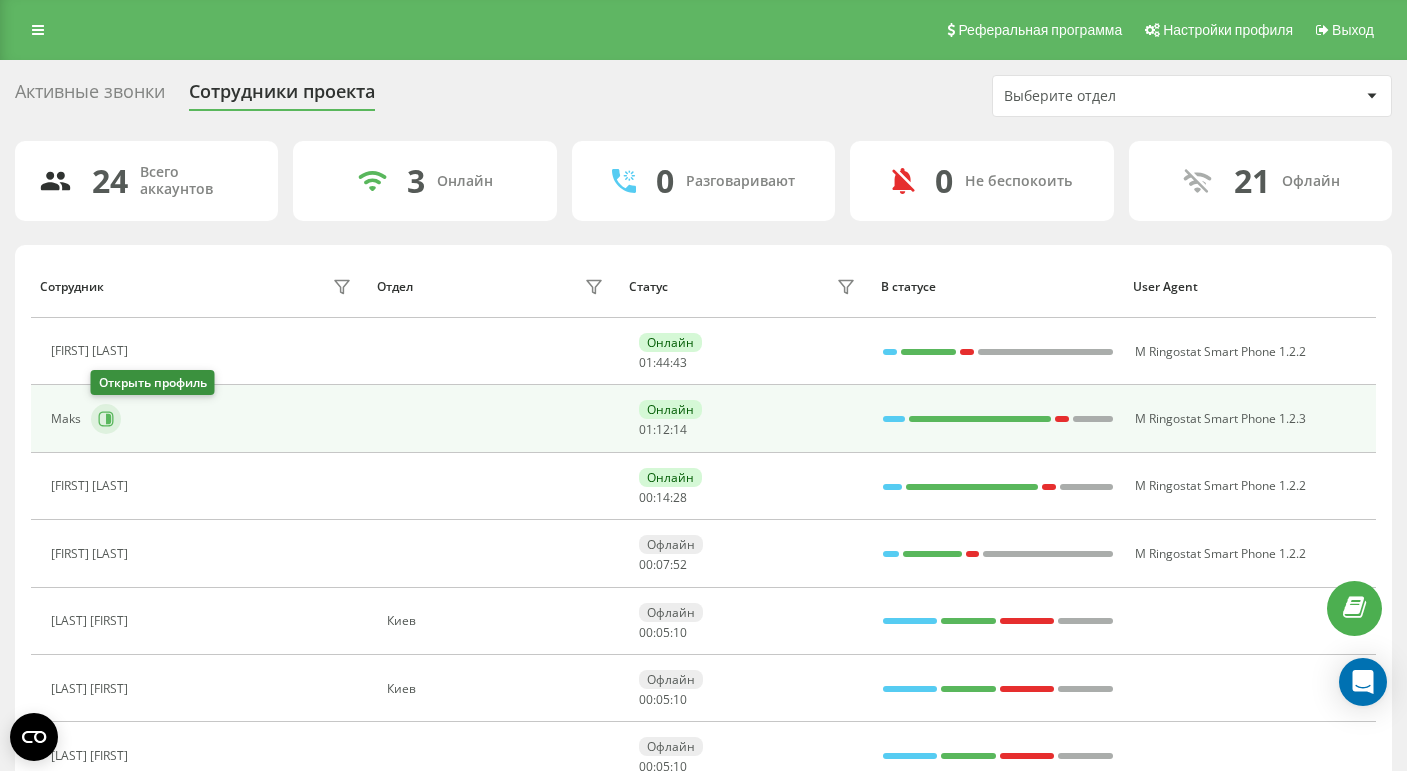 click 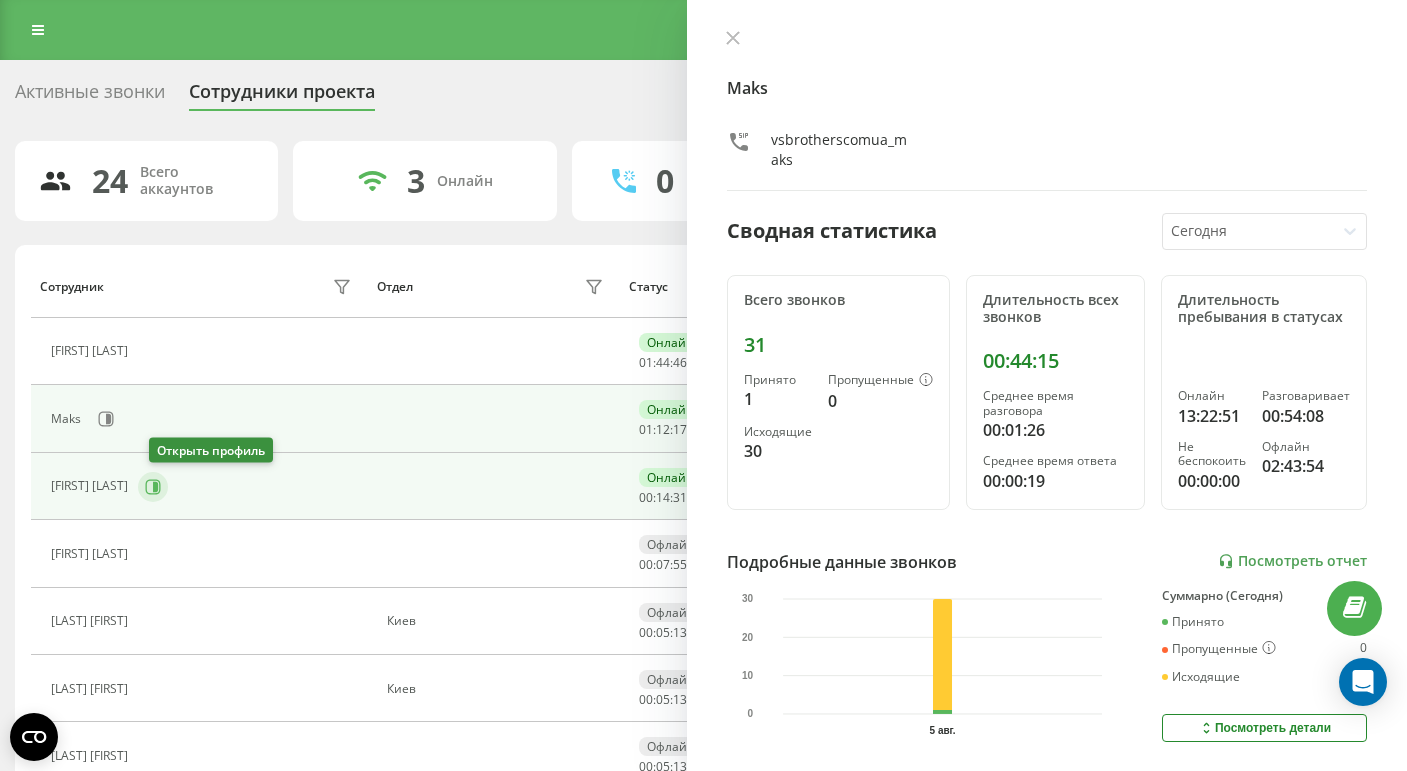 click 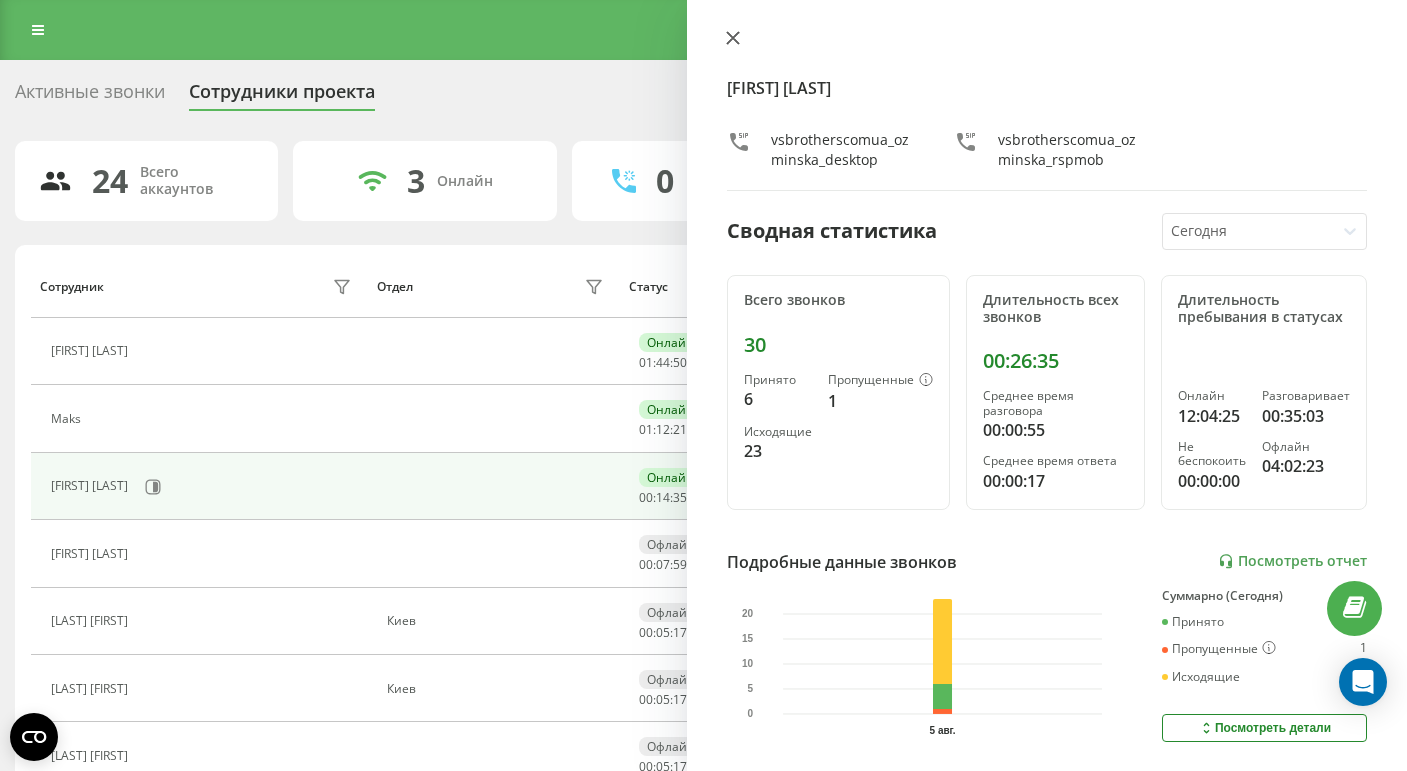 click 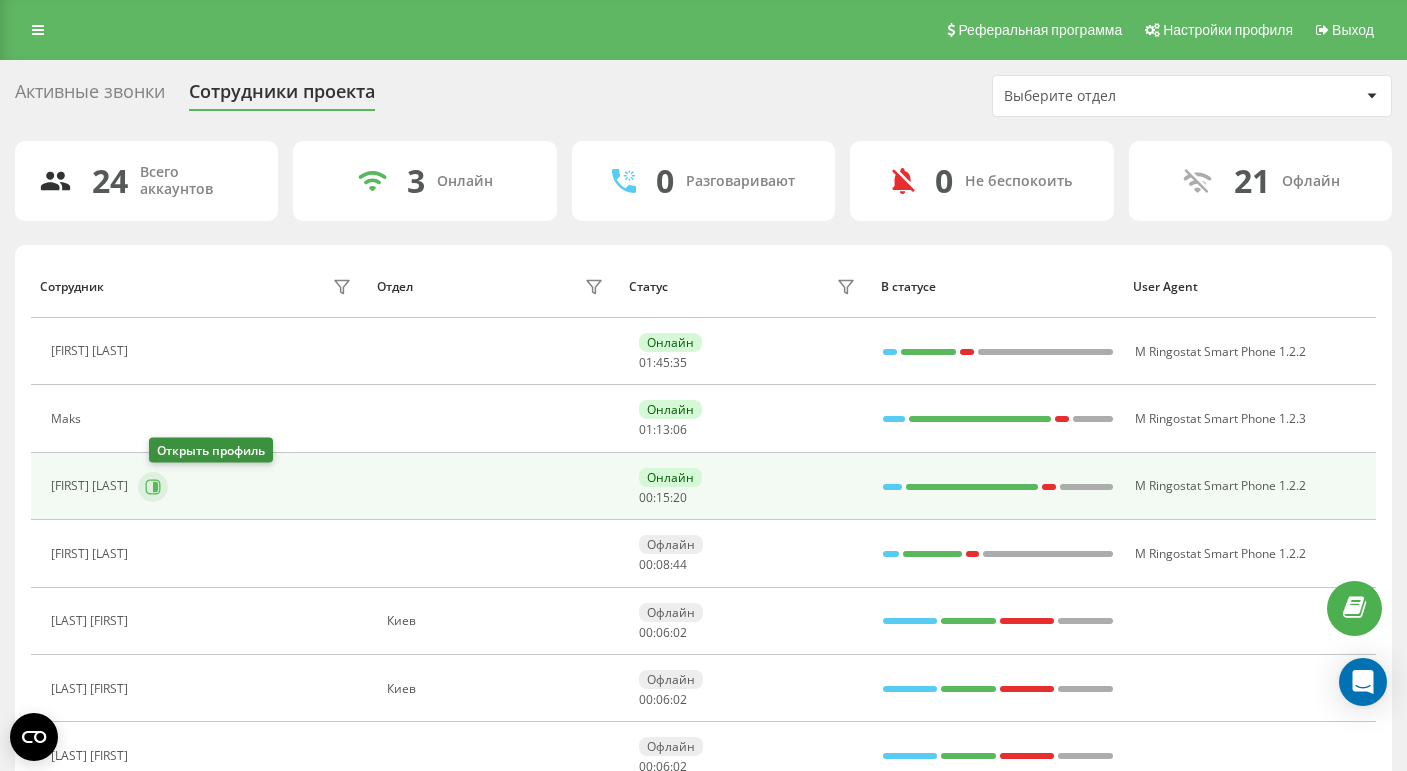 click 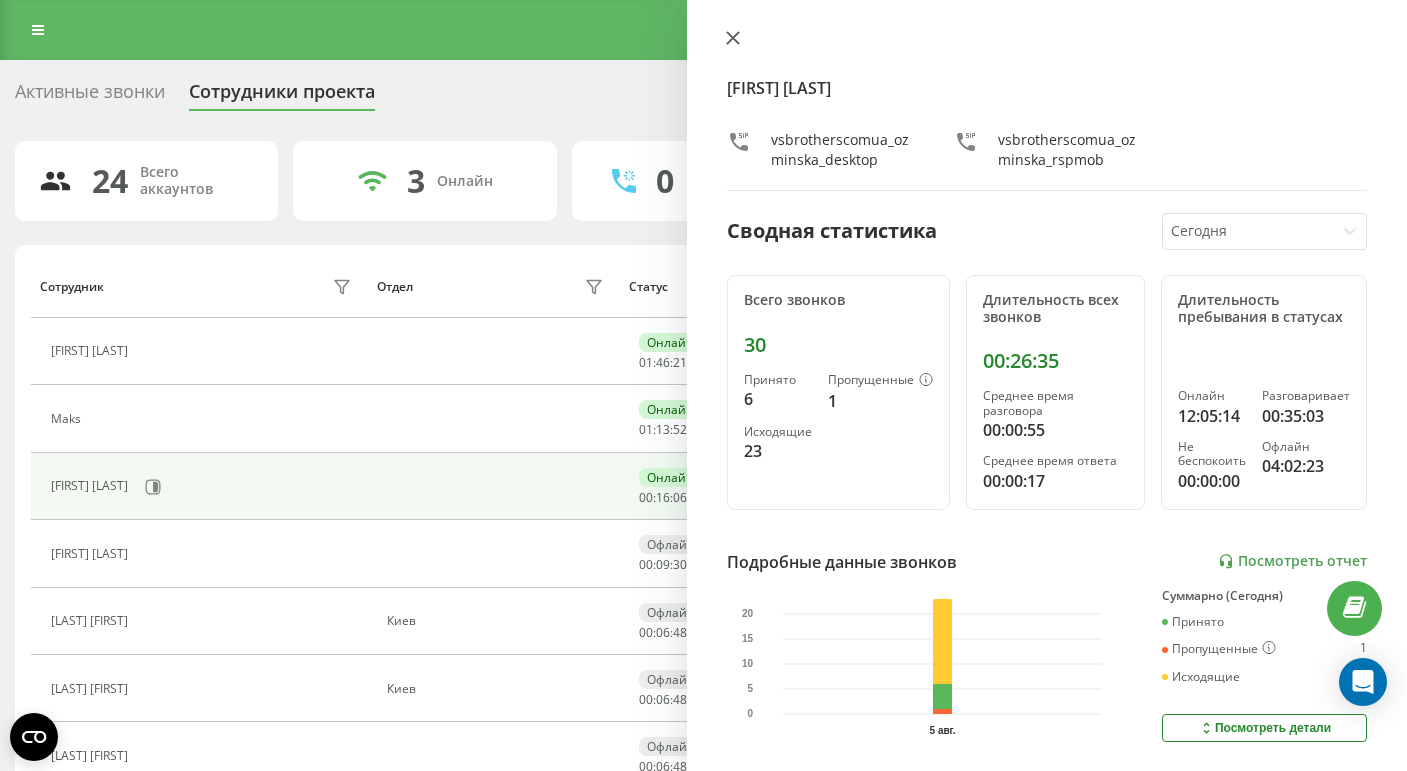 click 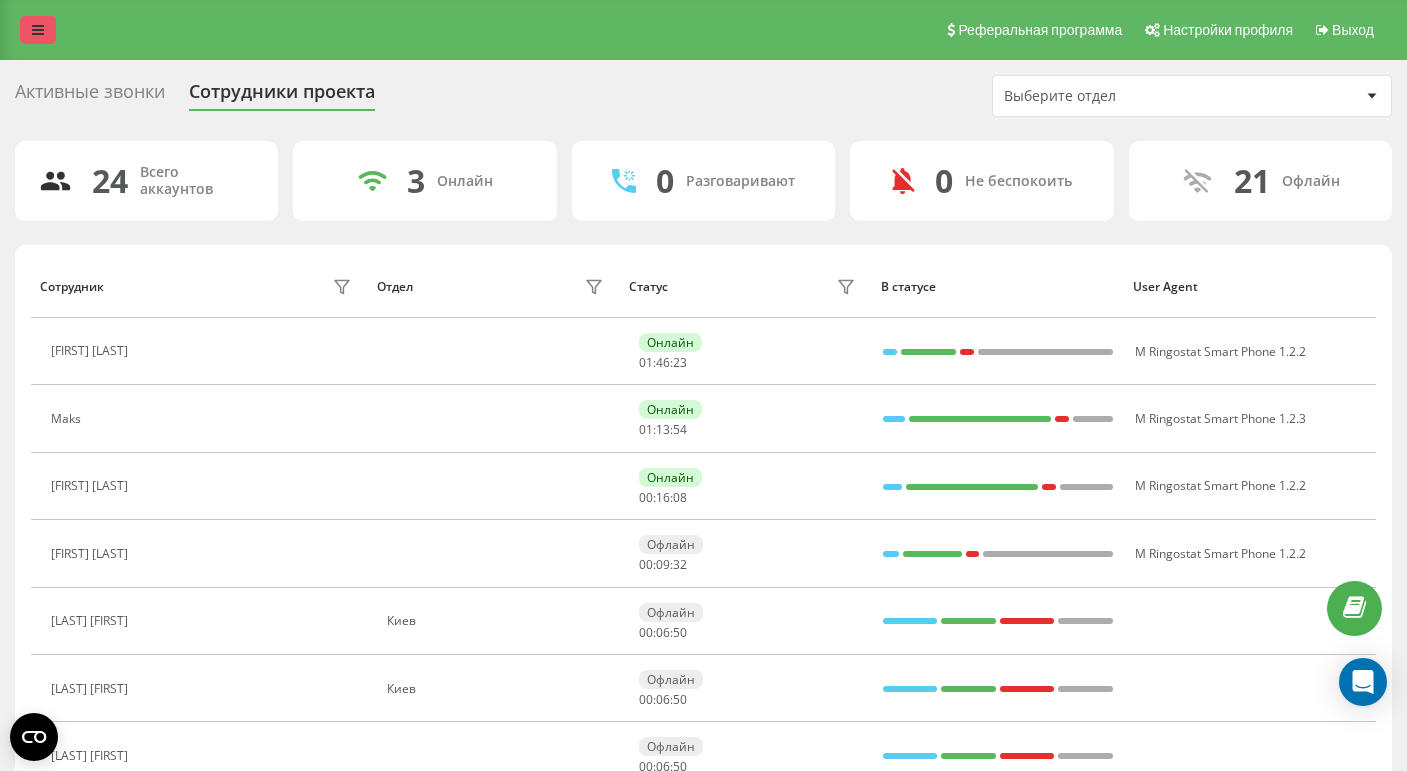 click at bounding box center (38, 30) 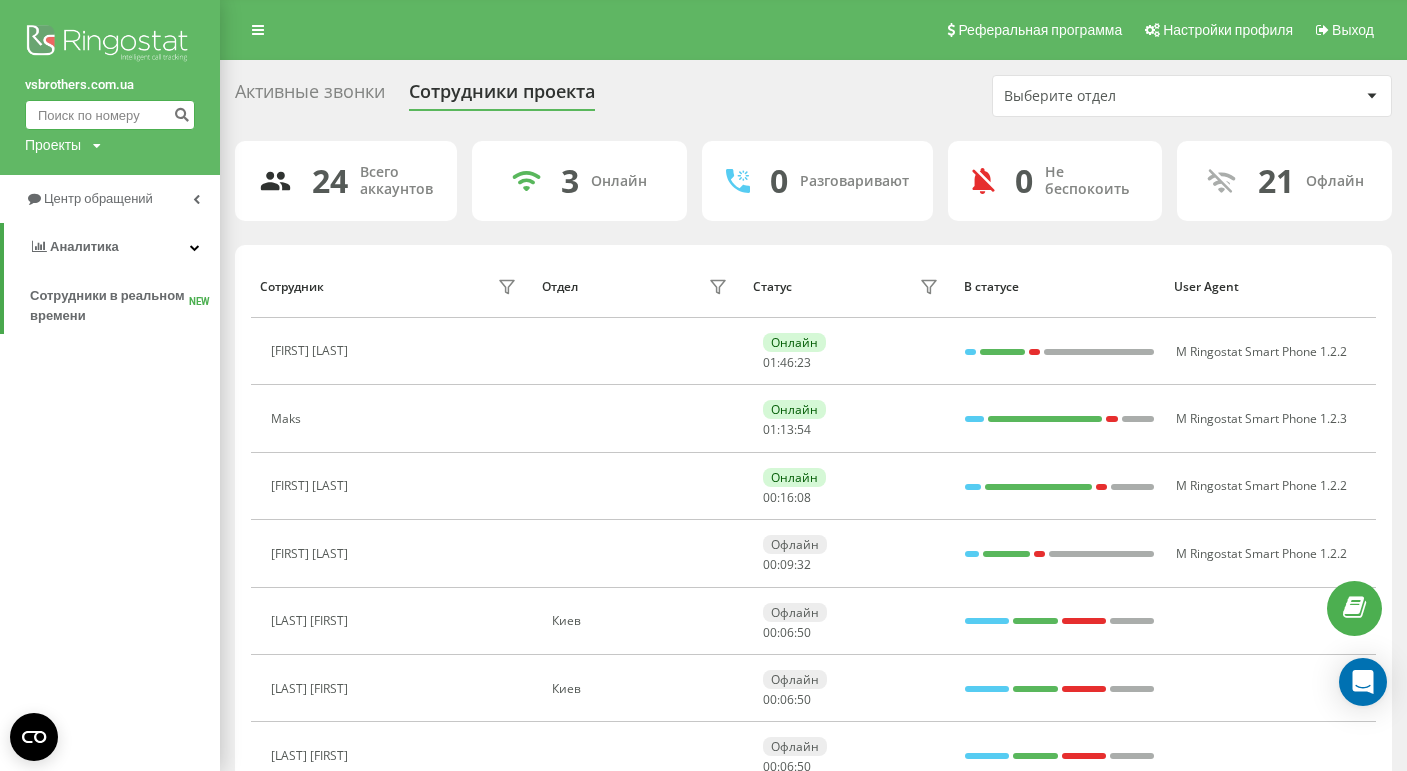 click at bounding box center [110, 115] 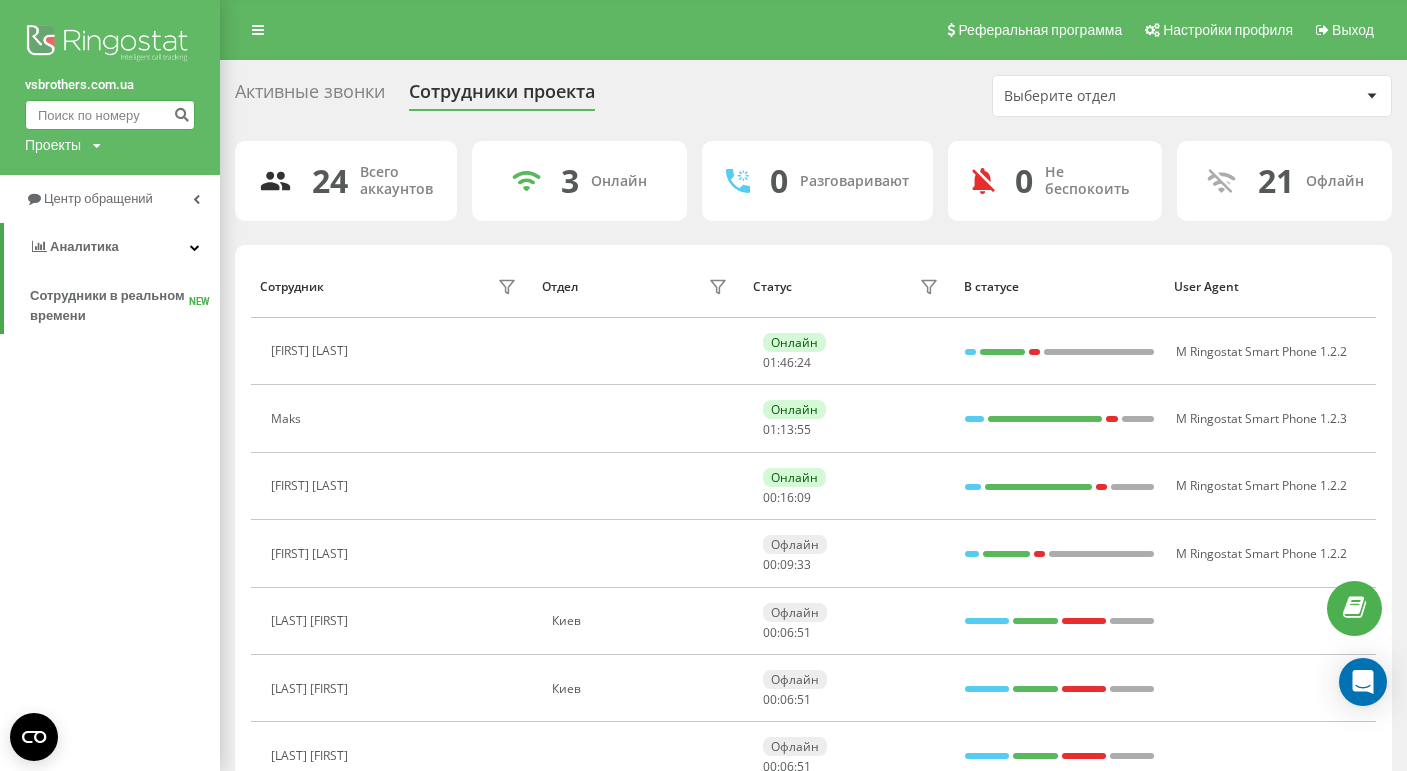 paste on "451234161" 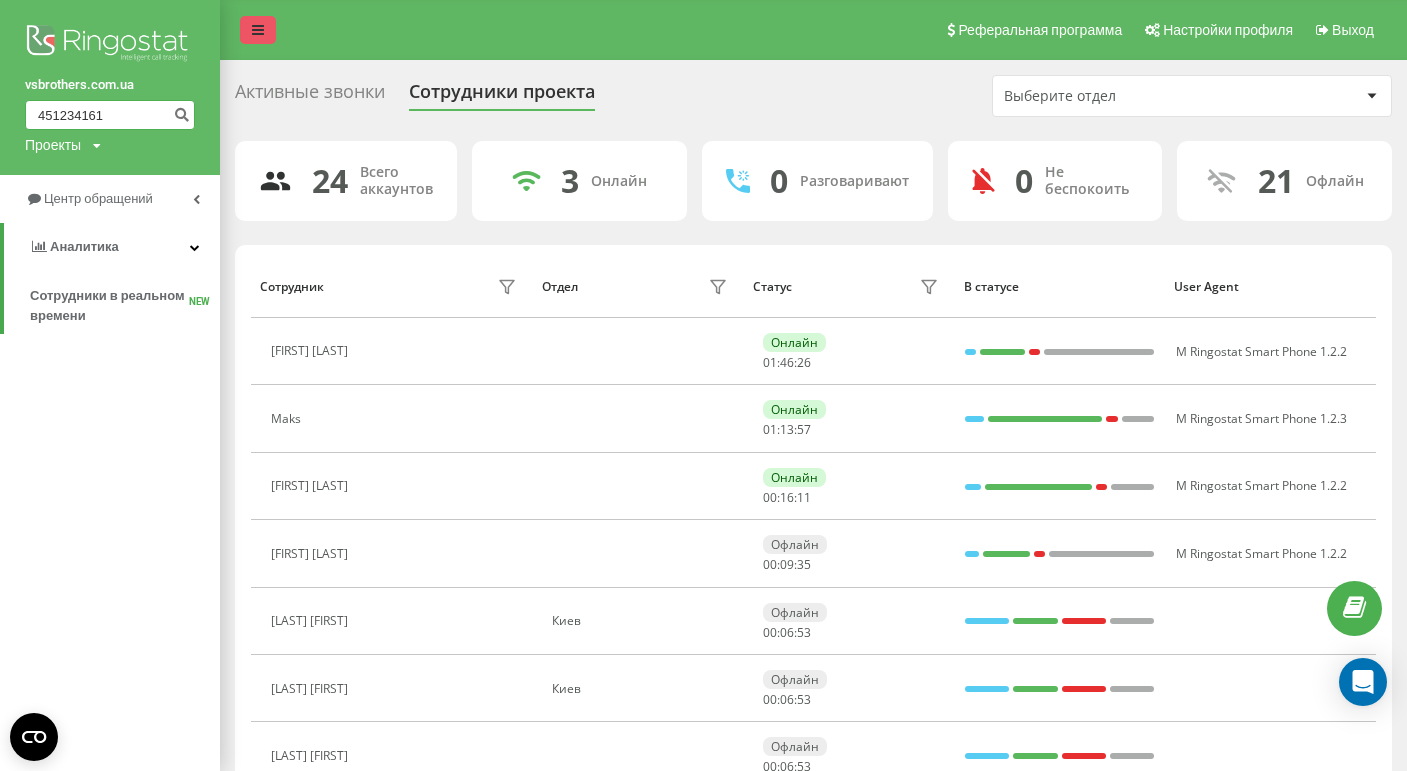 type on "451234161" 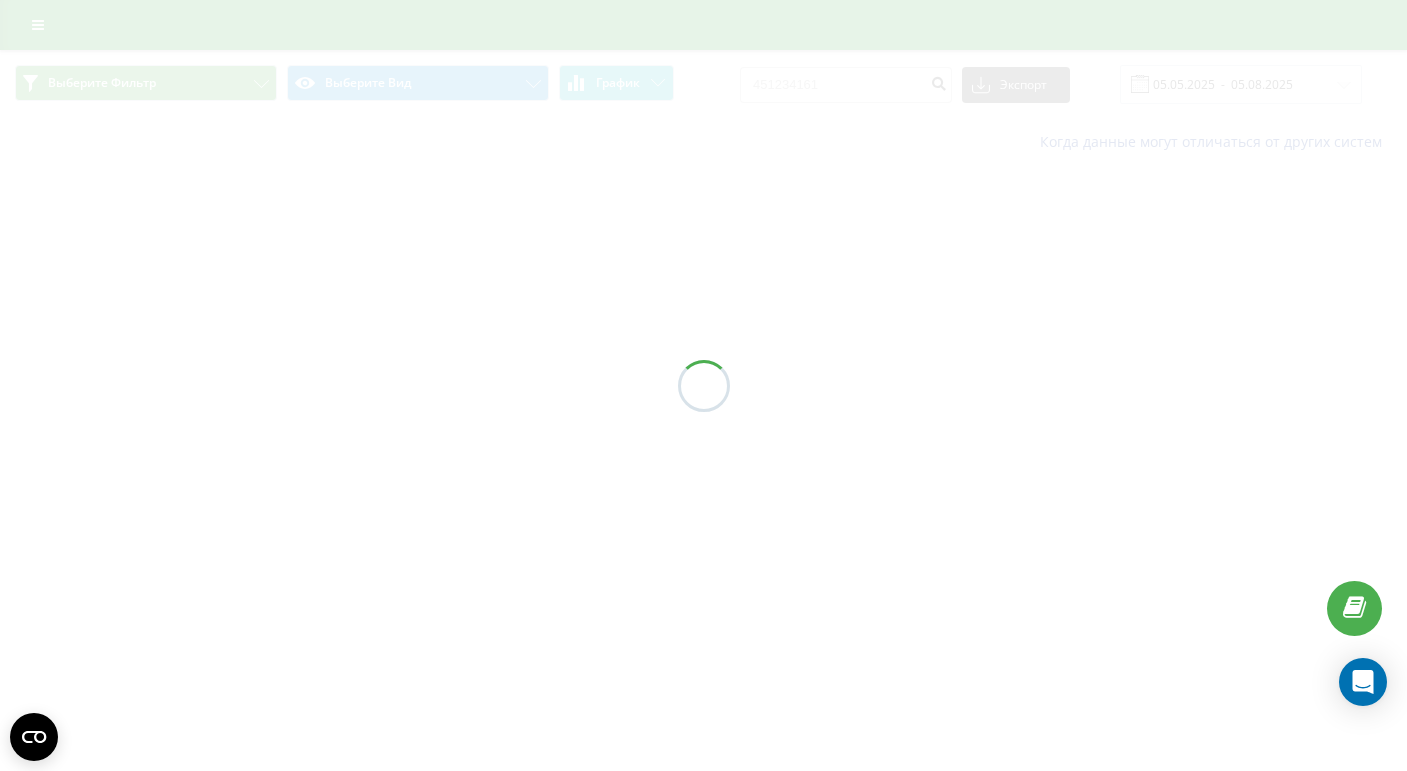 scroll, scrollTop: 0, scrollLeft: 0, axis: both 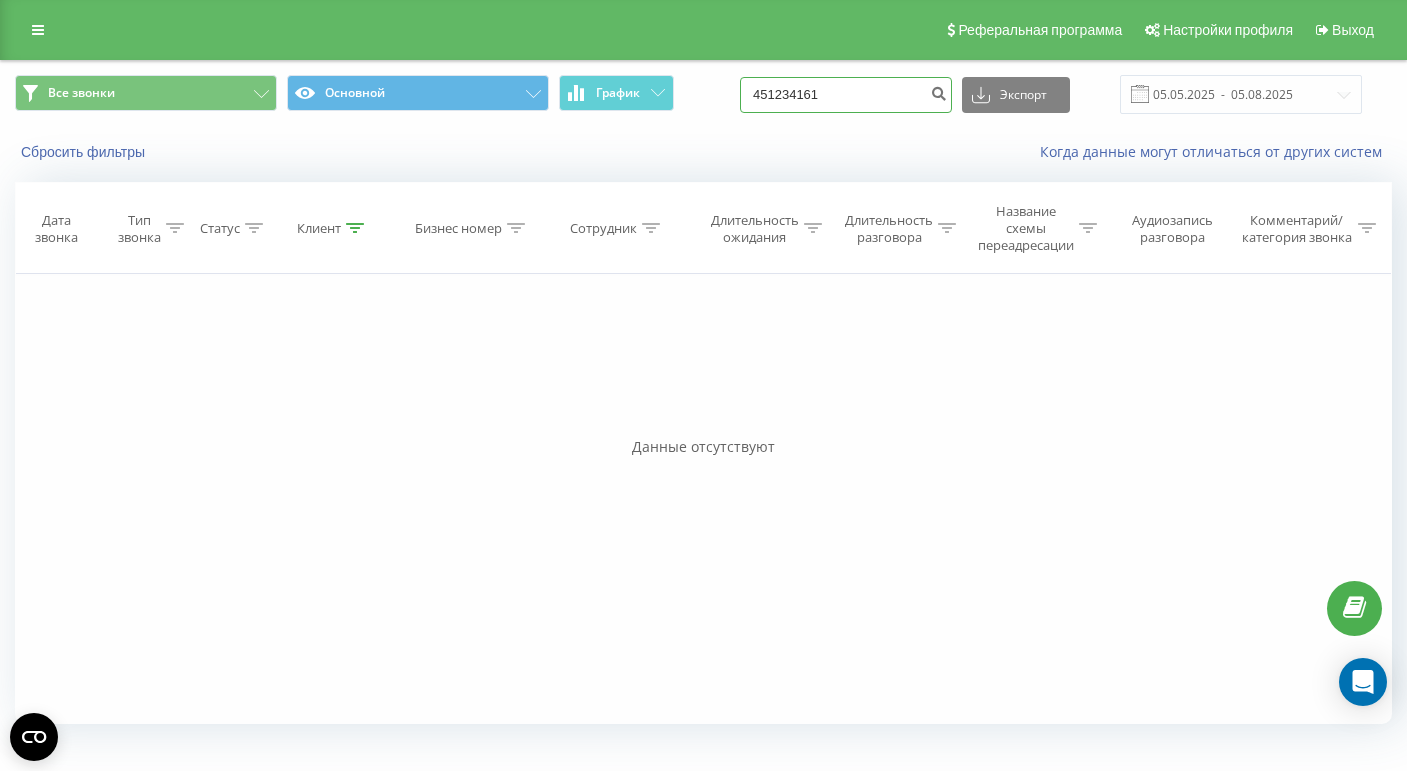 click on "451234161" at bounding box center (846, 95) 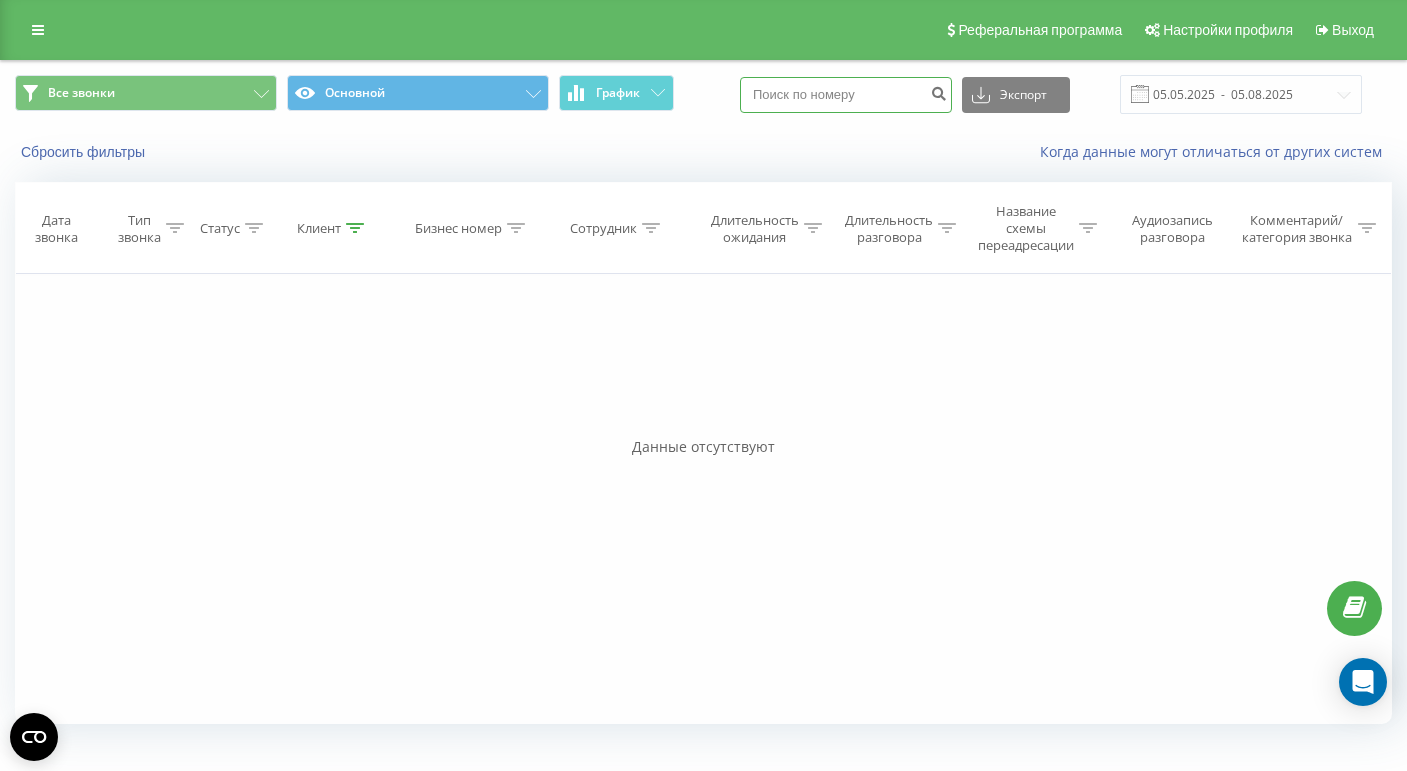 paste on "603345530" 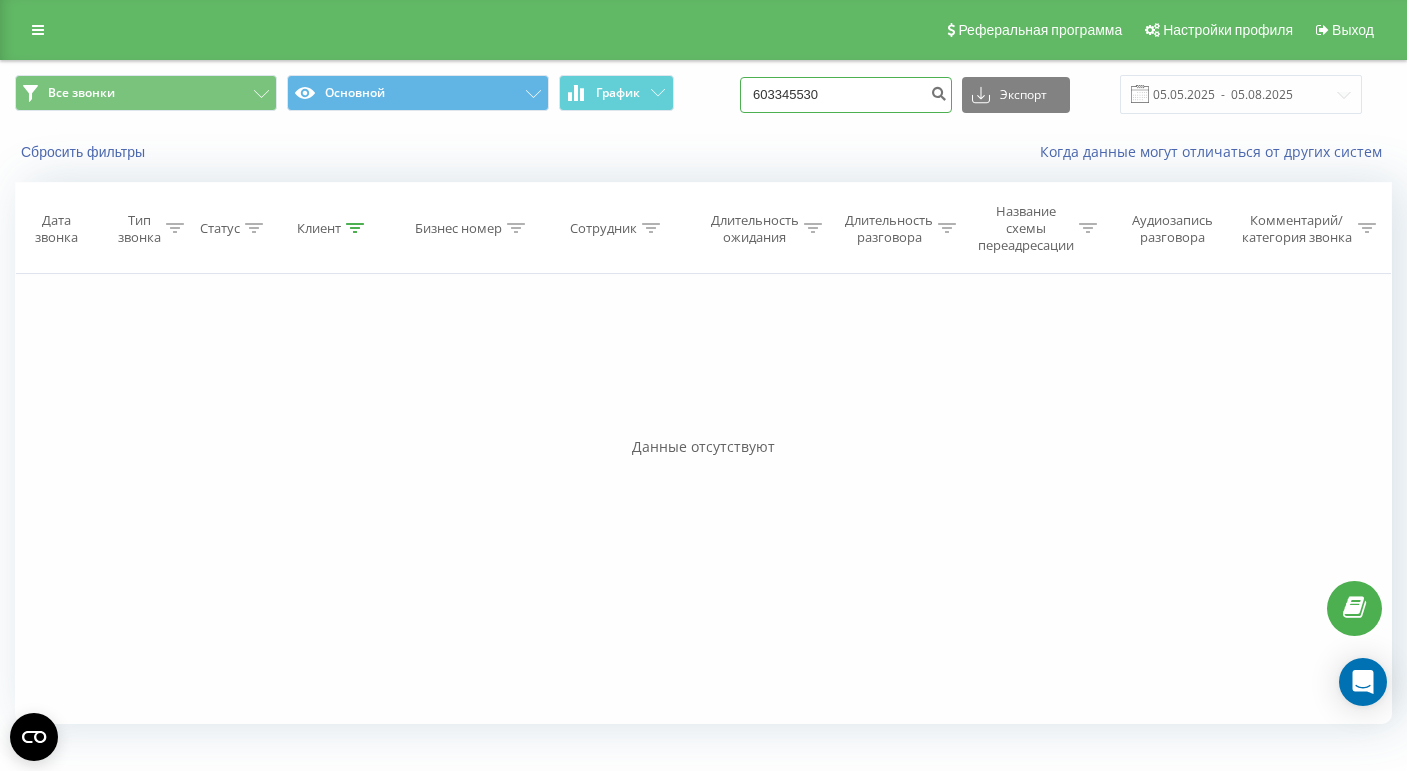type on "603345530" 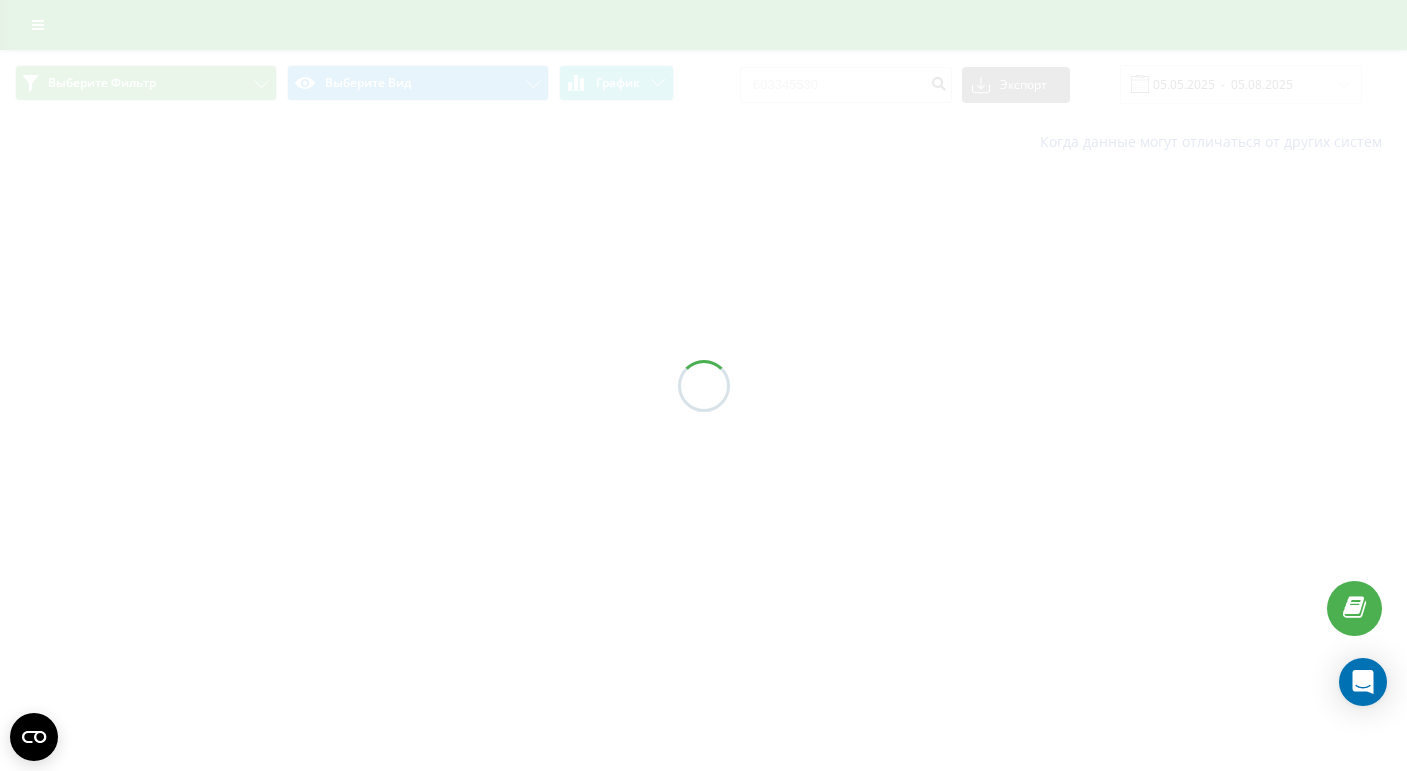 scroll, scrollTop: 0, scrollLeft: 0, axis: both 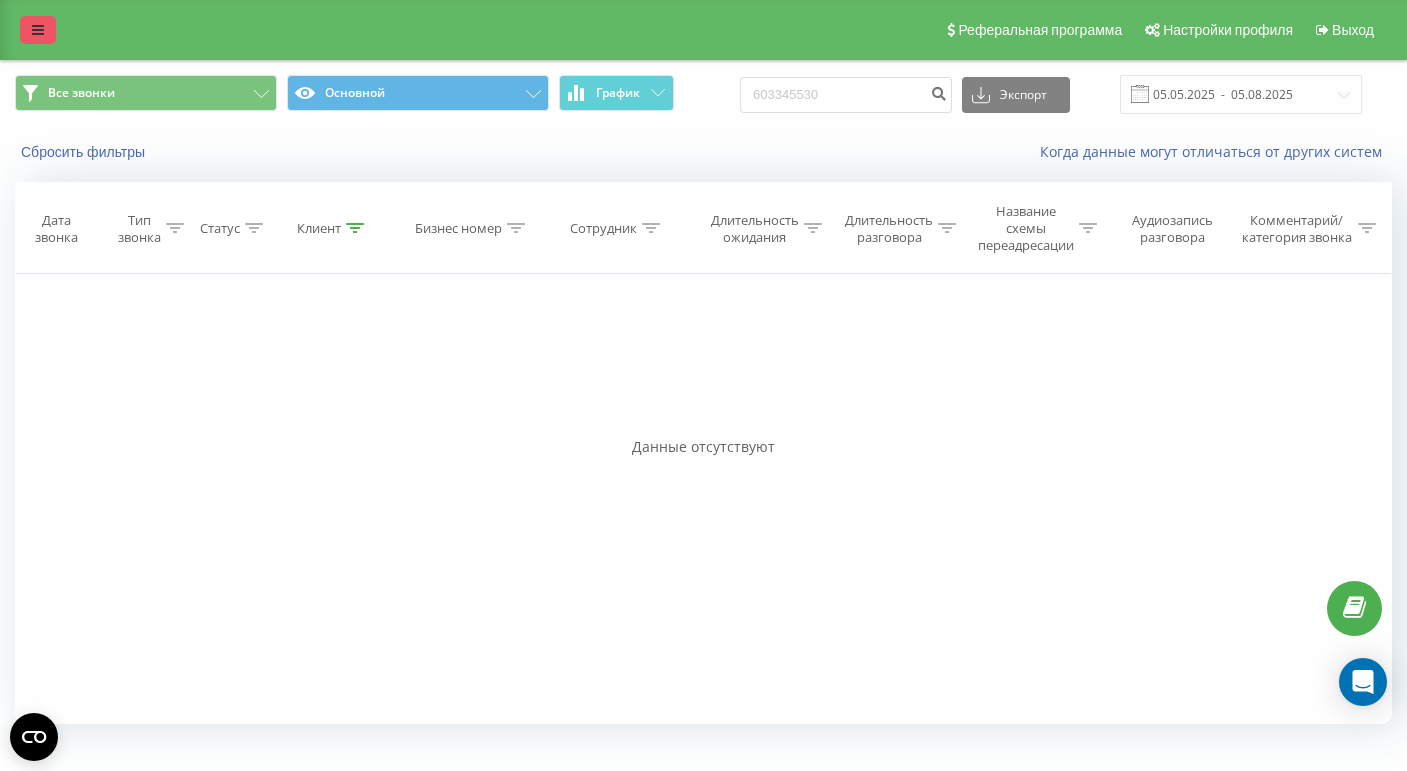 click at bounding box center (38, 30) 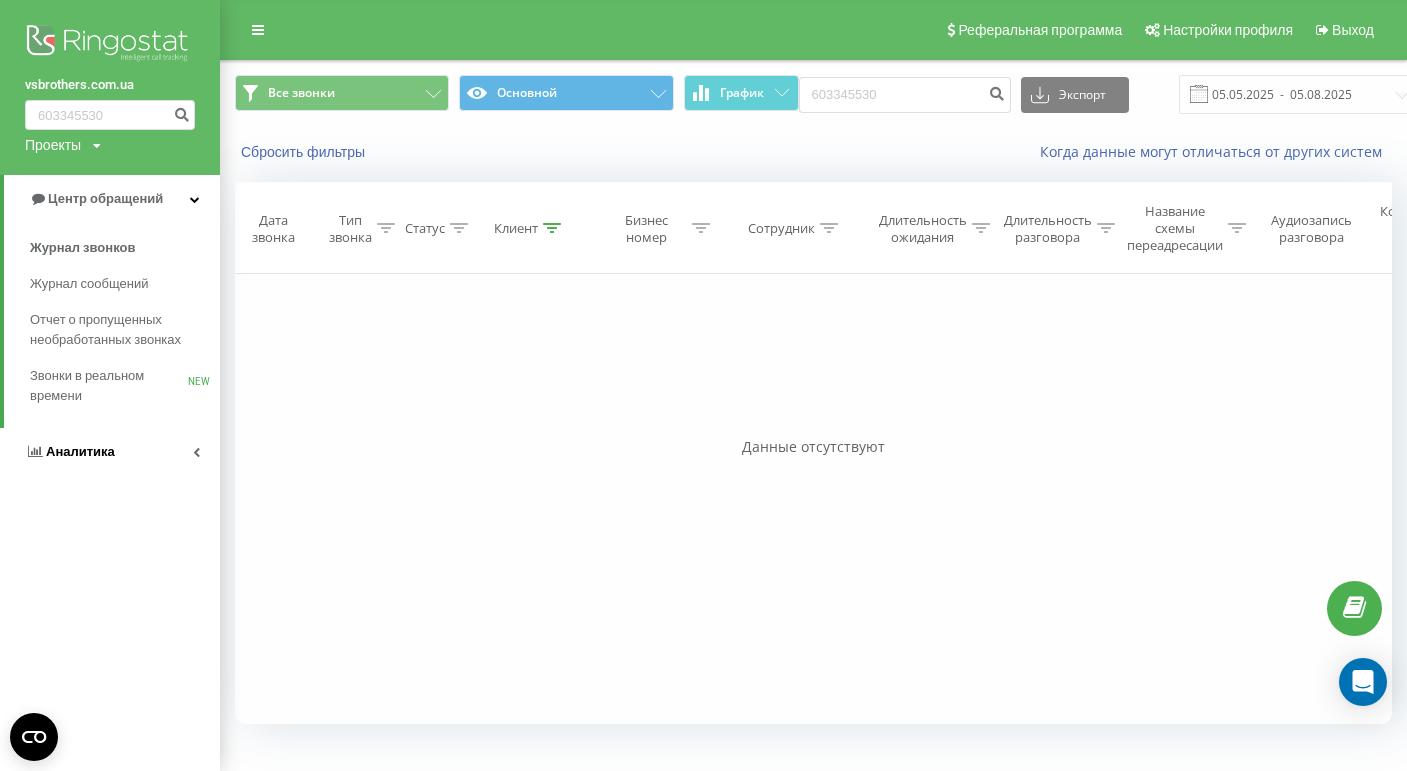 click on "Аналитика" at bounding box center (80, 451) 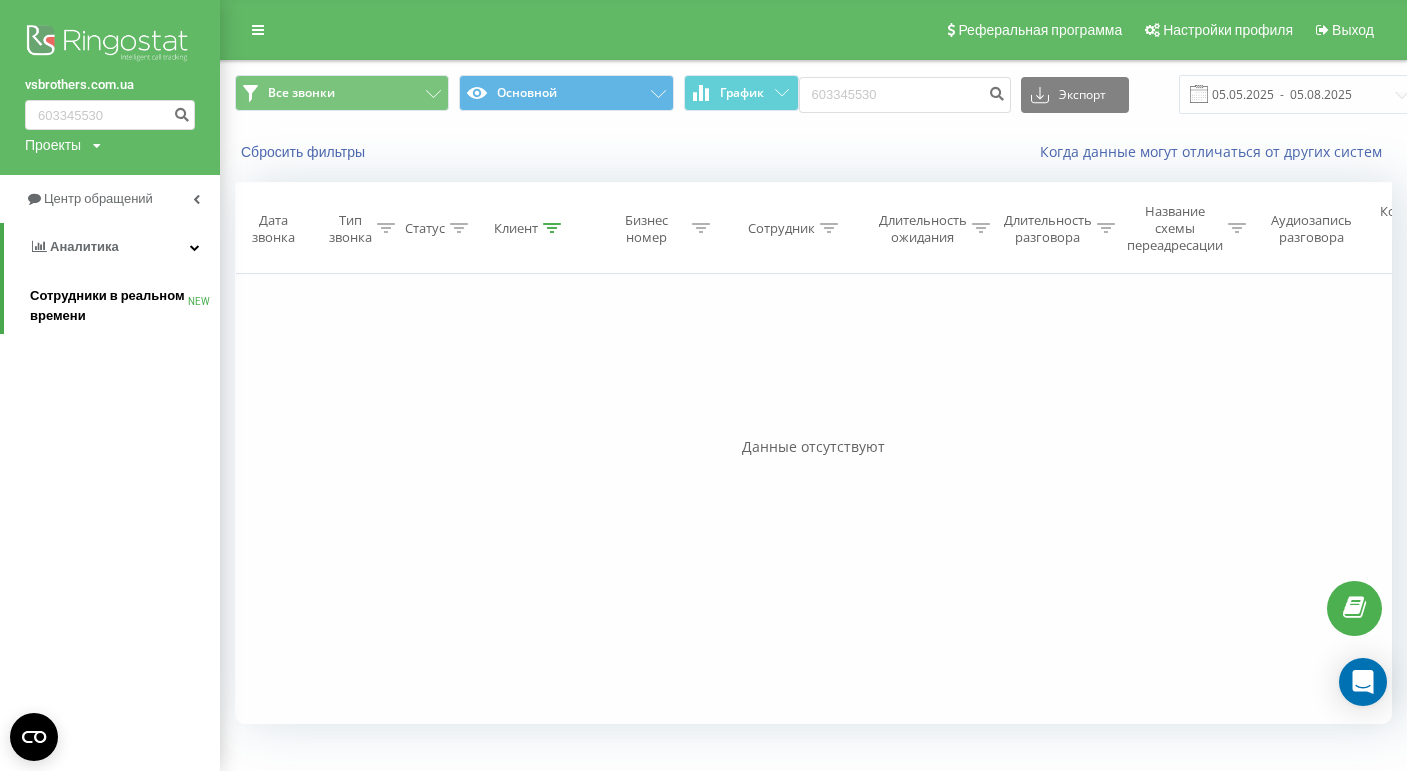click on "Сотрудники в реальном времени" at bounding box center (109, 306) 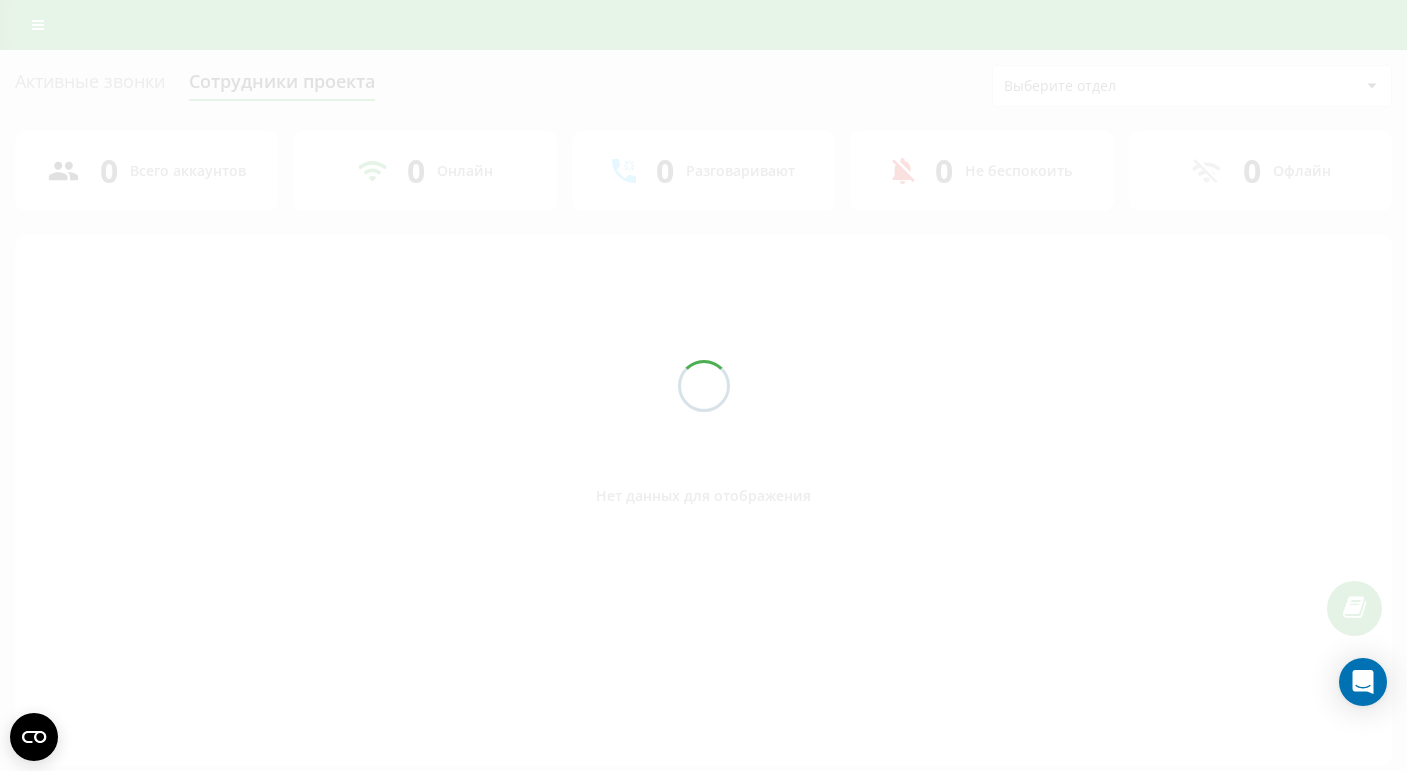 scroll, scrollTop: 0, scrollLeft: 0, axis: both 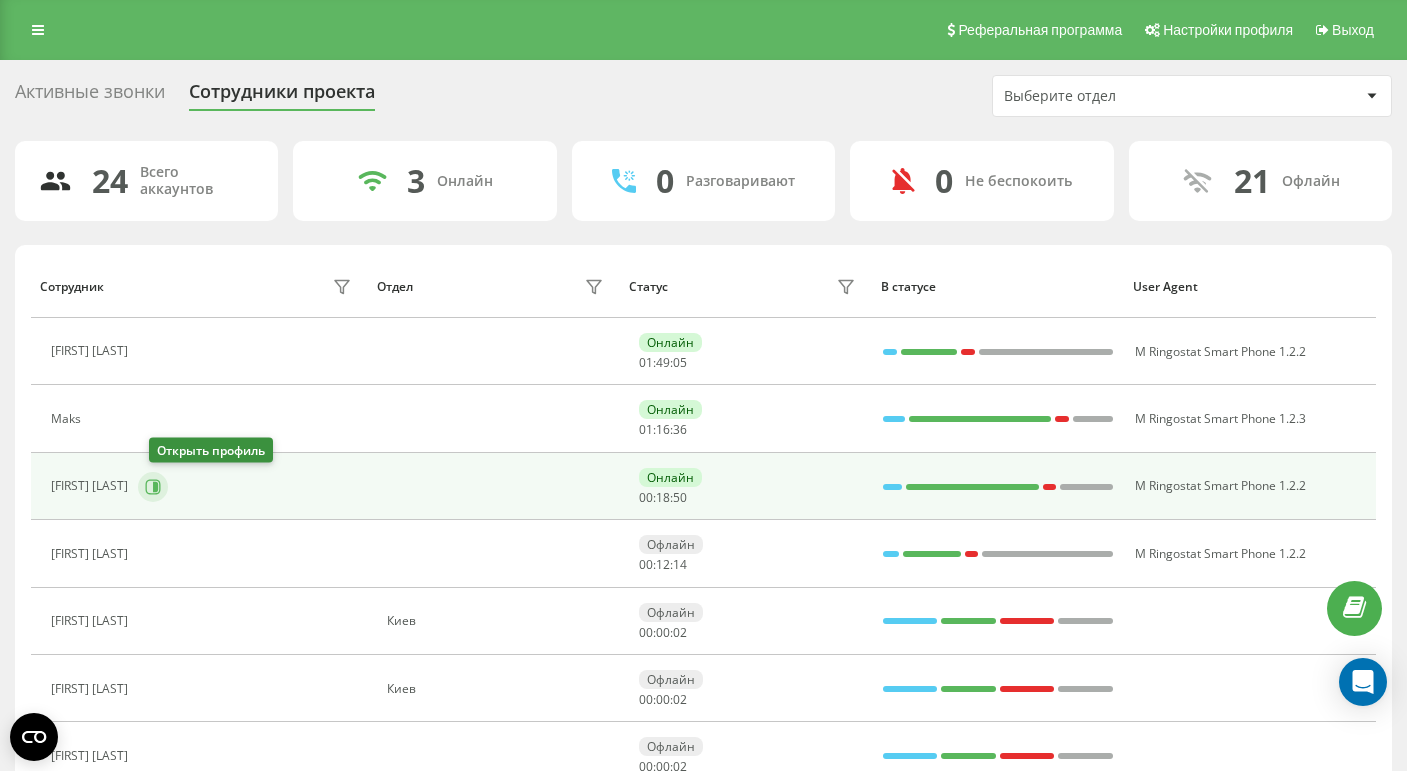 click 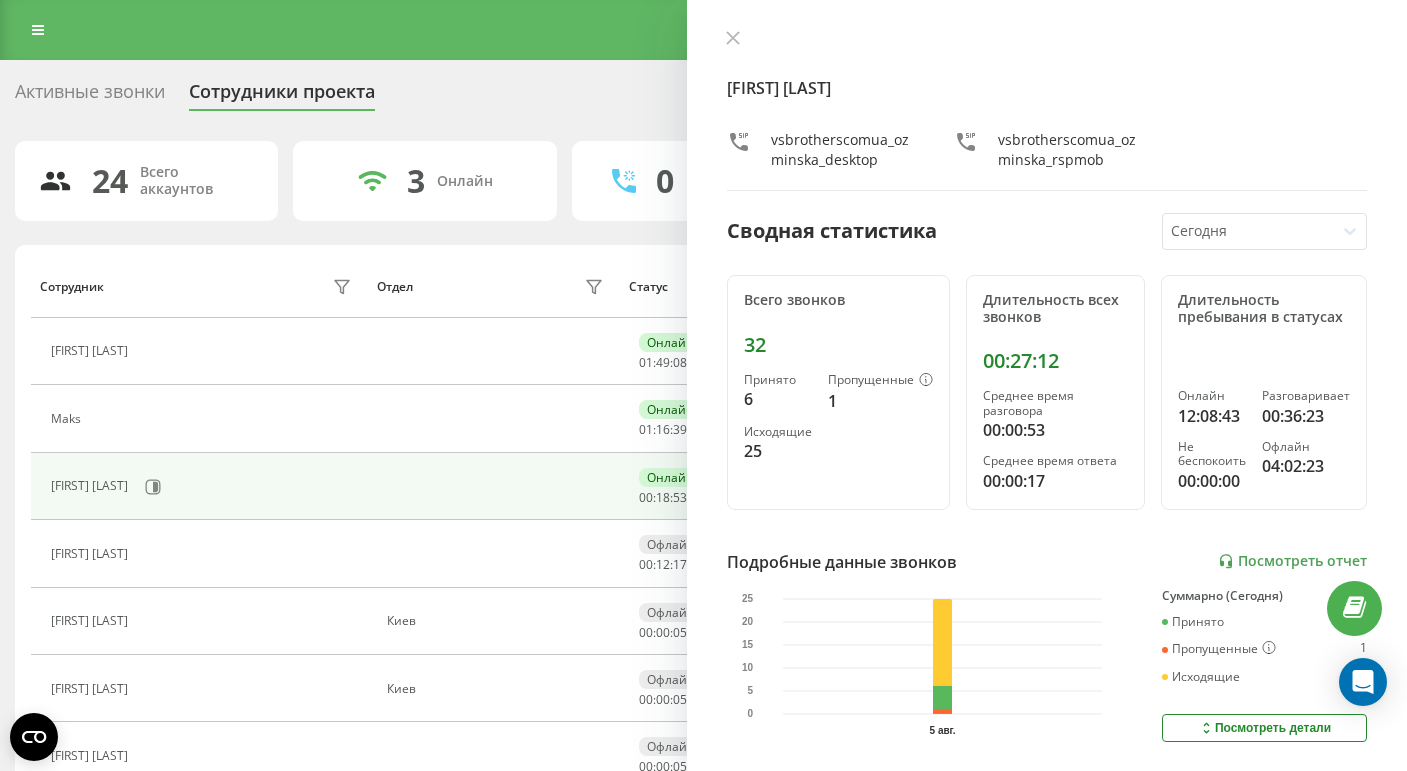 click 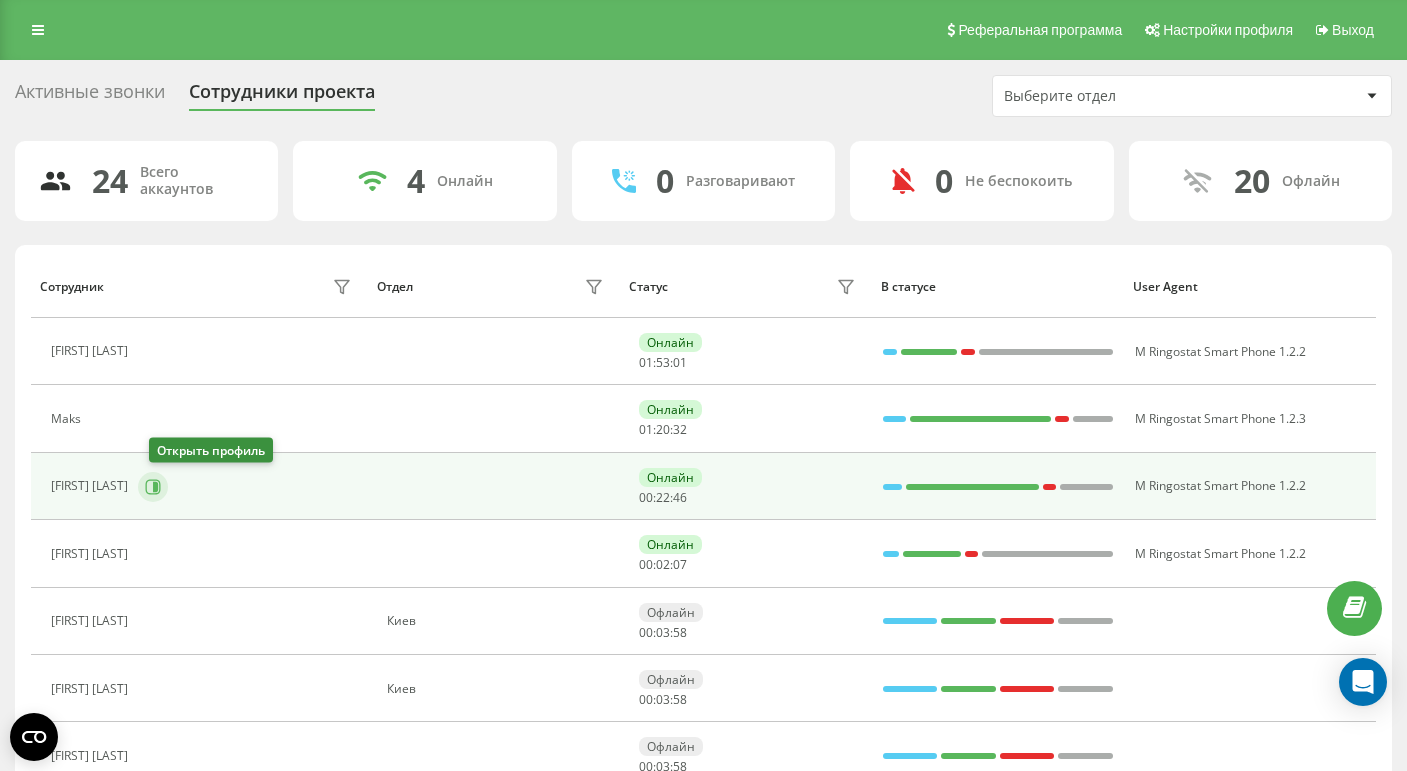 click 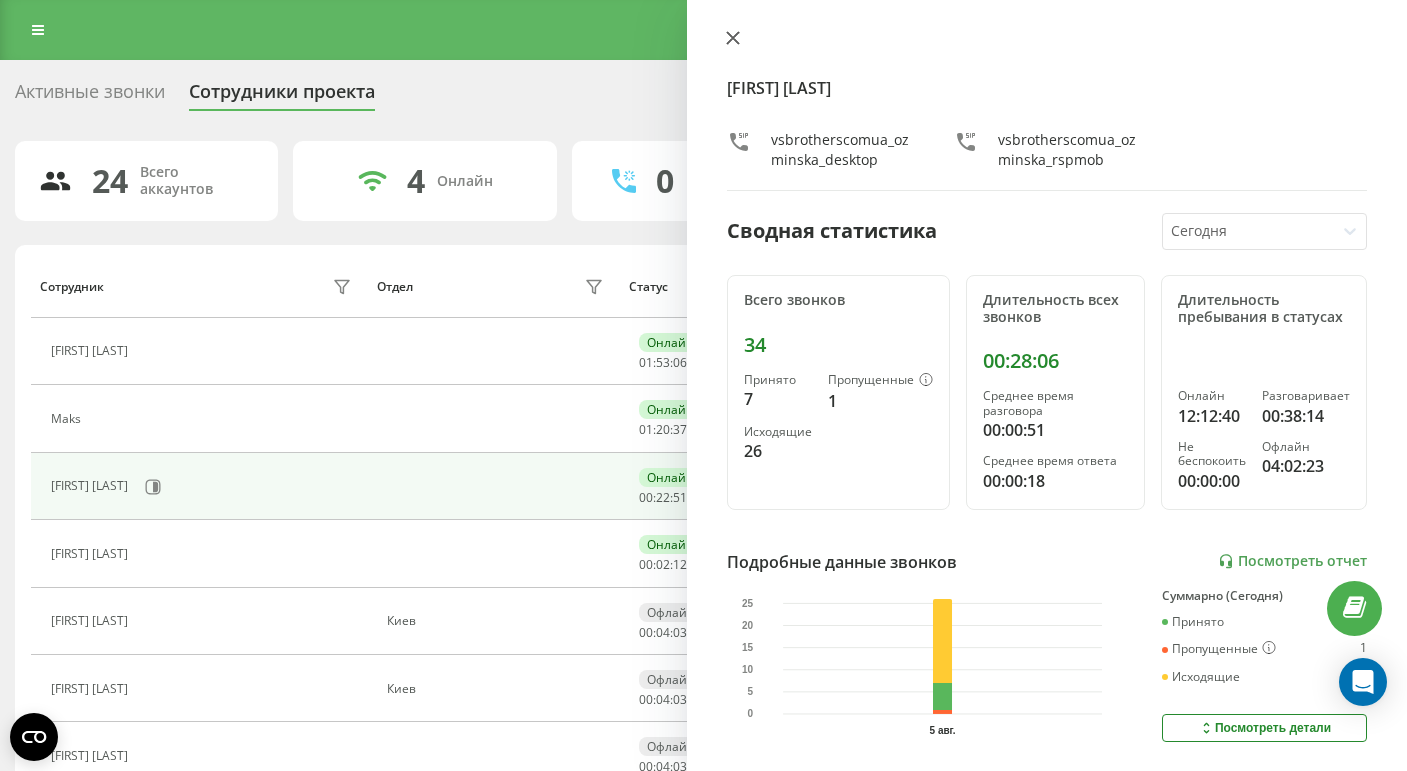click 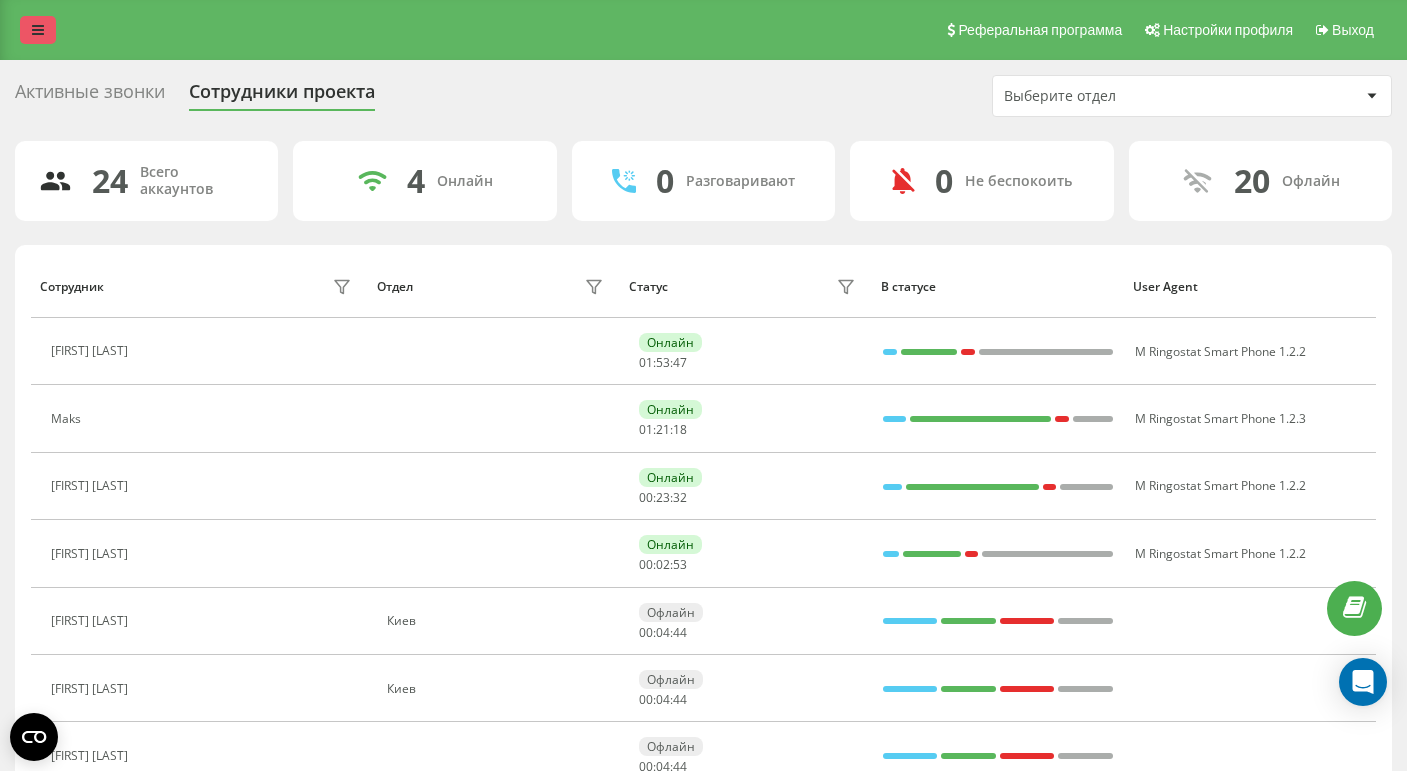 click at bounding box center [38, 30] 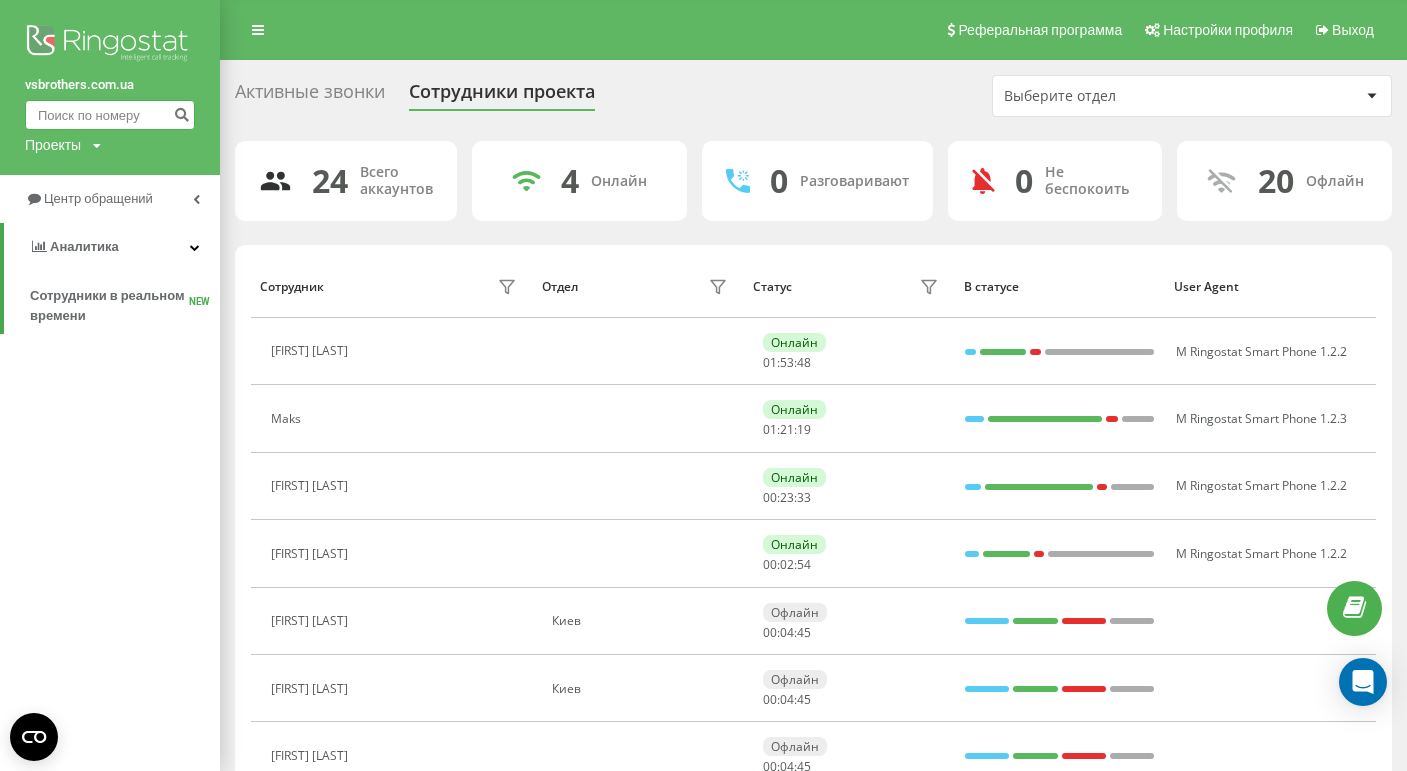 click at bounding box center [110, 115] 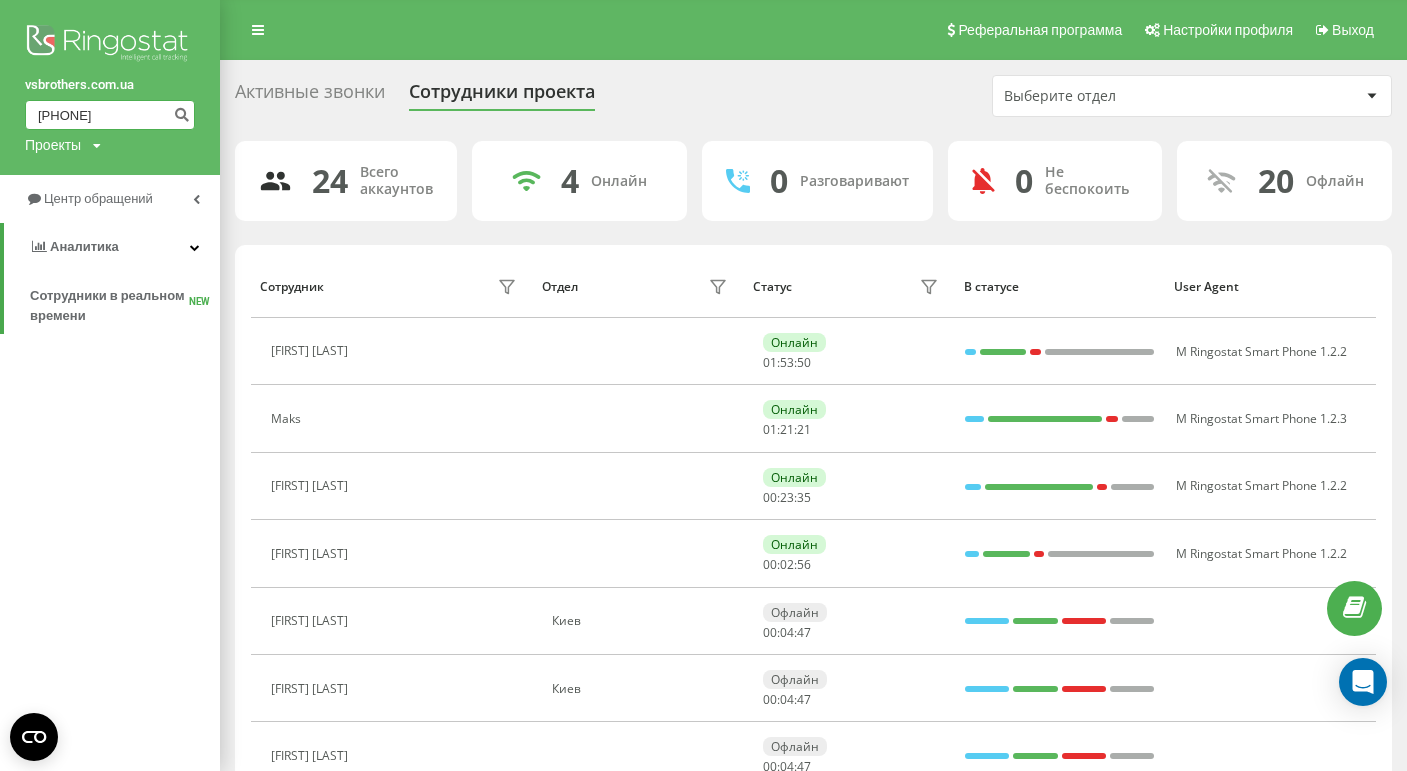 type on "513124275" 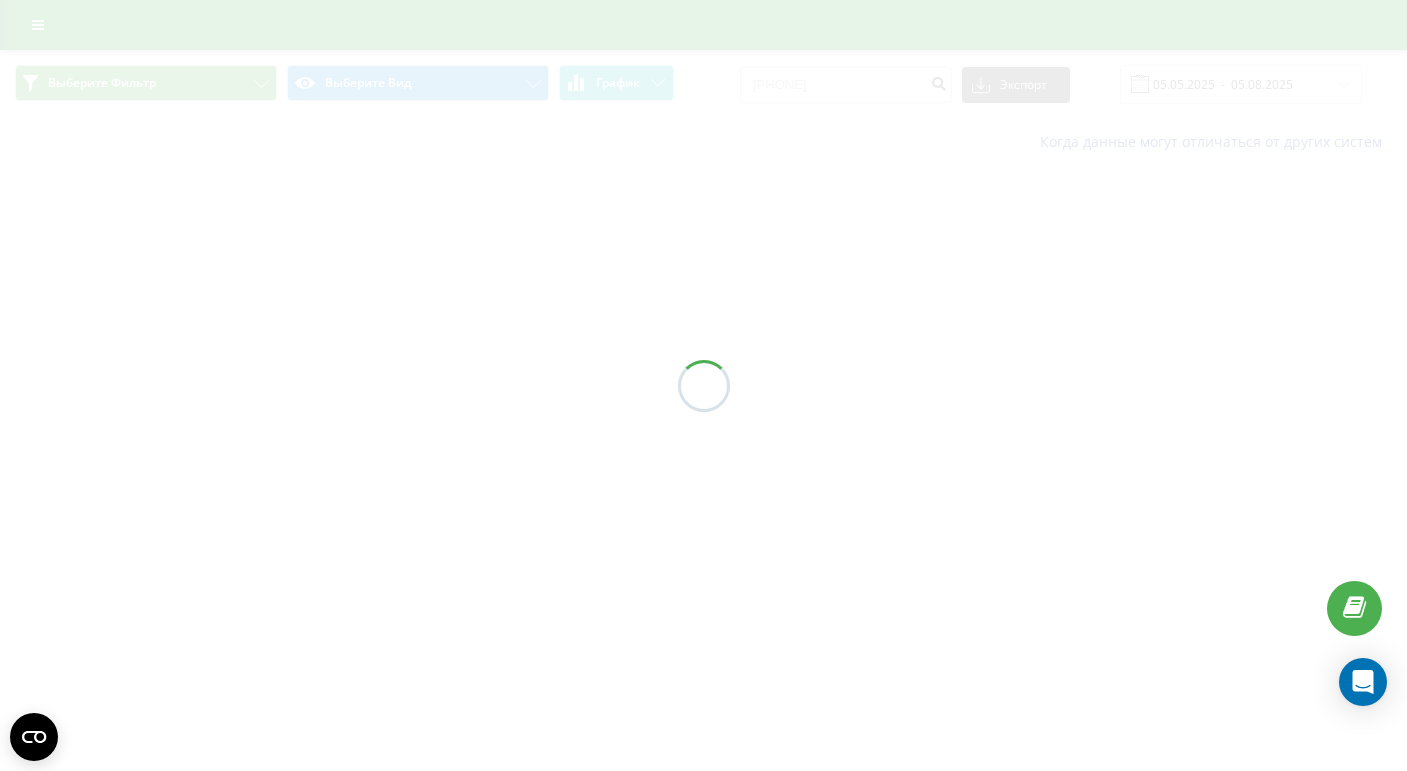 scroll, scrollTop: 0, scrollLeft: 0, axis: both 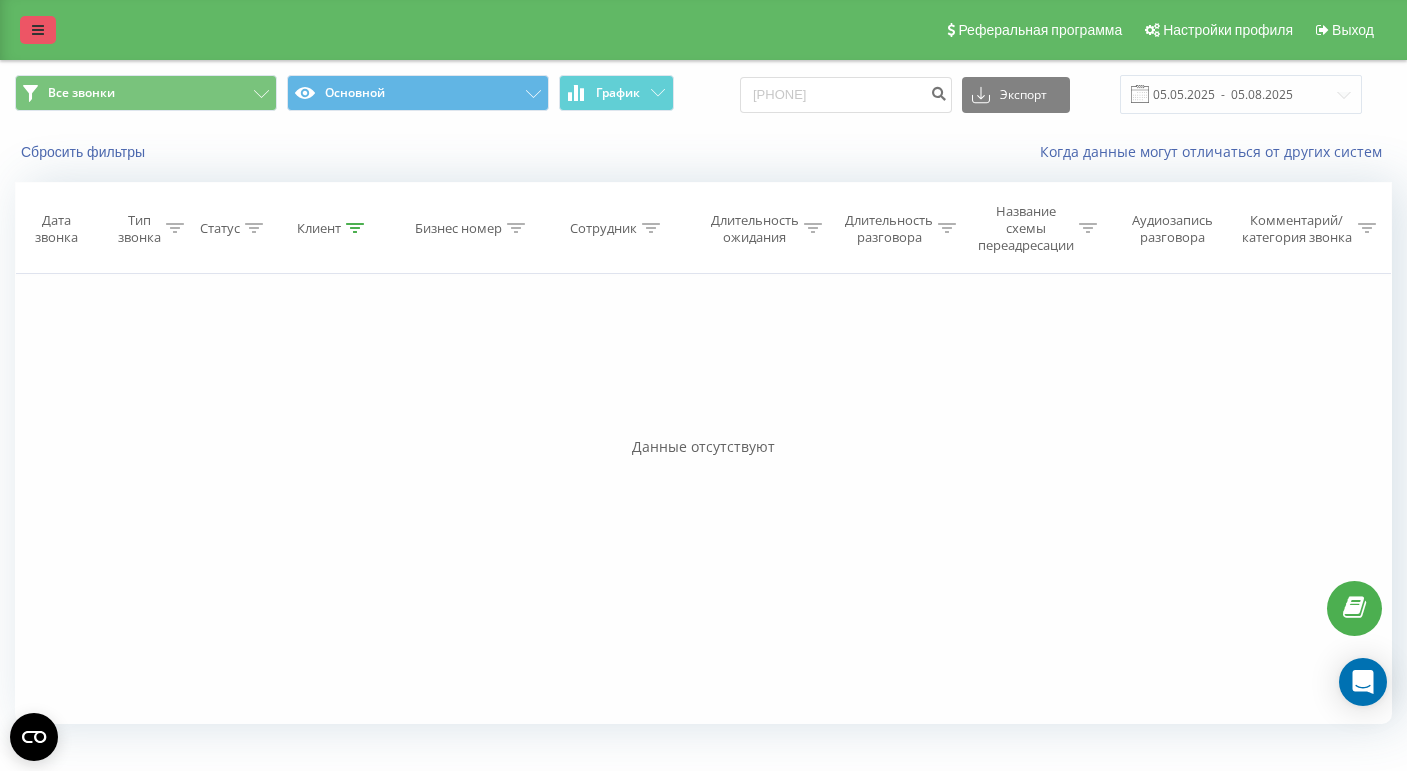 click at bounding box center (38, 30) 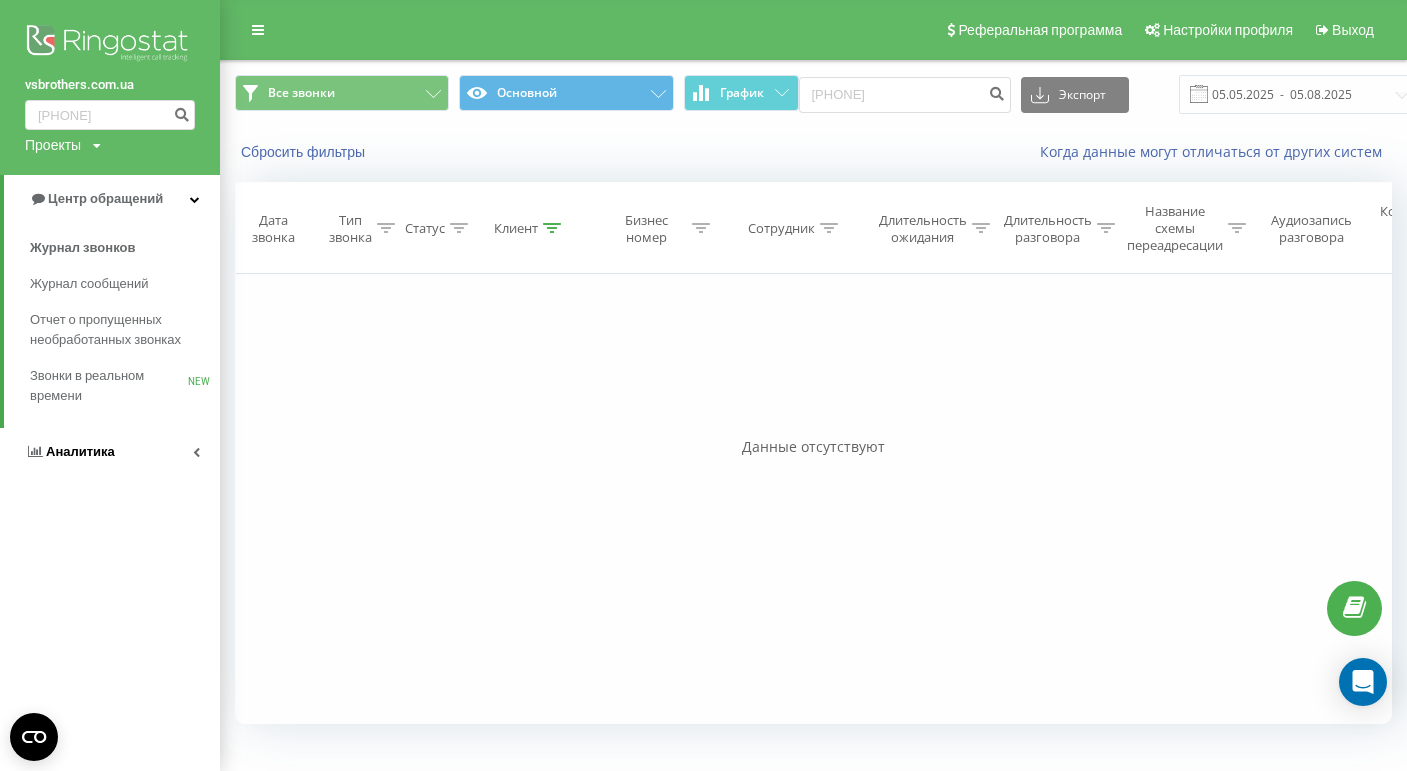 click on "Аналитика" at bounding box center (110, 452) 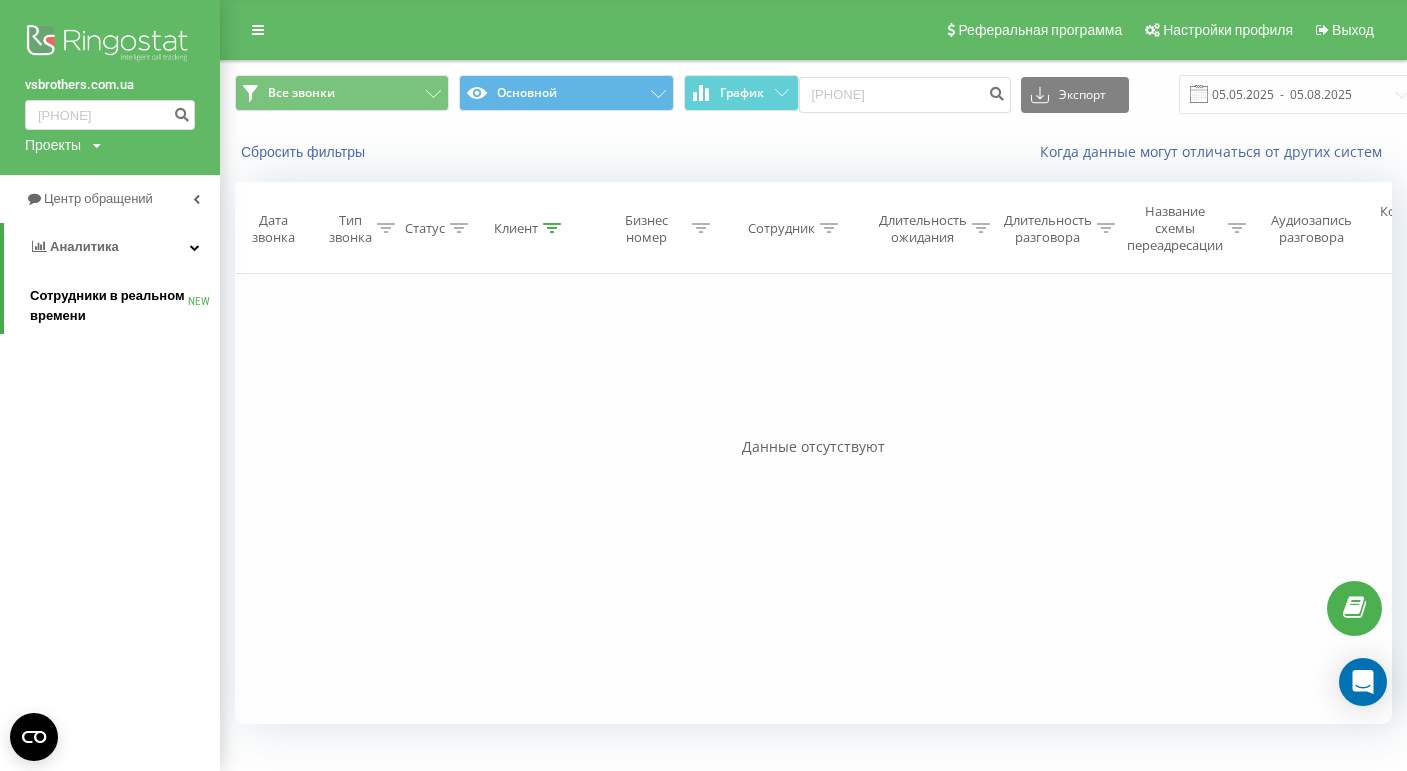 click on "Сотрудники в реальном времени" at bounding box center [109, 306] 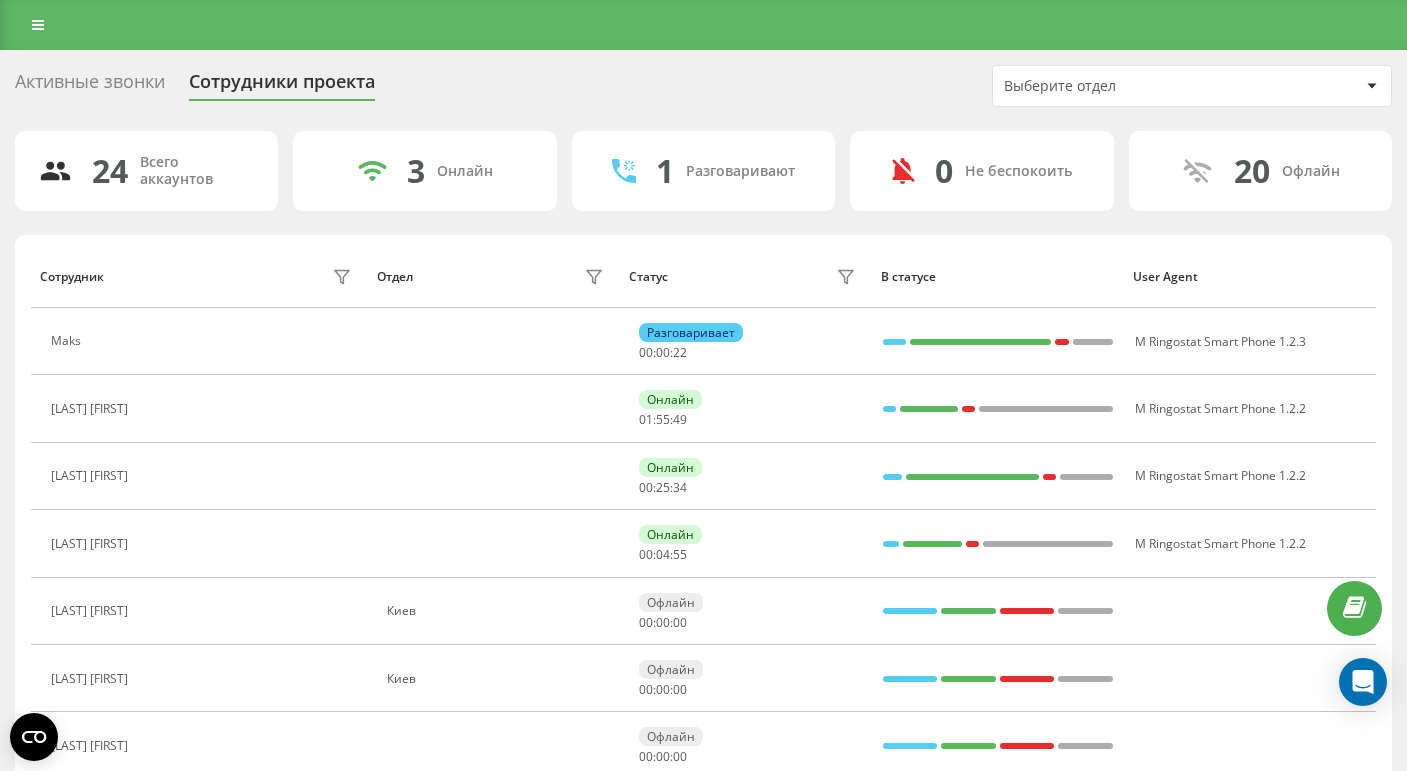 scroll, scrollTop: 0, scrollLeft: 0, axis: both 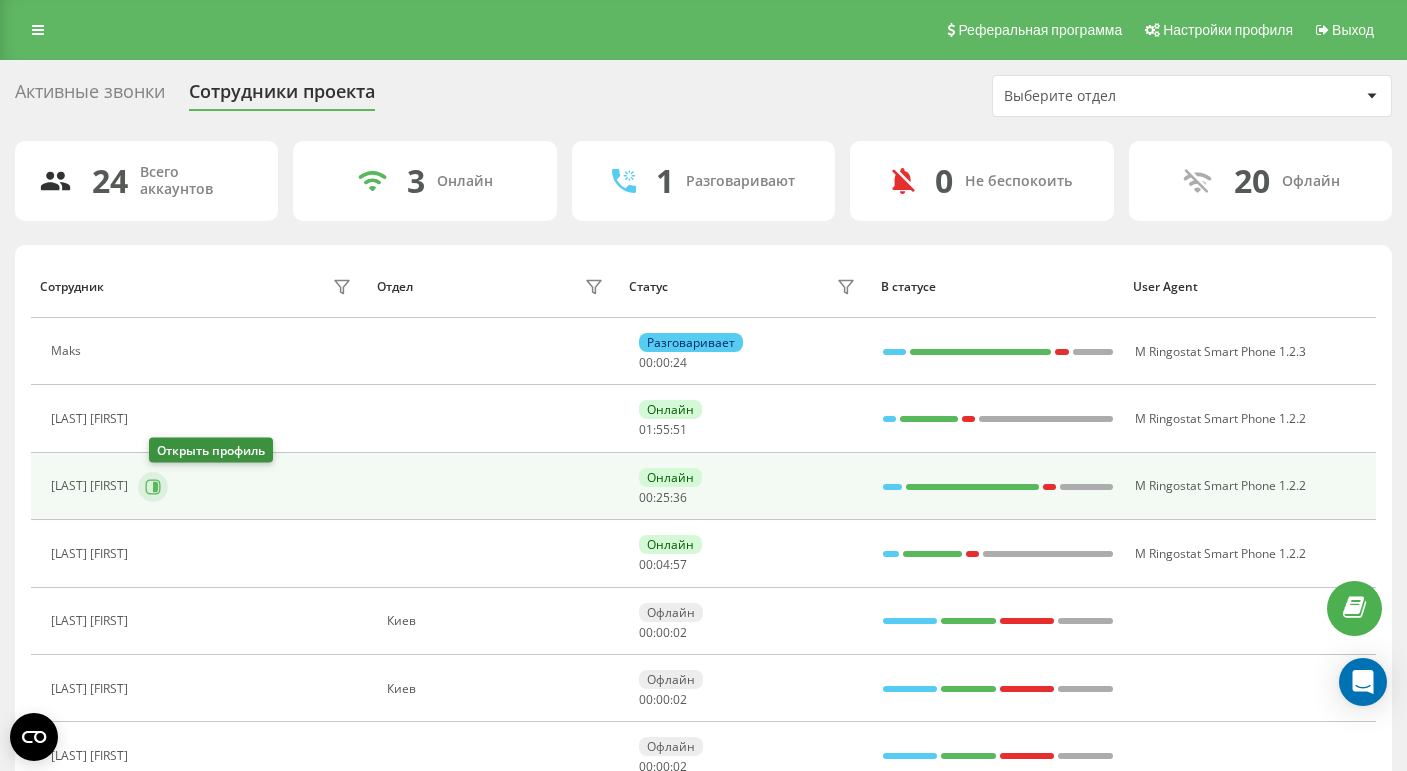 click 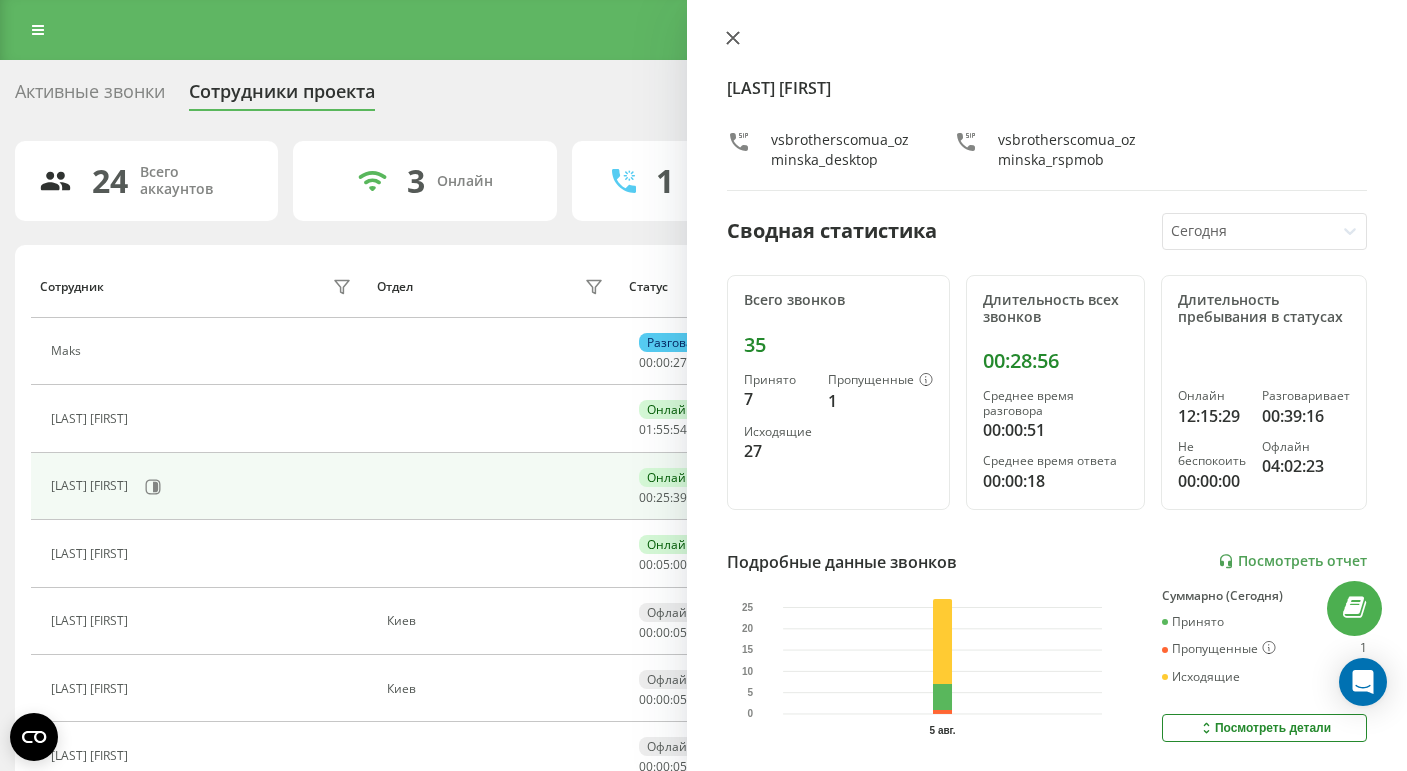 click 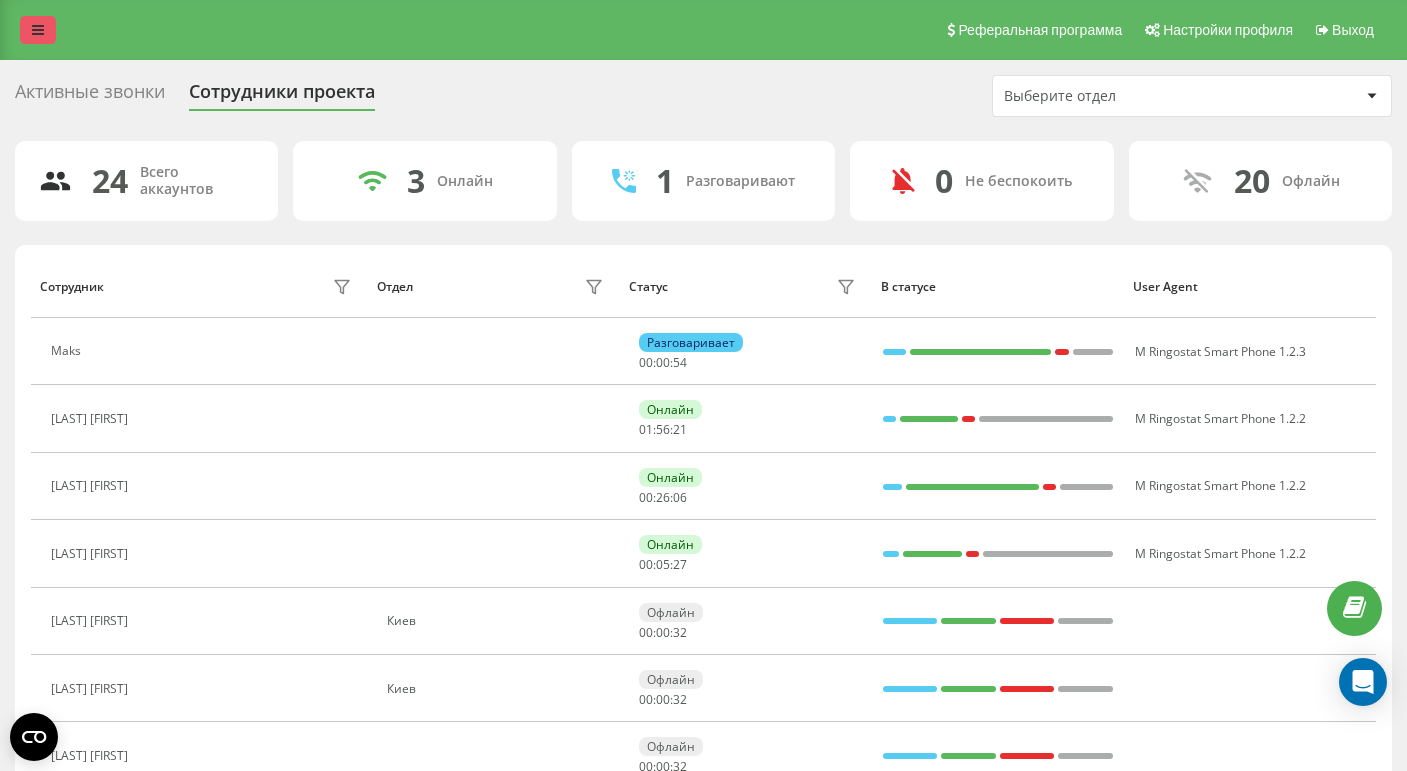 click at bounding box center (38, 30) 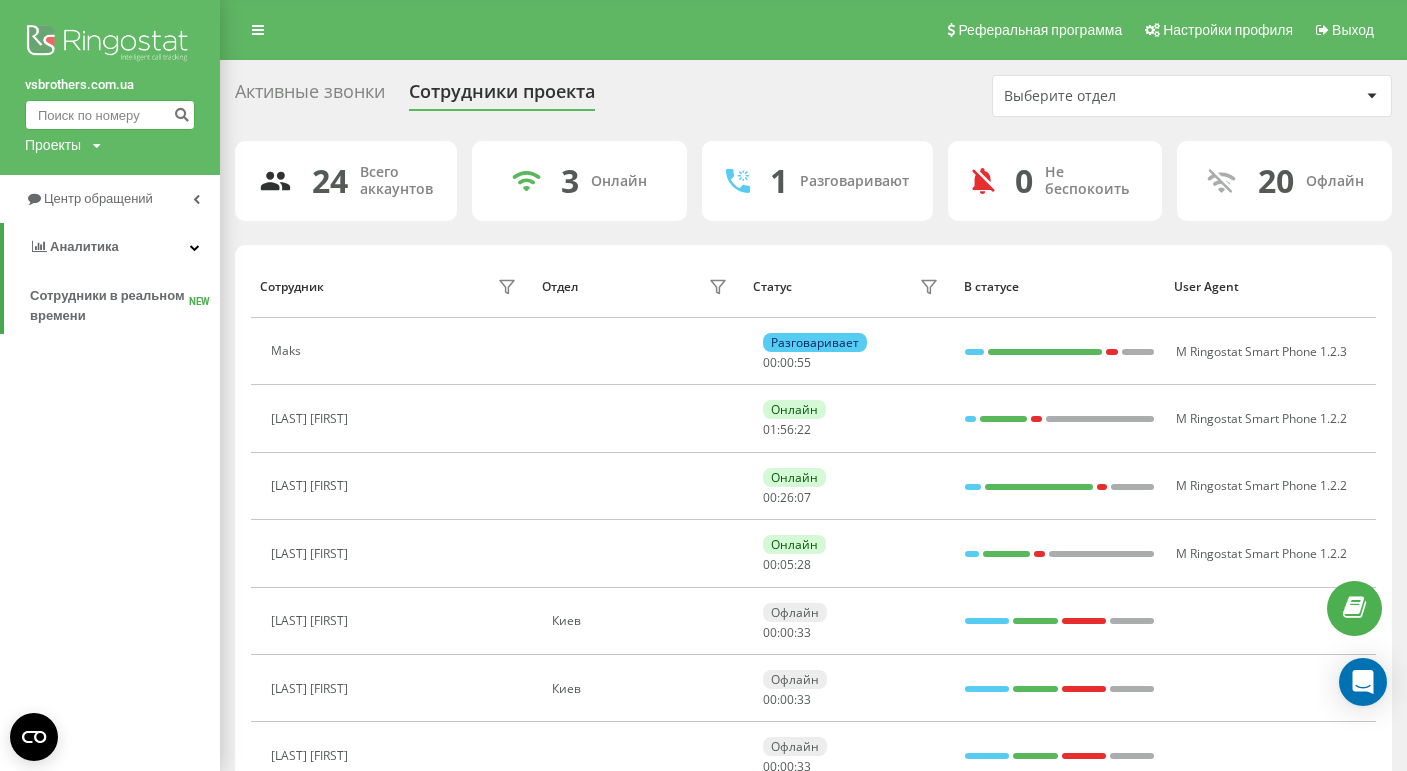 click at bounding box center [110, 115] 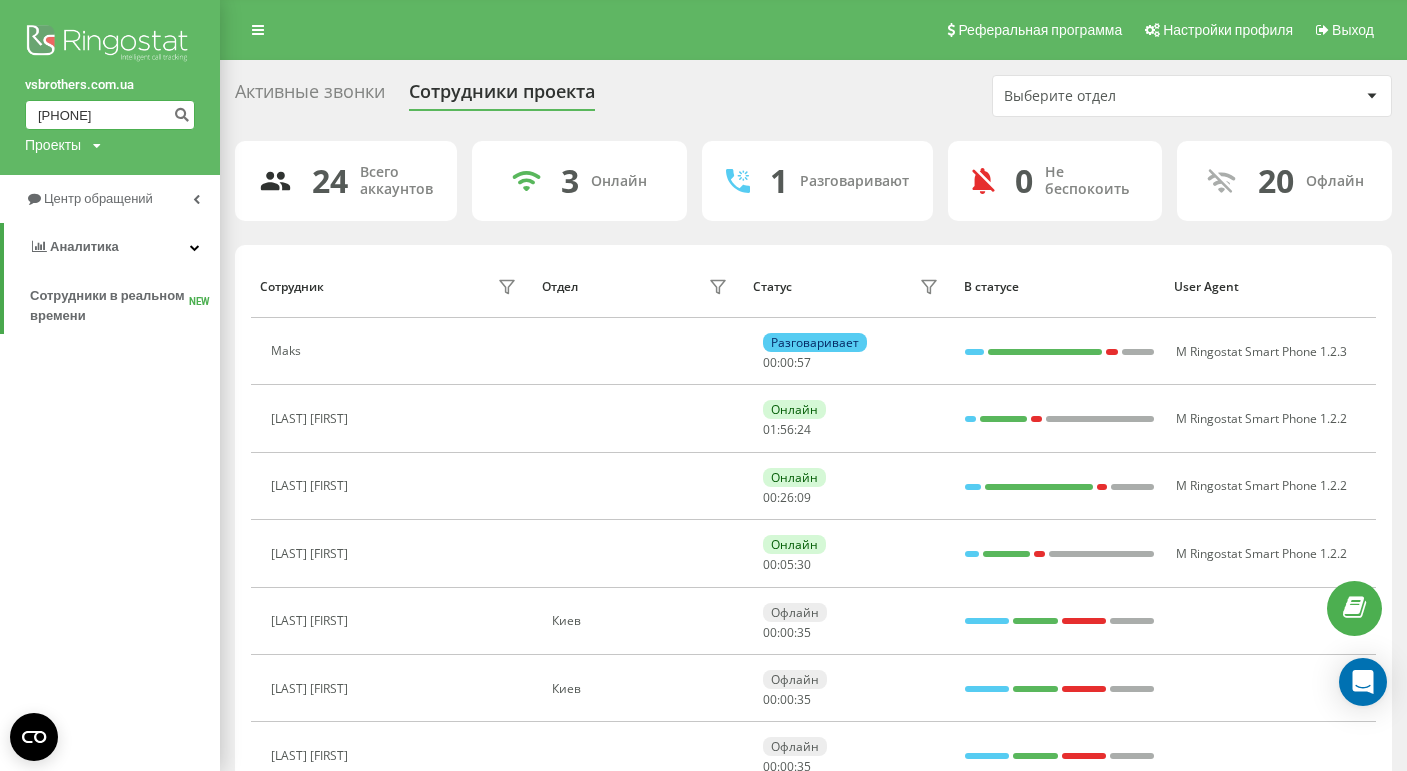type on "531170889" 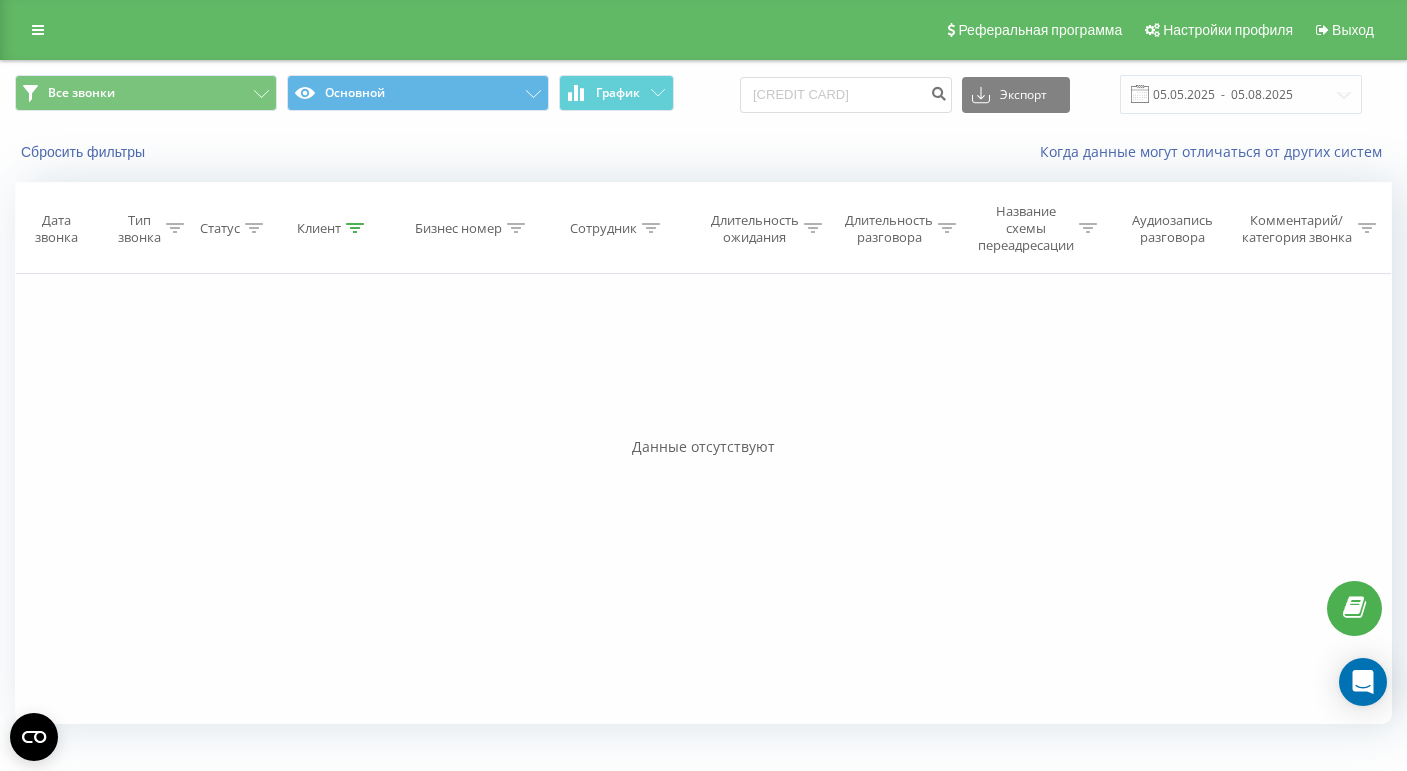 scroll, scrollTop: 0, scrollLeft: 0, axis: both 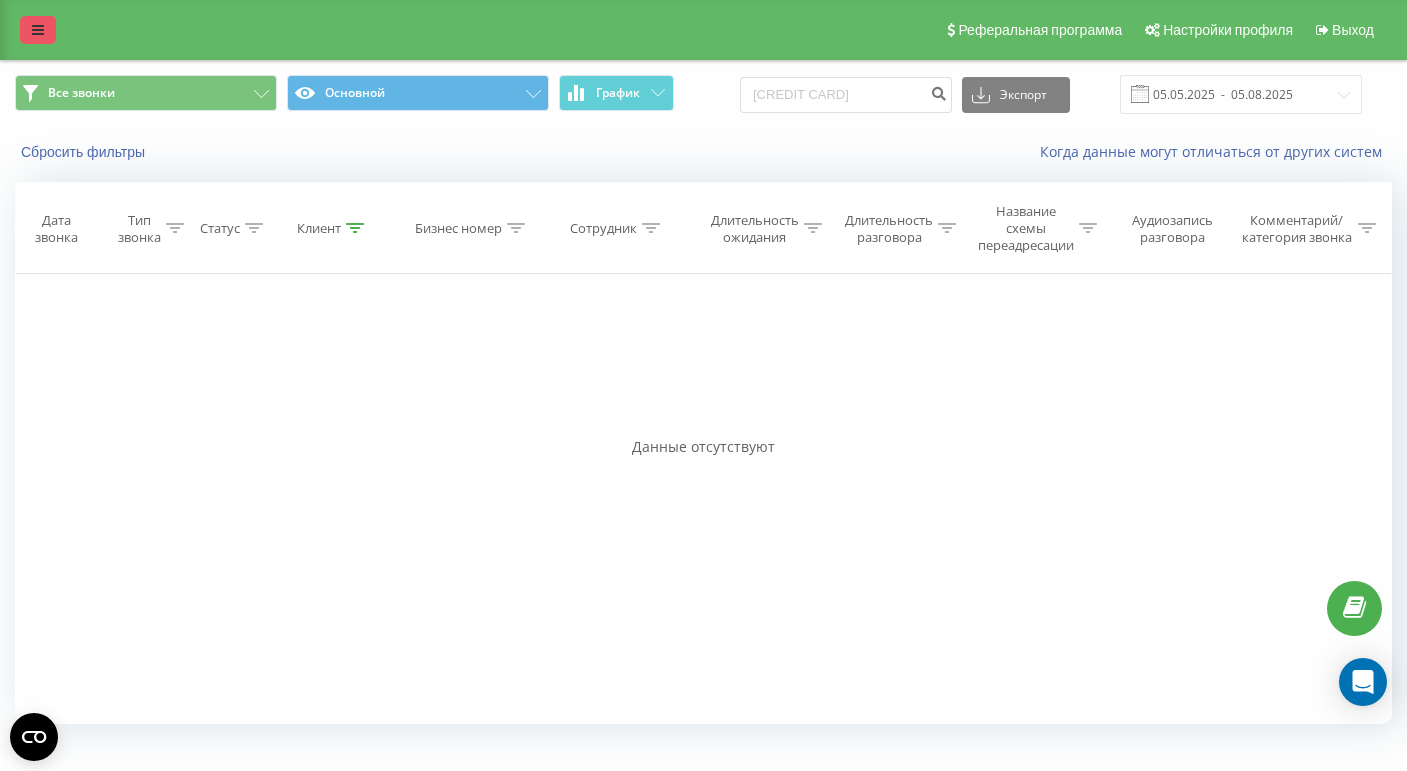 click at bounding box center (38, 30) 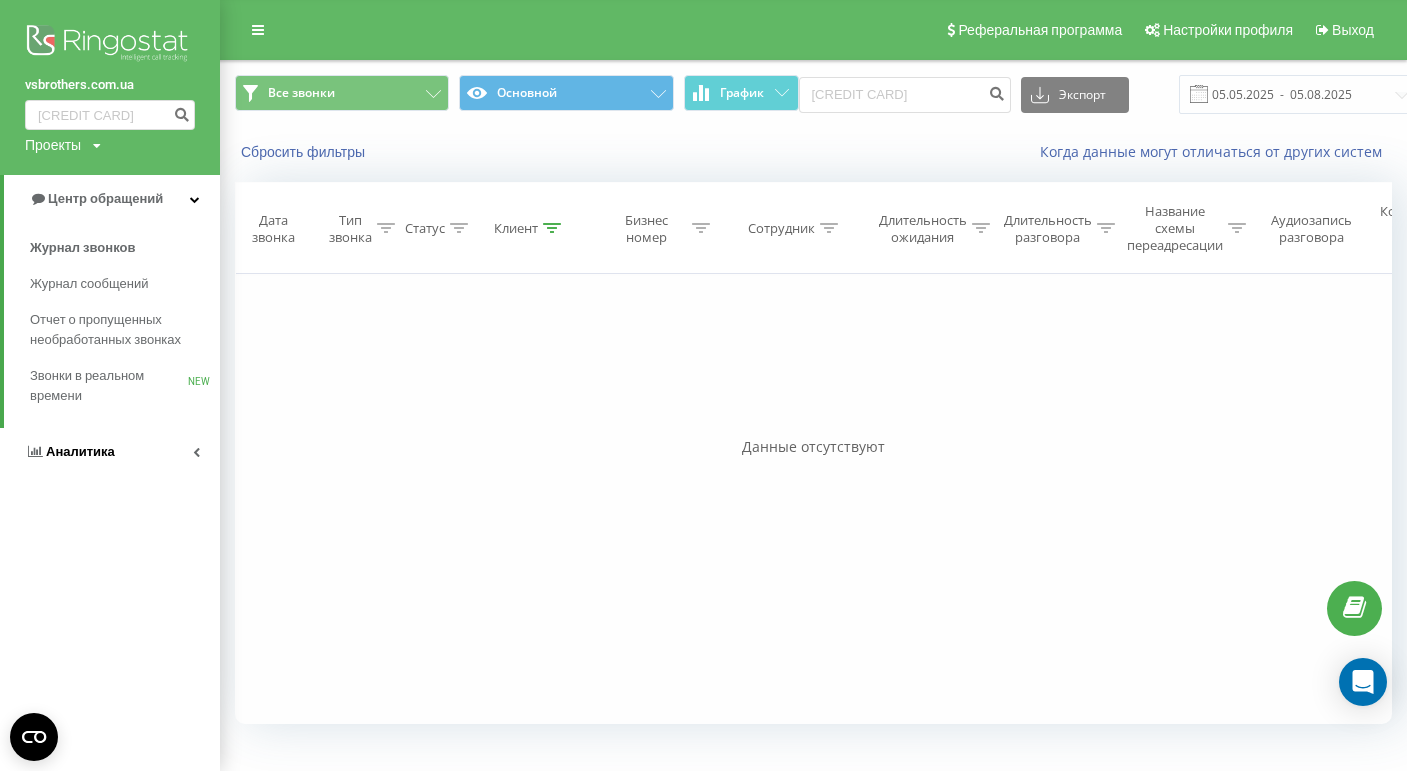click on "Аналитика" at bounding box center (70, 452) 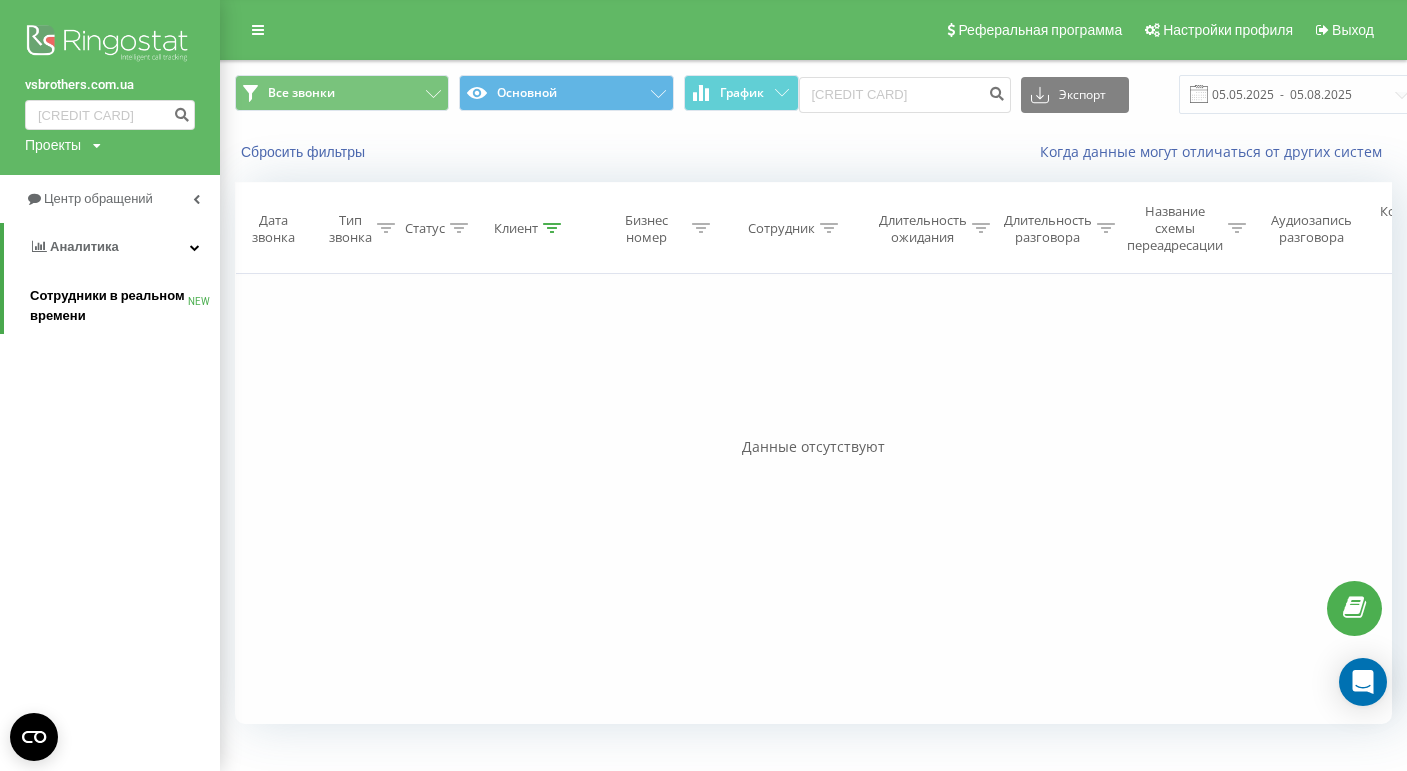 click on "Сотрудники в реальном времени" at bounding box center [109, 306] 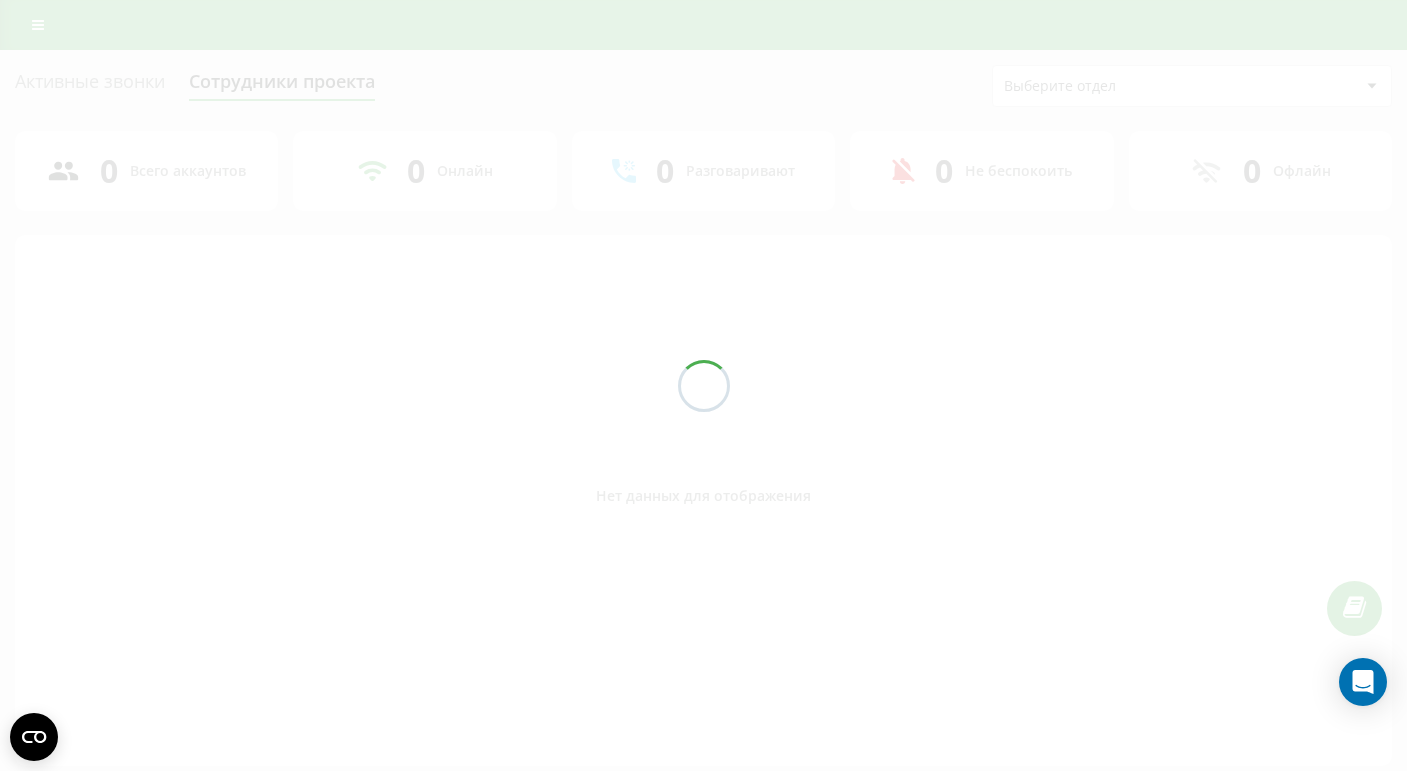 scroll, scrollTop: 0, scrollLeft: 0, axis: both 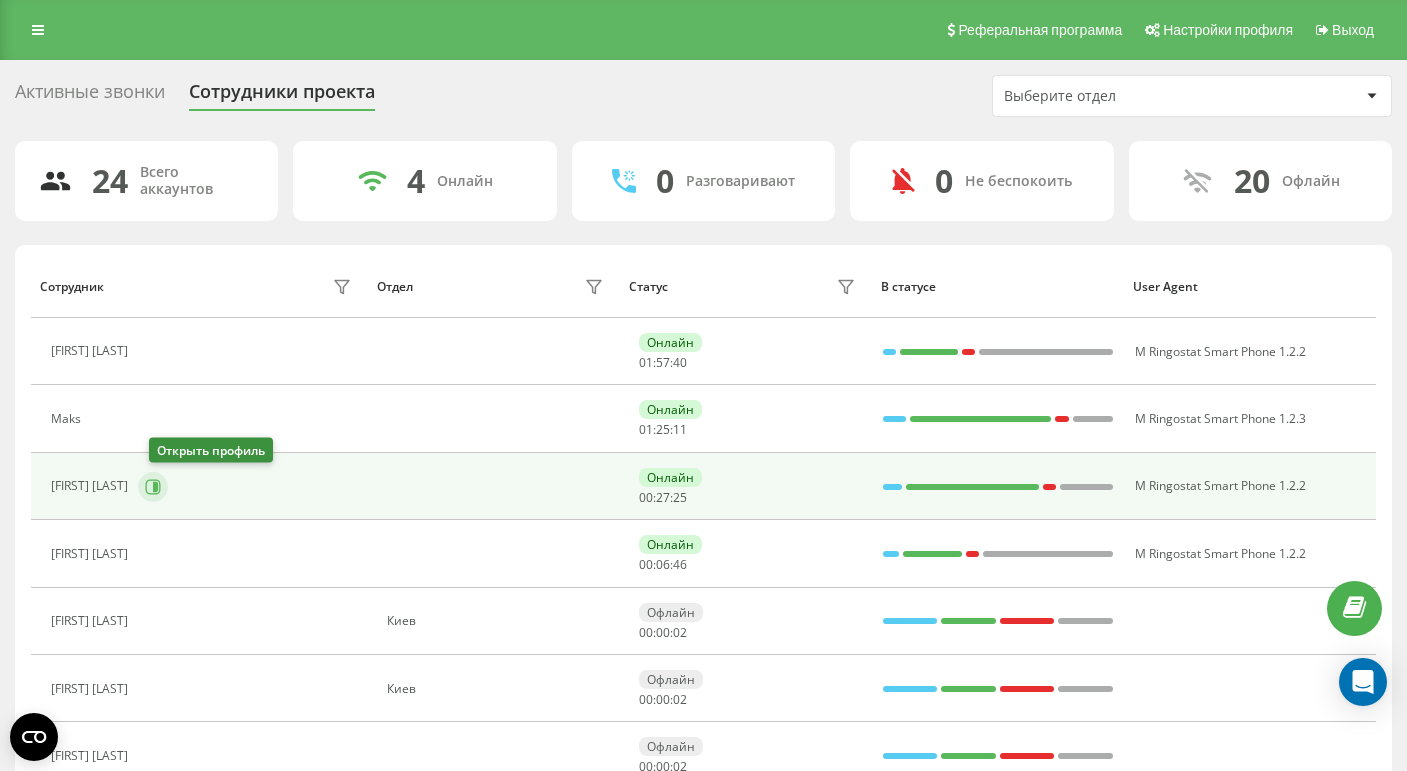 click 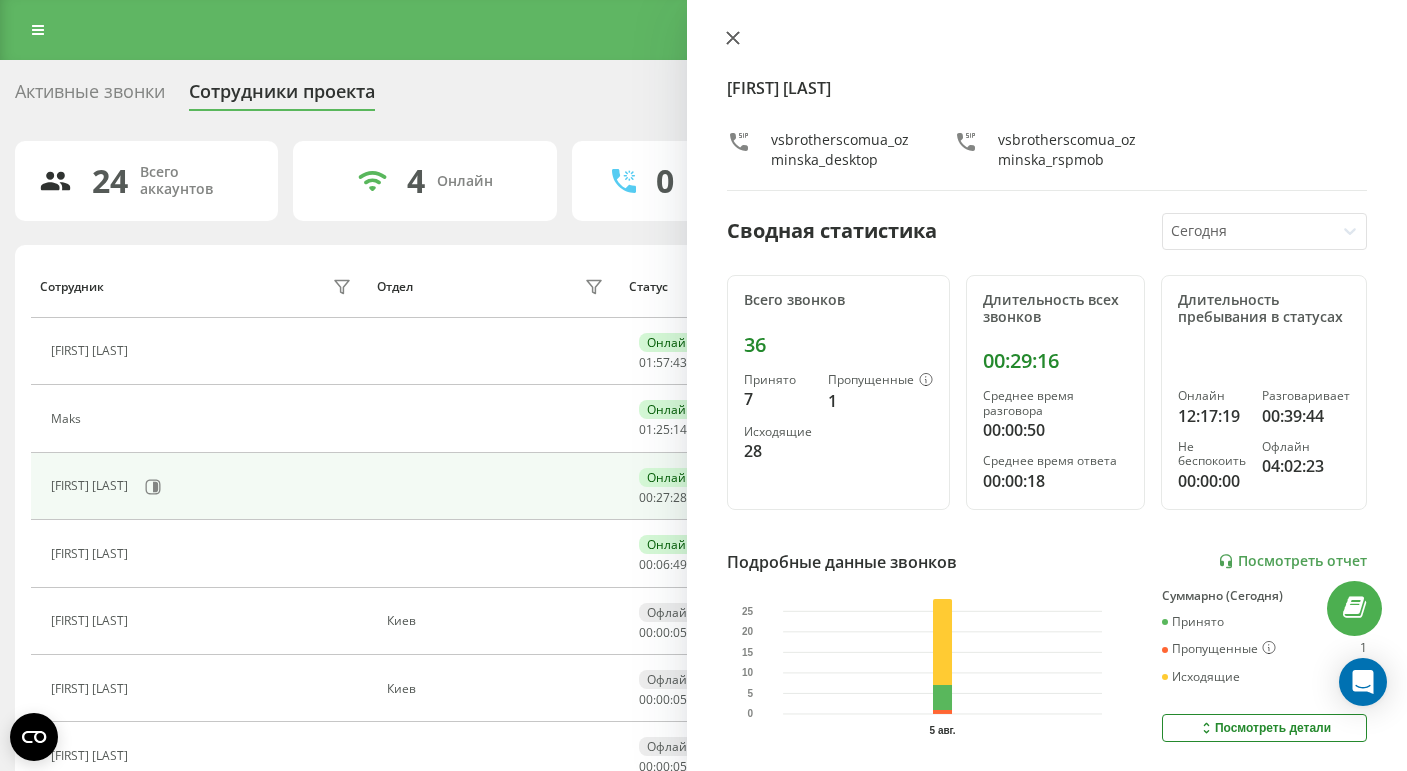 click 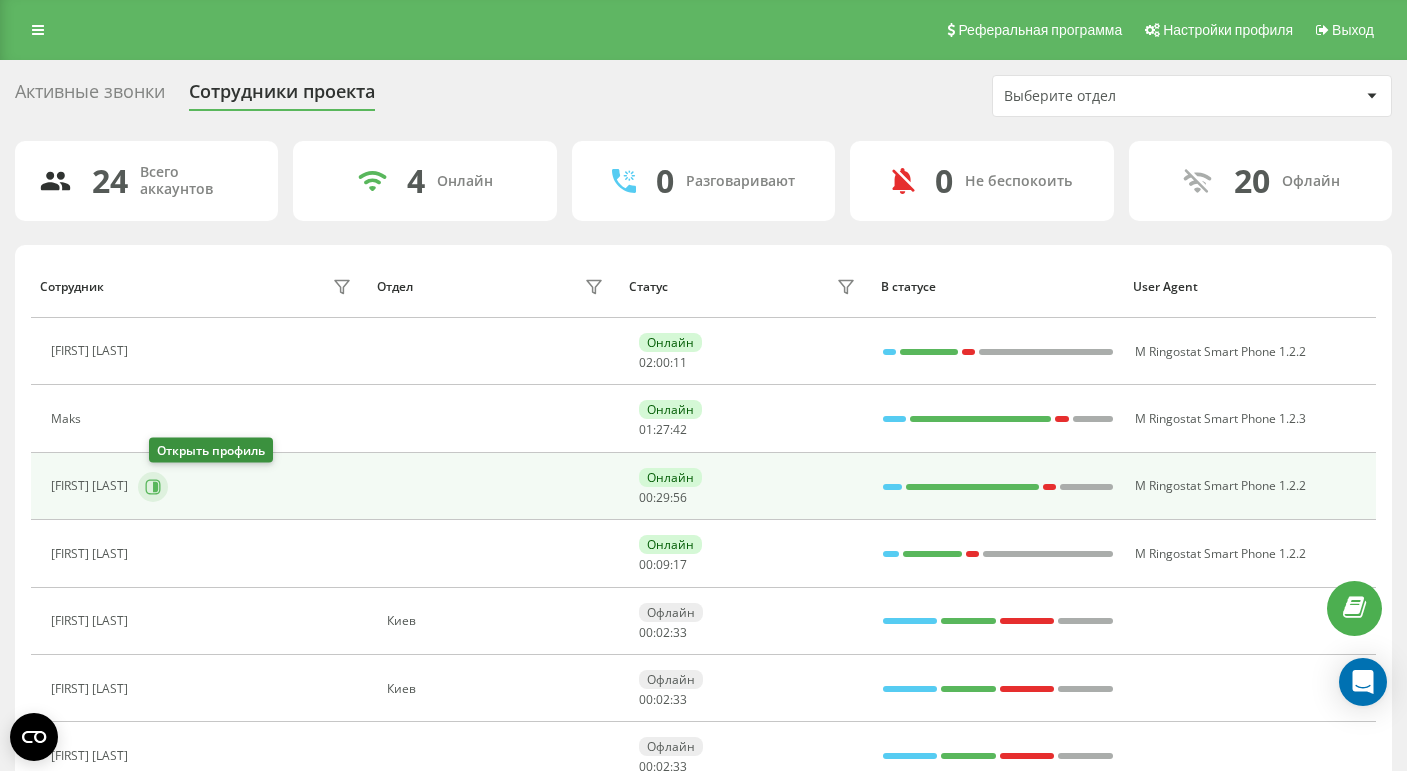 click 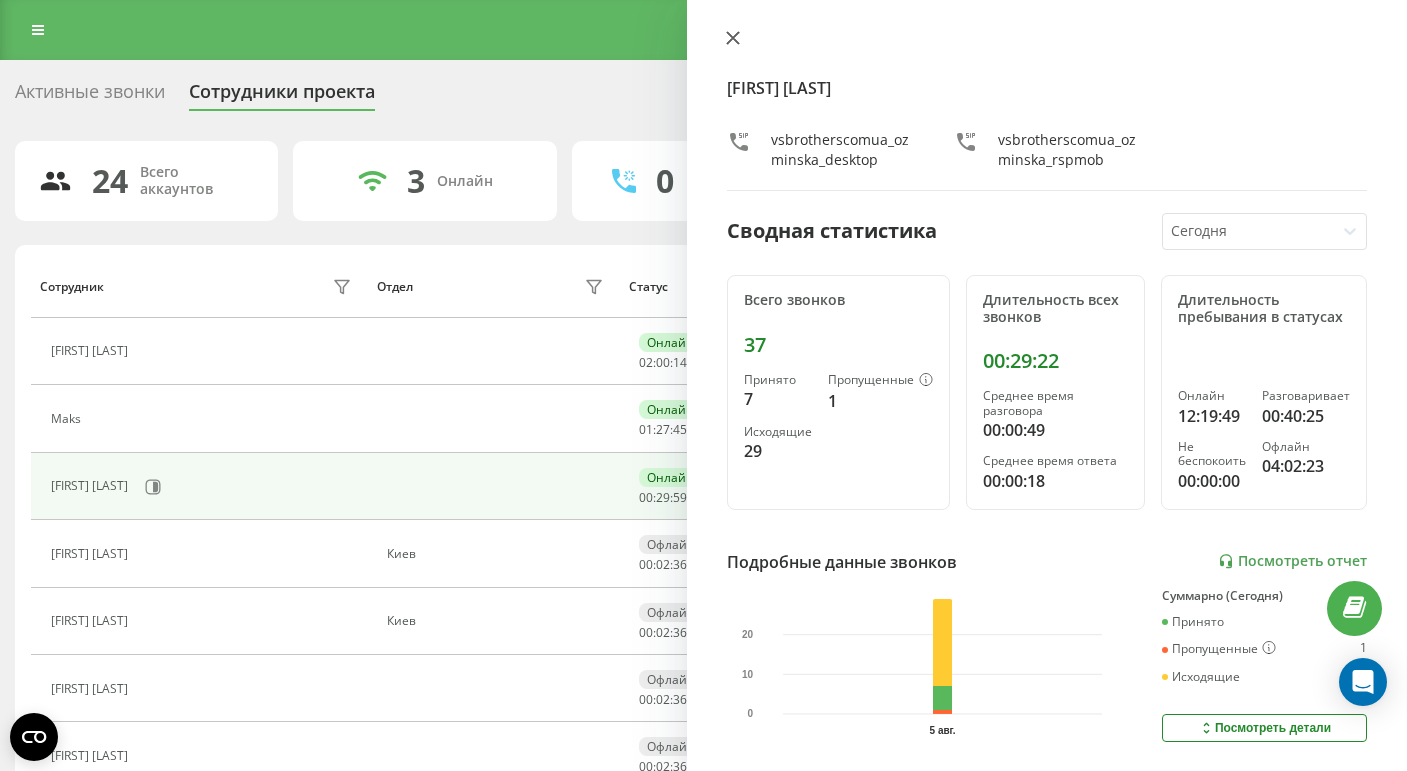 click 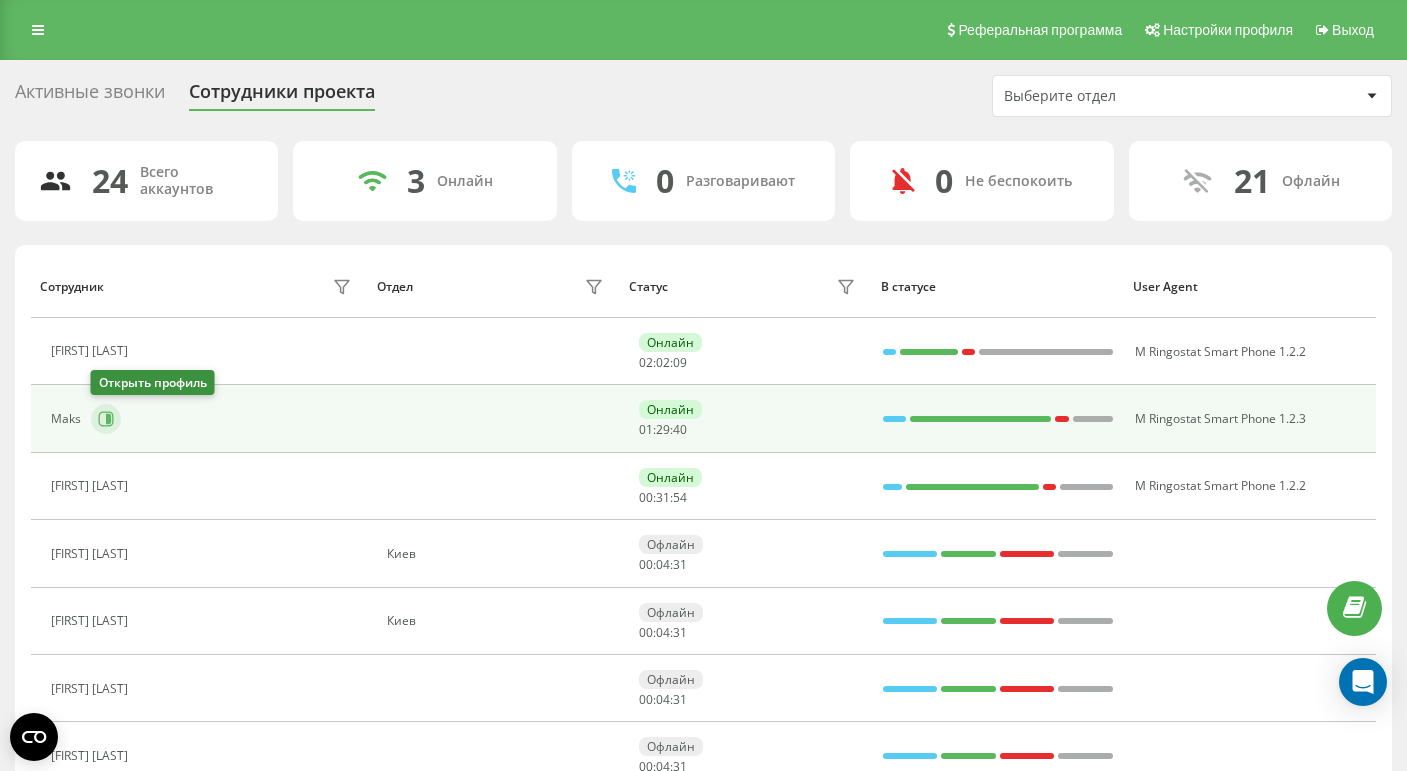 click 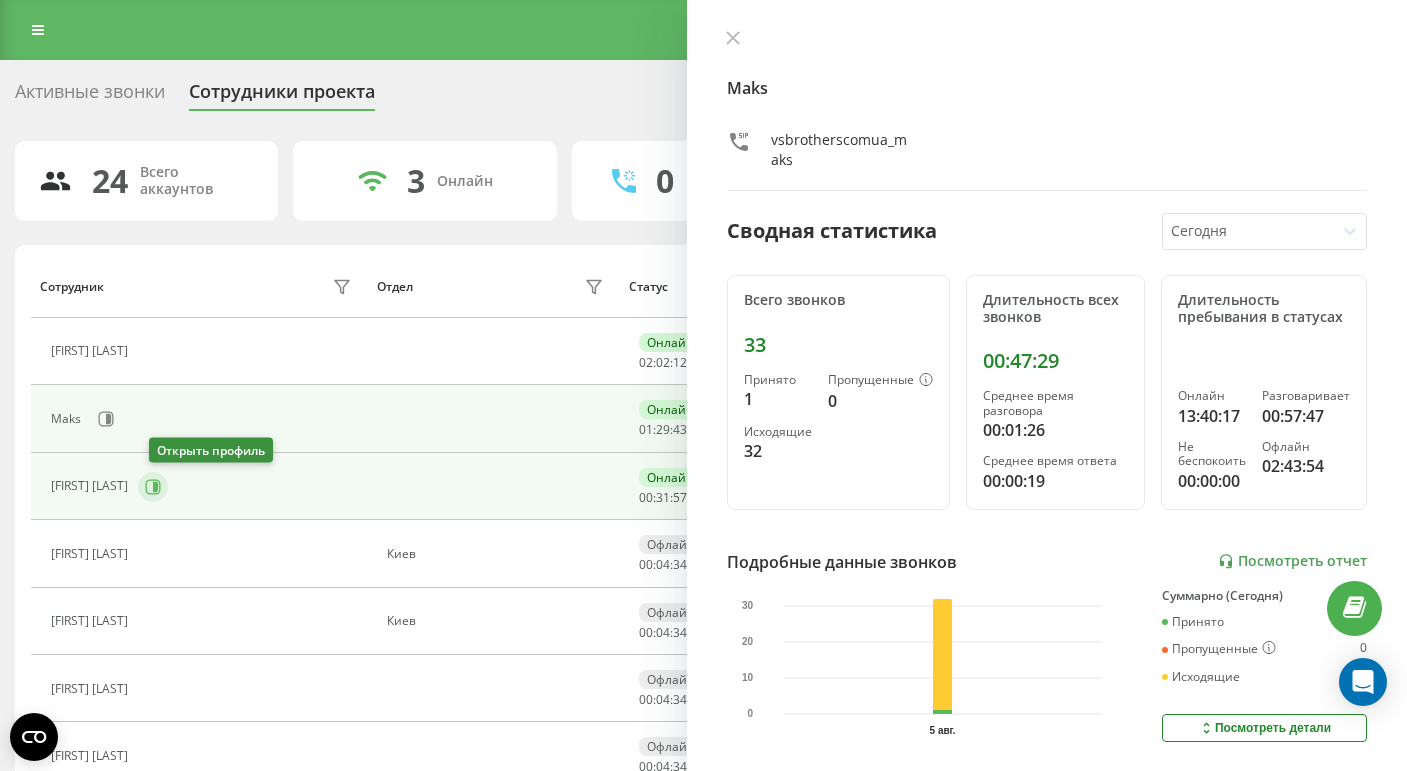 click 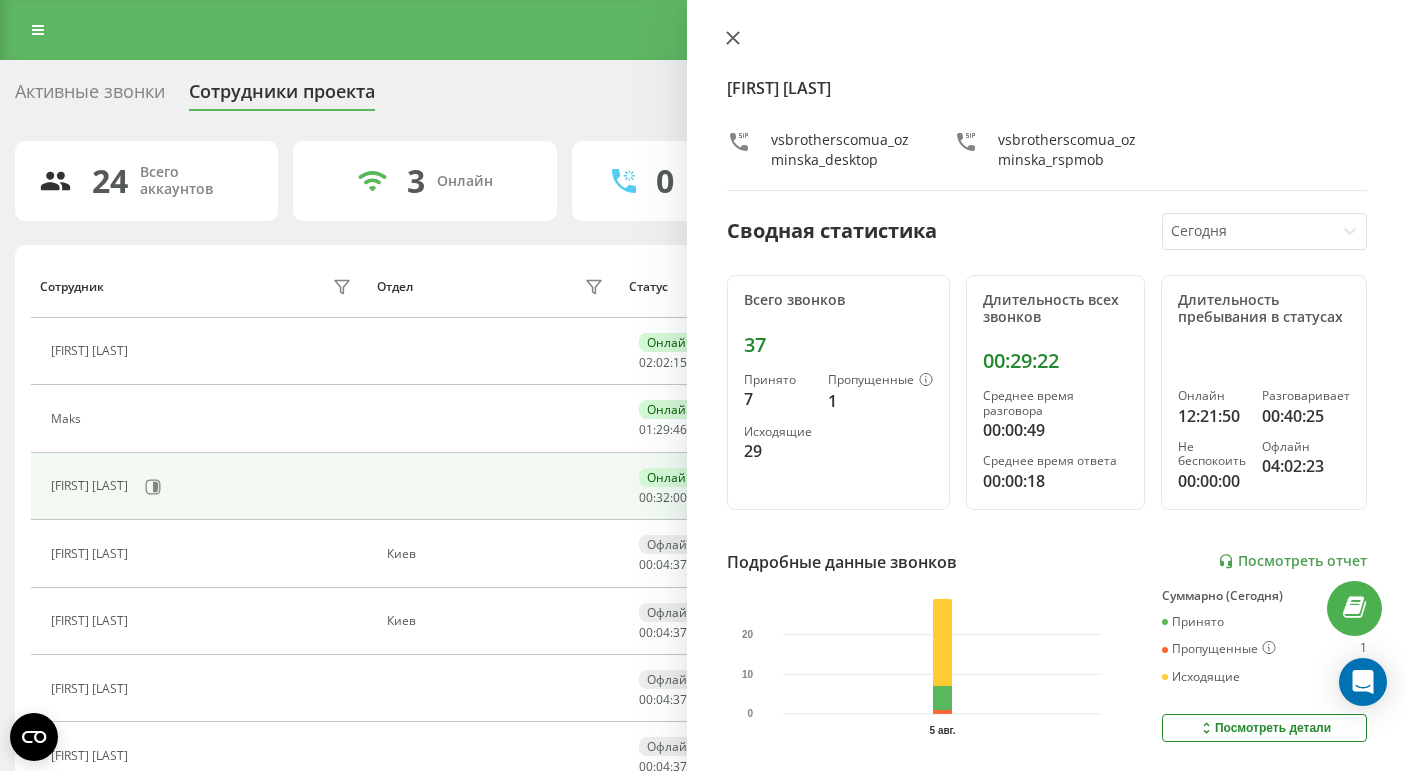 click 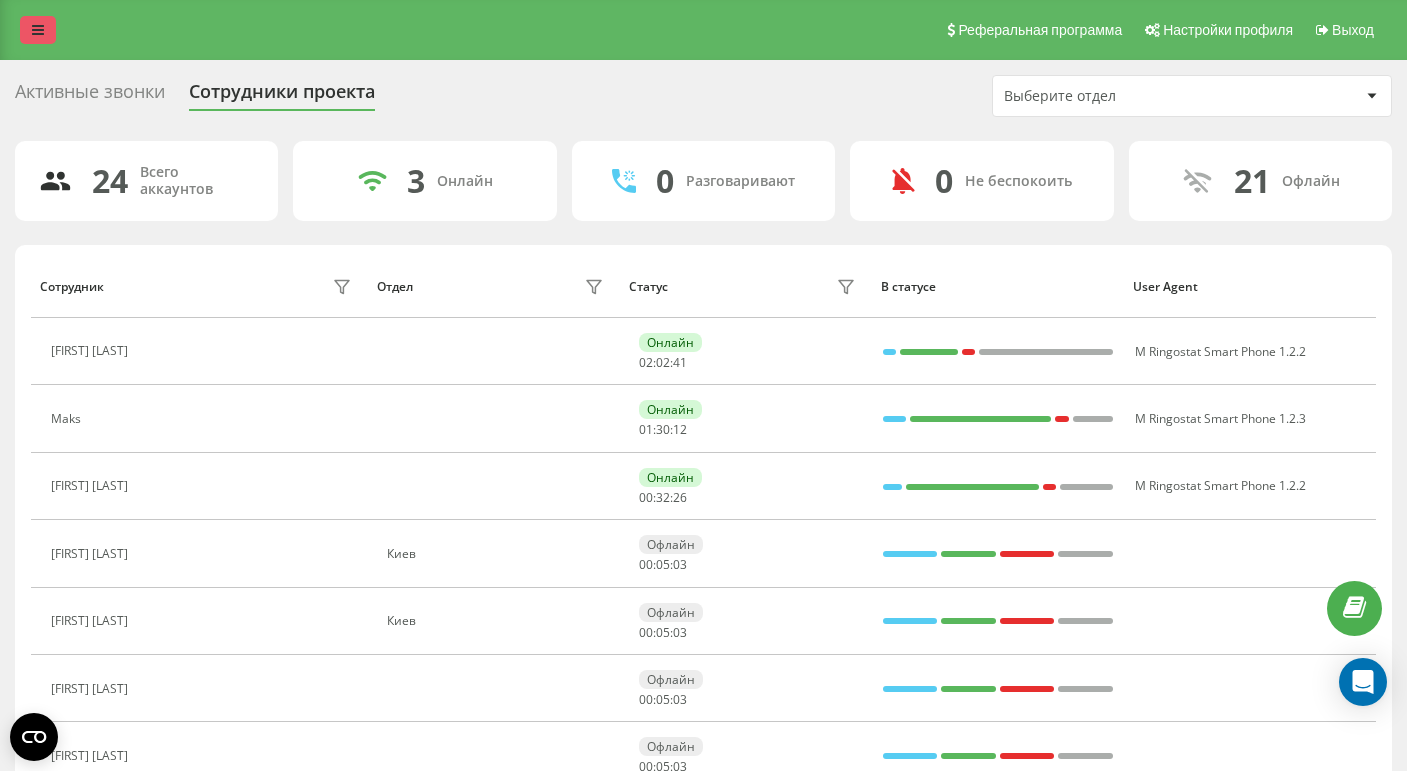 click at bounding box center (38, 30) 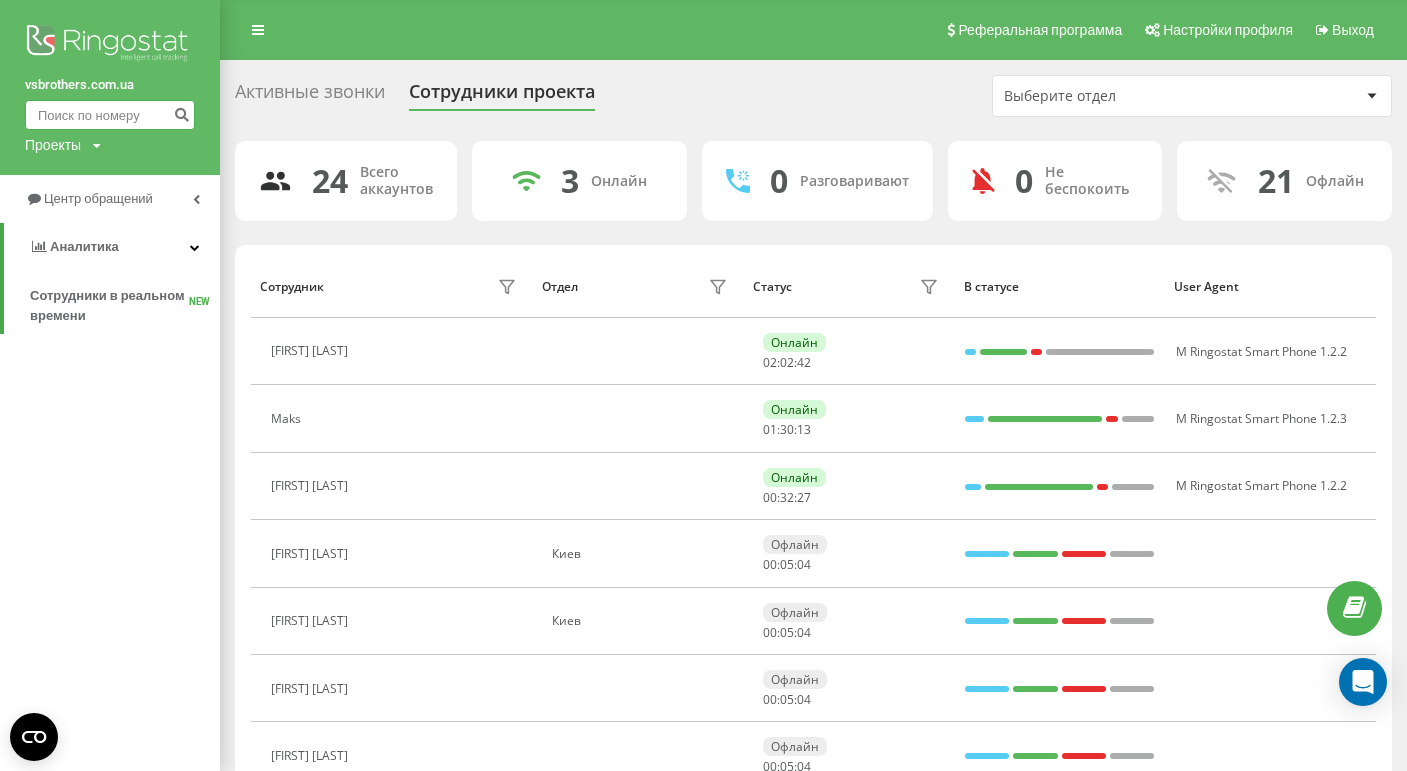 click at bounding box center [110, 115] 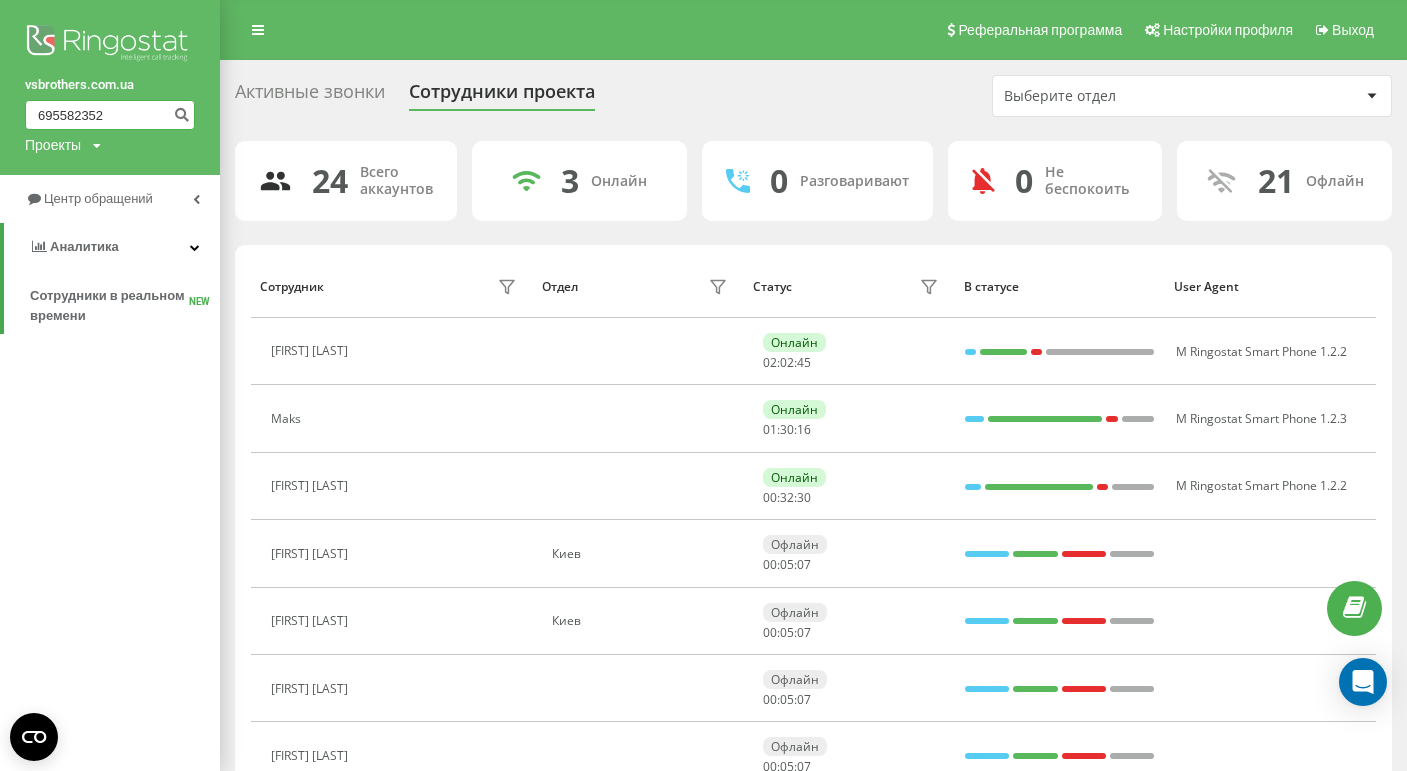 type on "695582352" 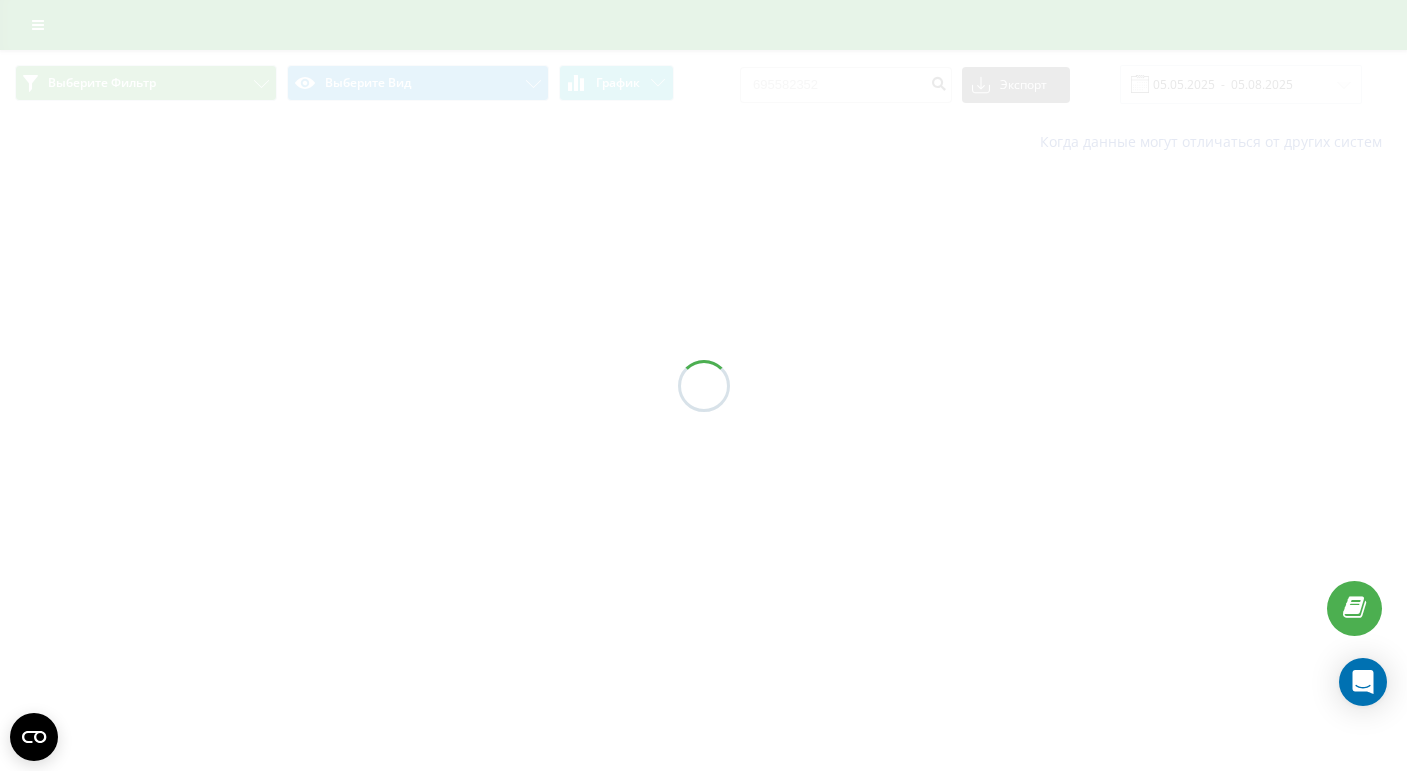 scroll, scrollTop: 0, scrollLeft: 0, axis: both 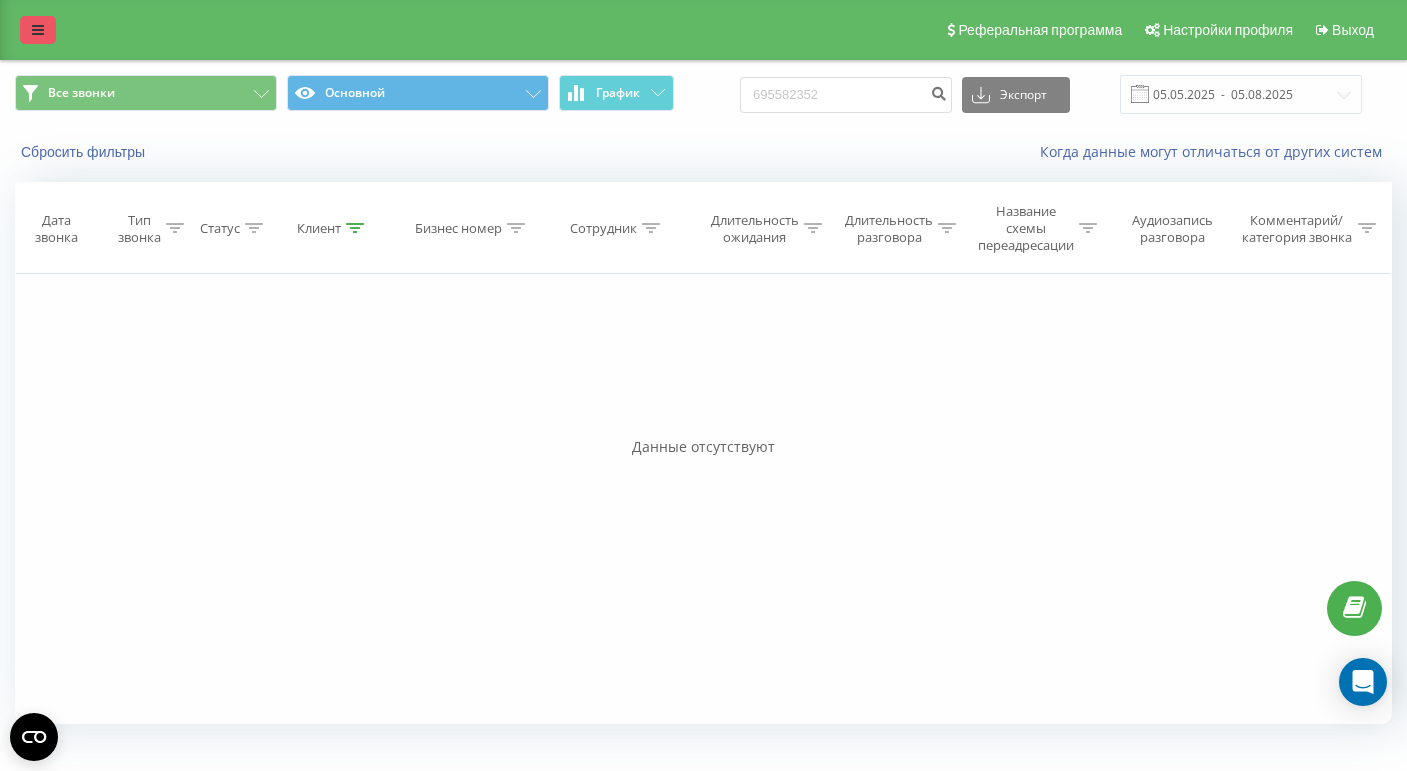 click at bounding box center [38, 30] 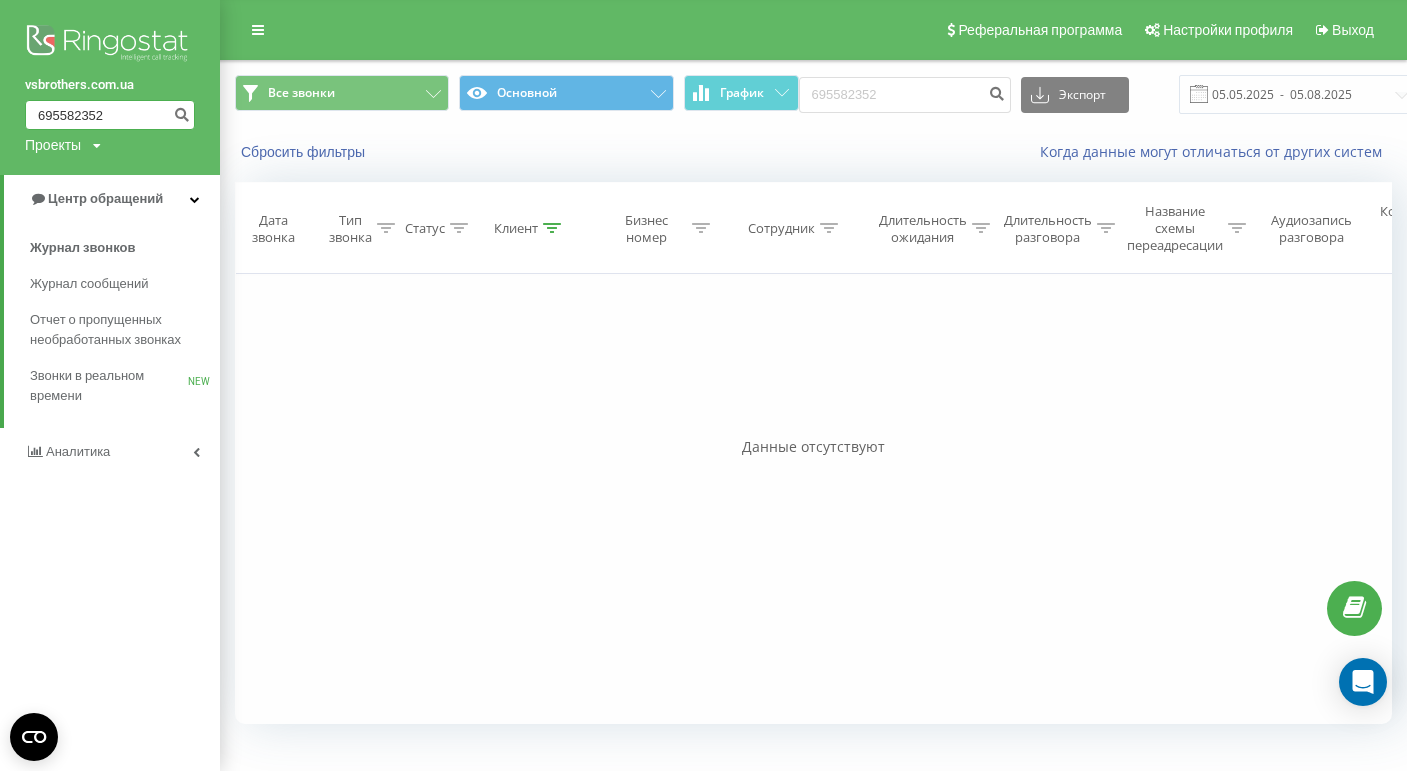 click on "695582352" at bounding box center (110, 115) 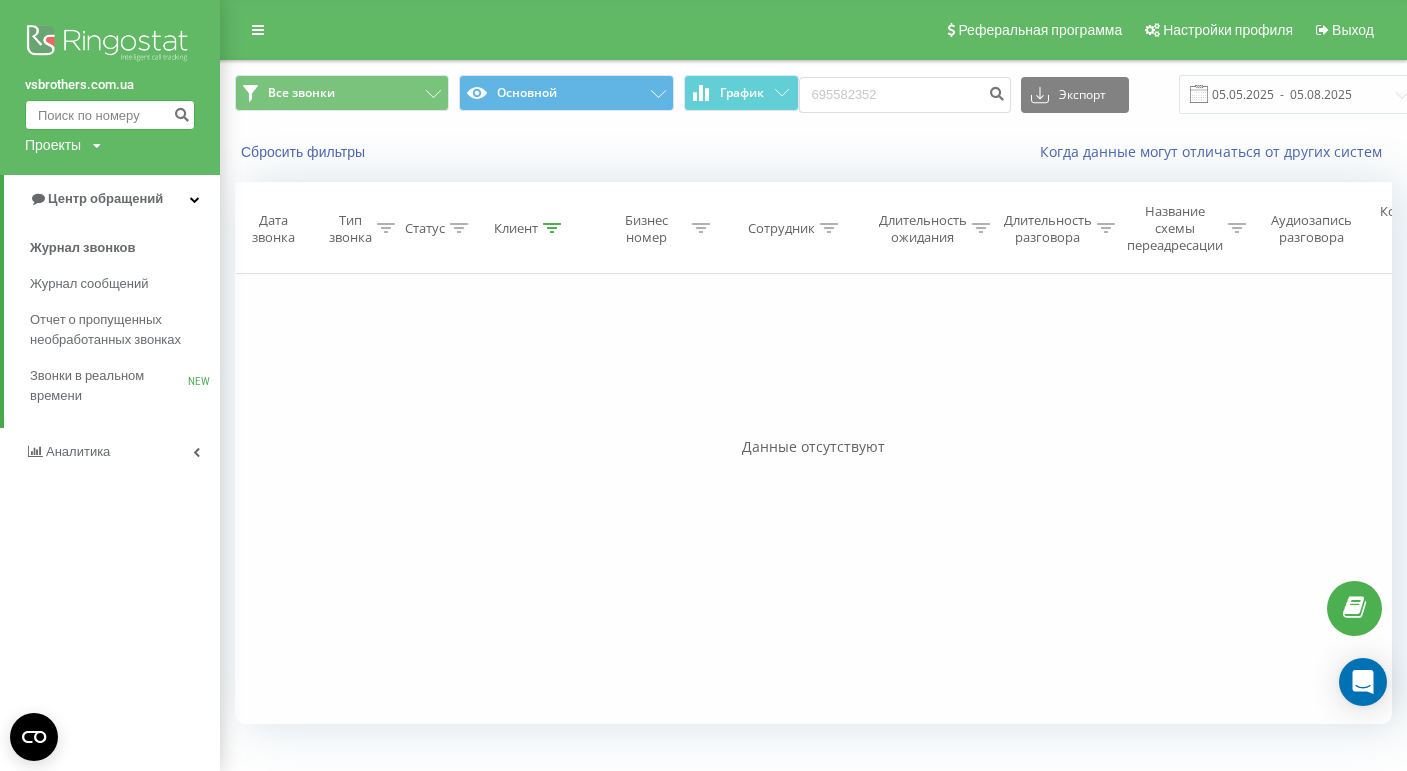 paste on "50170723" 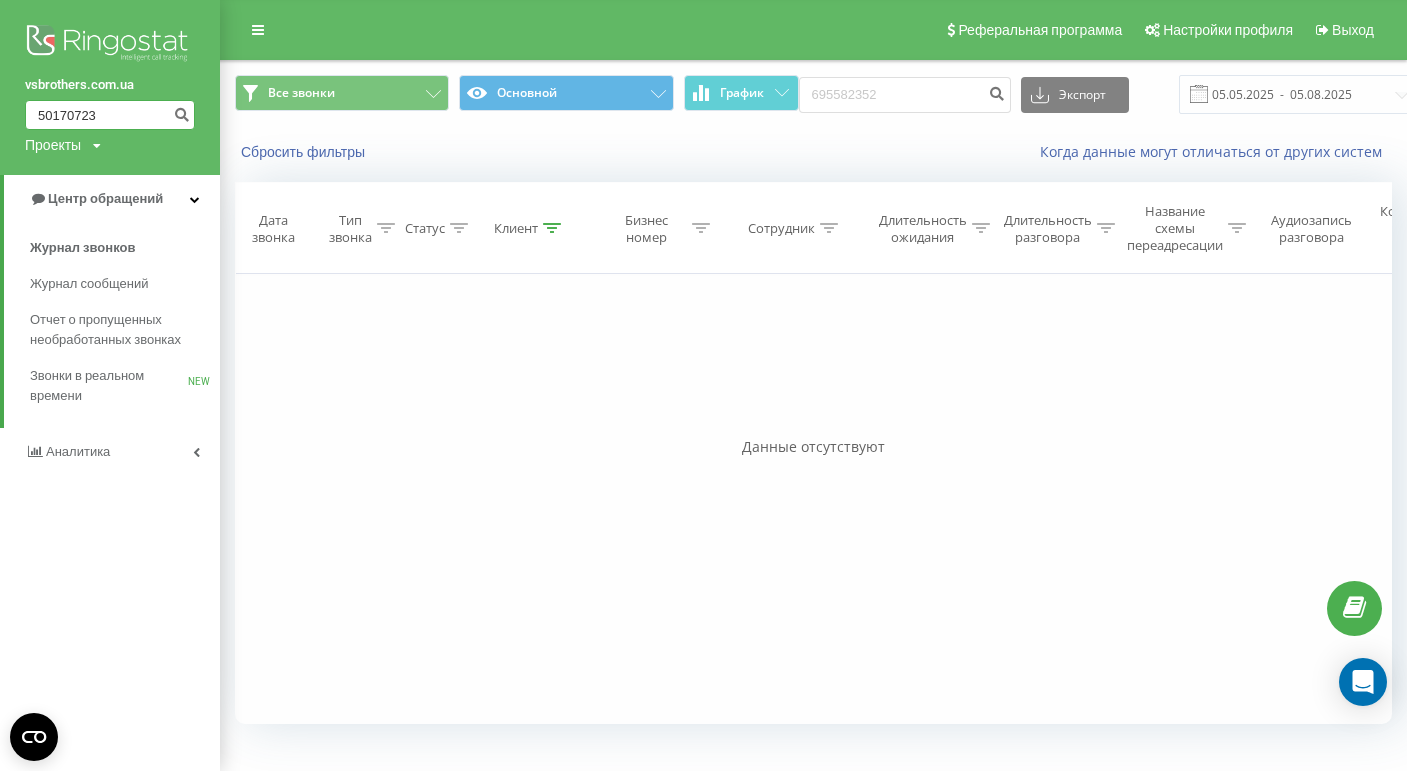 type on "50170723" 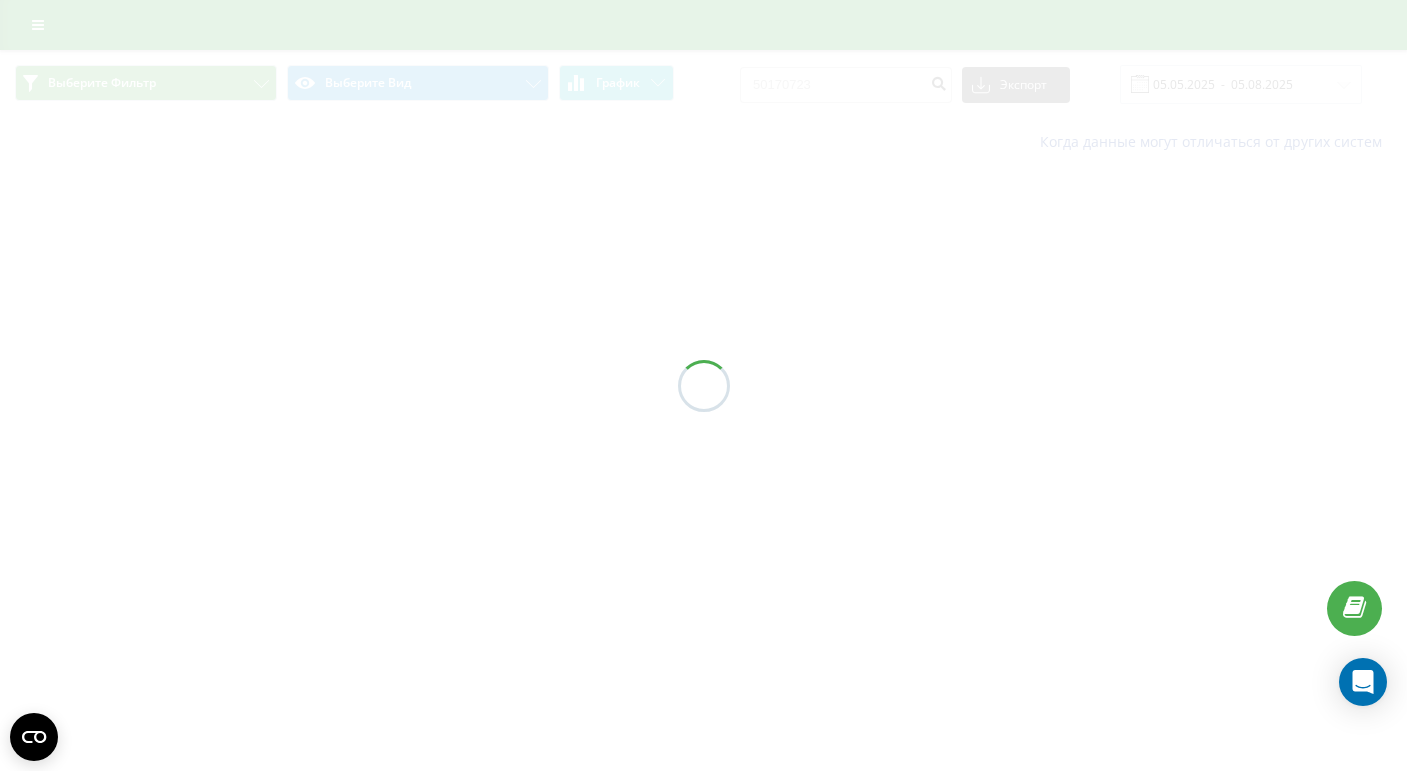 scroll, scrollTop: 0, scrollLeft: 0, axis: both 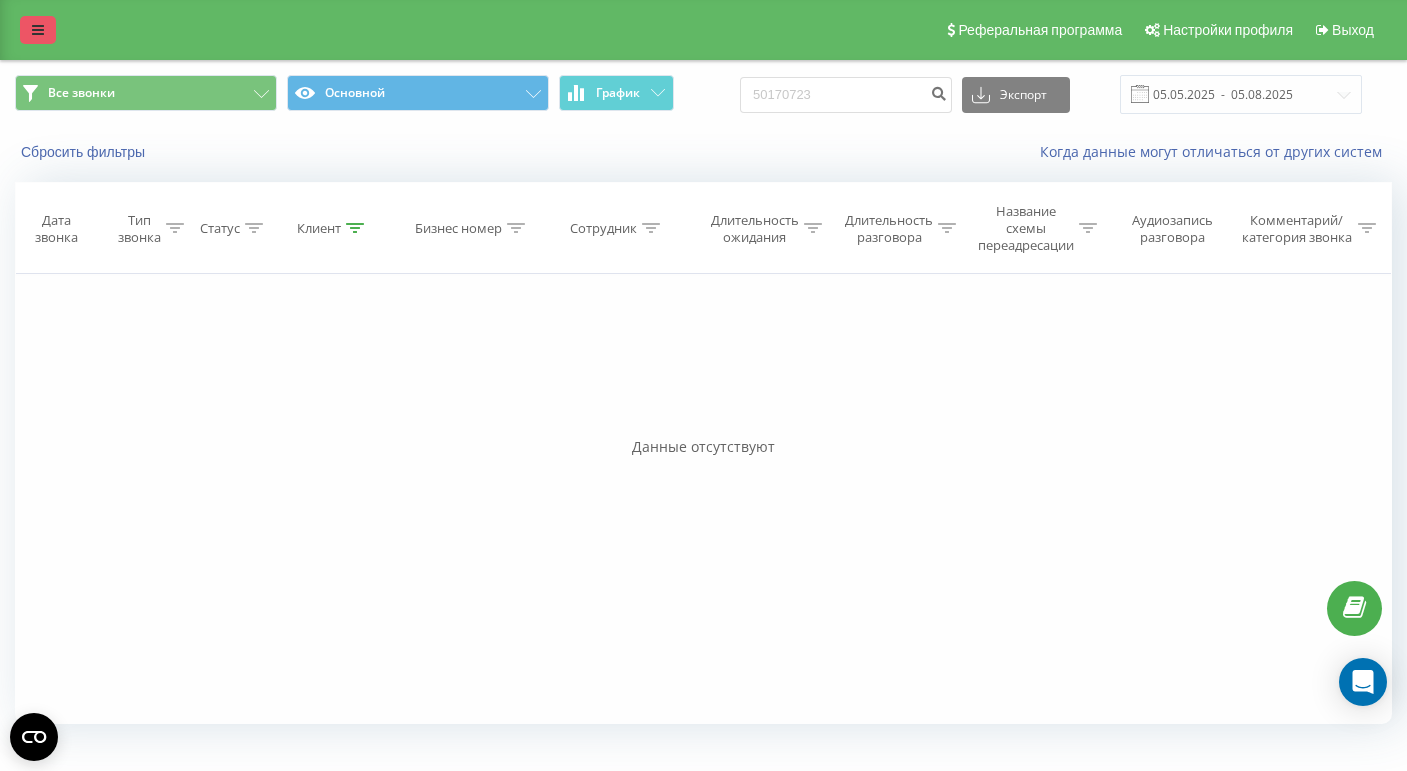 click at bounding box center (38, 30) 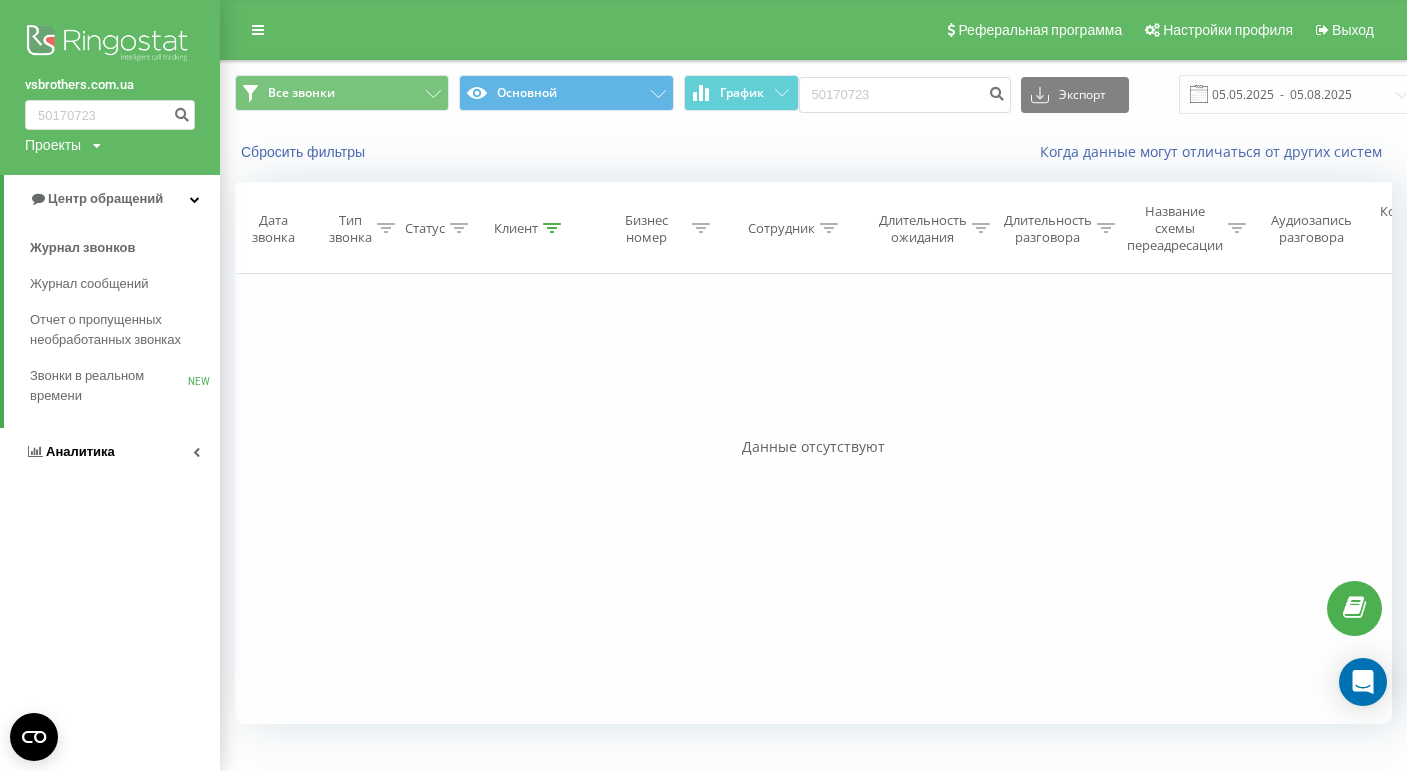 click on "Аналитика" at bounding box center [110, 452] 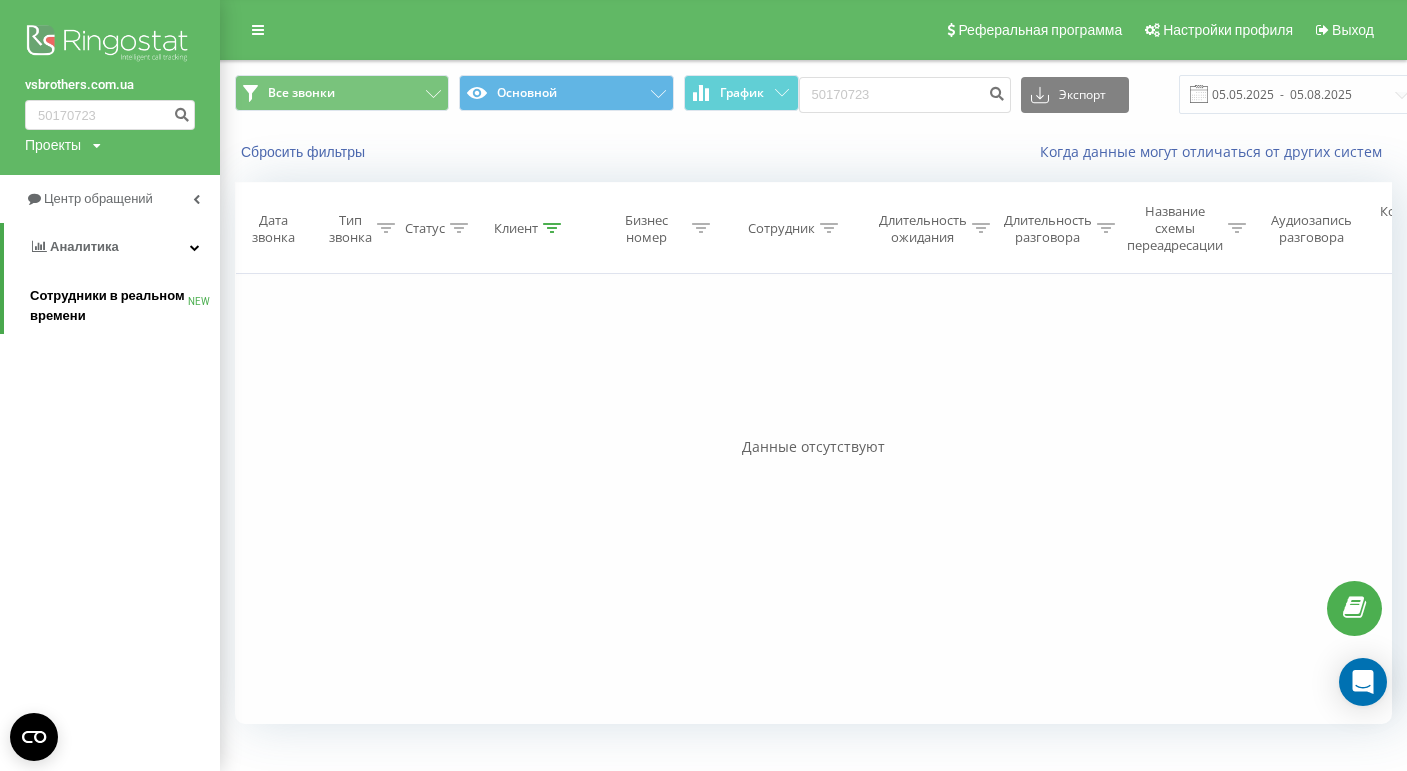 click on "Сотрудники в реальном времени" at bounding box center [109, 306] 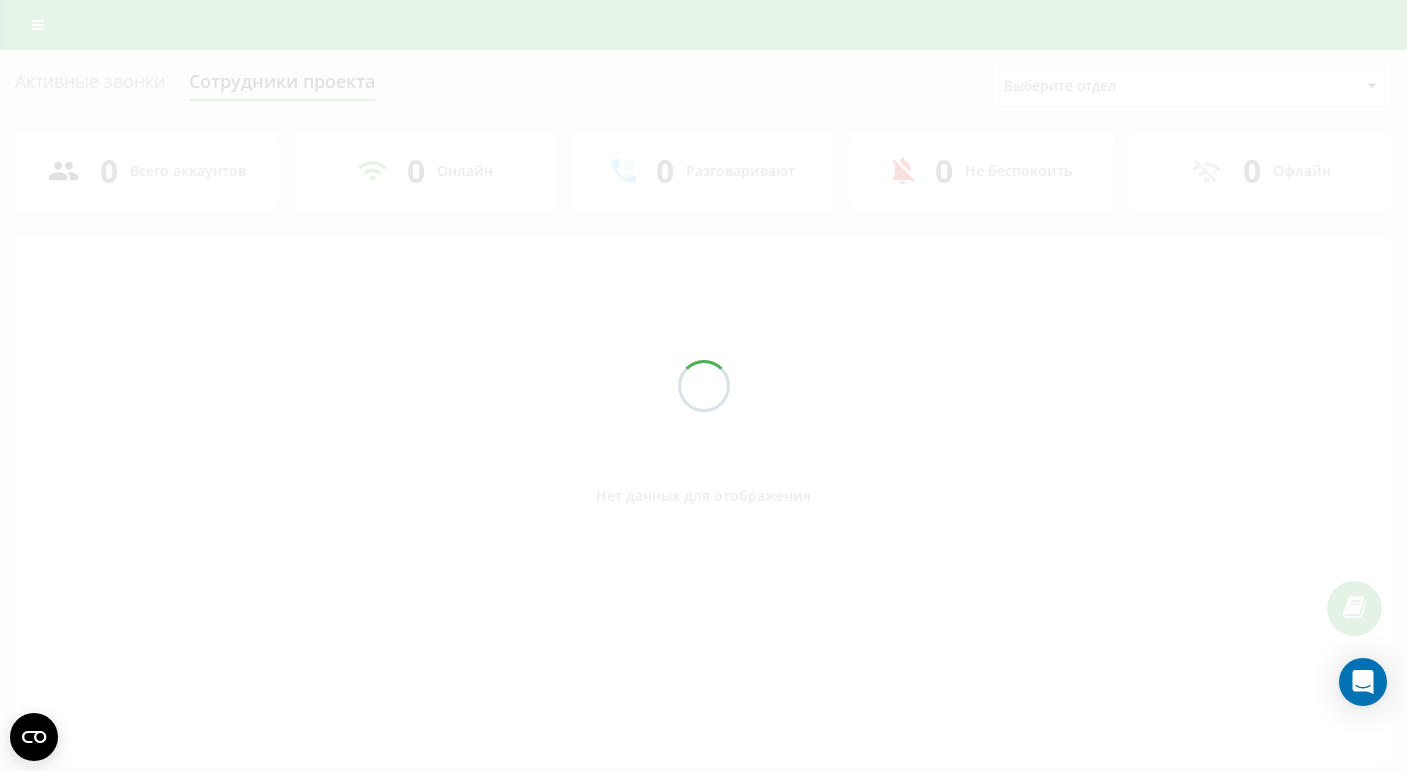 scroll, scrollTop: 0, scrollLeft: 0, axis: both 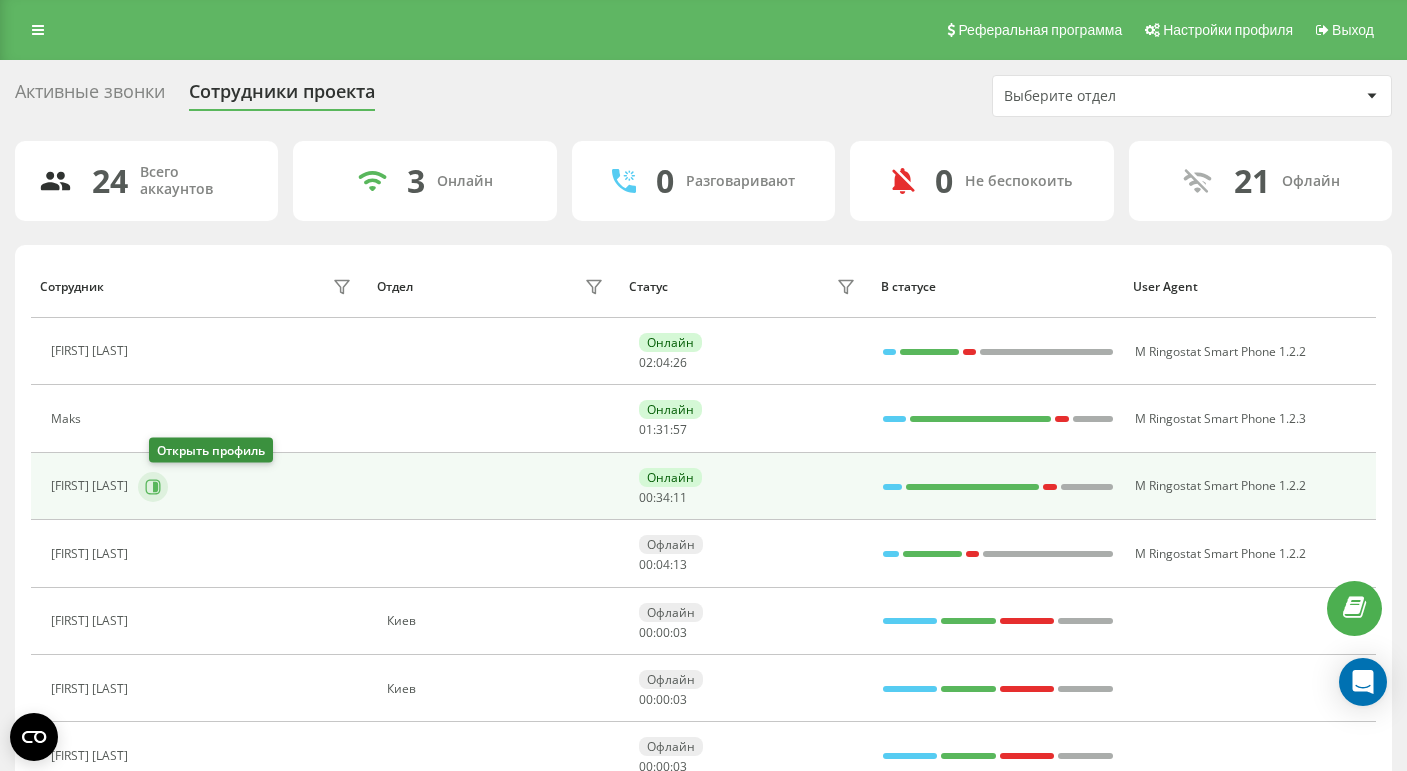 click at bounding box center [153, 487] 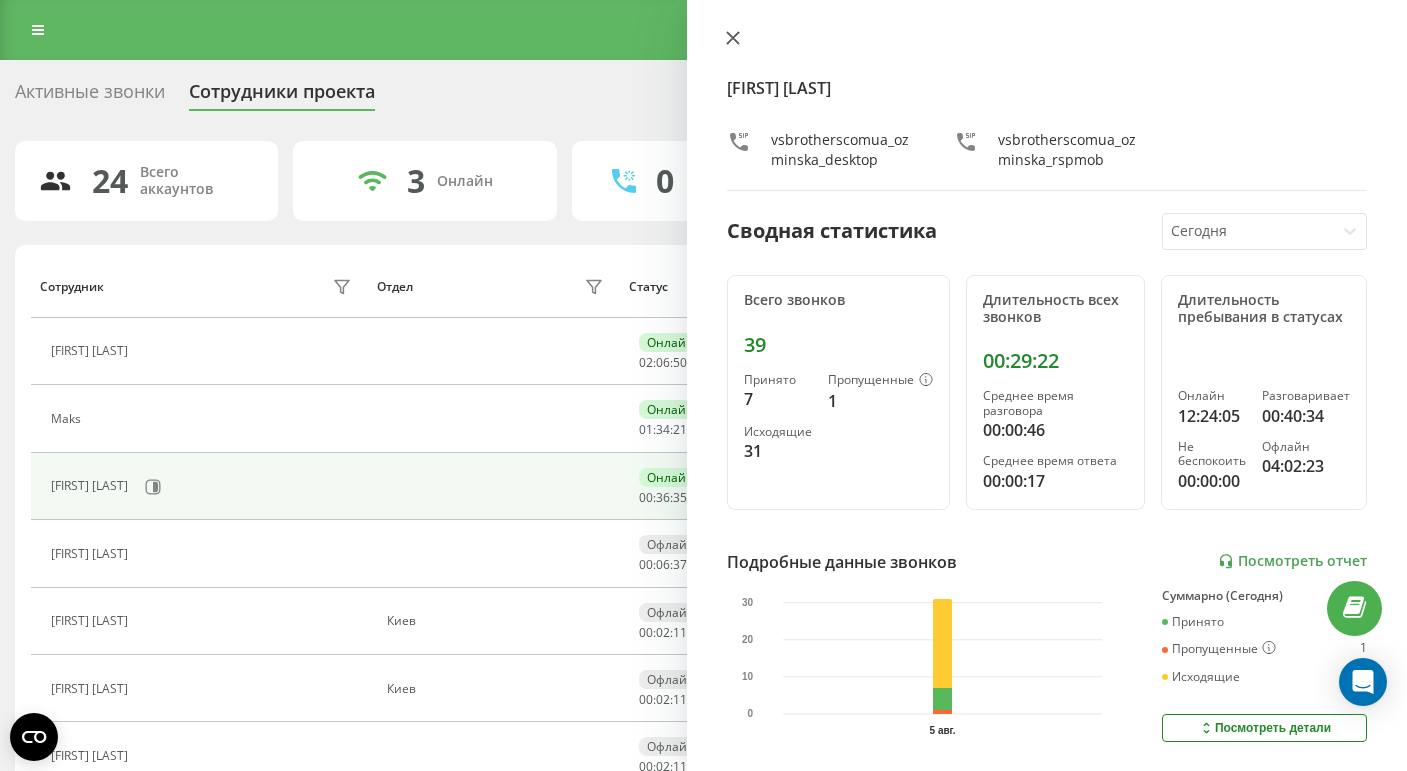 click 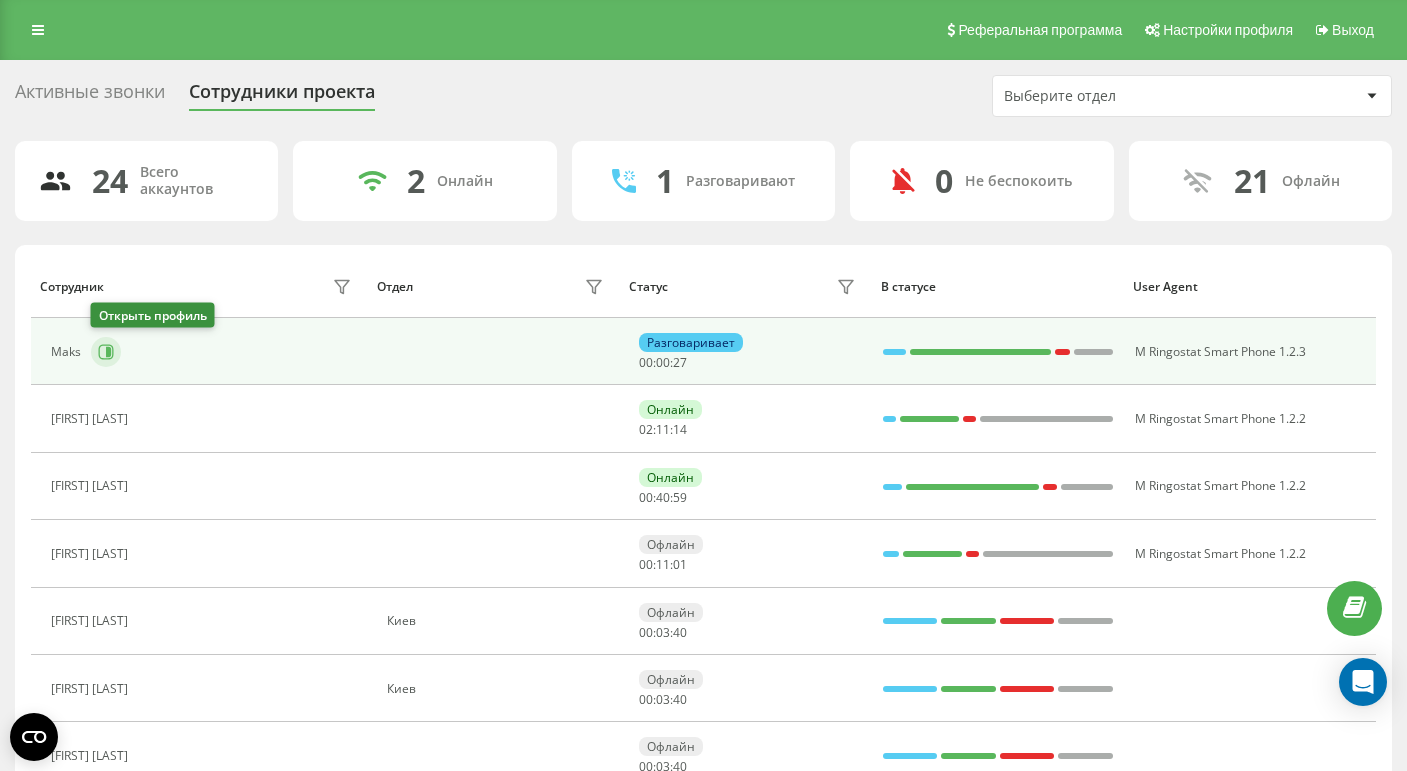 click 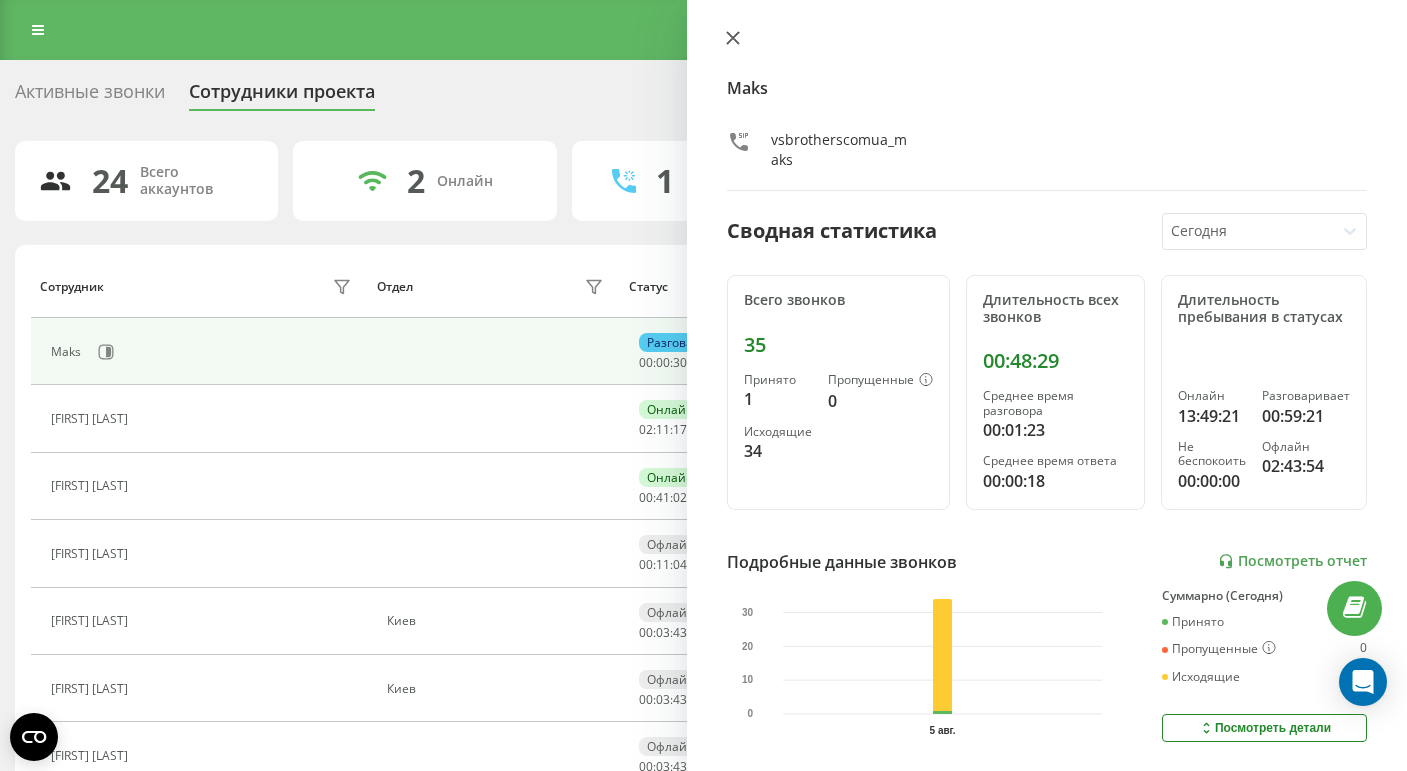 click 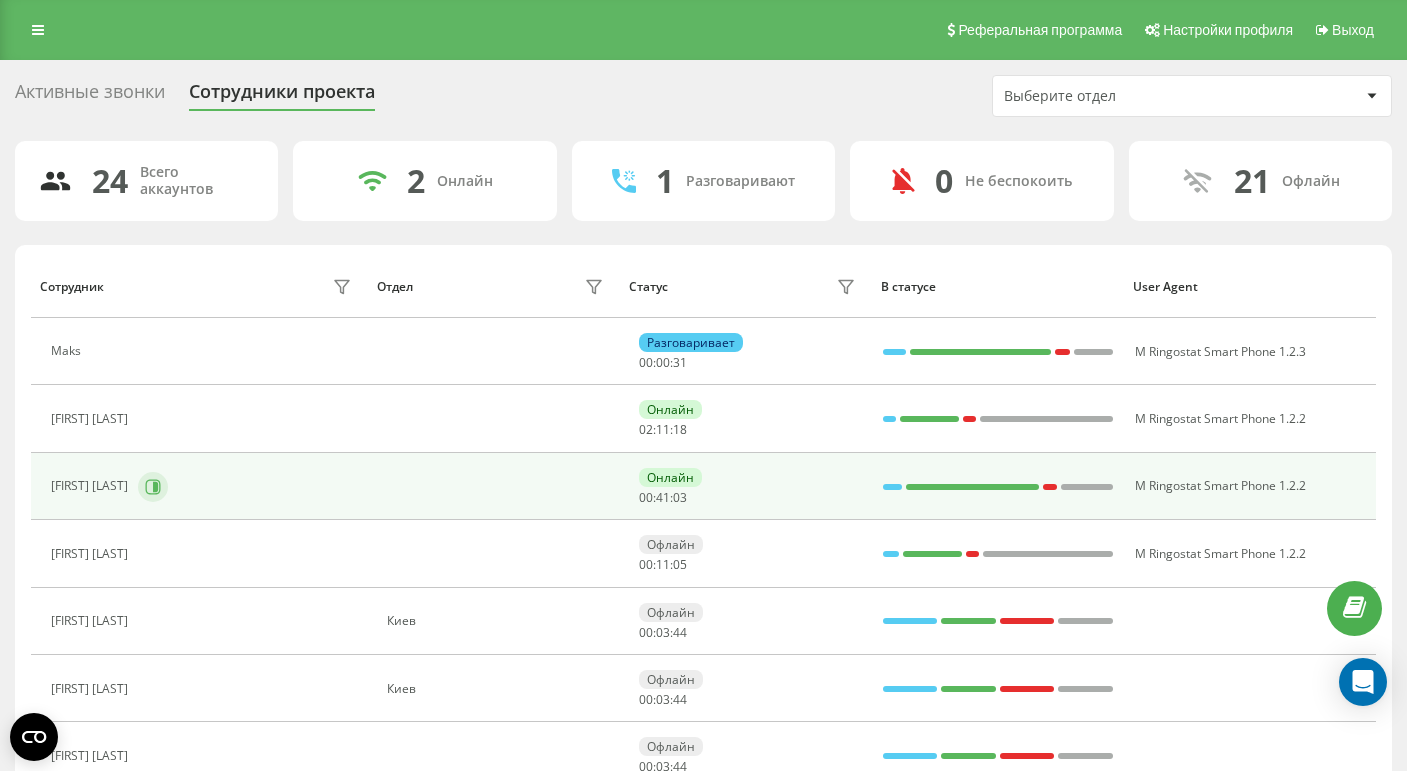 click 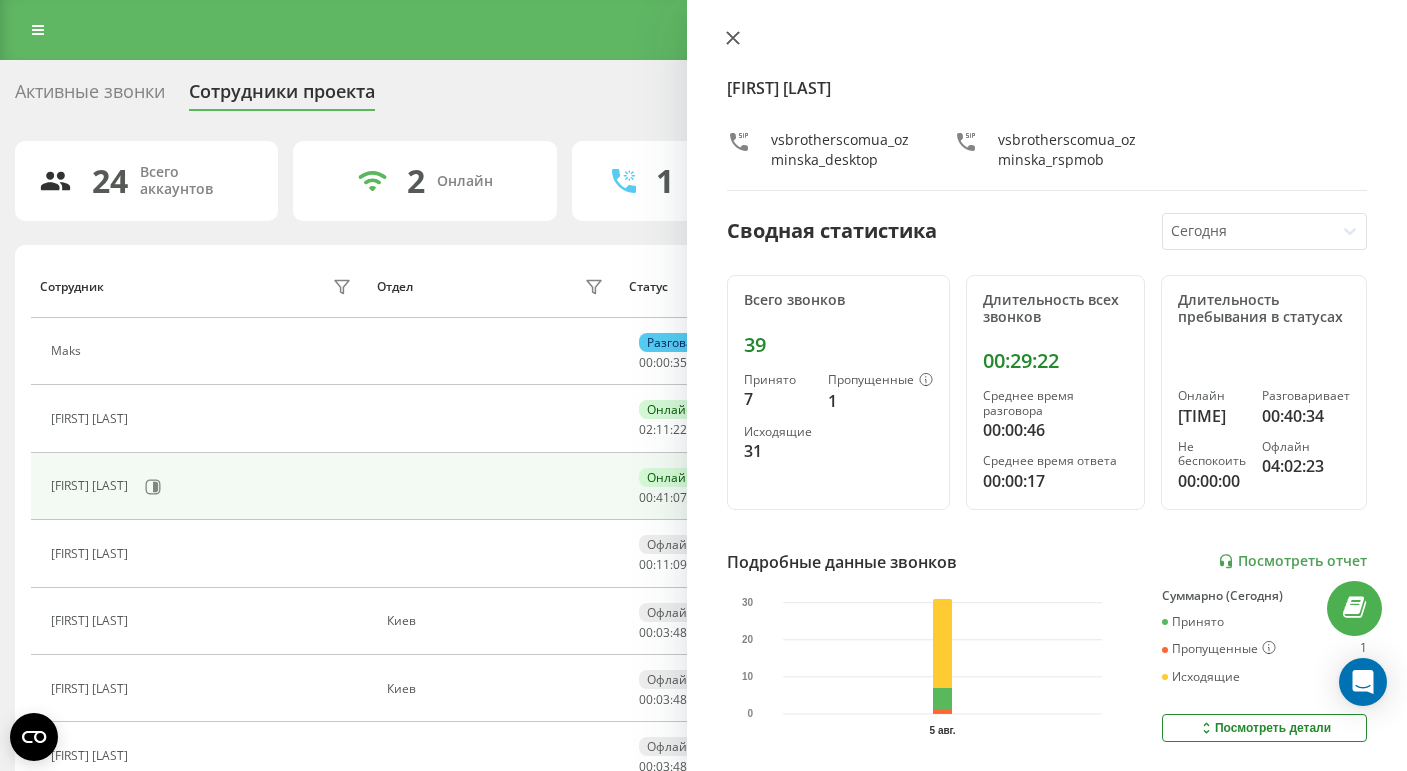 click 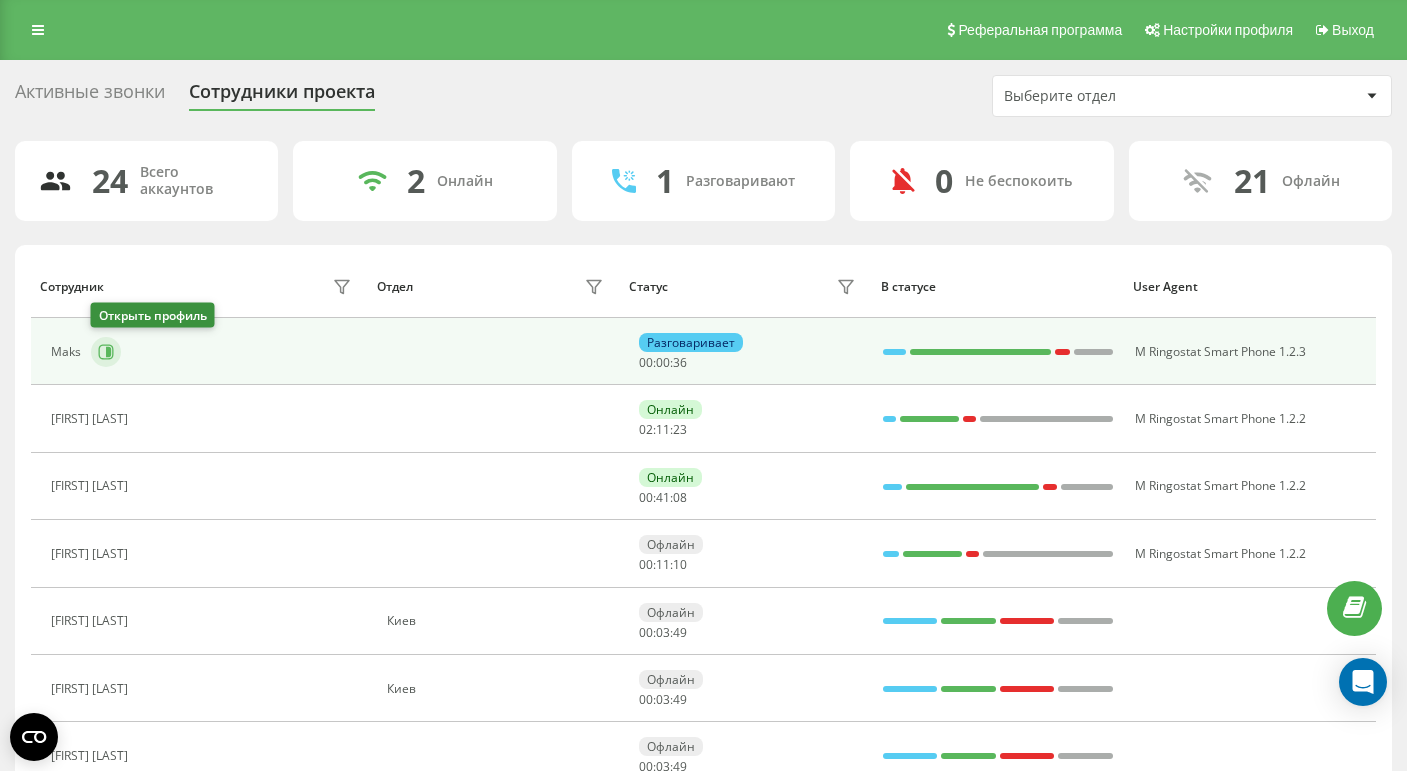 click 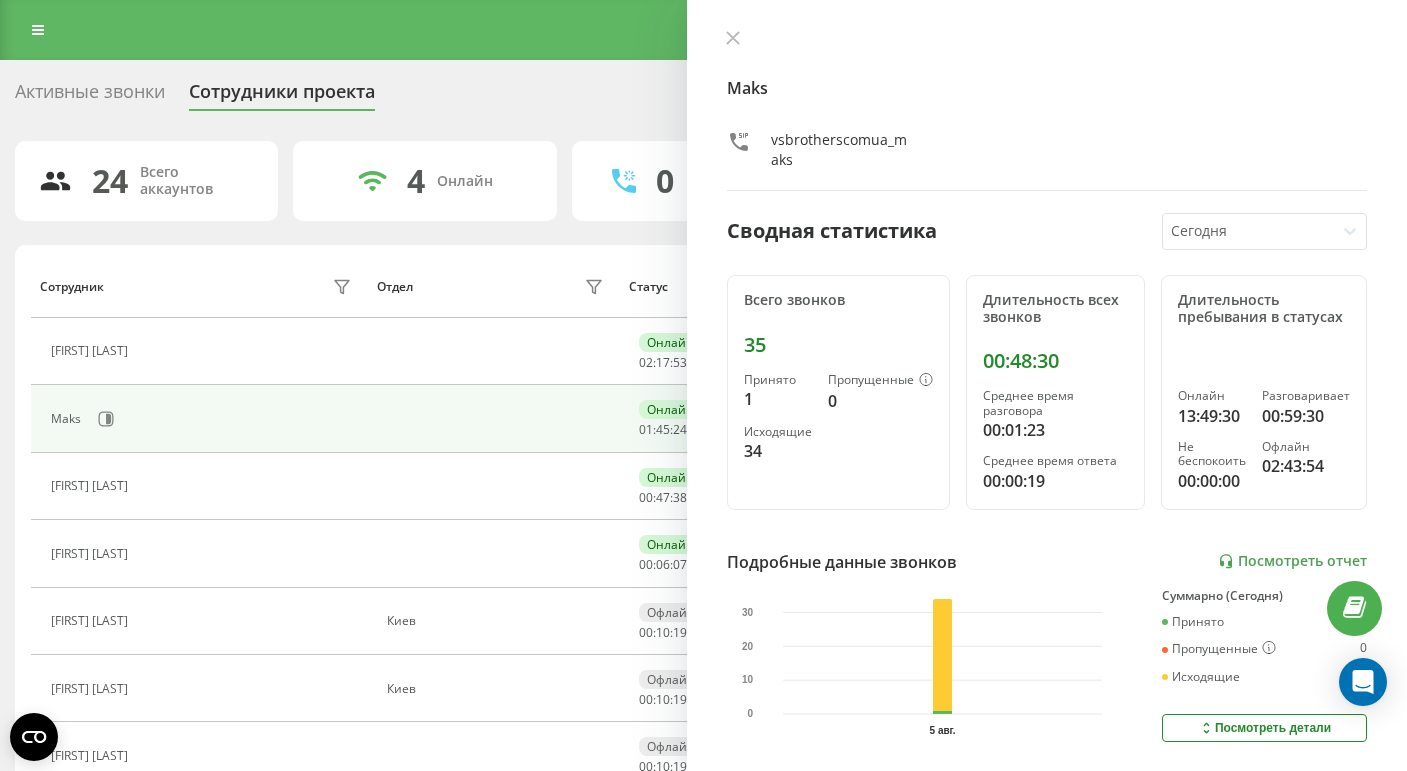 click 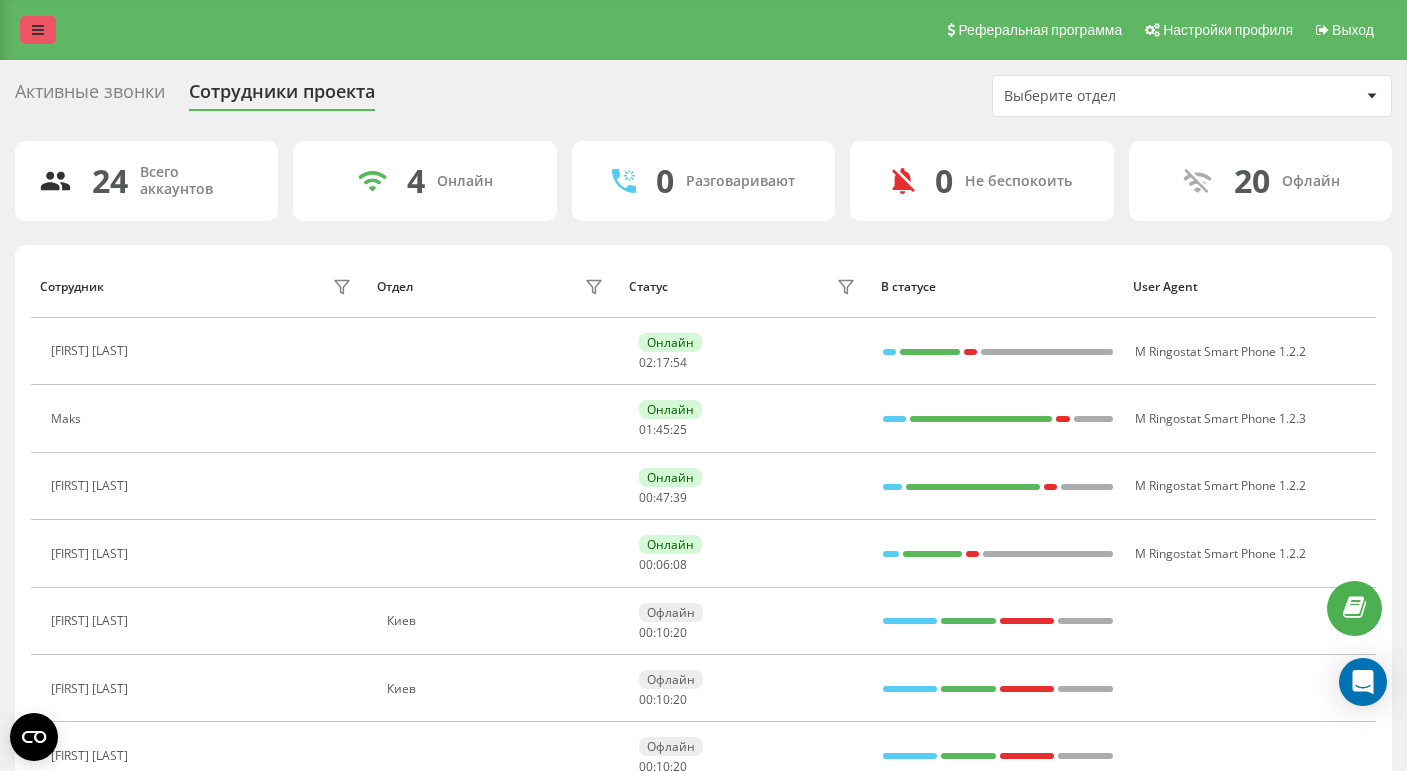 click at bounding box center [38, 30] 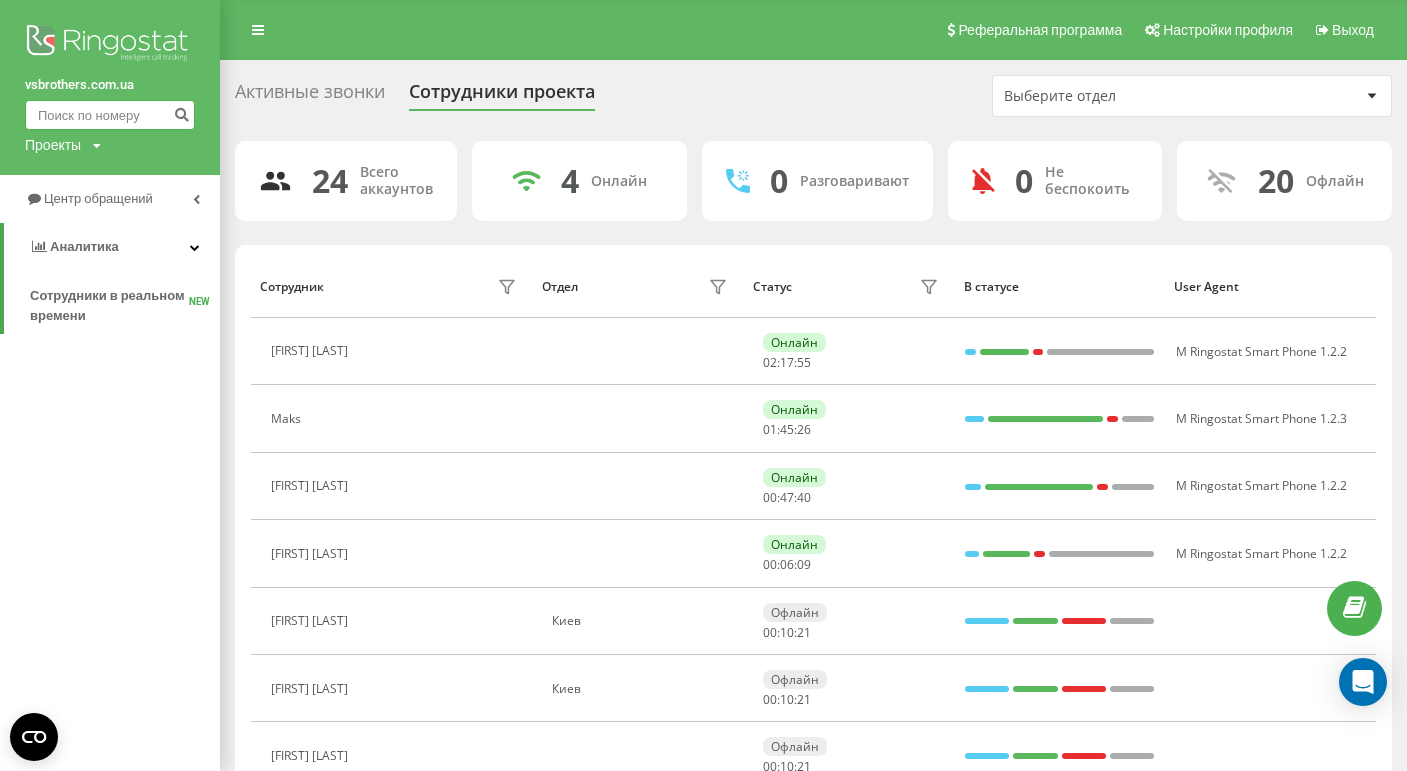 click at bounding box center (110, 115) 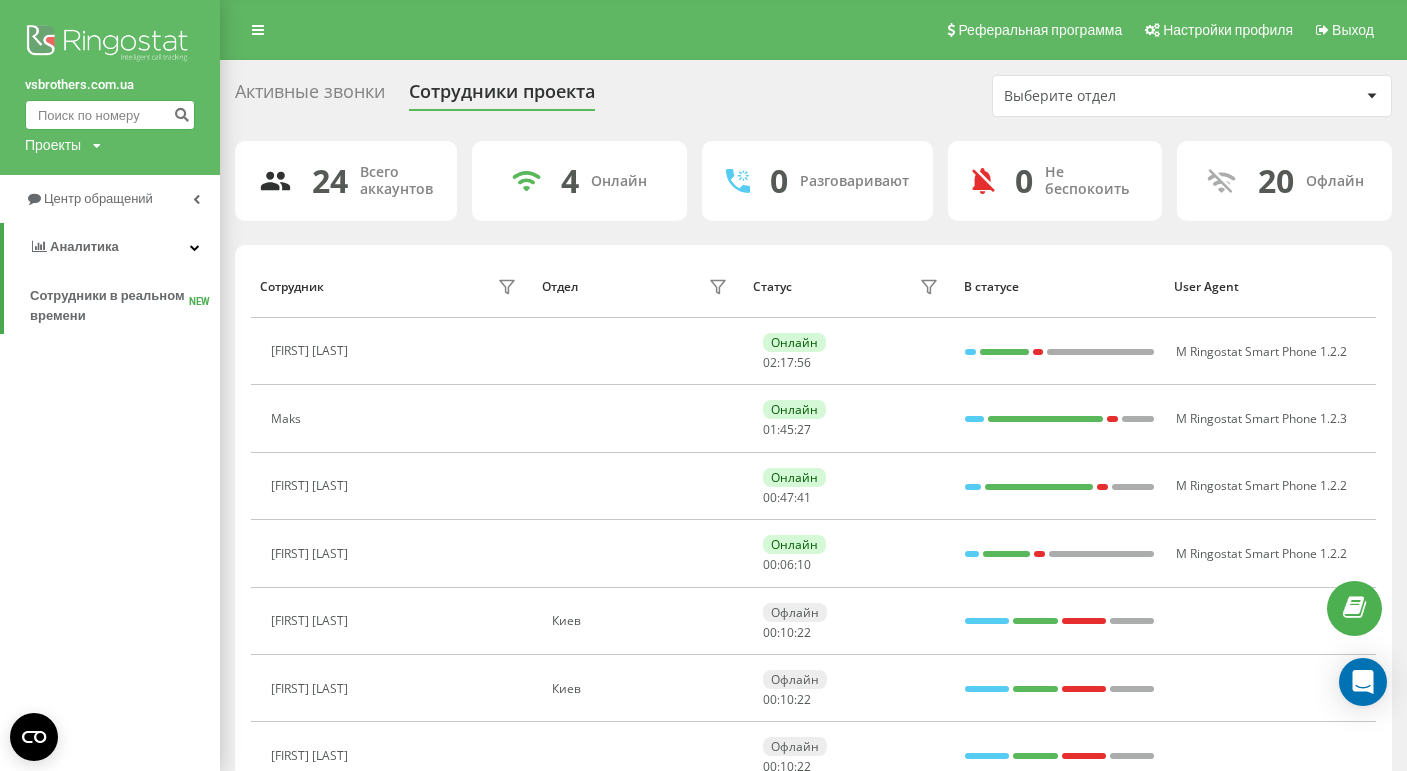 paste on "[PHONE]" 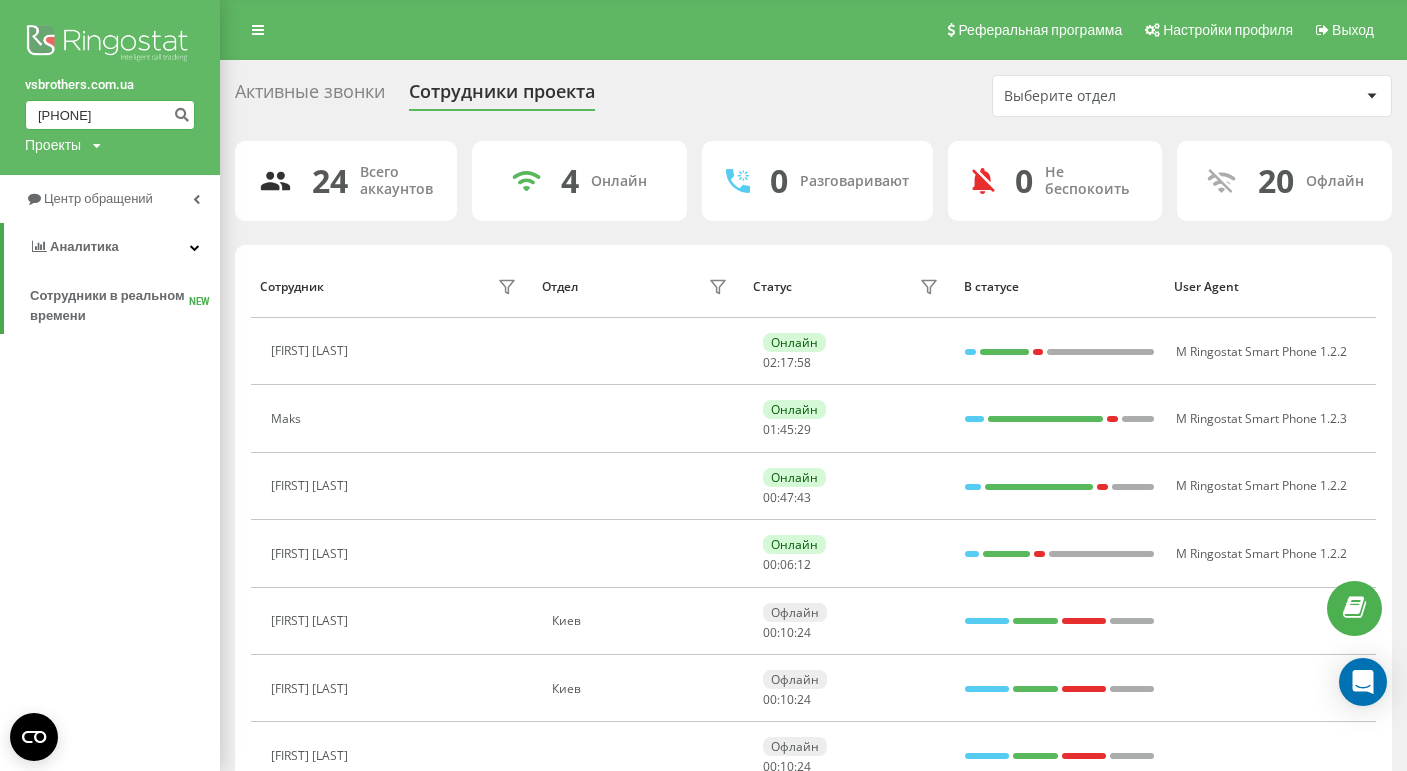 type on "[PHONE]" 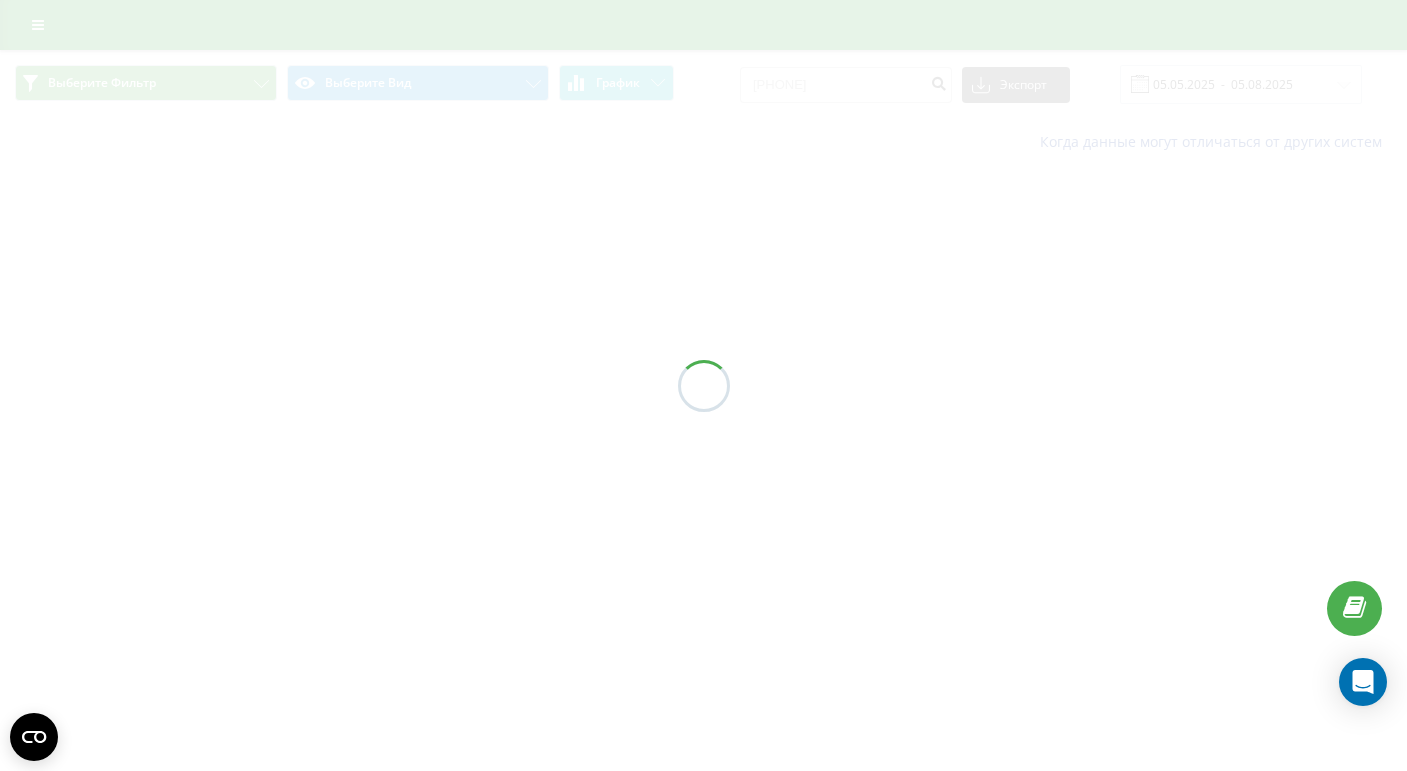 scroll, scrollTop: 0, scrollLeft: 0, axis: both 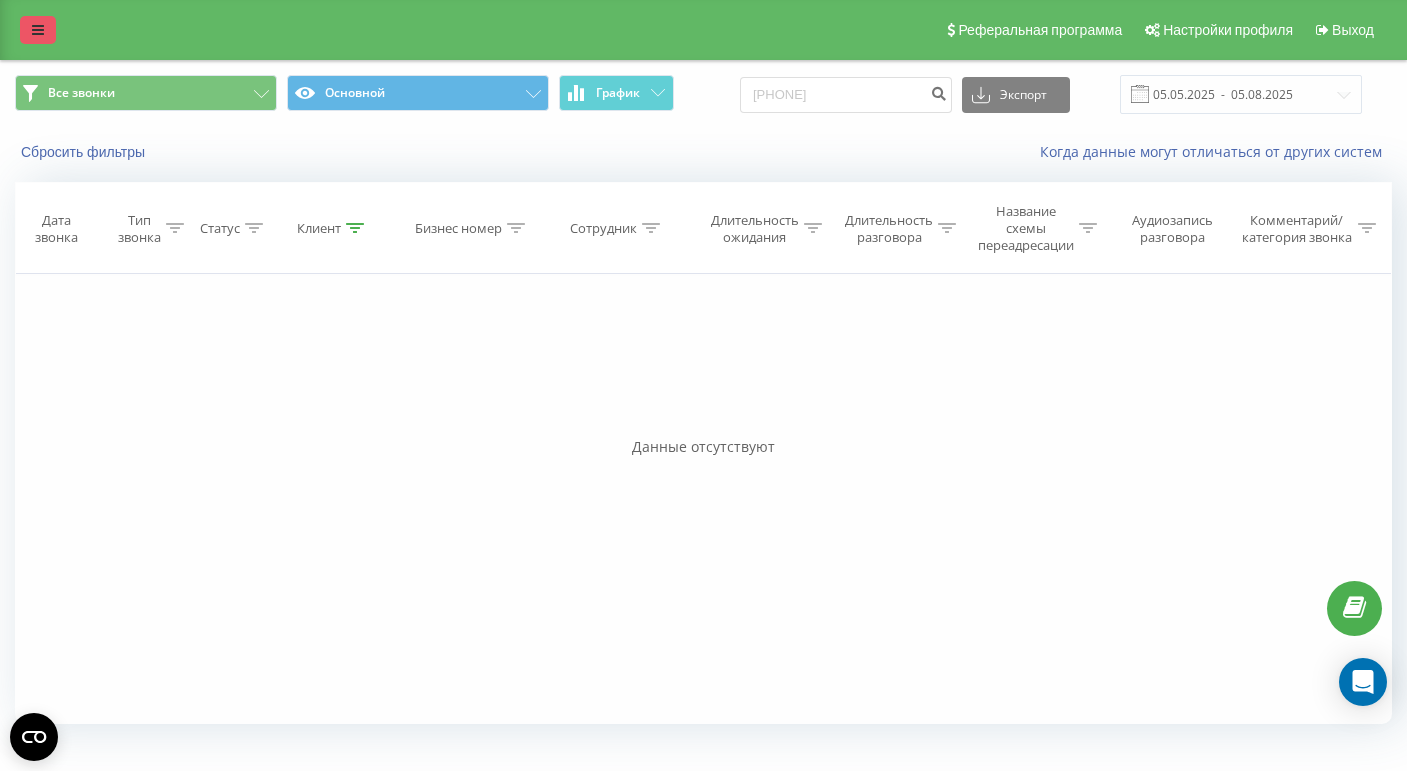click at bounding box center [38, 30] 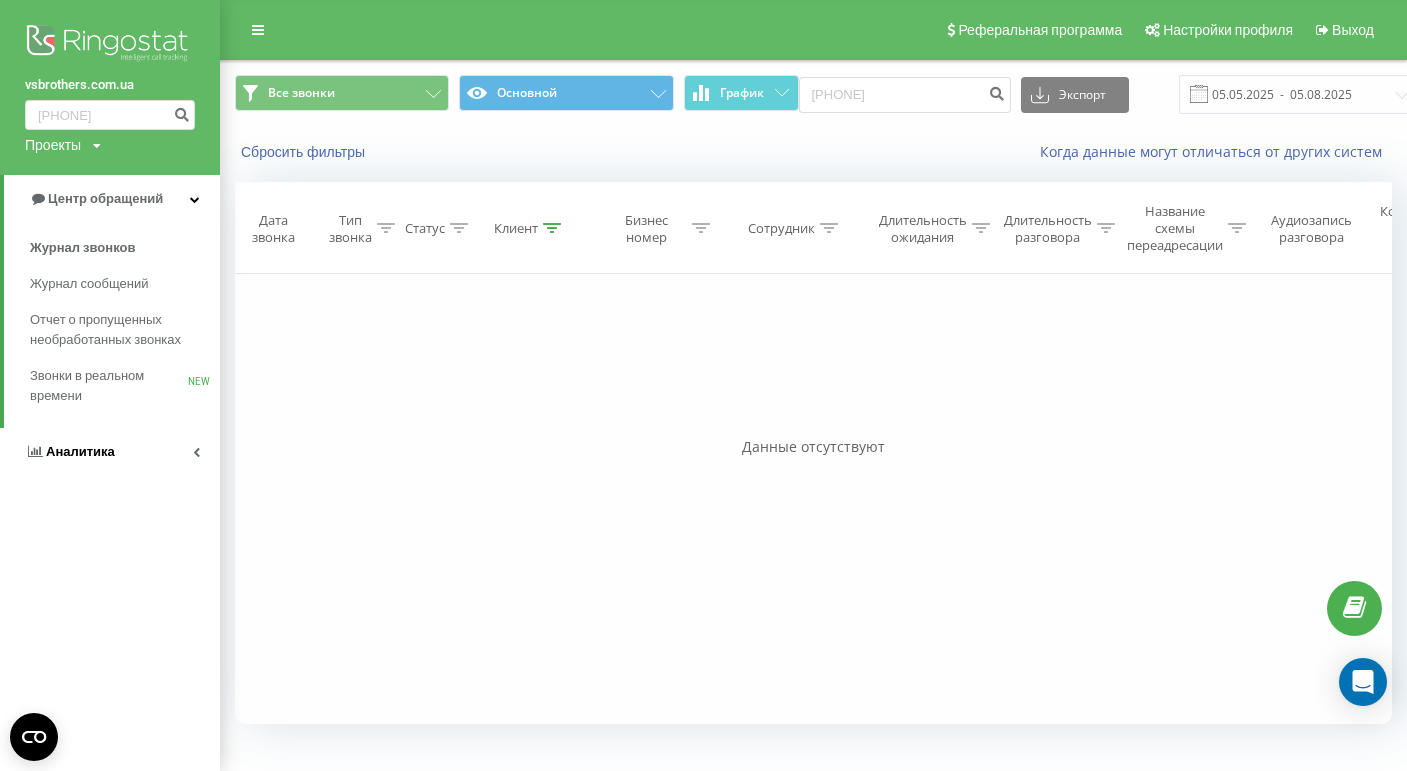 click on "Аналитика" at bounding box center (110, 452) 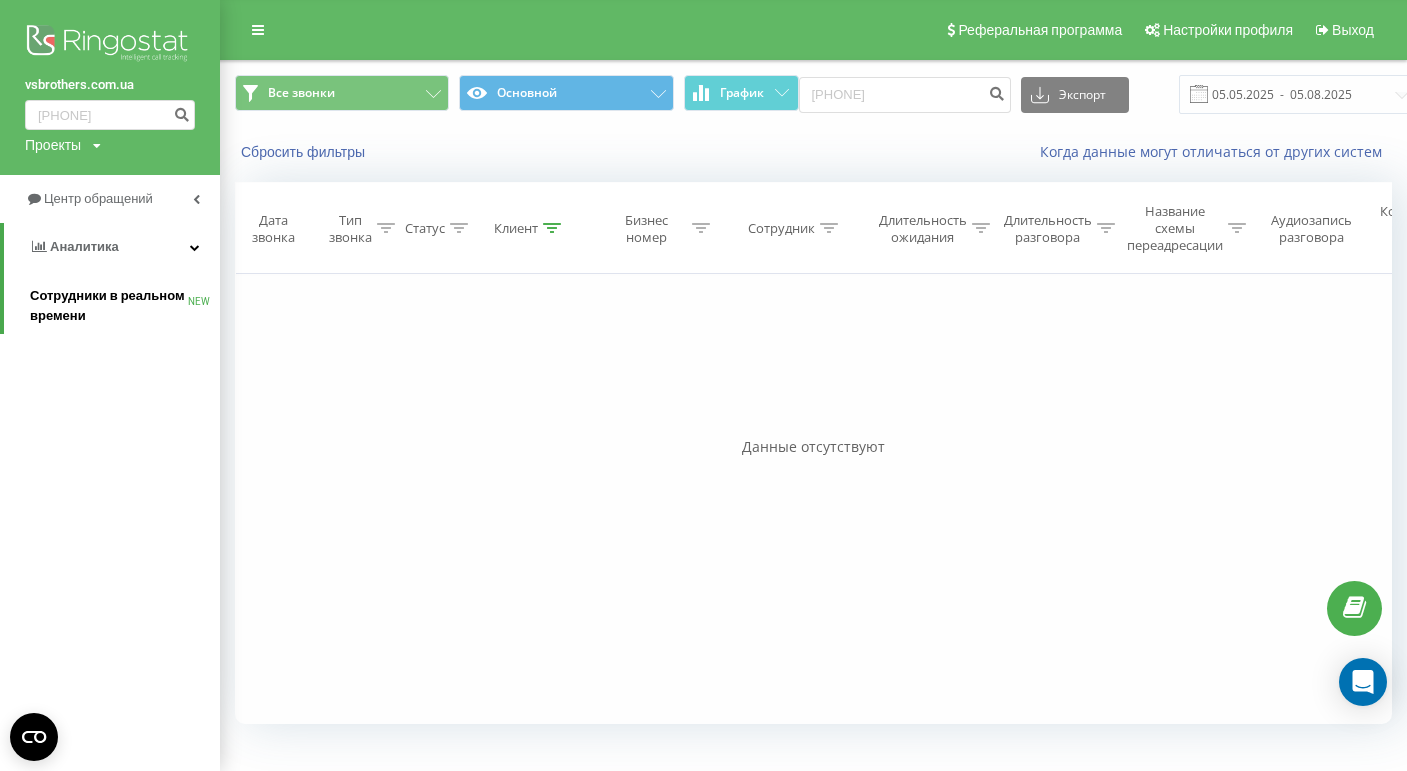 click on "Сотрудники в реальном времени" at bounding box center [109, 306] 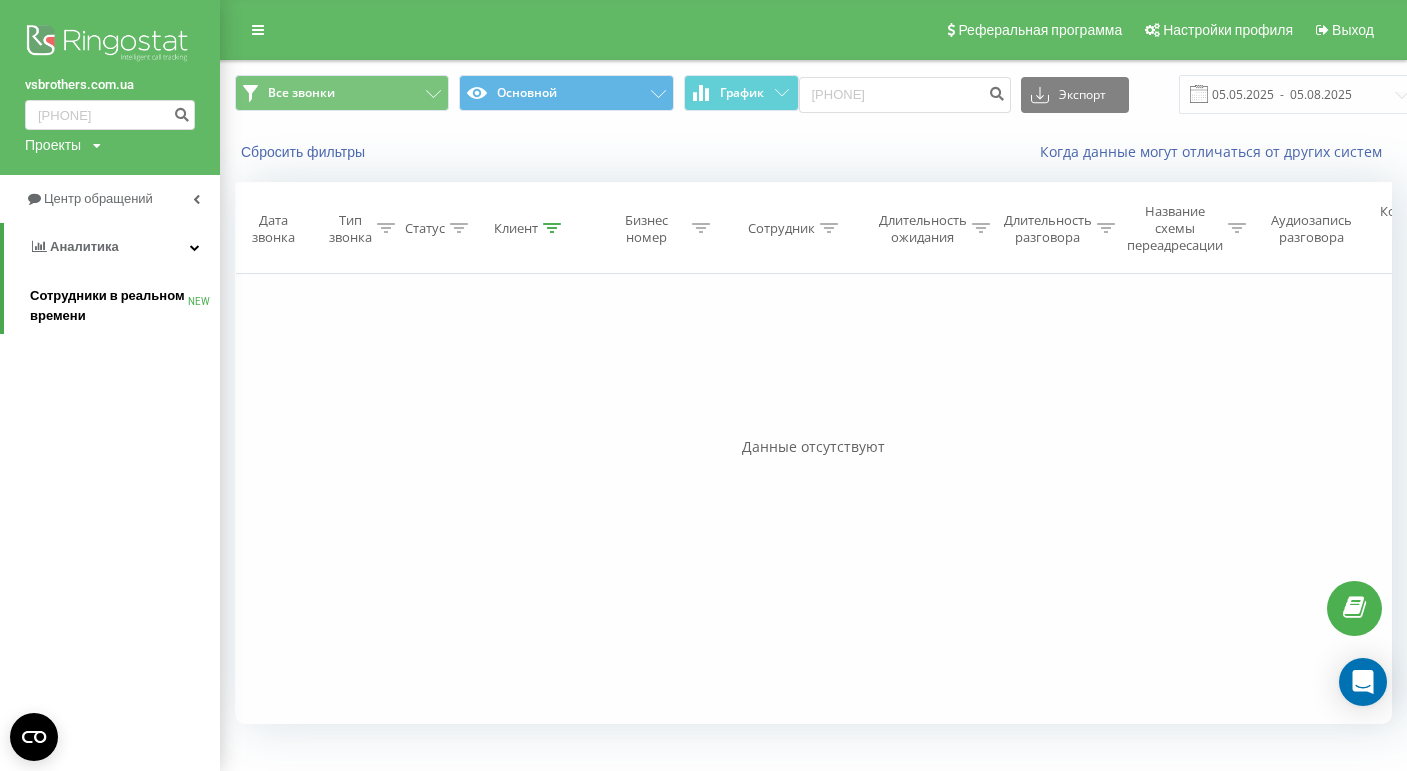 click on "Сотрудники в реальном времени" at bounding box center (109, 306) 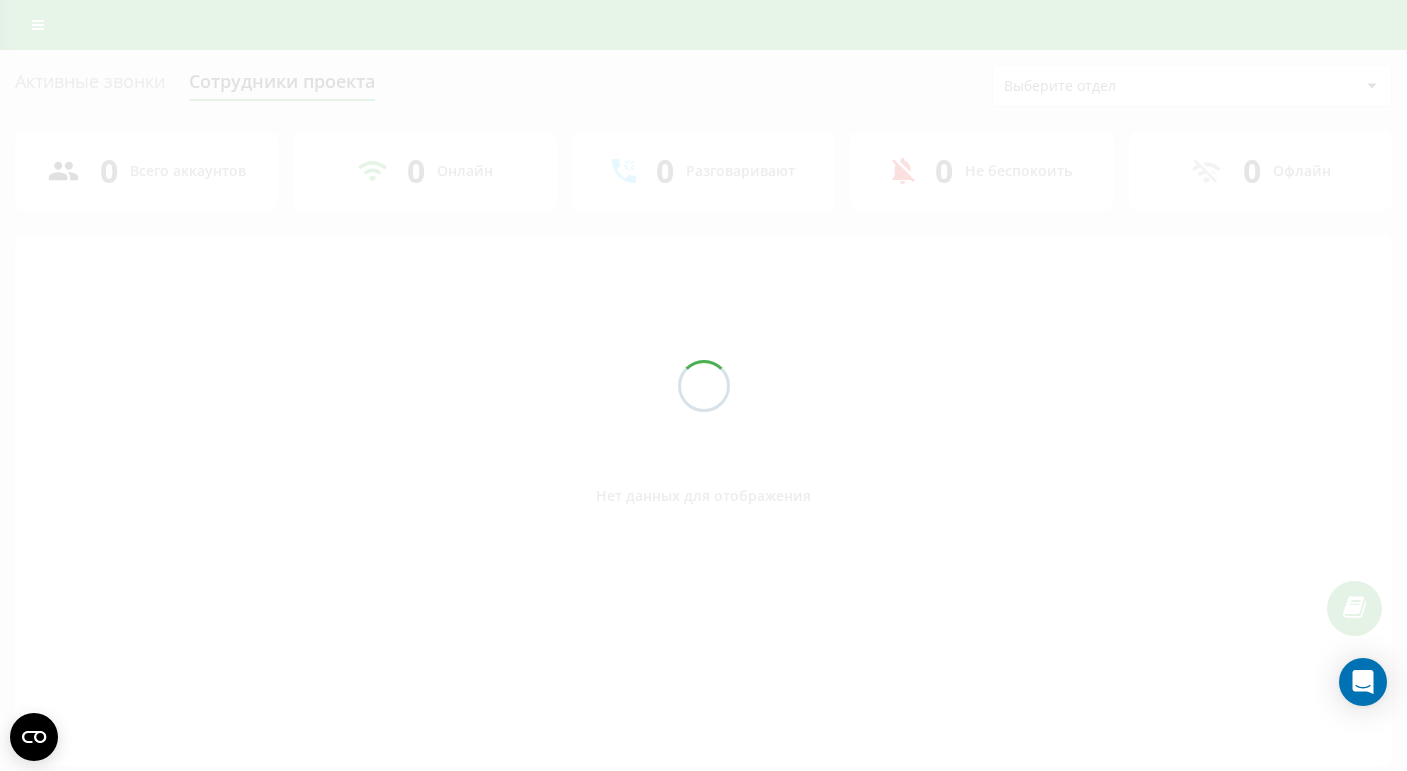 scroll, scrollTop: 0, scrollLeft: 0, axis: both 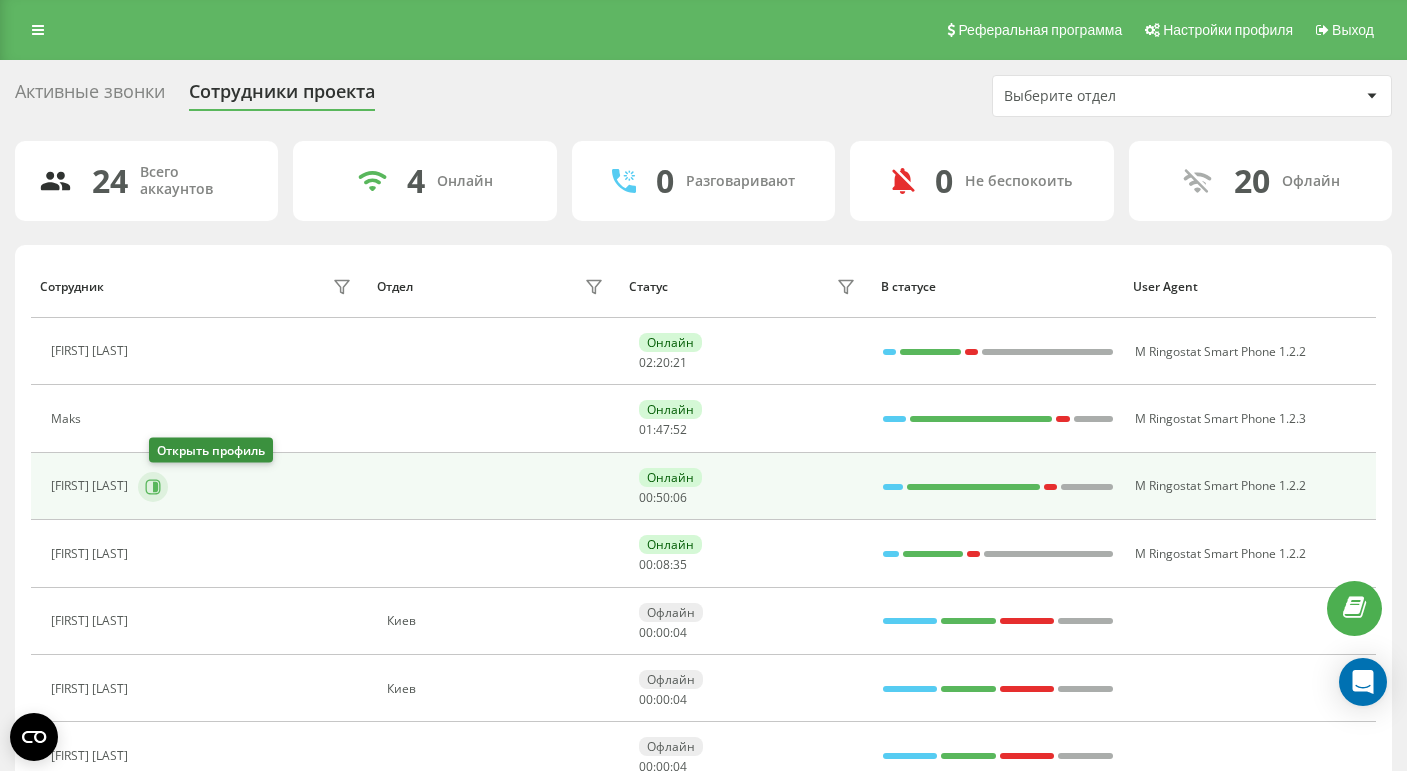 click 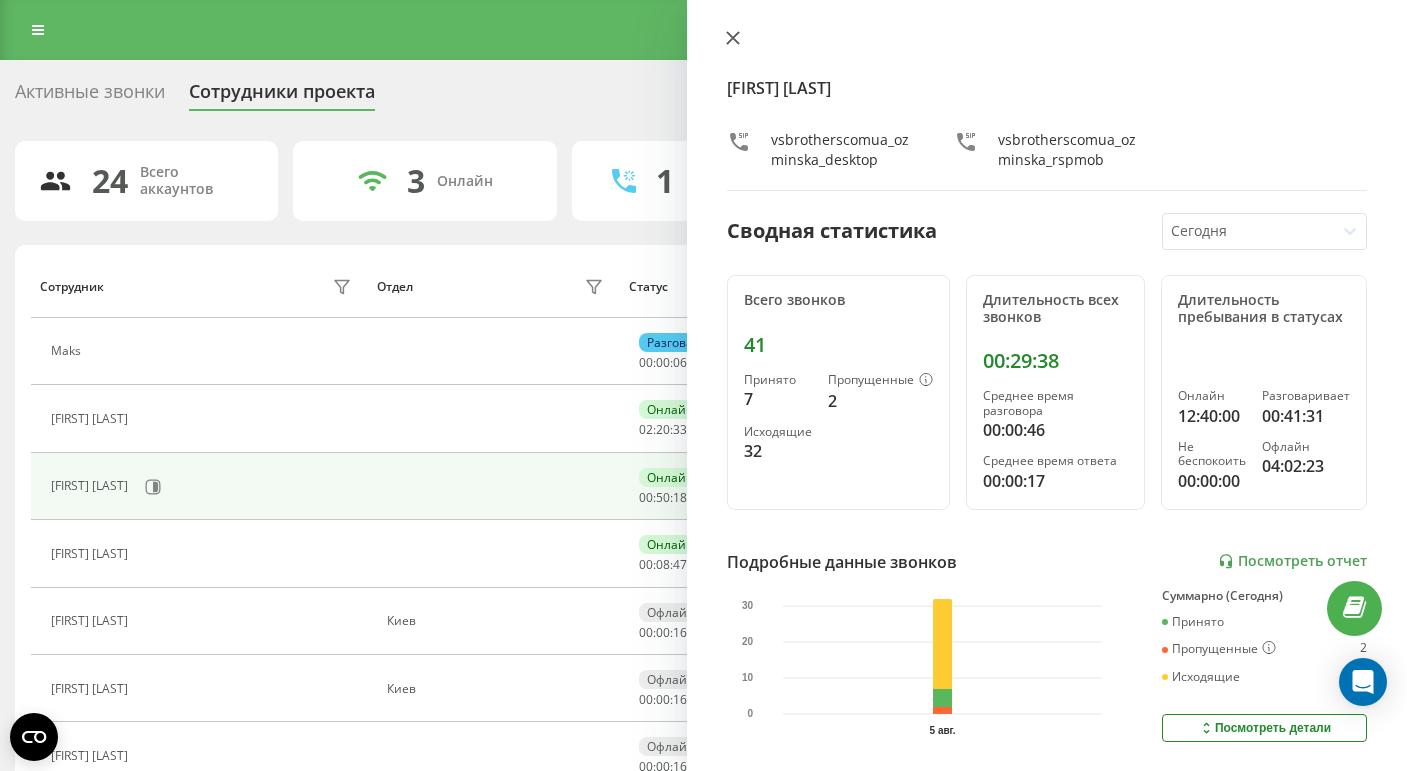 click 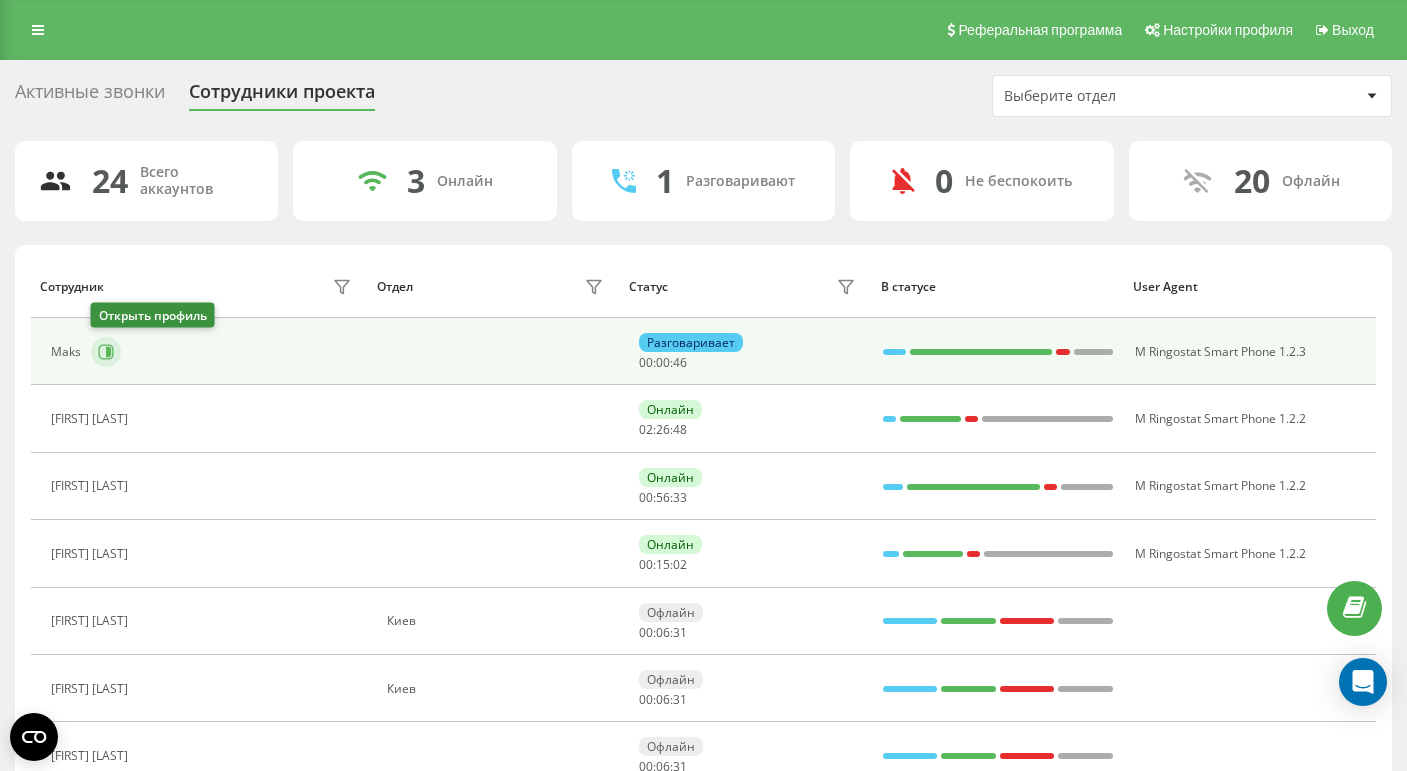 click 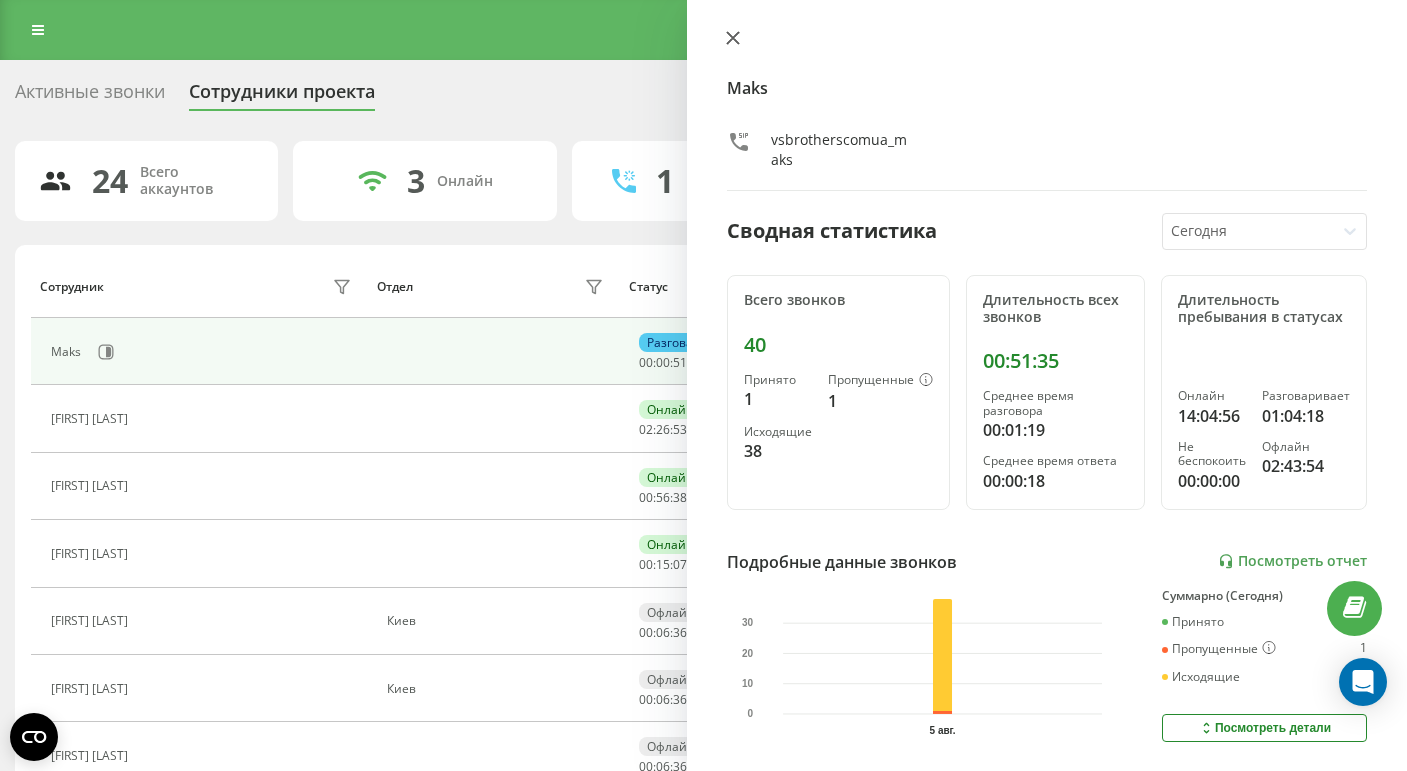 click 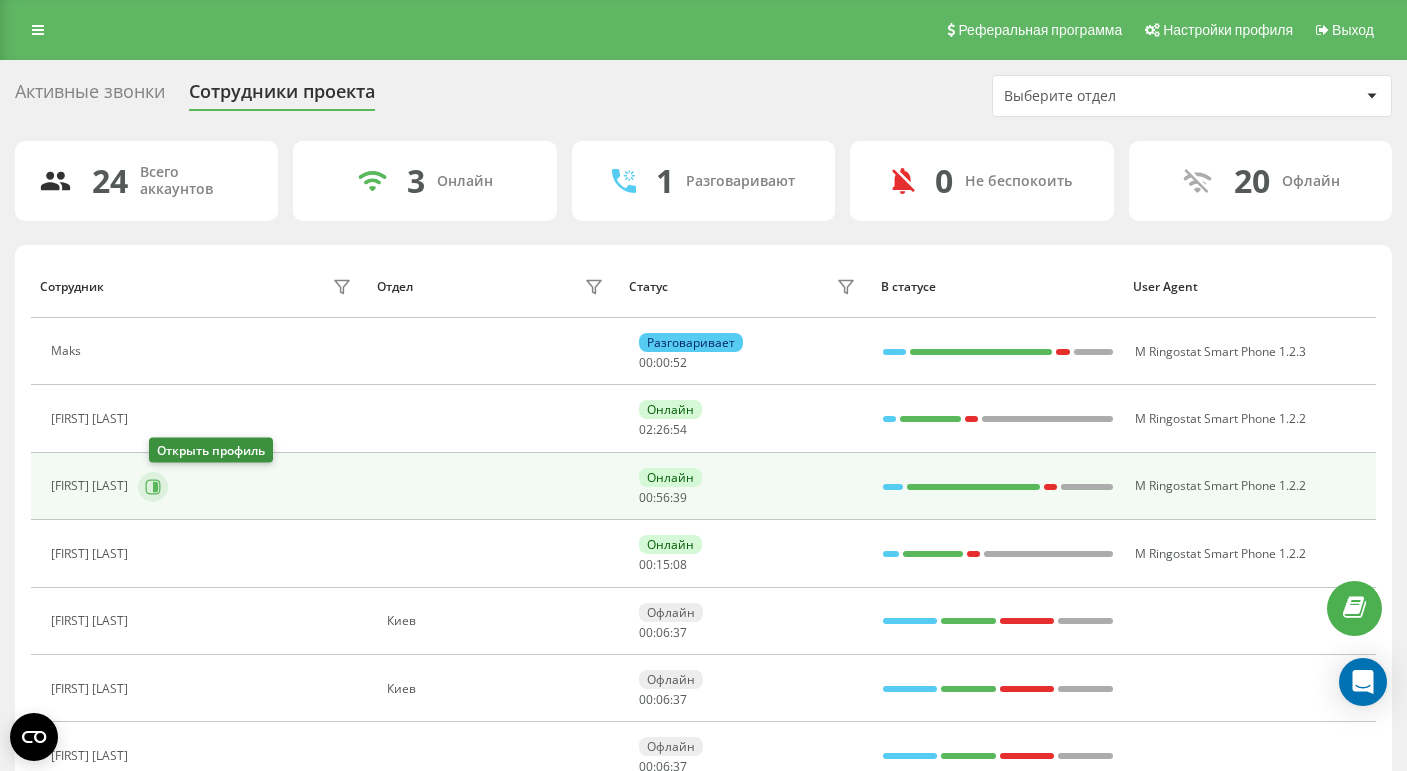 click 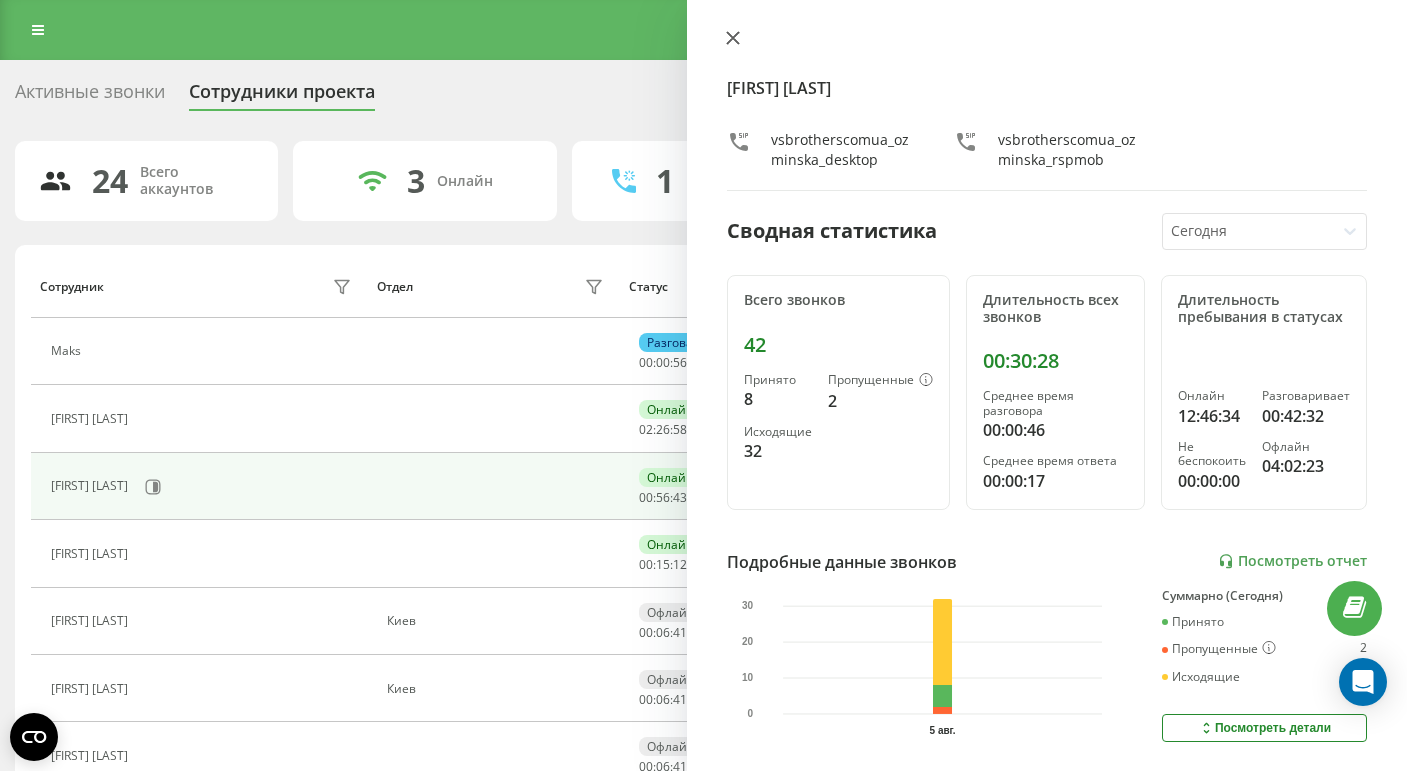 click 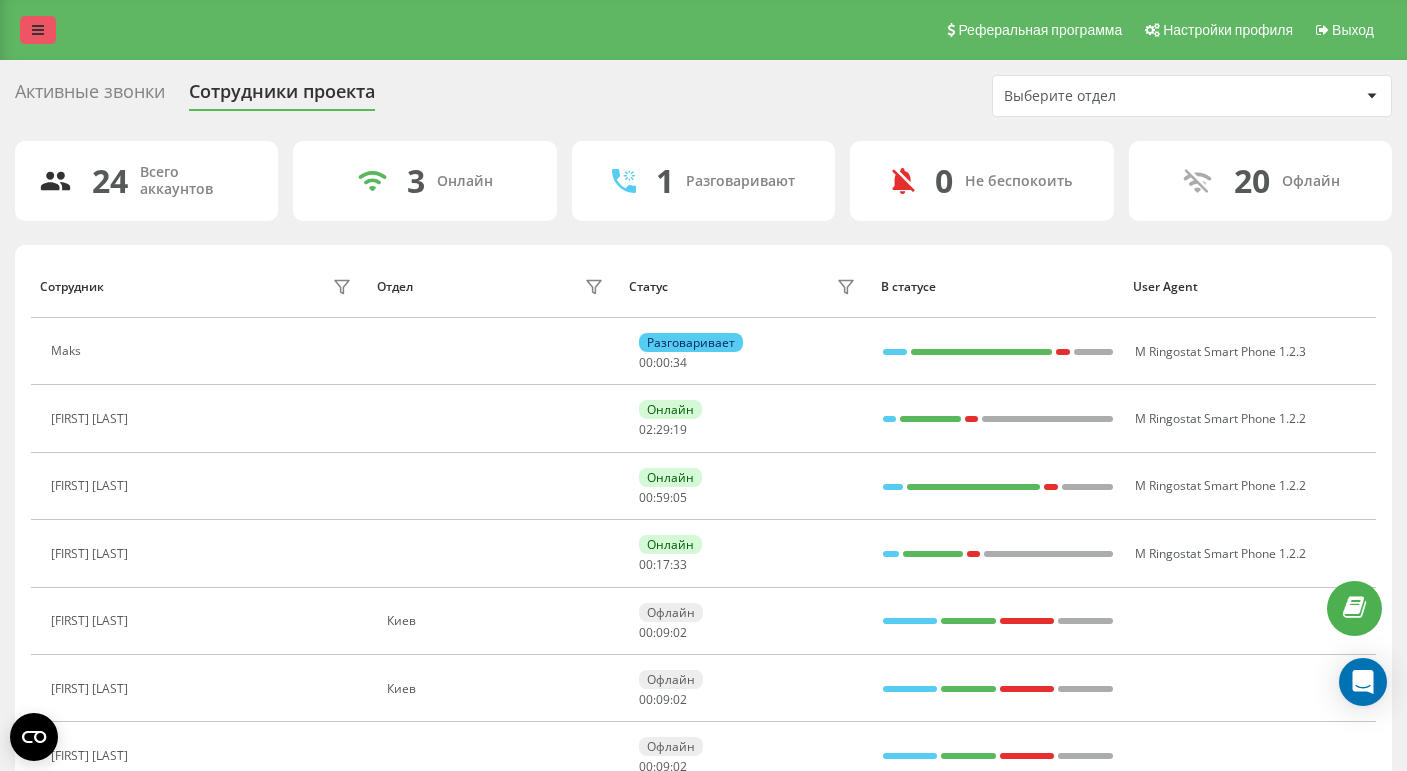 click at bounding box center (38, 30) 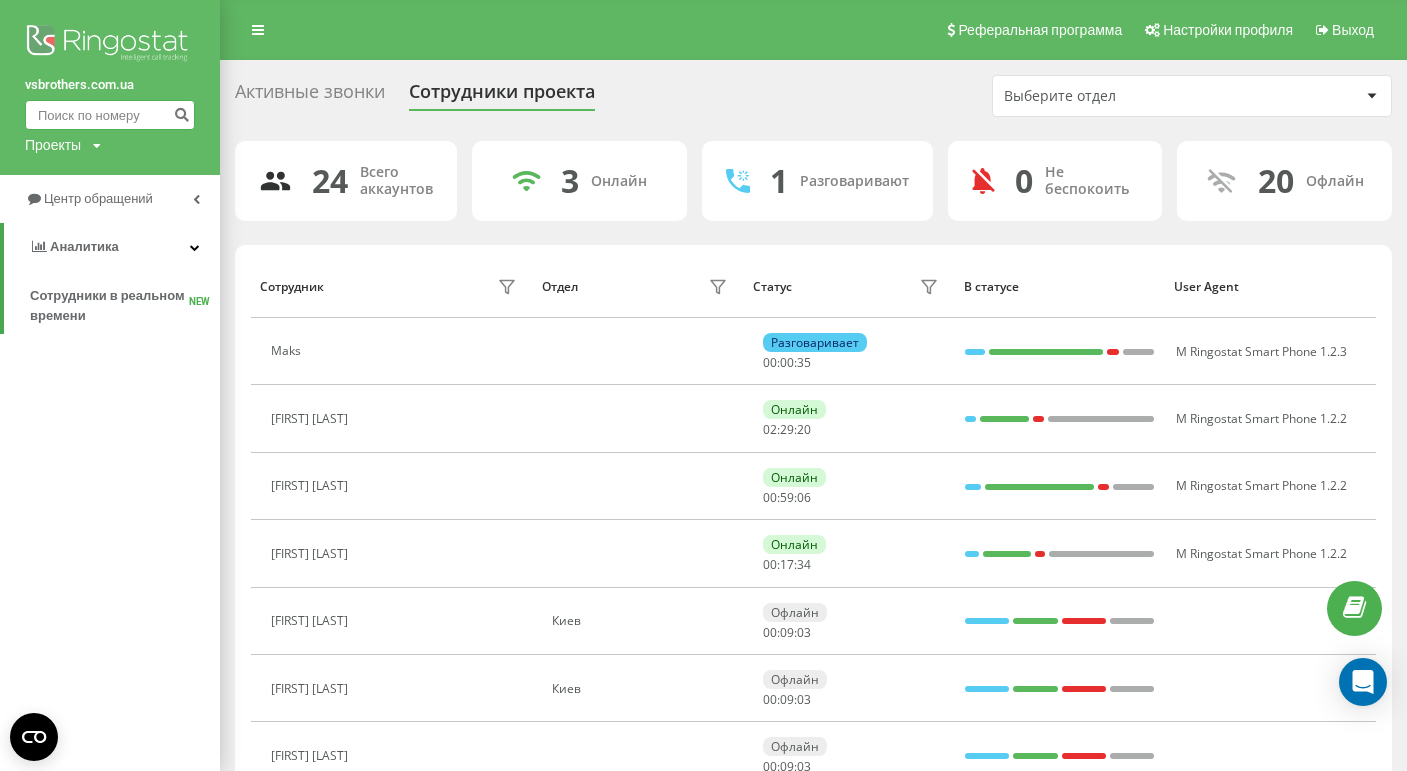 click at bounding box center [110, 115] 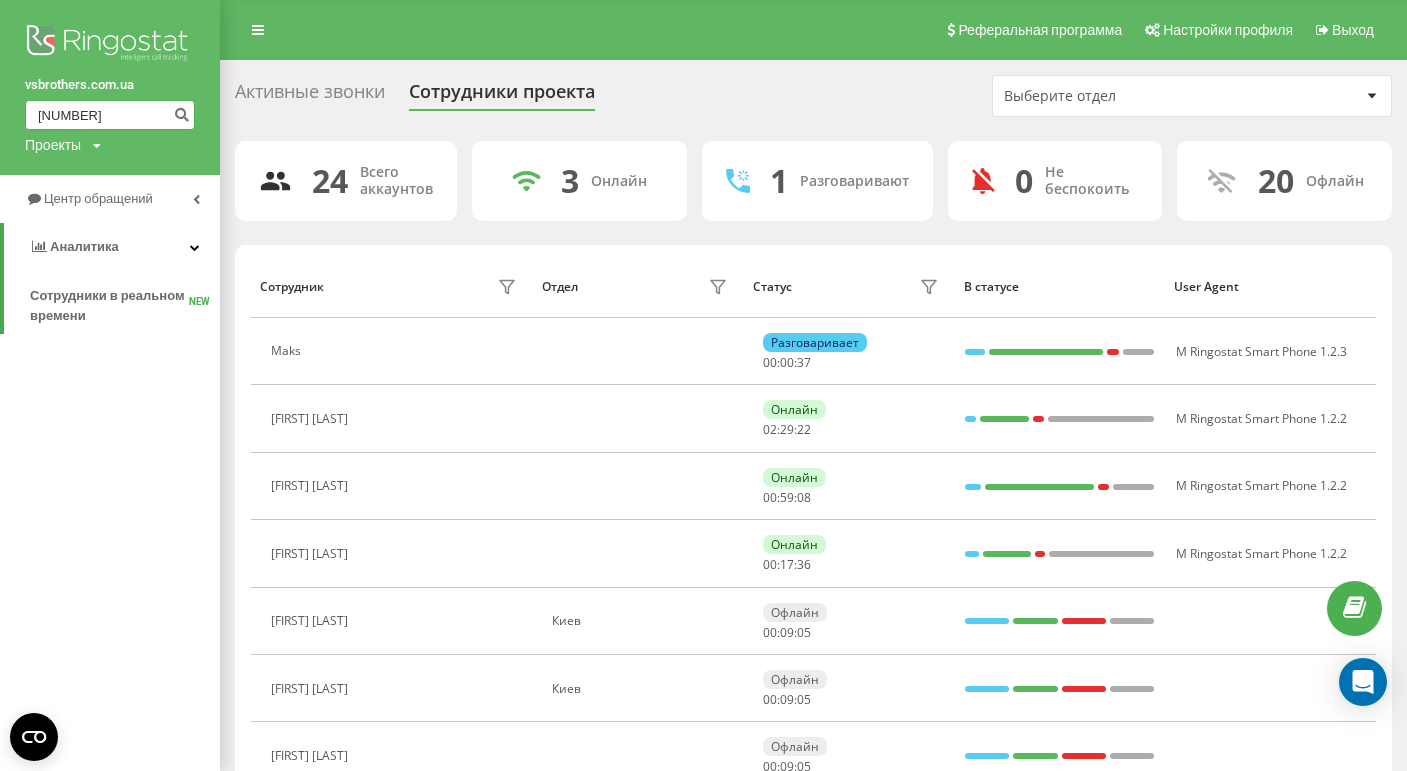 type on "603642665" 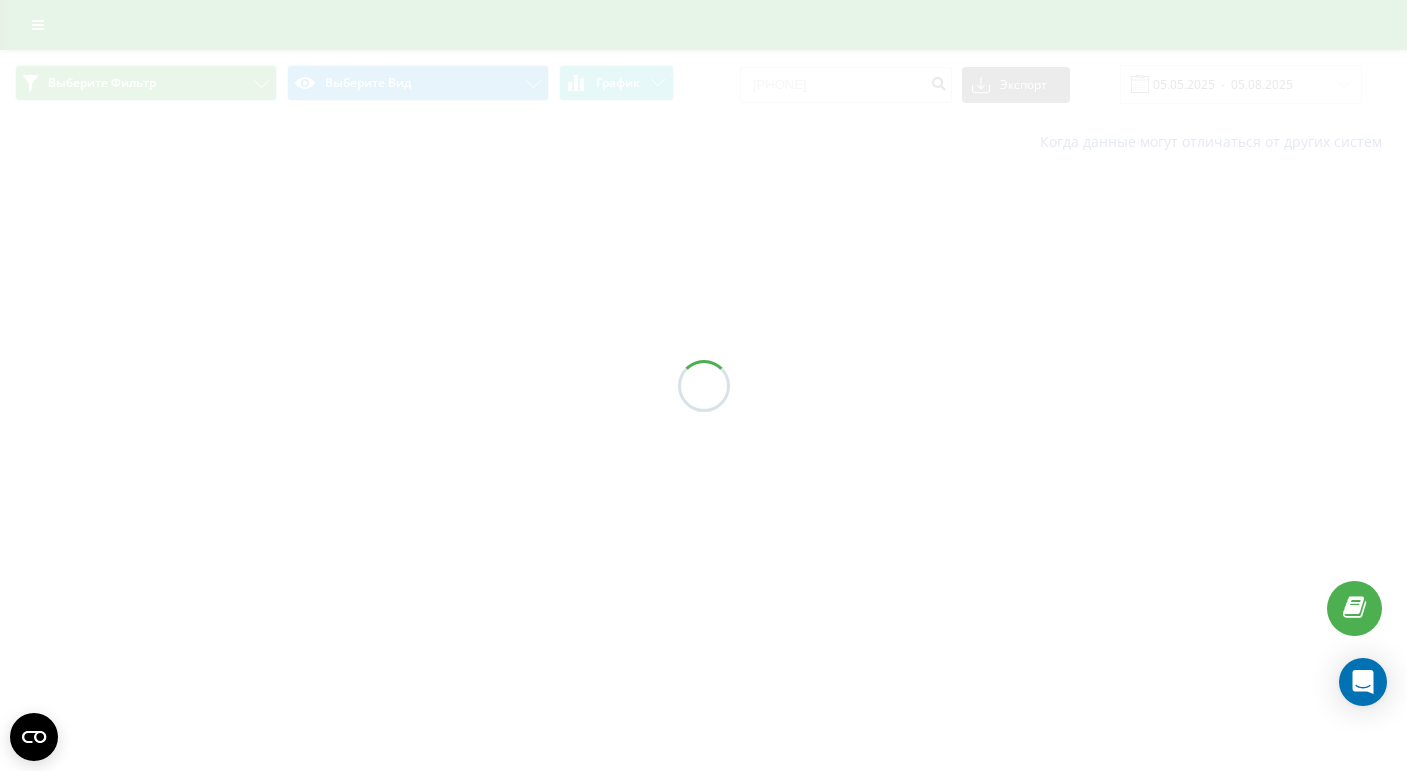 scroll, scrollTop: 0, scrollLeft: 0, axis: both 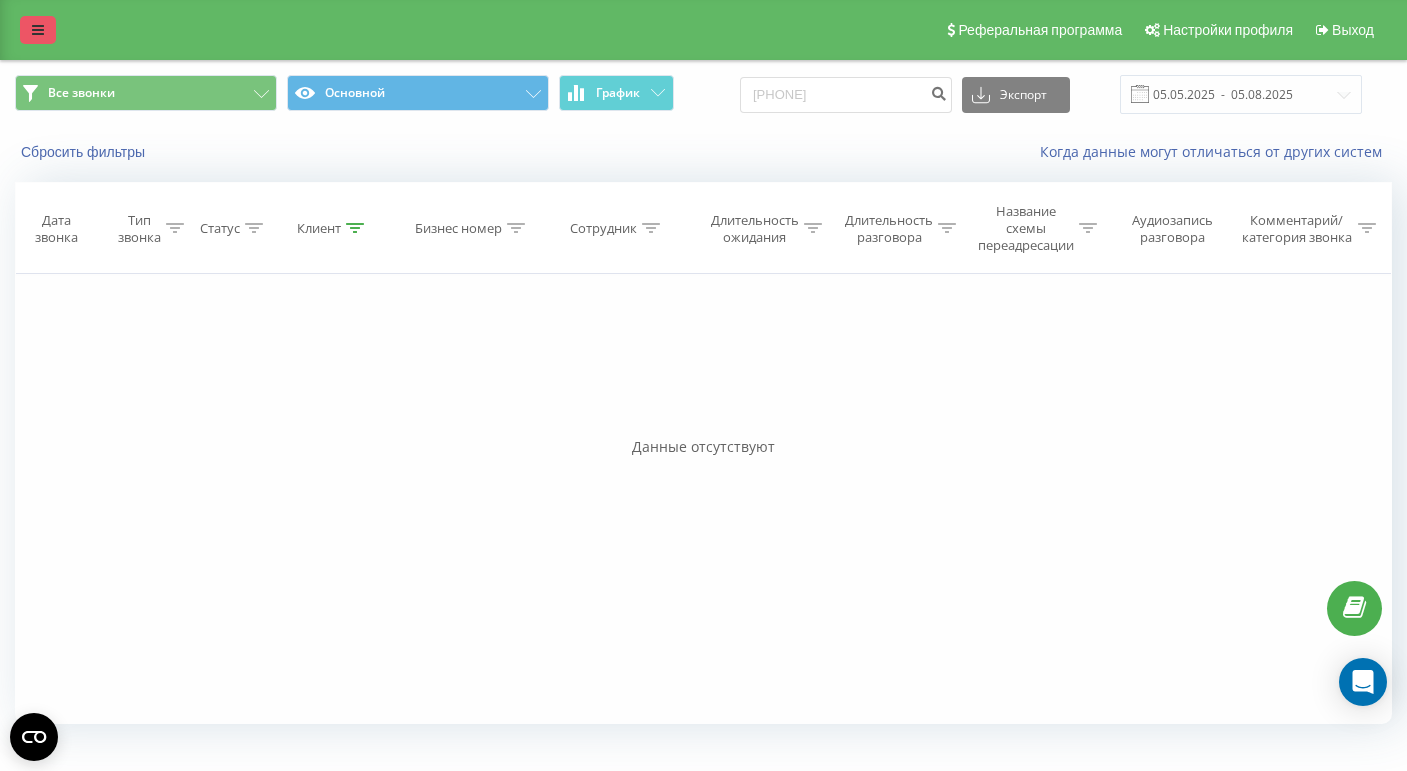 click at bounding box center (38, 30) 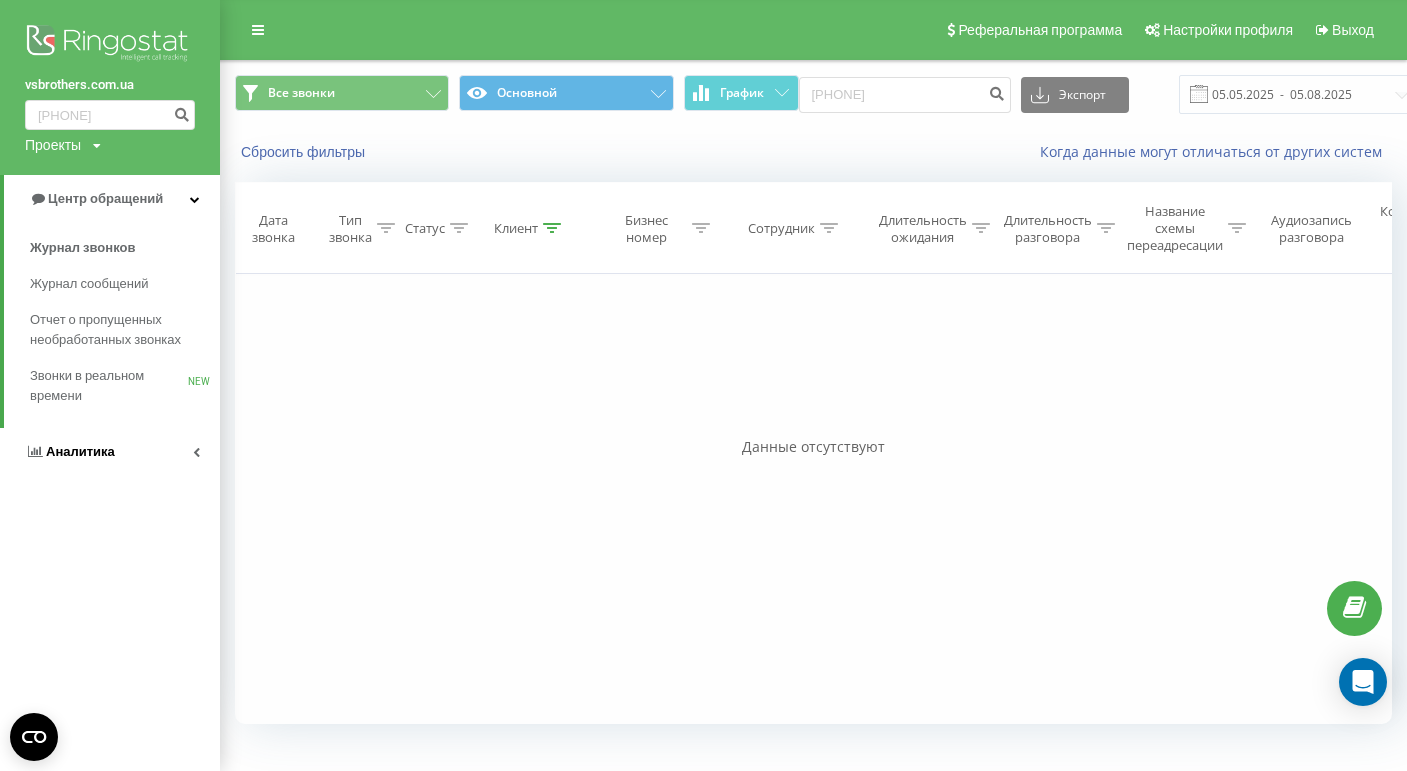 click on "Аналитика" at bounding box center (80, 451) 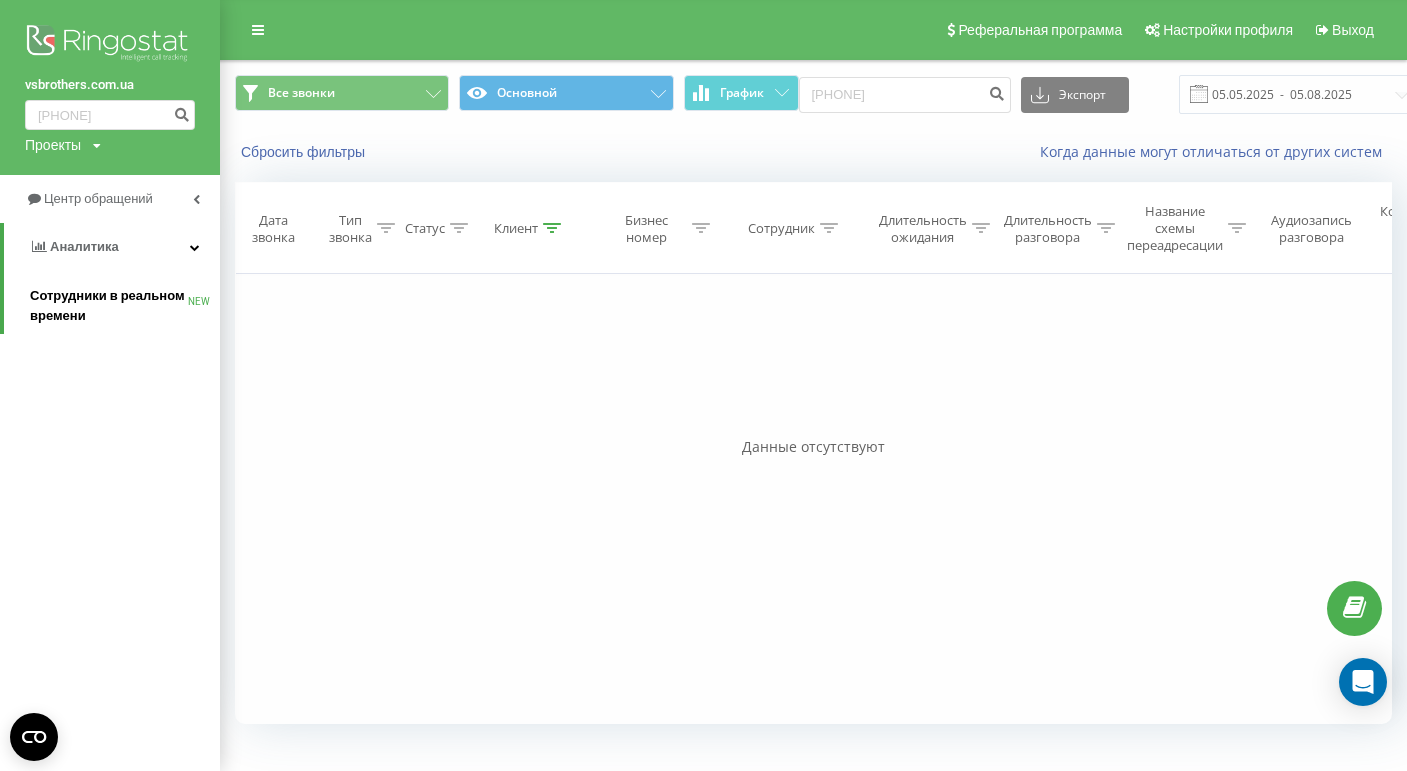 click on "Сотрудники в реальном времени" at bounding box center (109, 306) 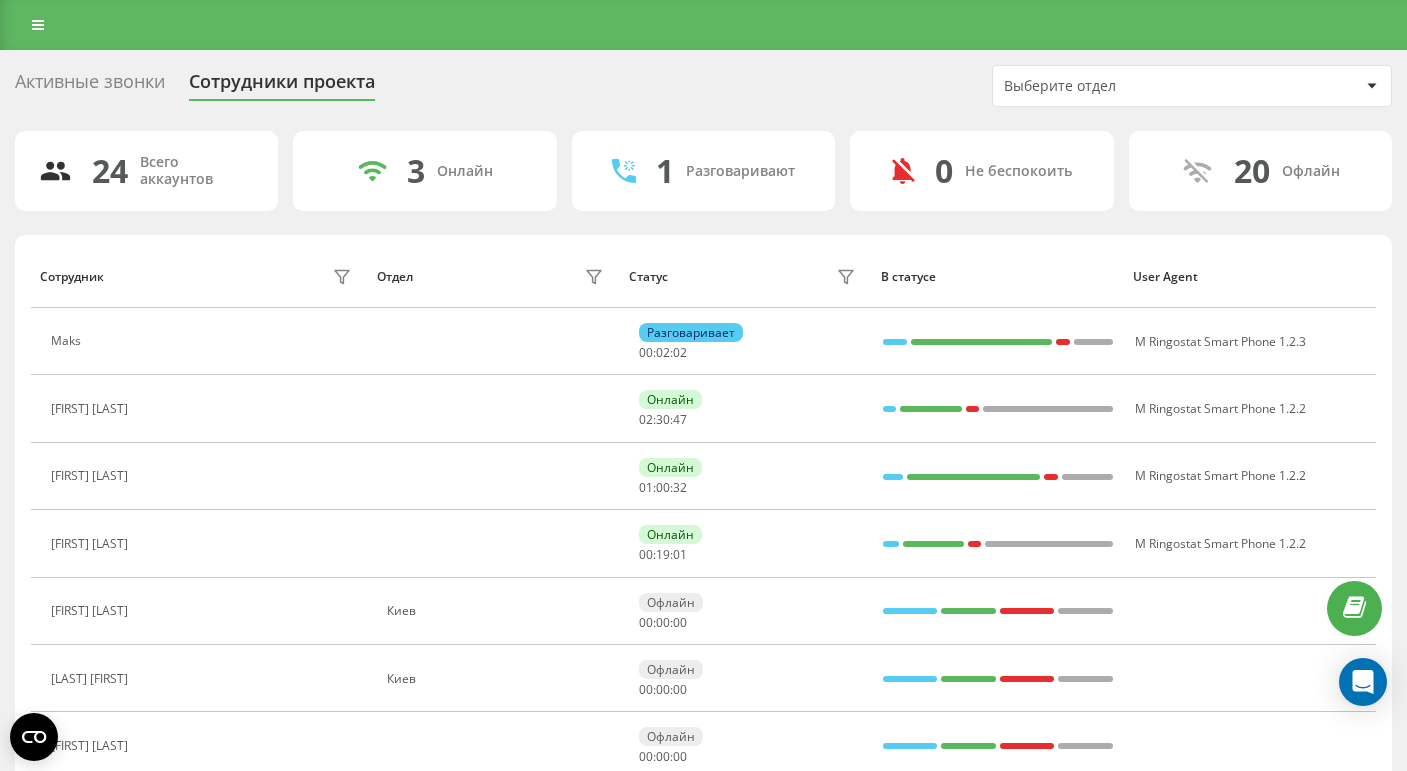 scroll, scrollTop: 0, scrollLeft: 0, axis: both 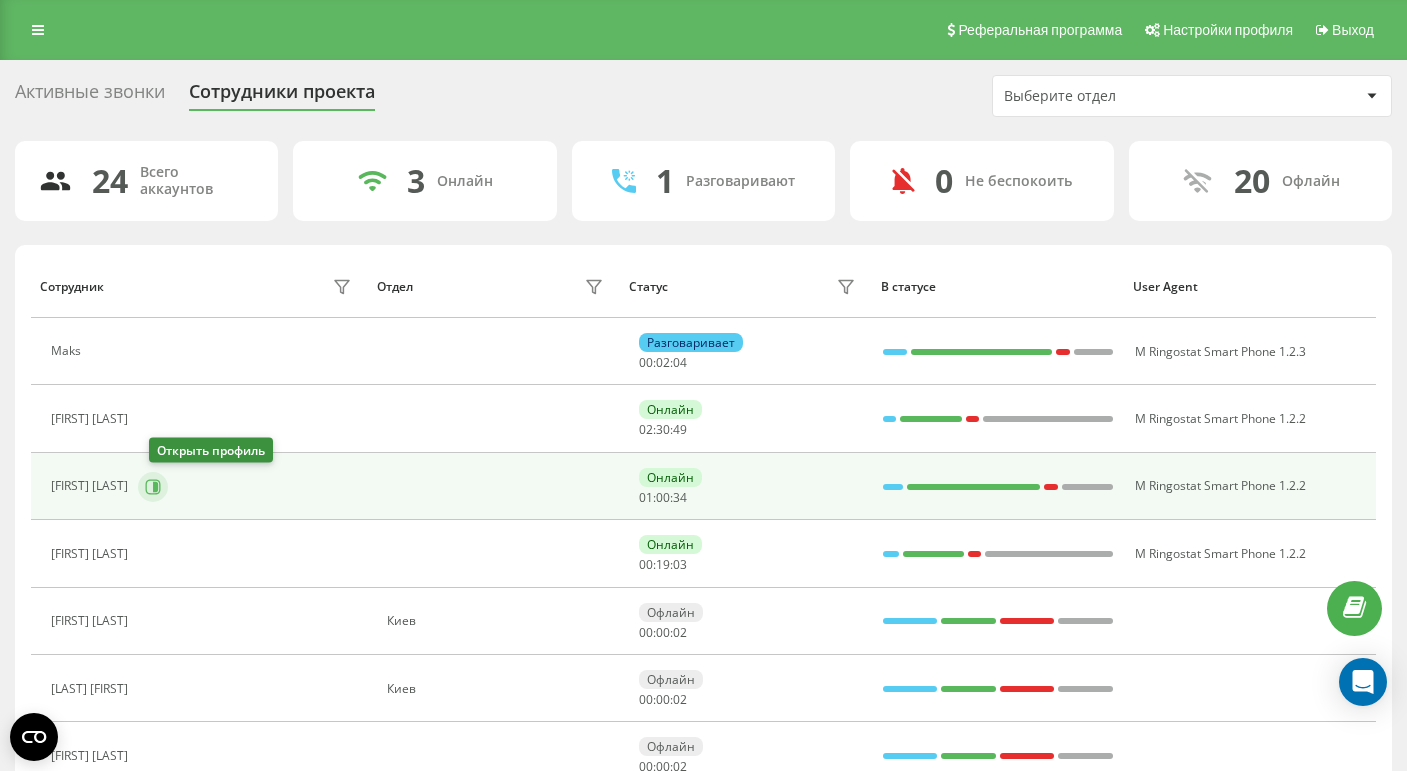 click 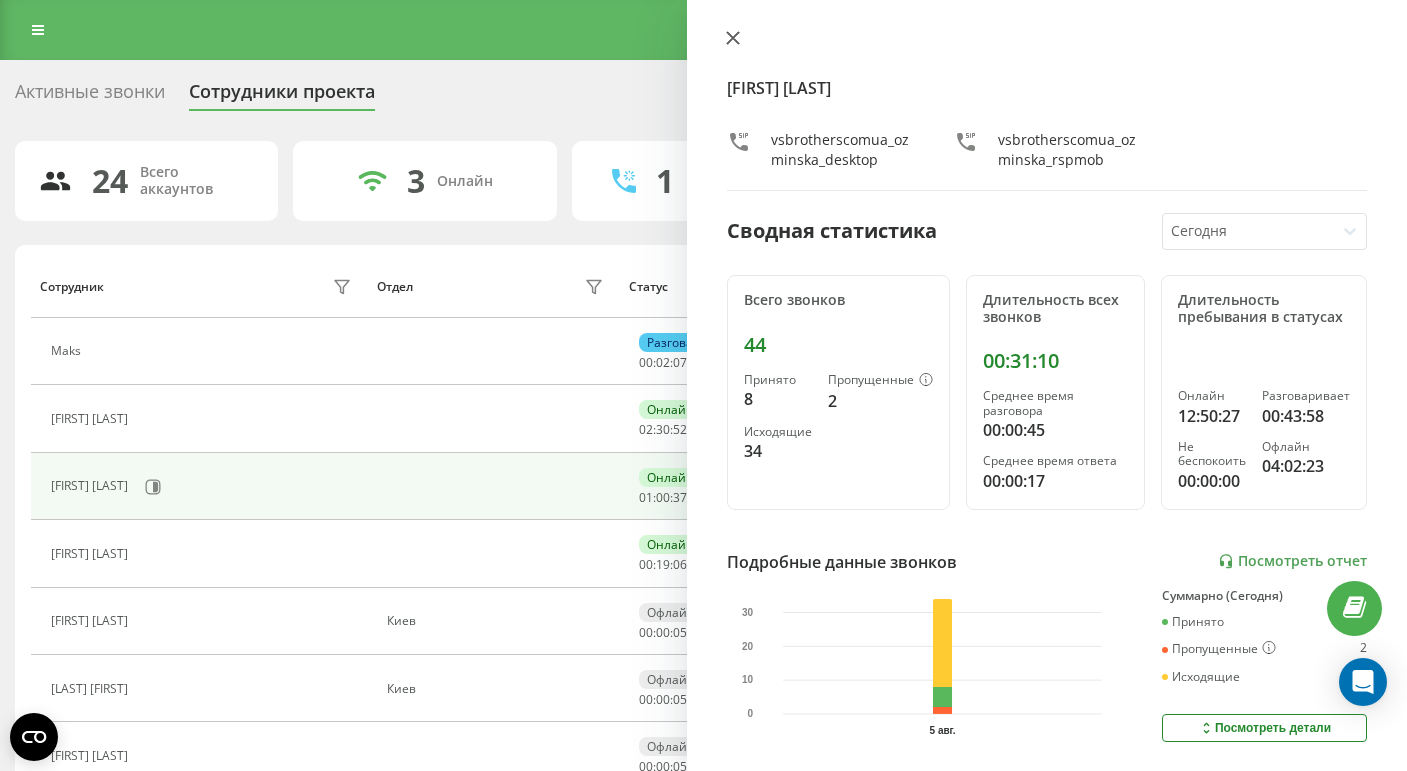 click 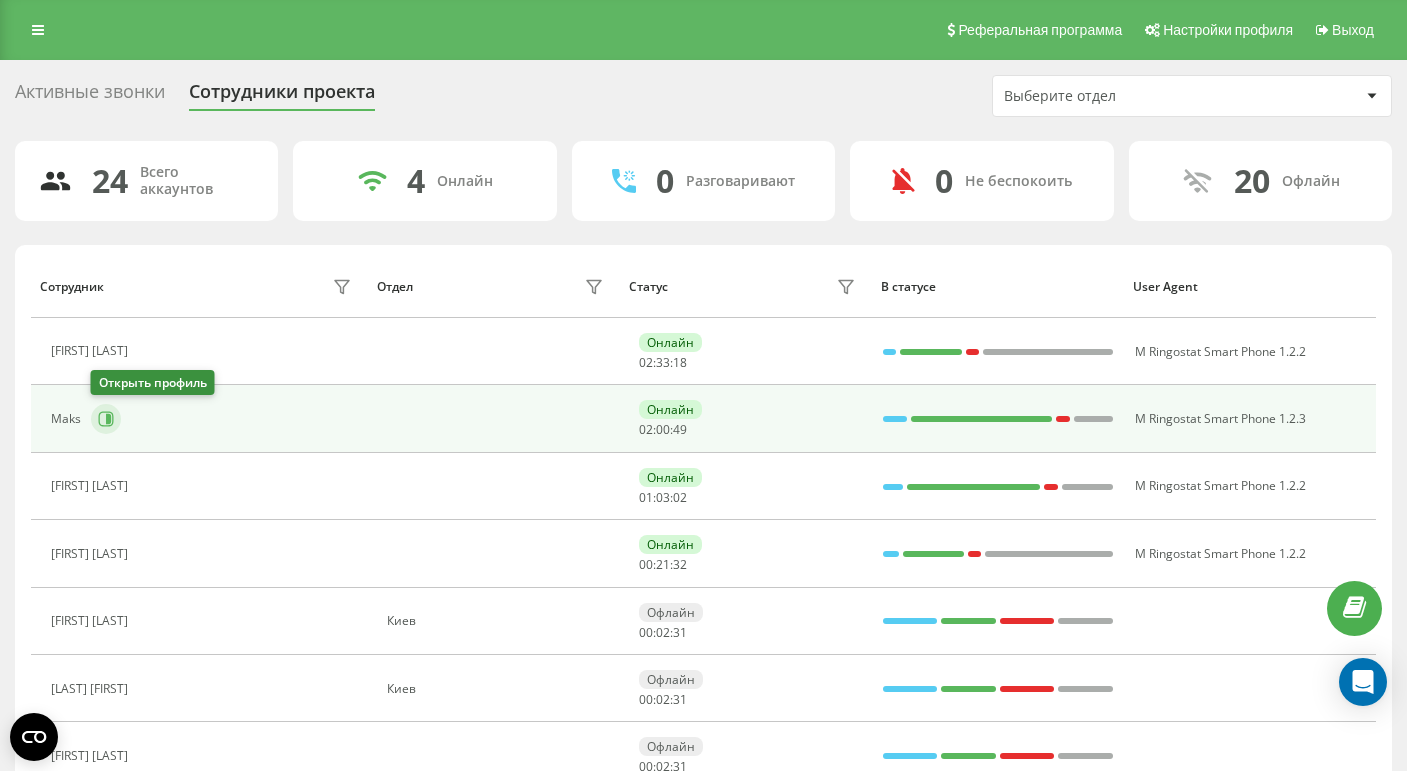 click 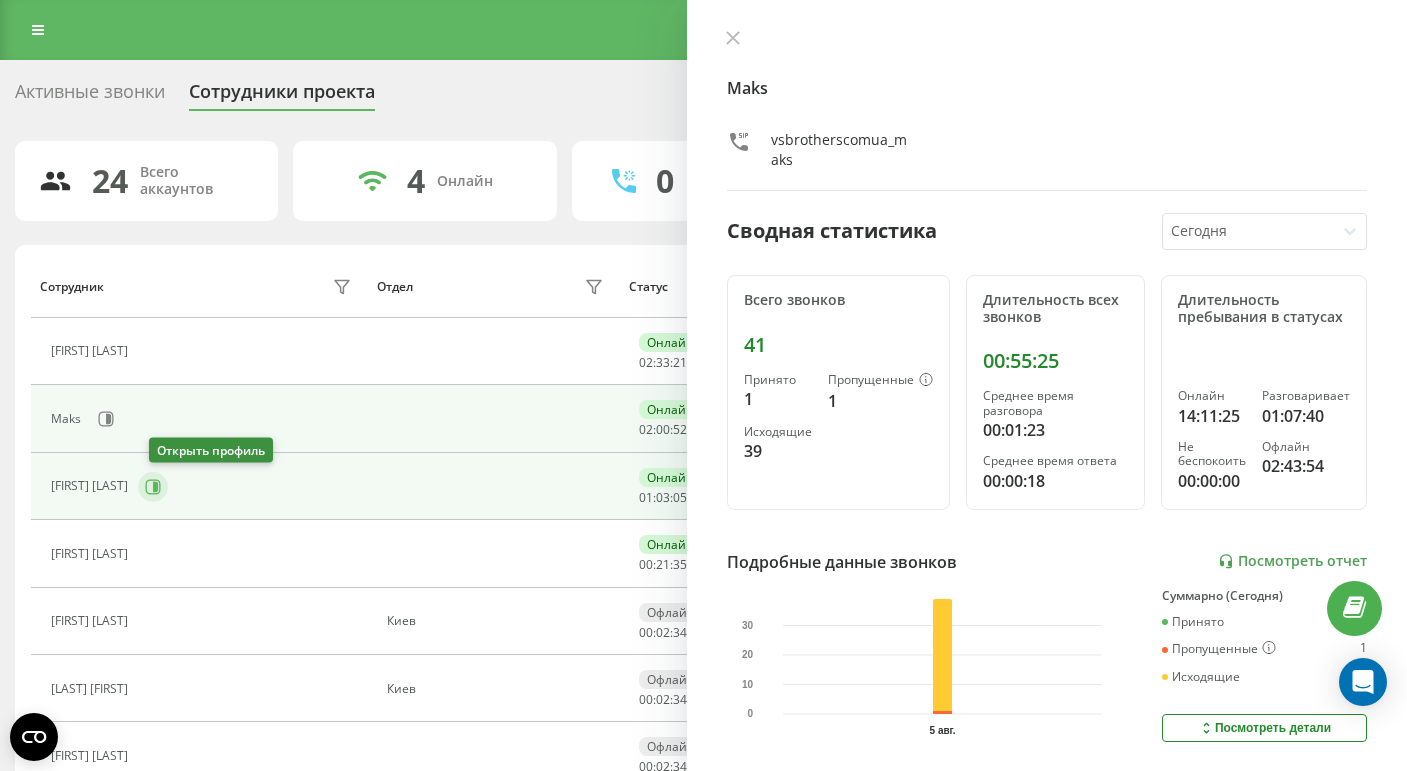 click 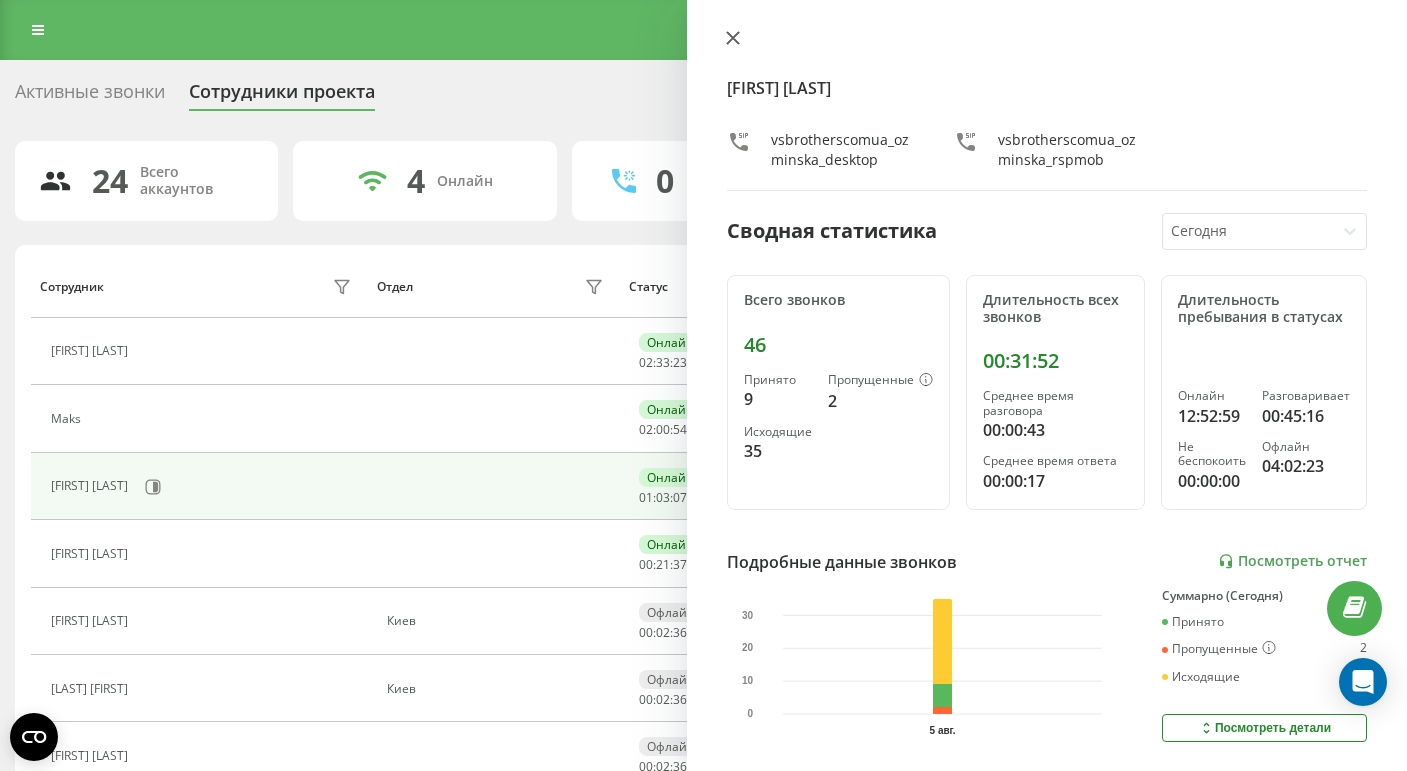 click 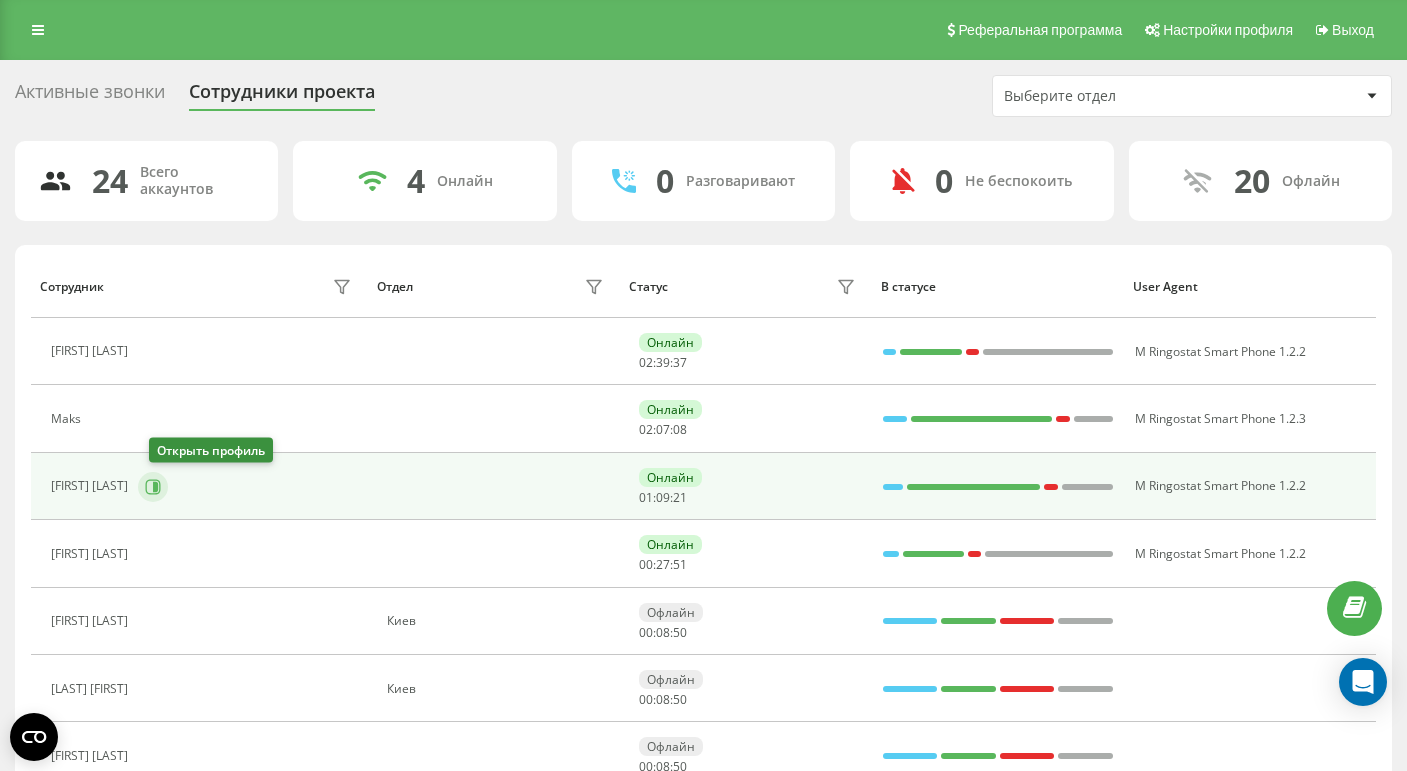 click 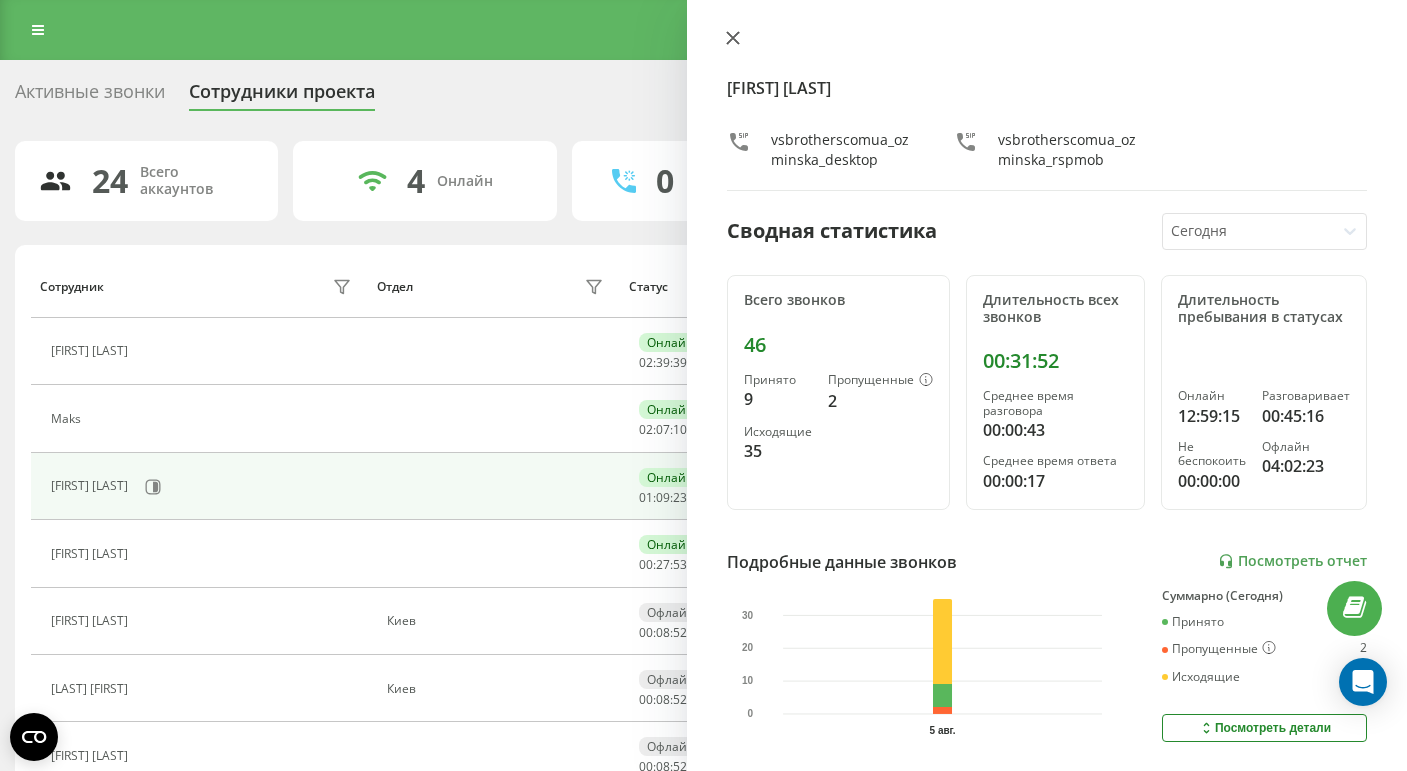 click 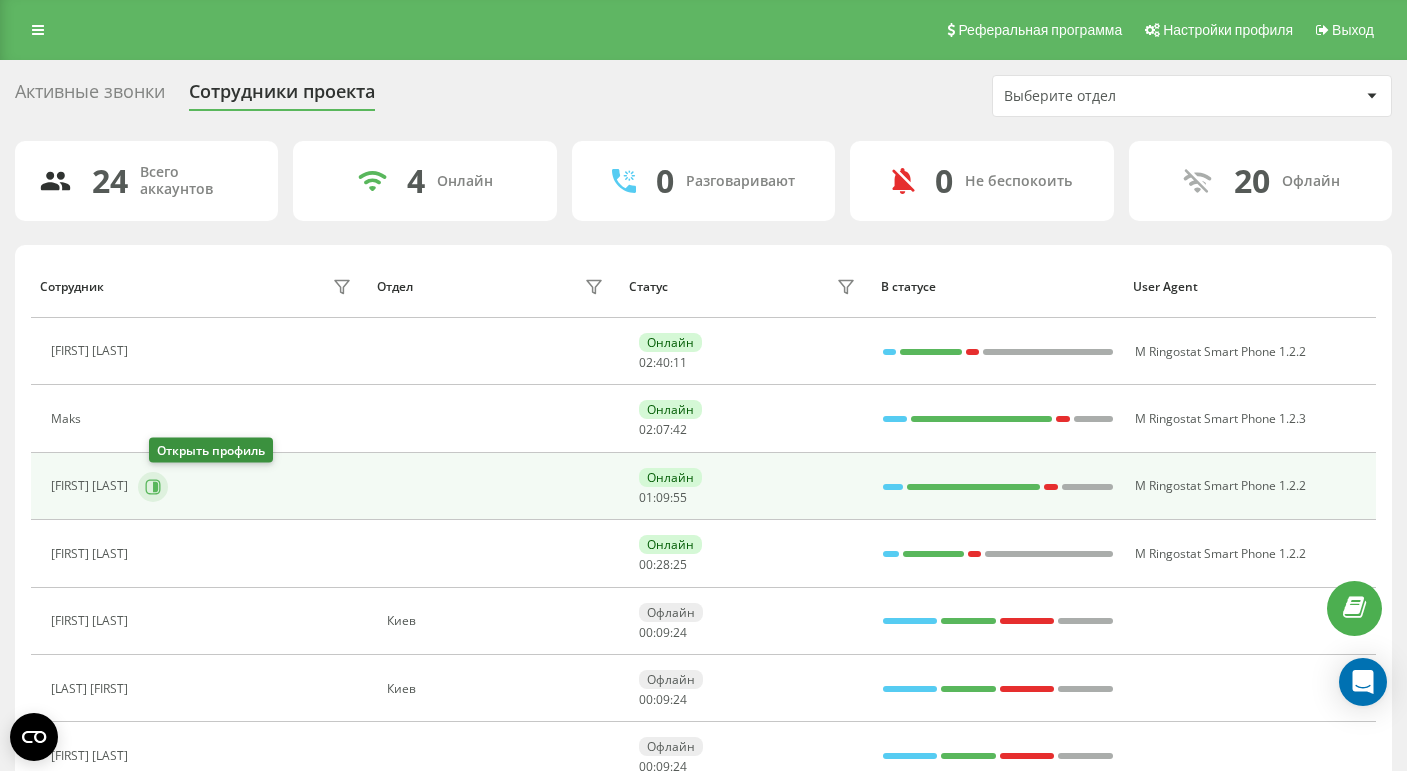click 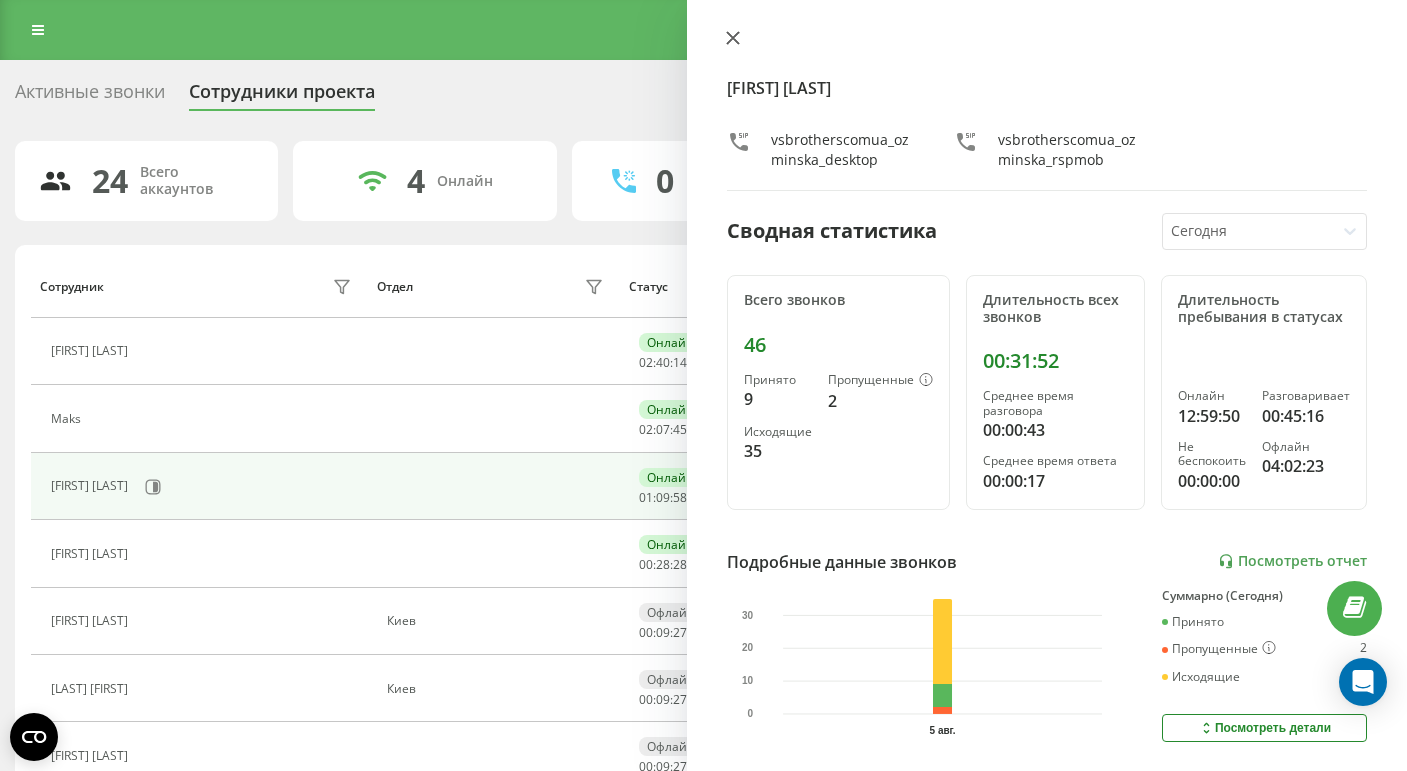 click 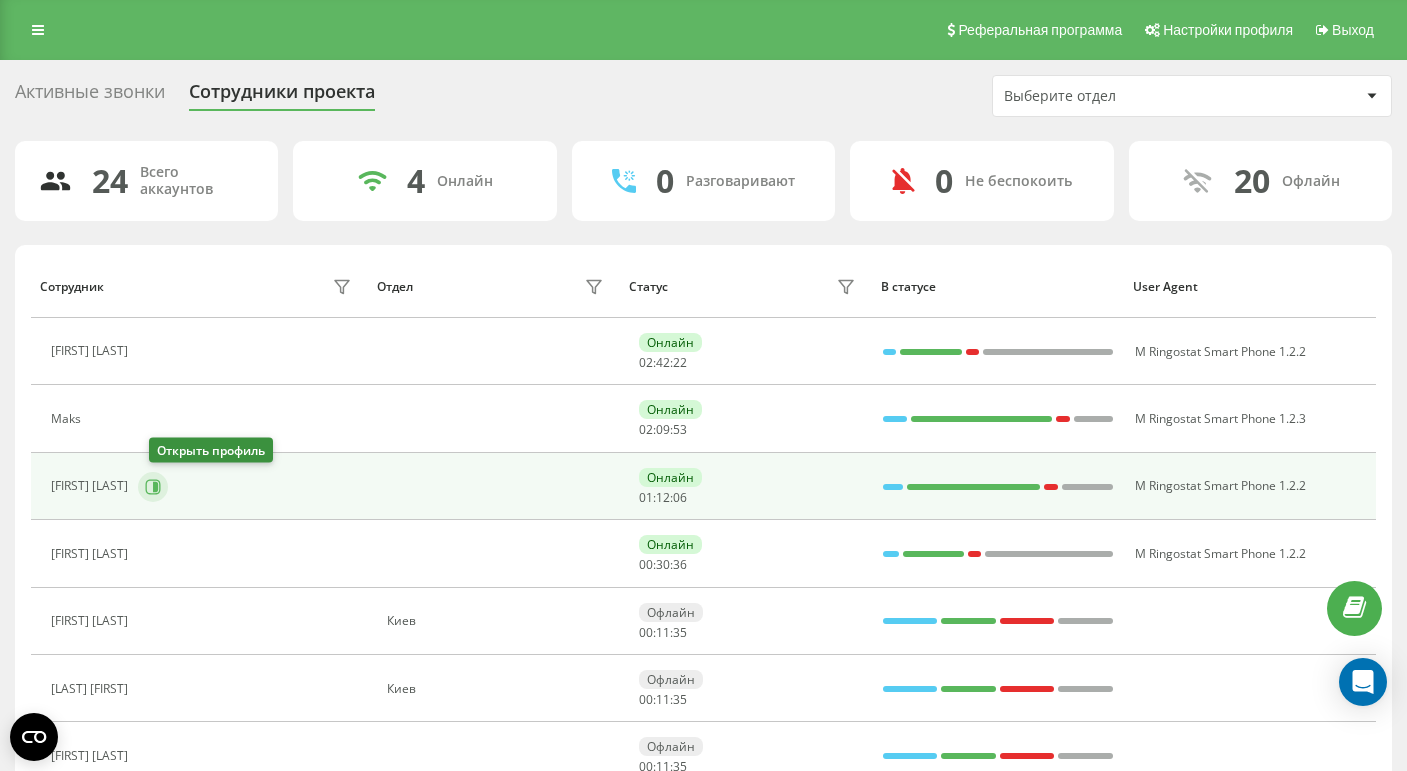 click at bounding box center [153, 487] 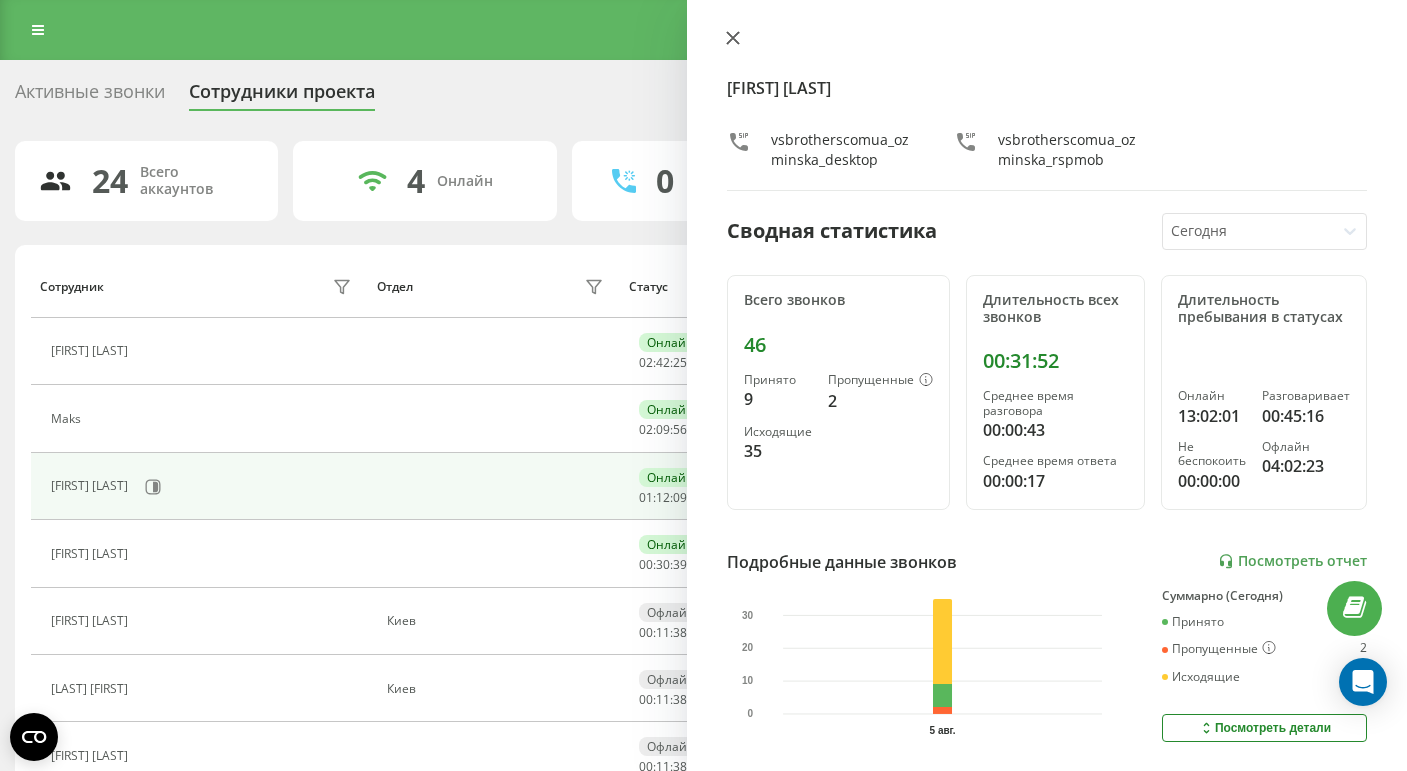 click 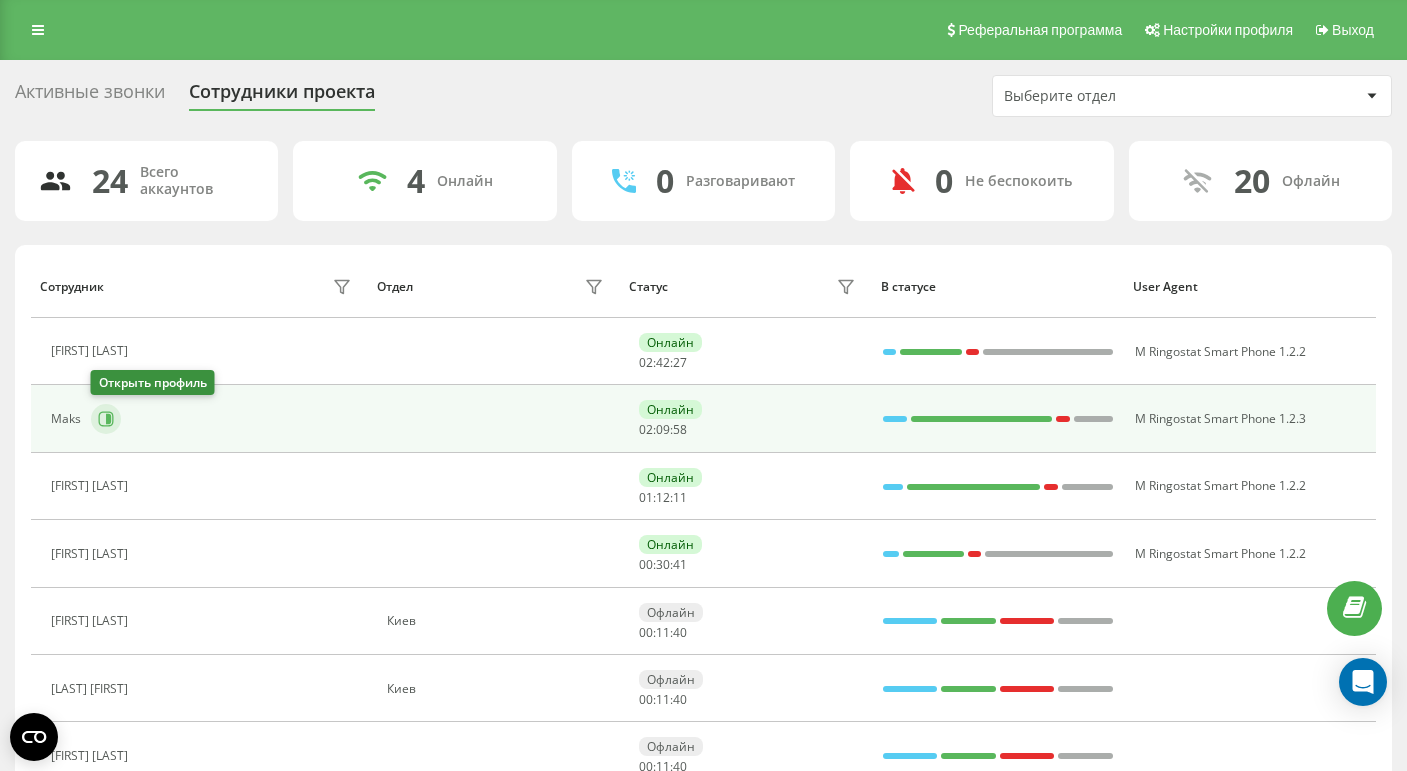 click 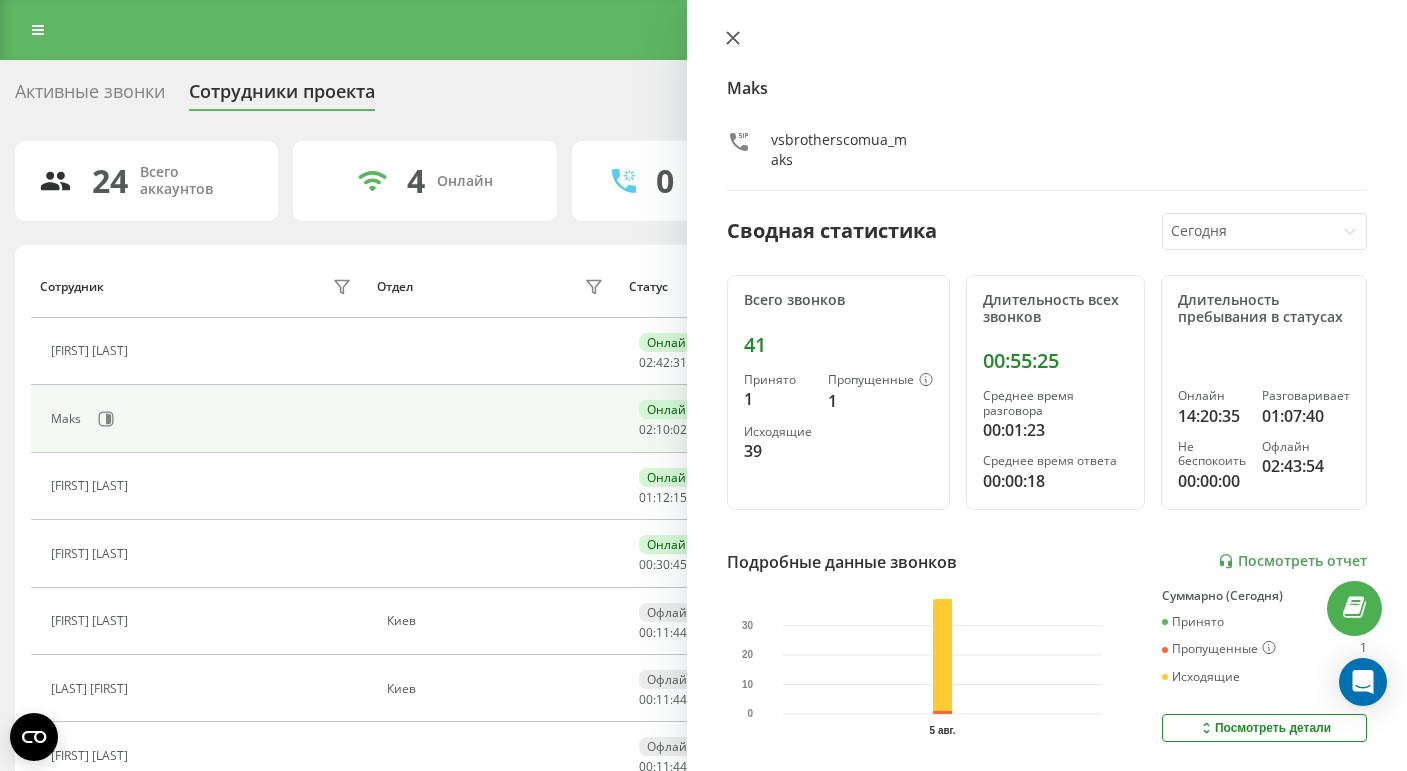 click 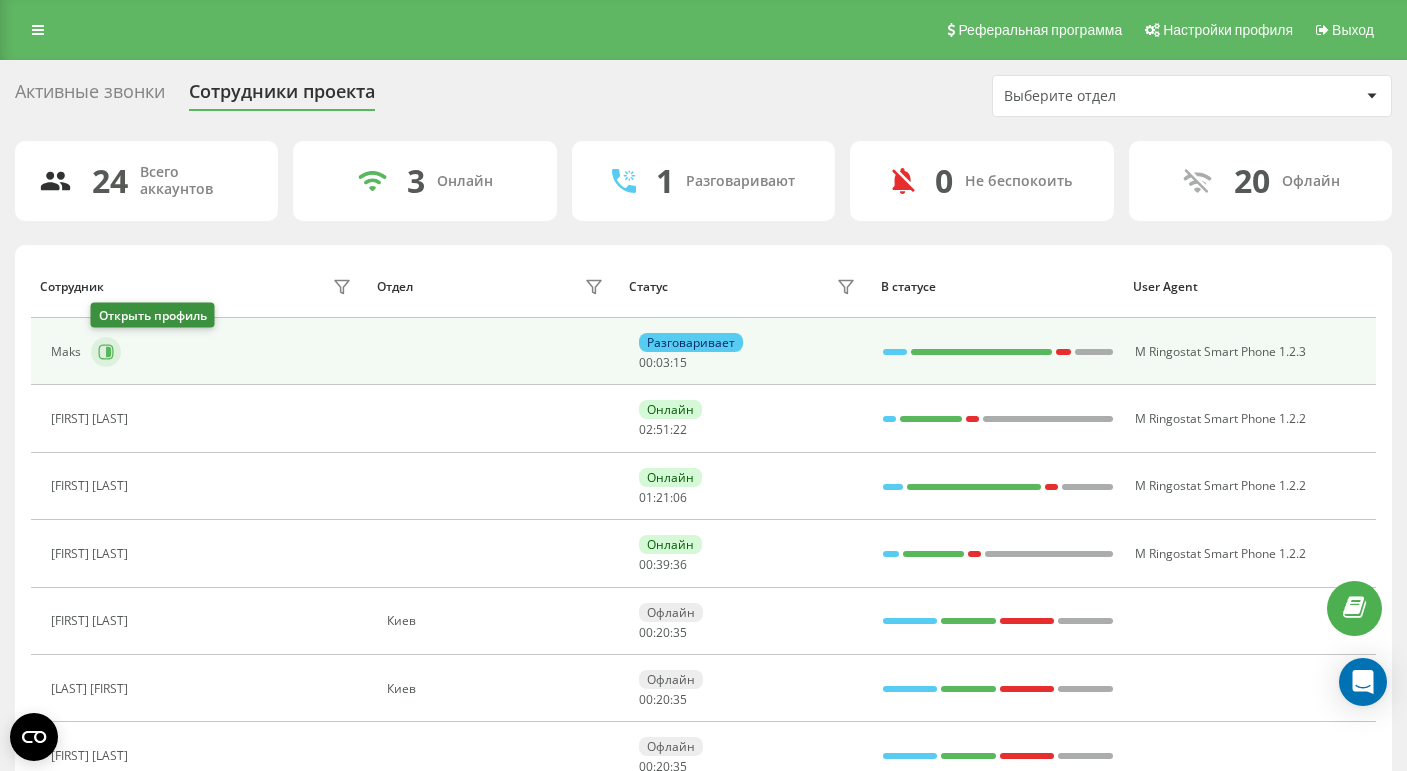 click 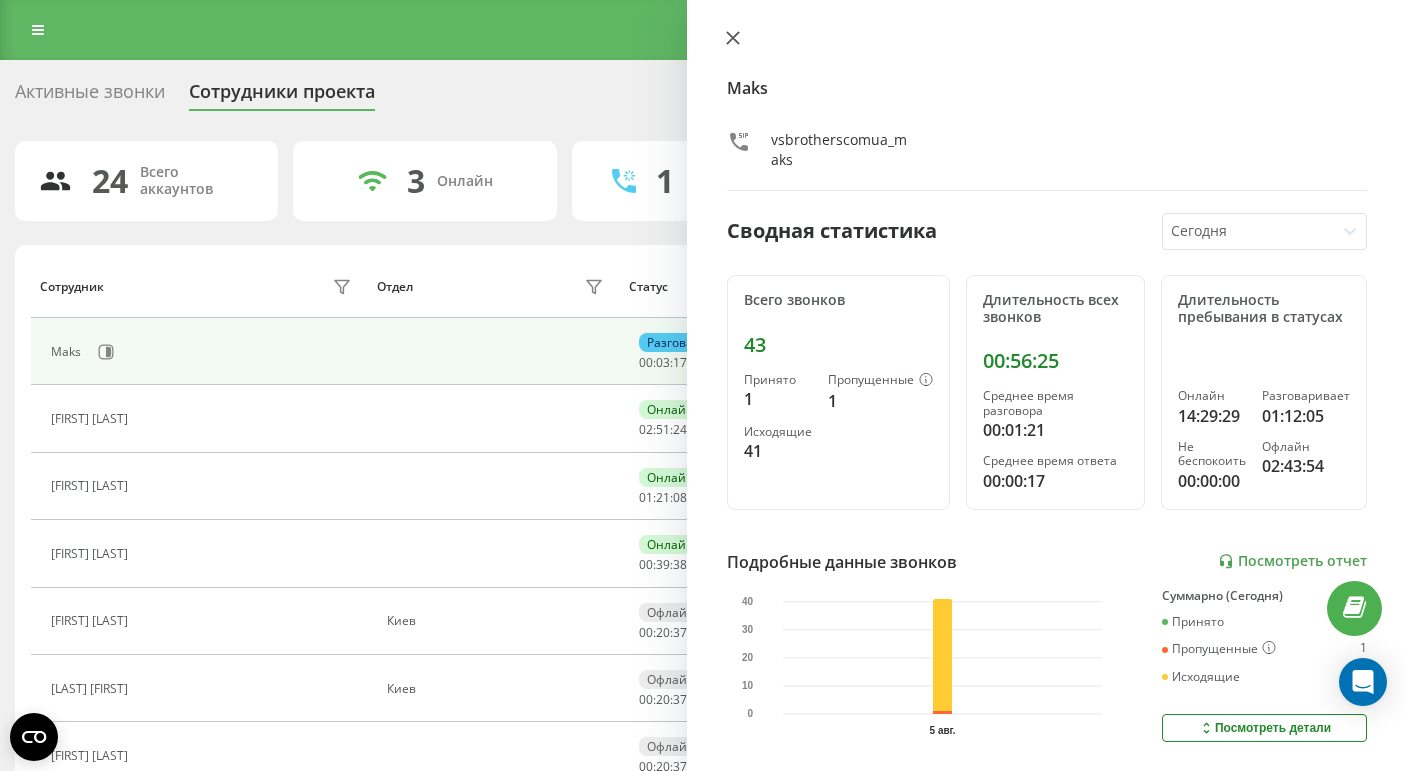 click 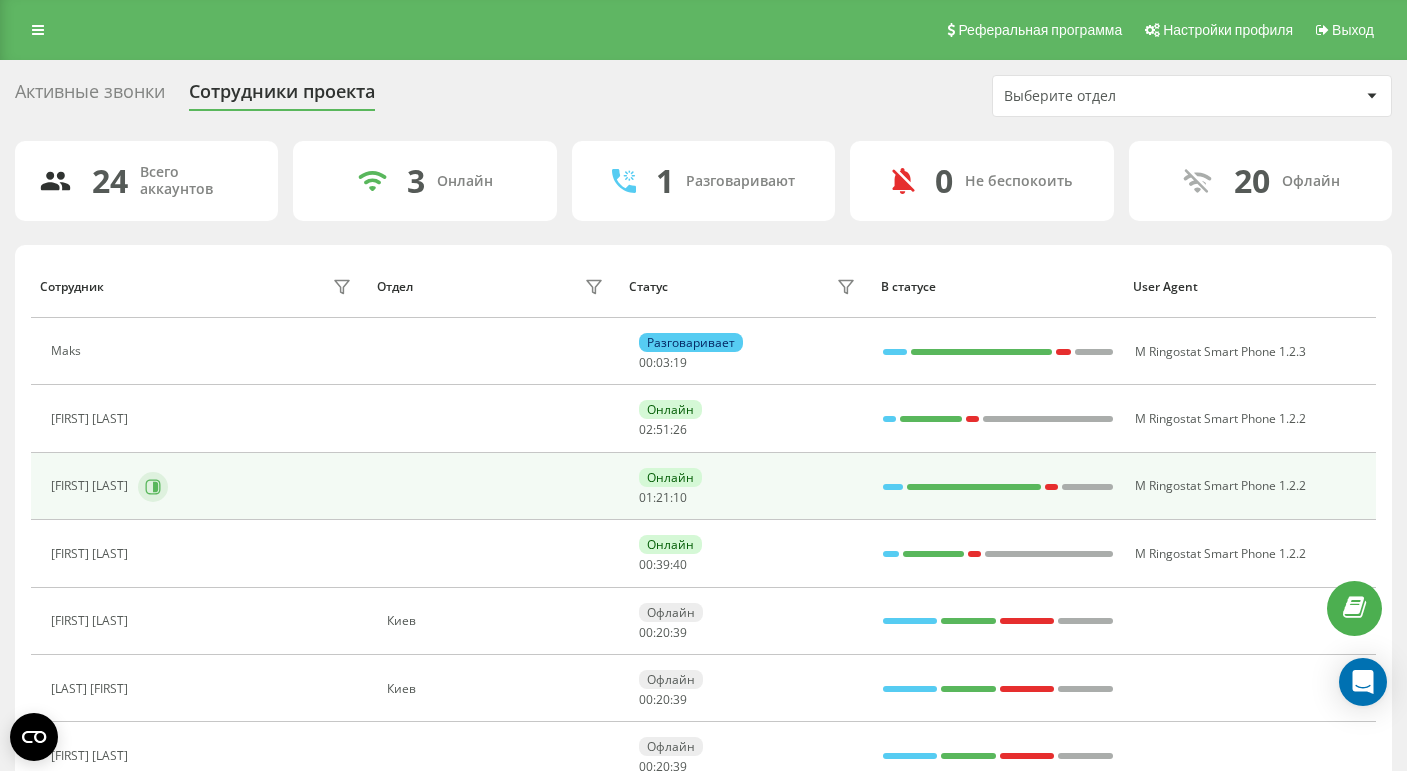 click 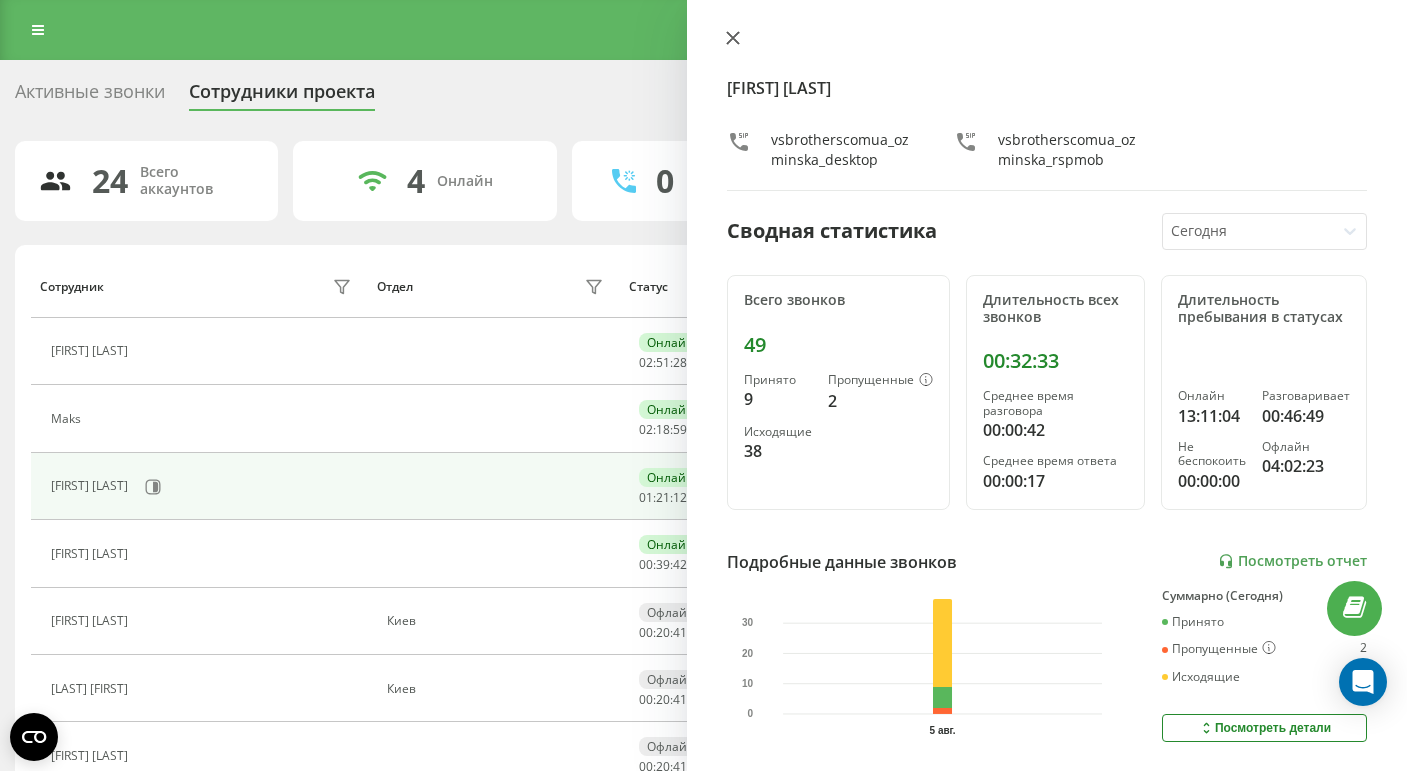 click at bounding box center (1047, 40) 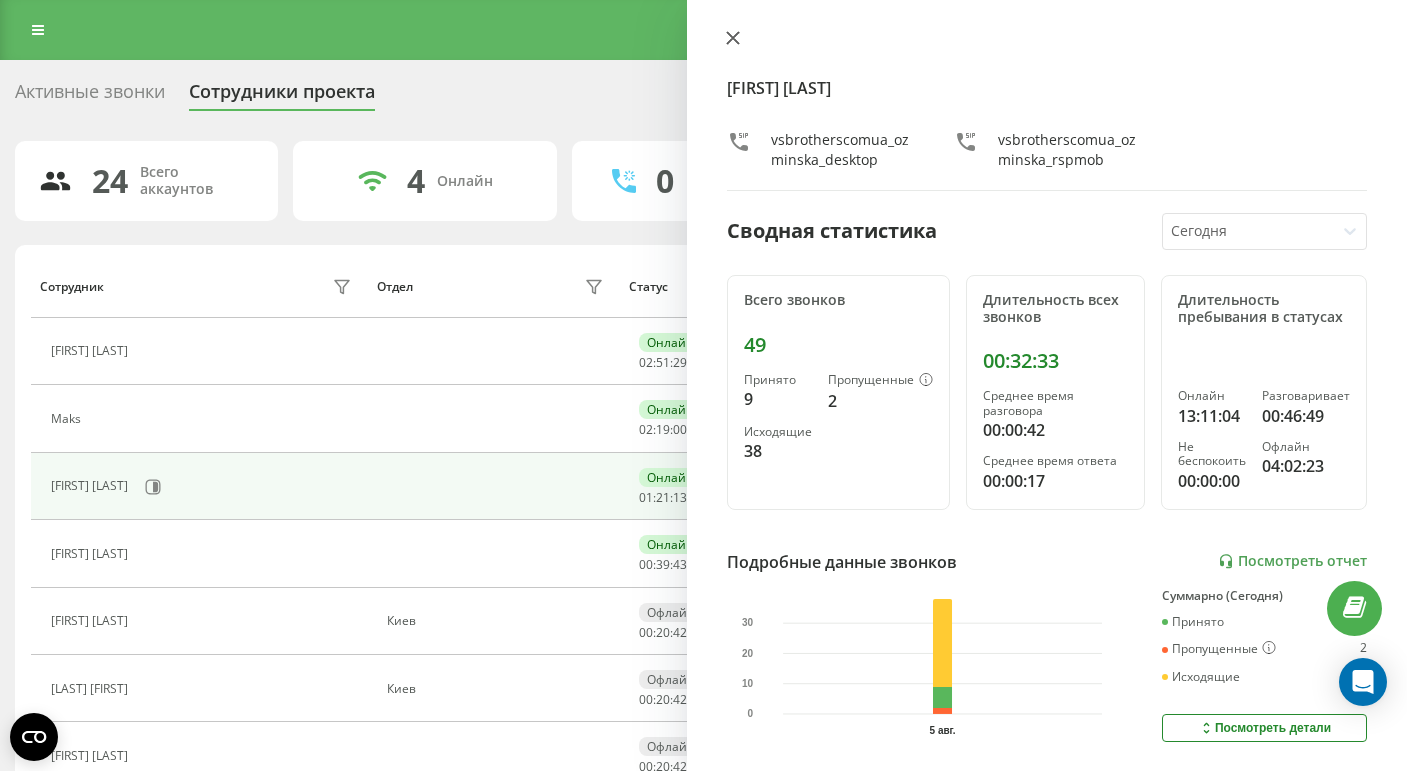 click 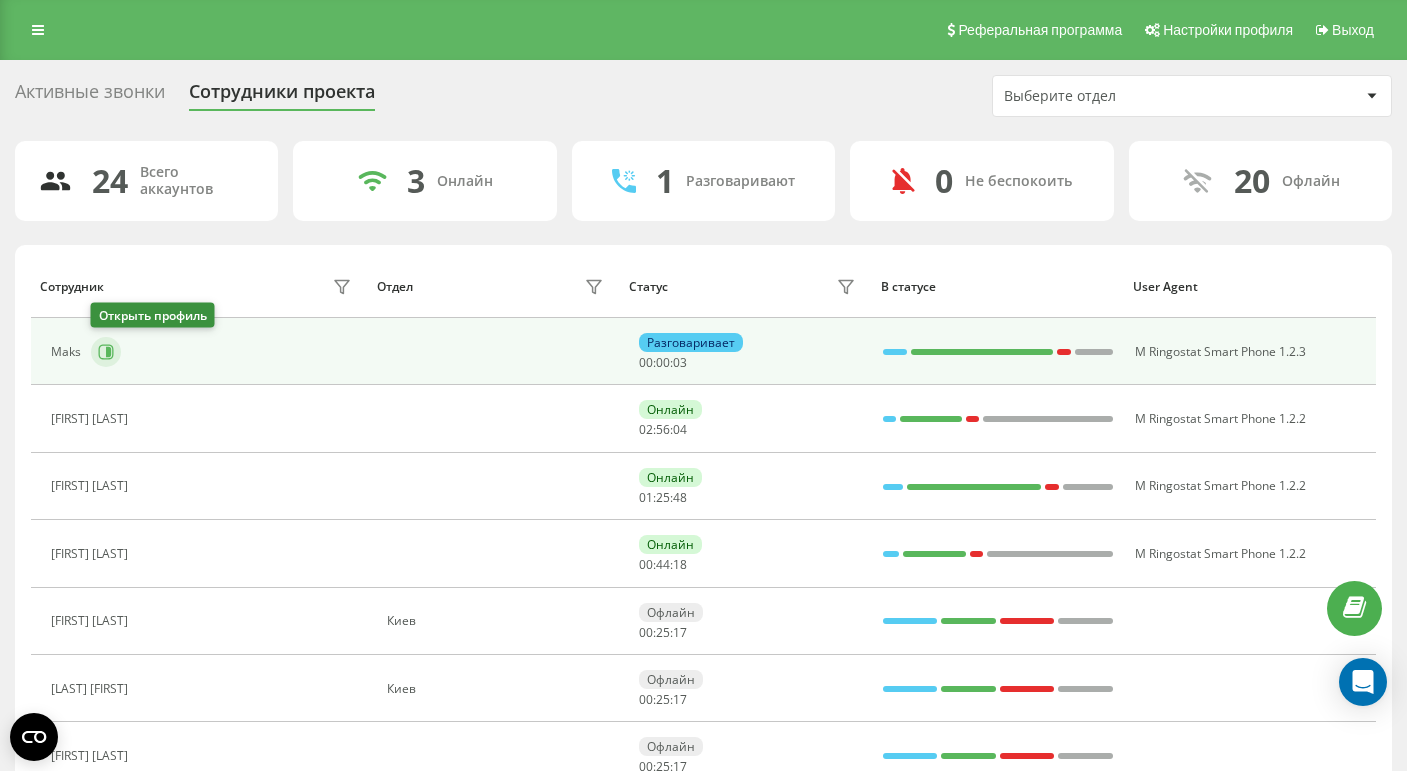 click 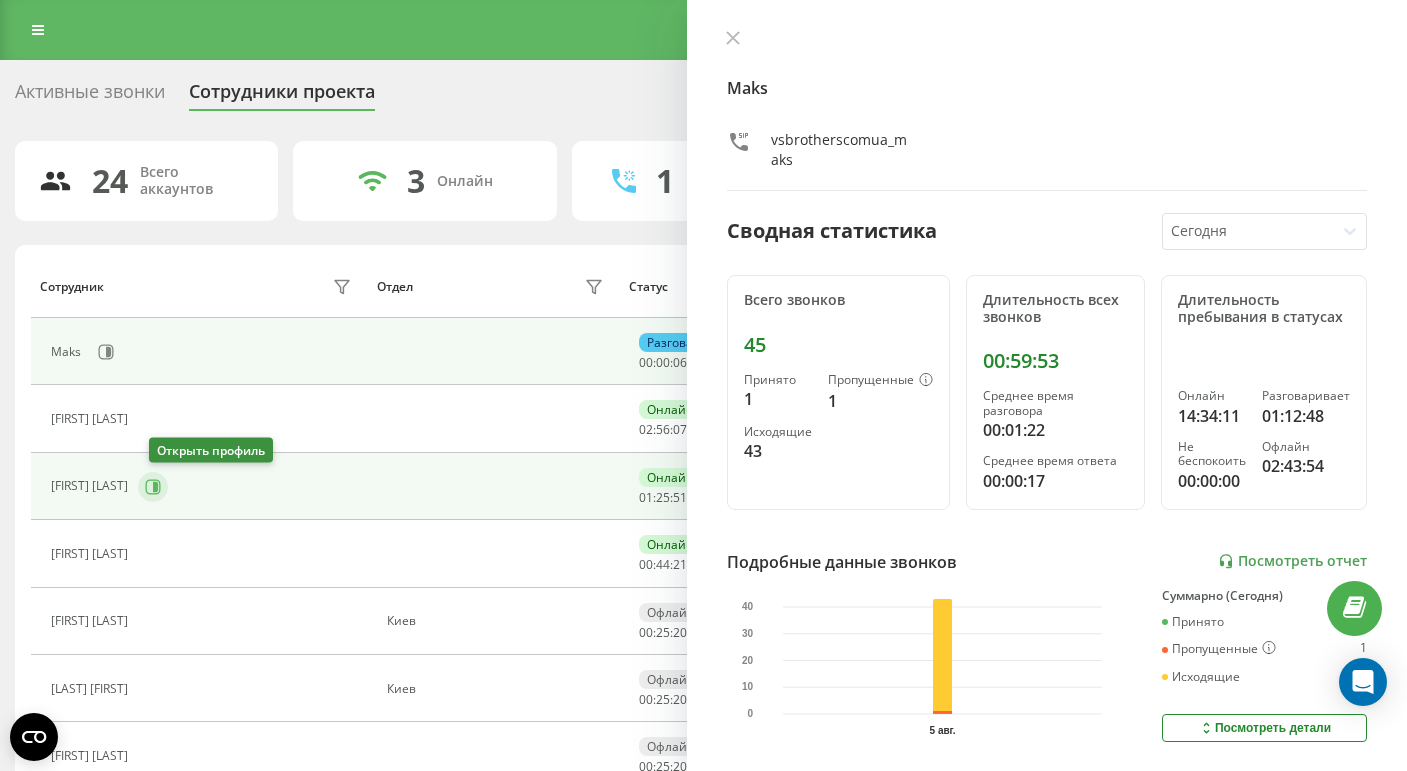 click 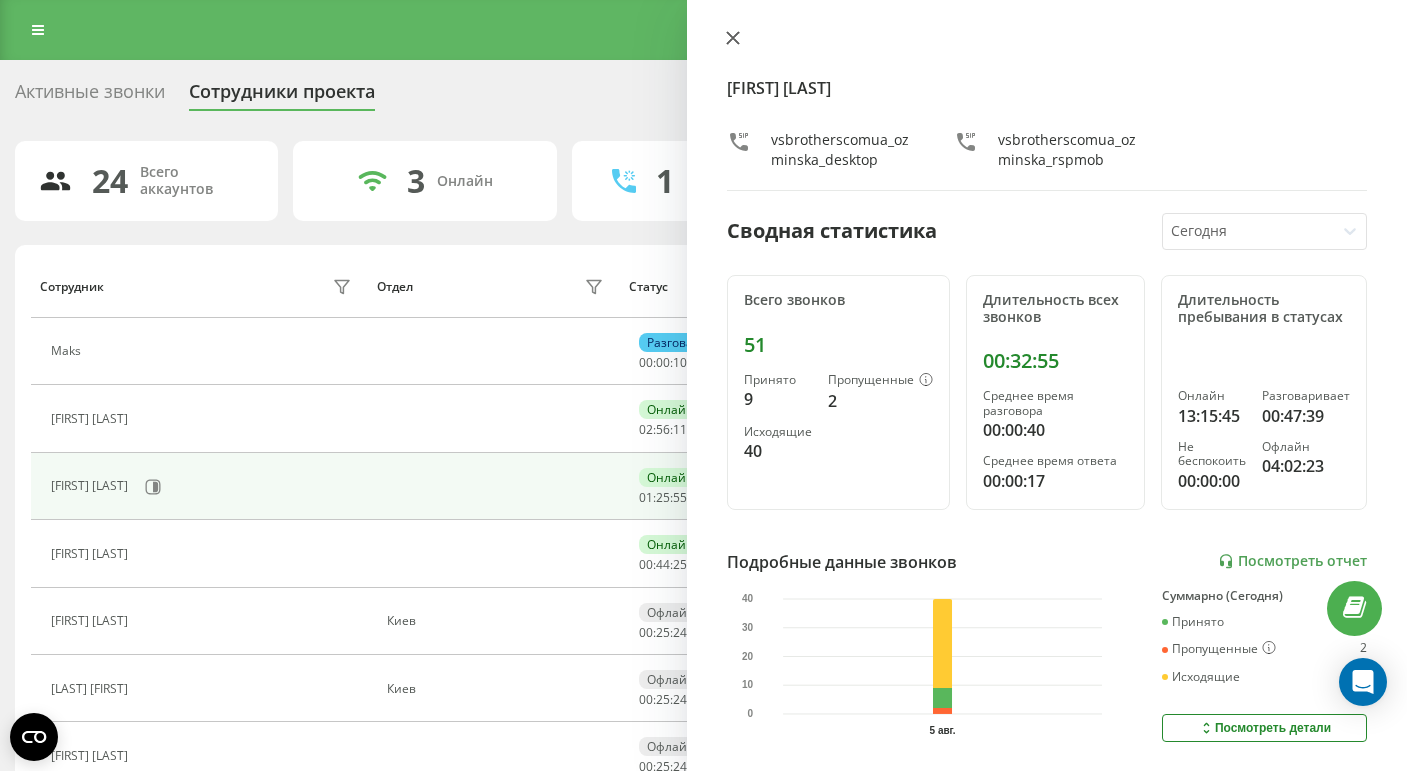 click 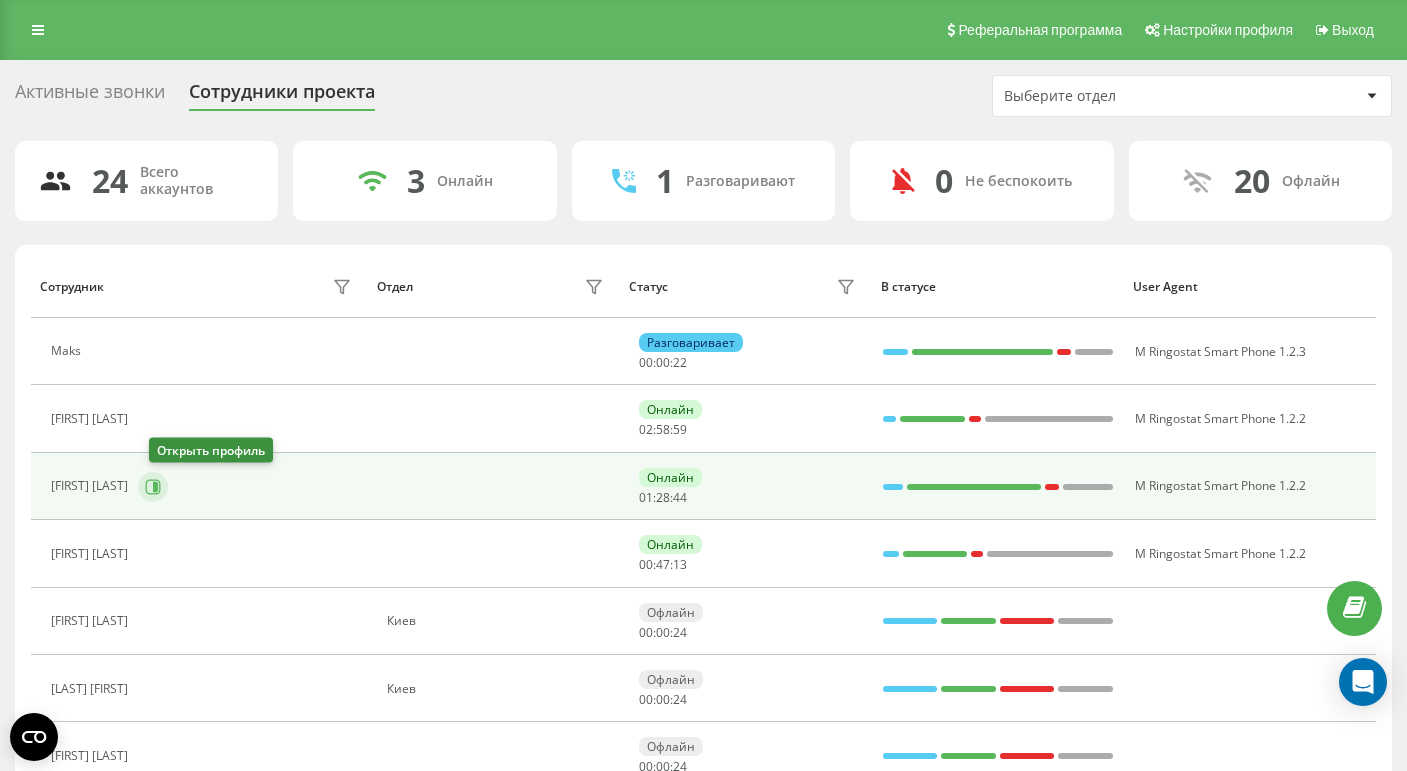 click 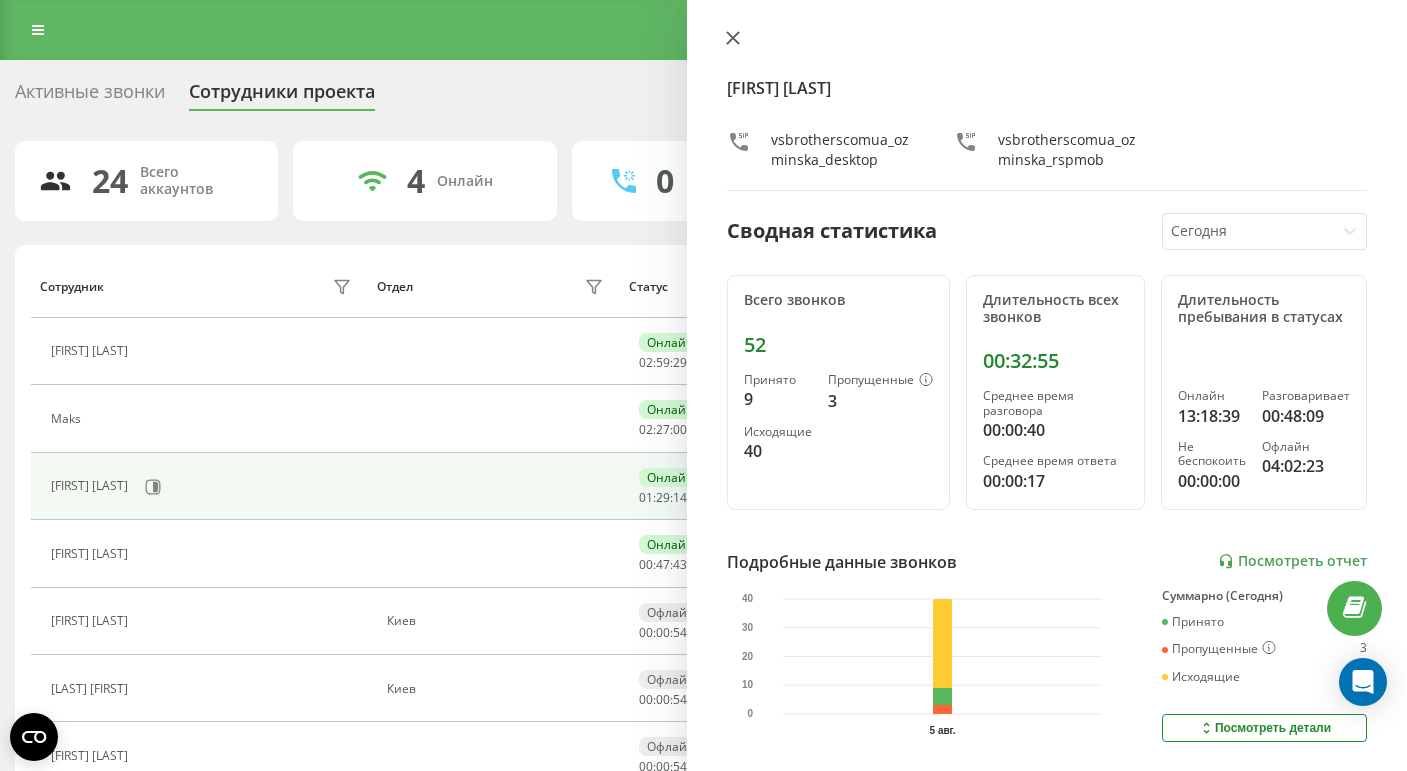 click 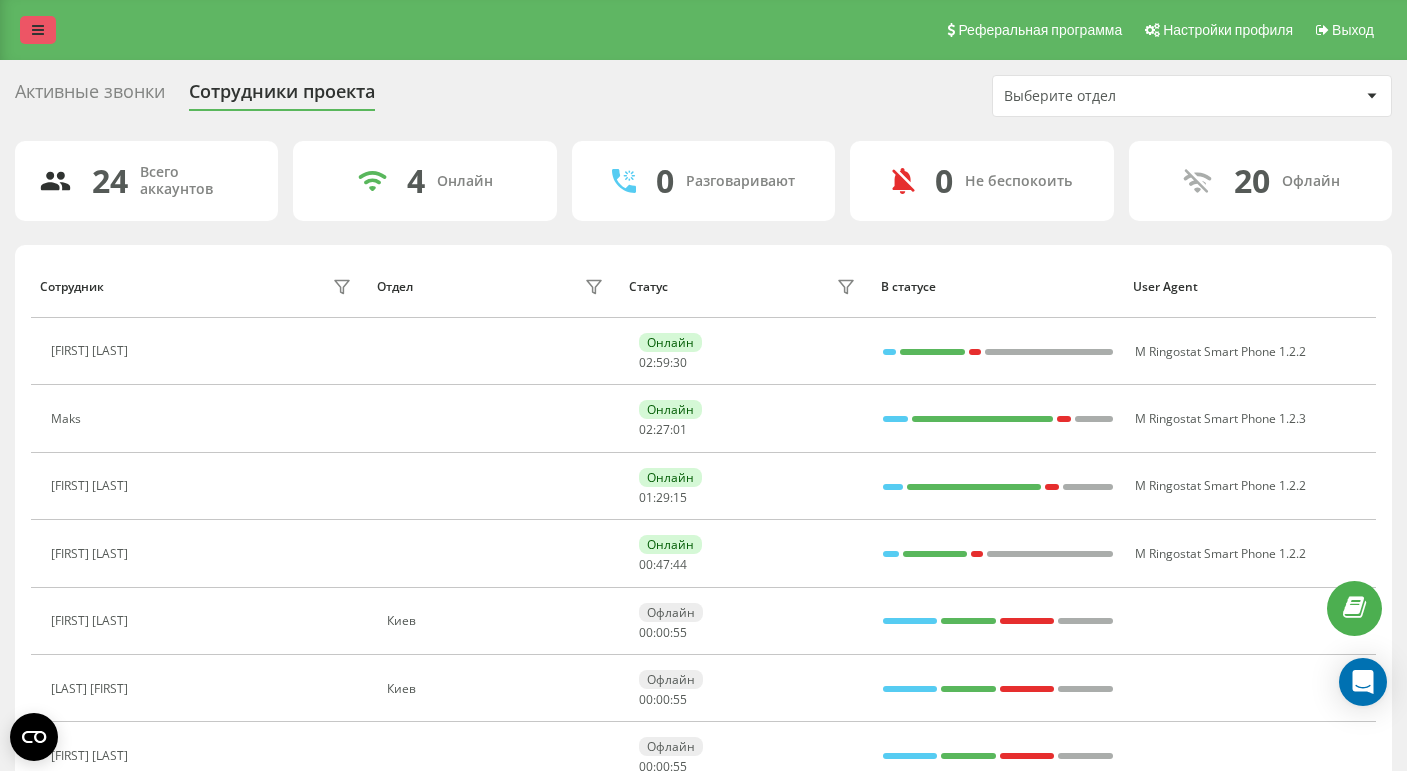 click at bounding box center [38, 30] 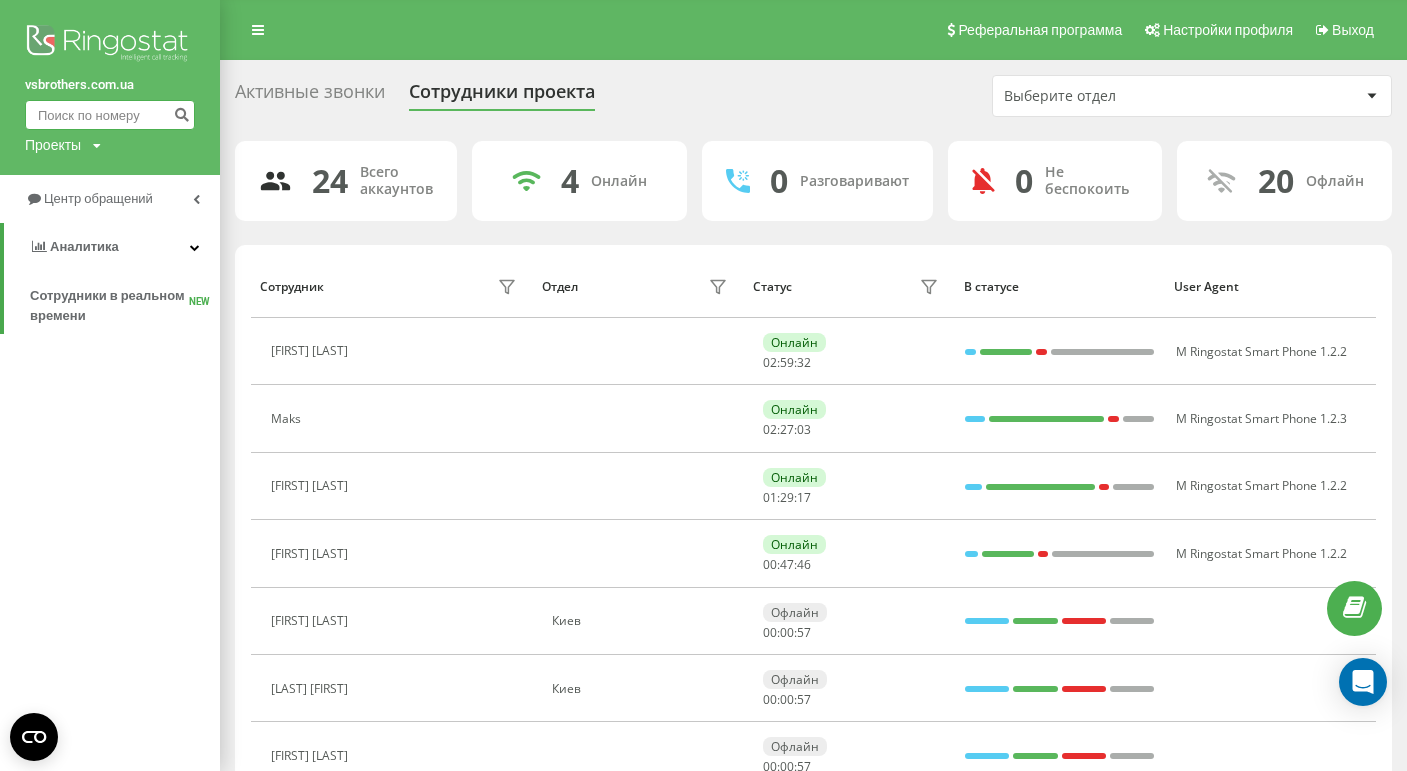click at bounding box center [110, 115] 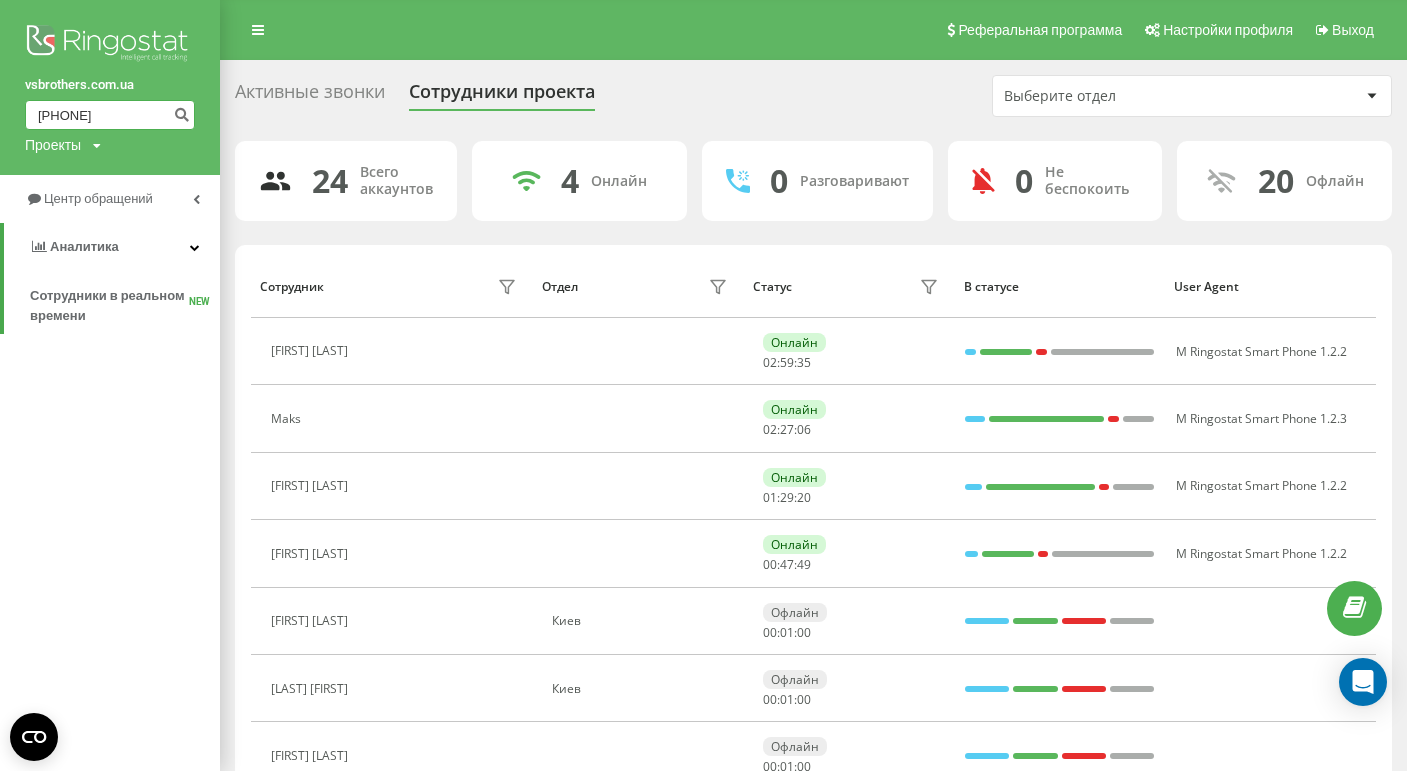 click on "+48 606 984 780" at bounding box center [110, 115] 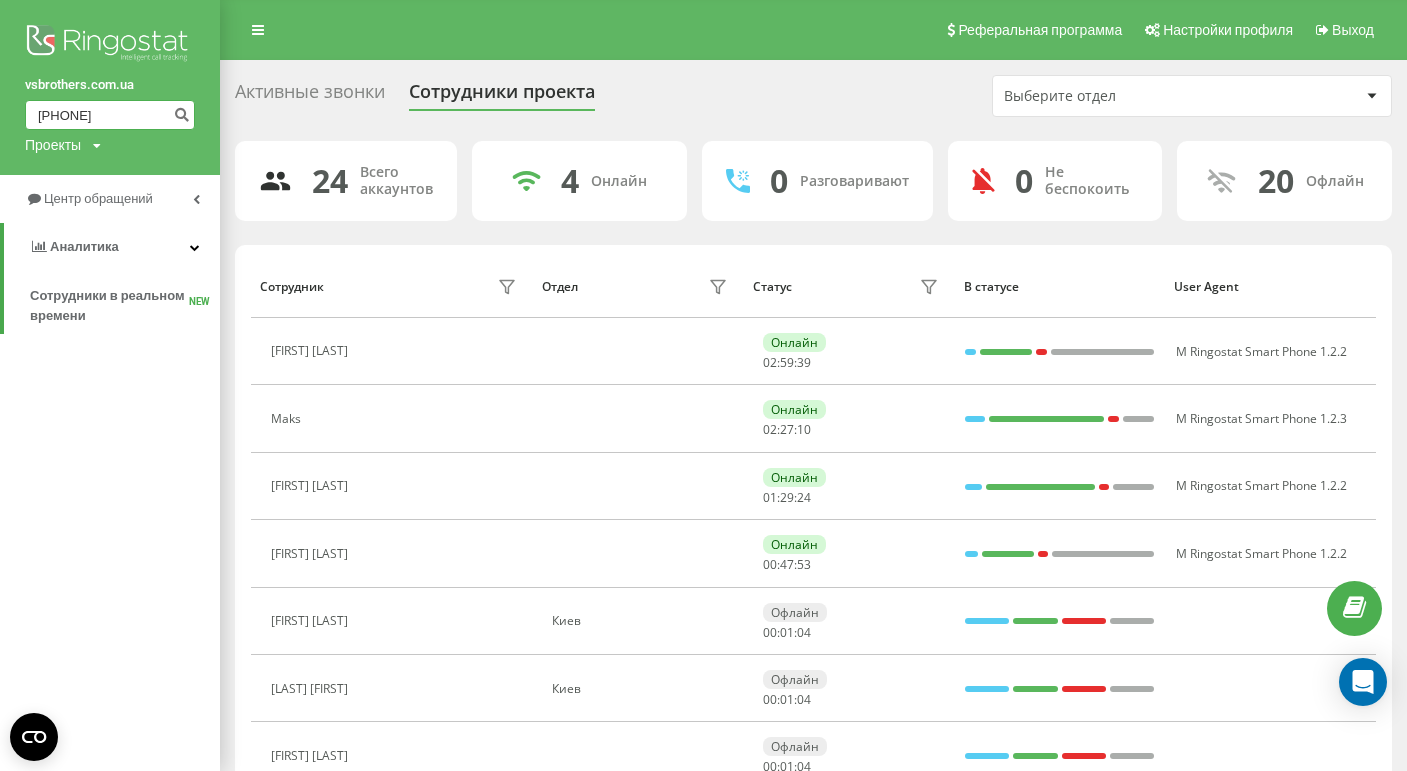 type on "48 606 984 780" 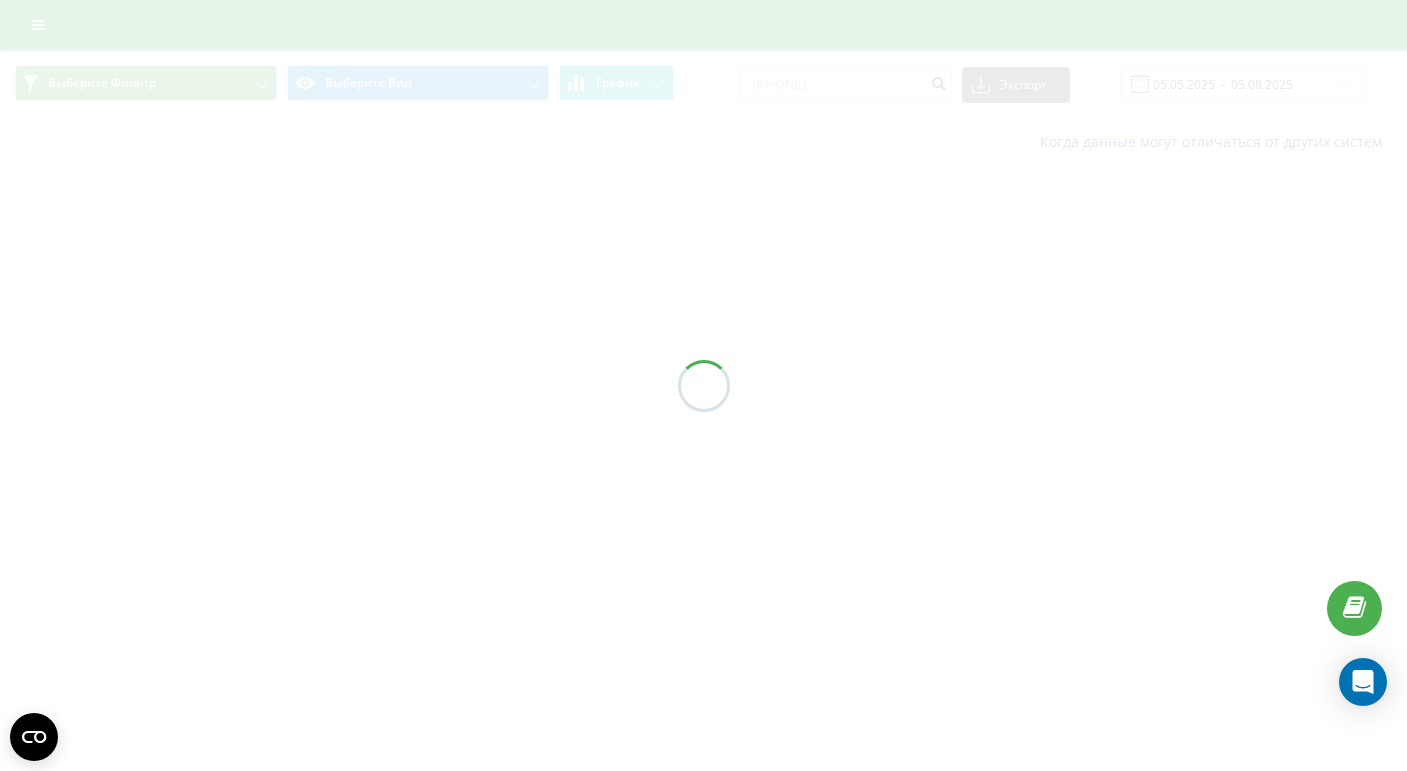 scroll, scrollTop: 0, scrollLeft: 0, axis: both 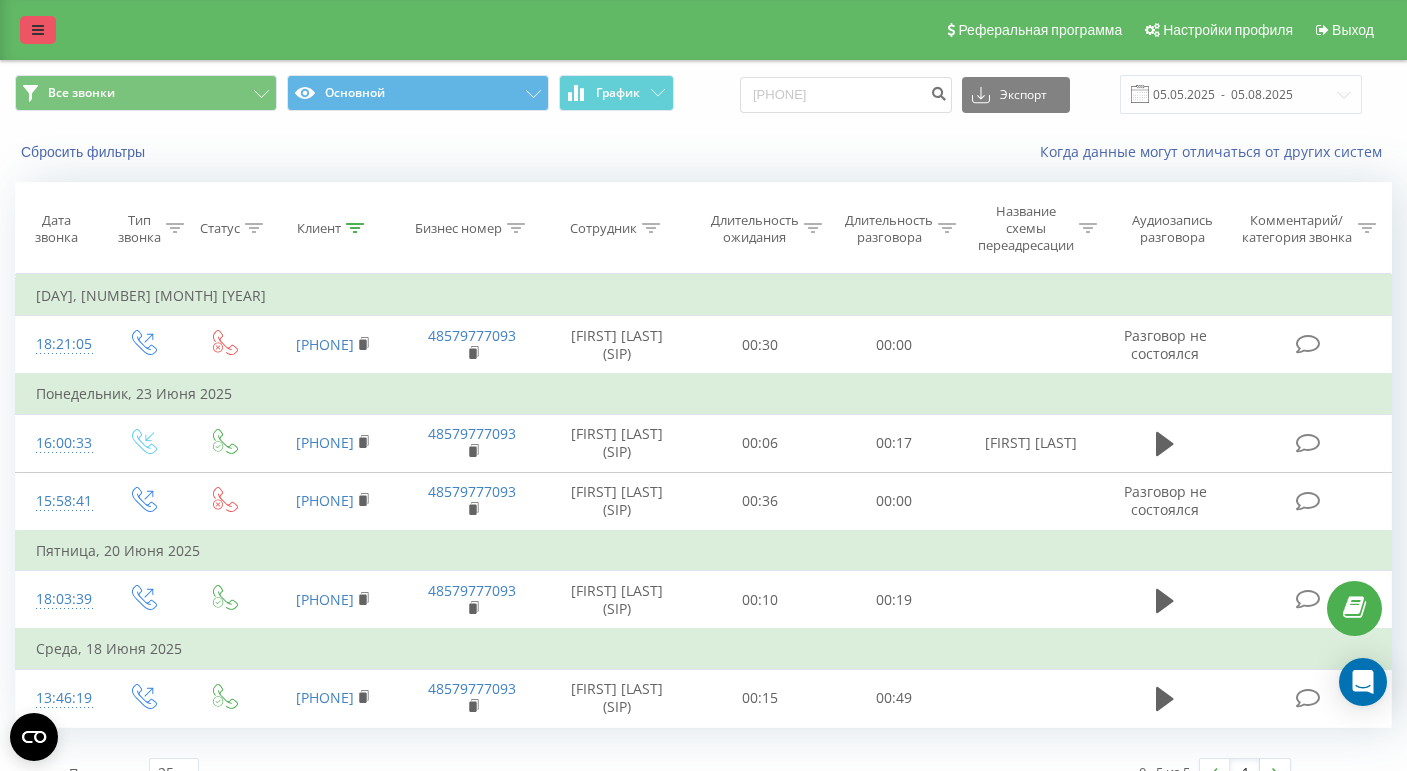 click at bounding box center [38, 30] 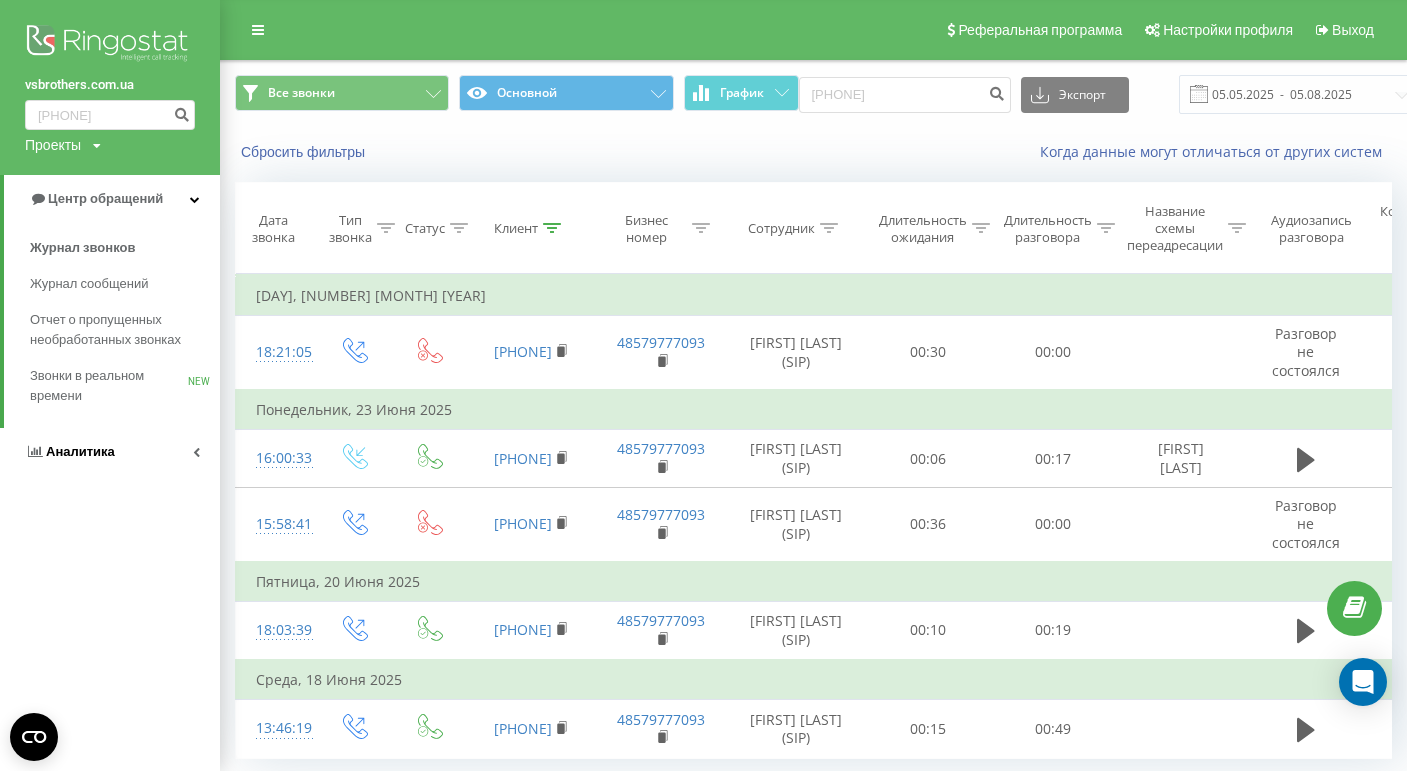 click on "Аналитика" at bounding box center [80, 451] 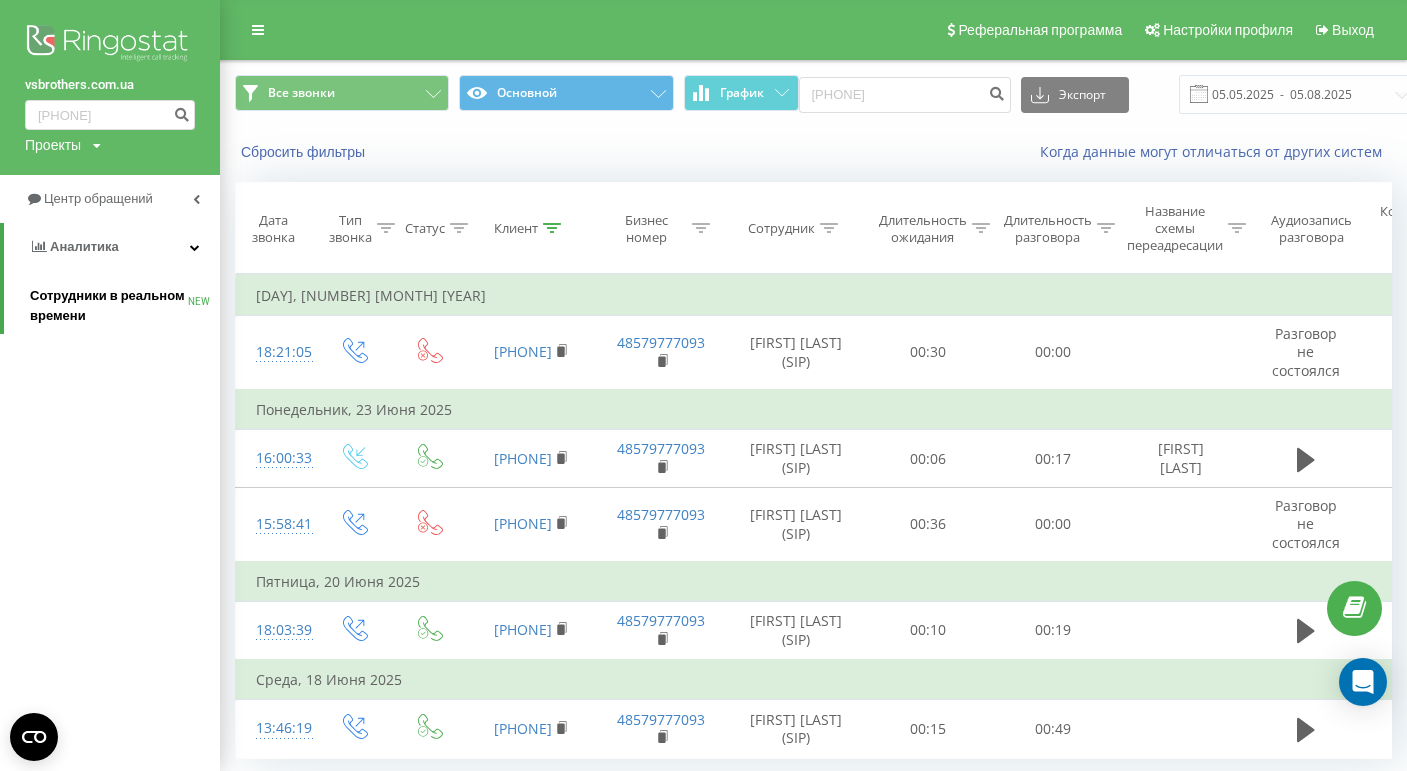 click on "Сотрудники в реальном времени" at bounding box center [109, 306] 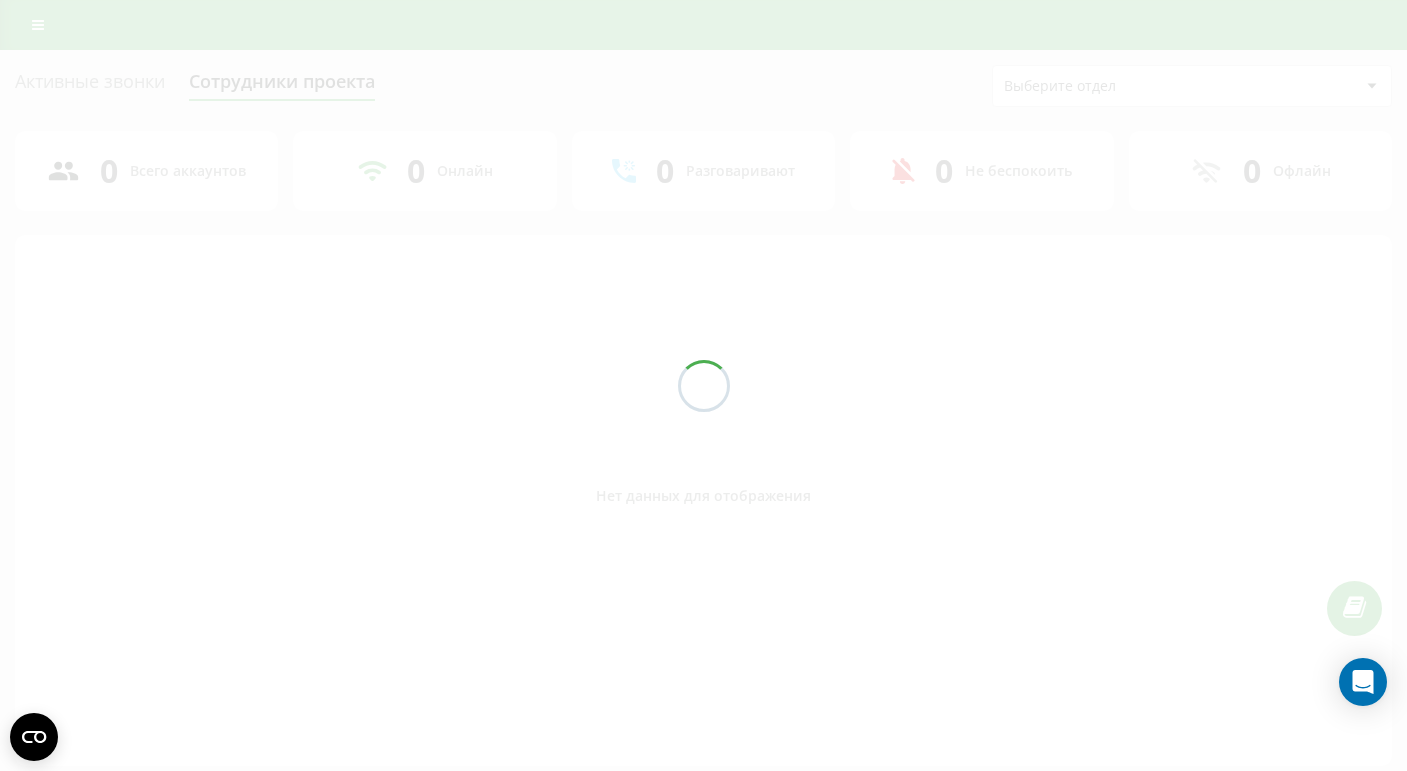 scroll, scrollTop: 0, scrollLeft: 0, axis: both 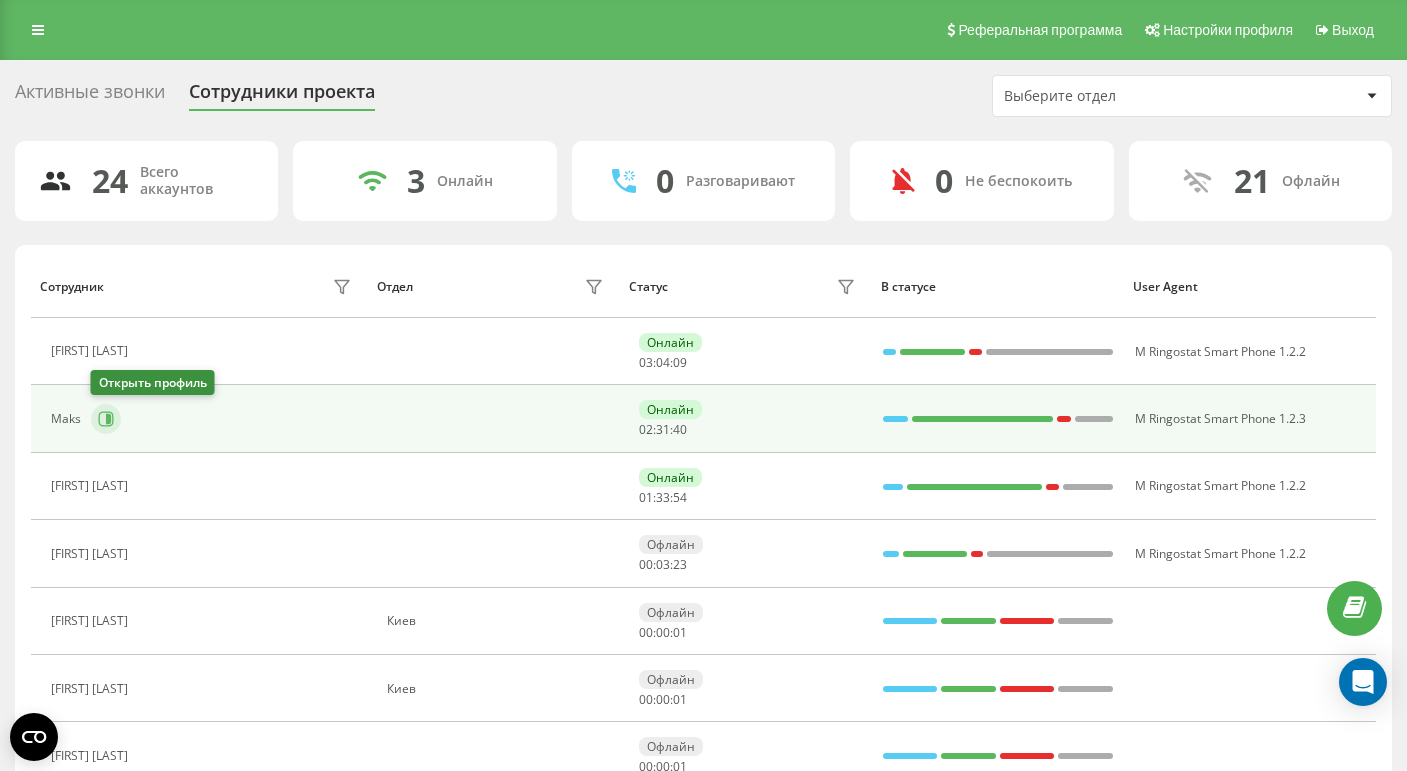 click 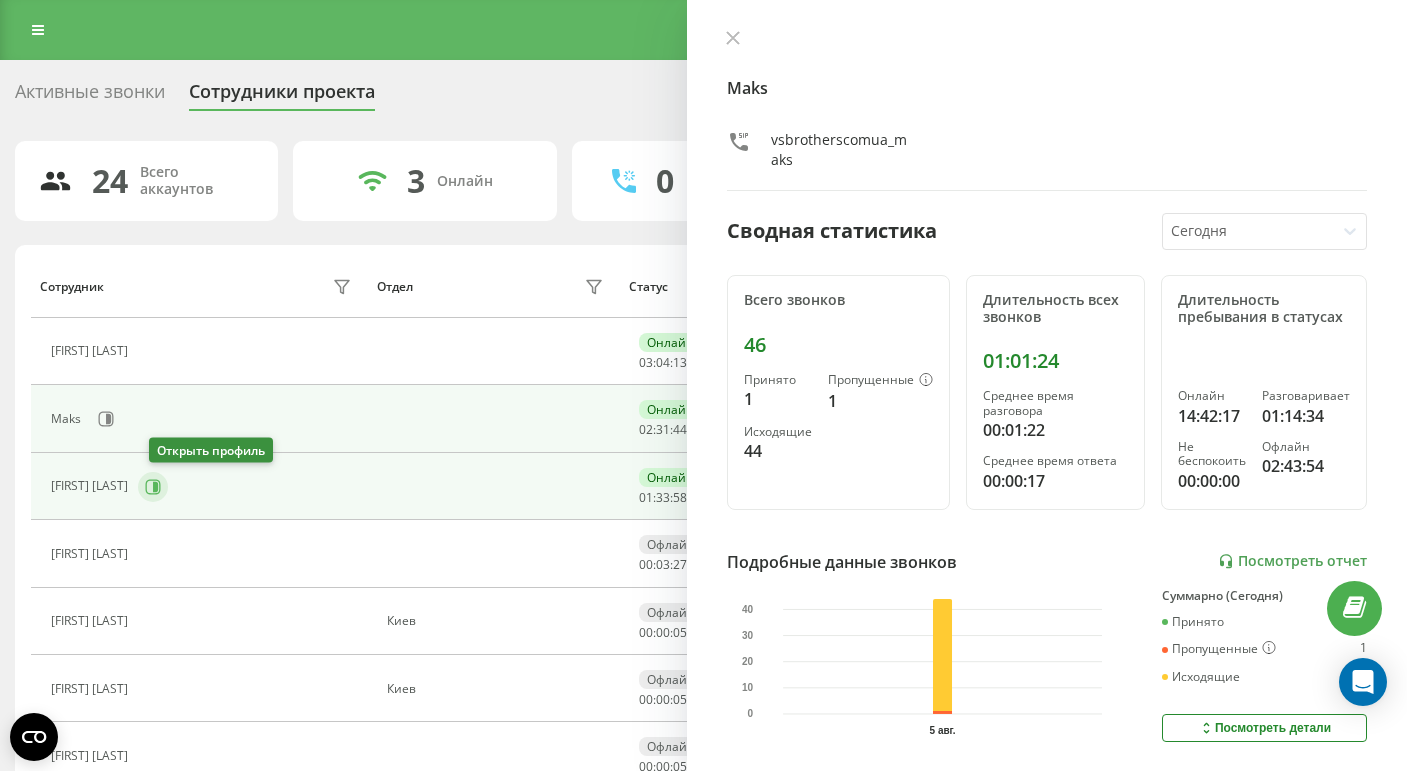 click 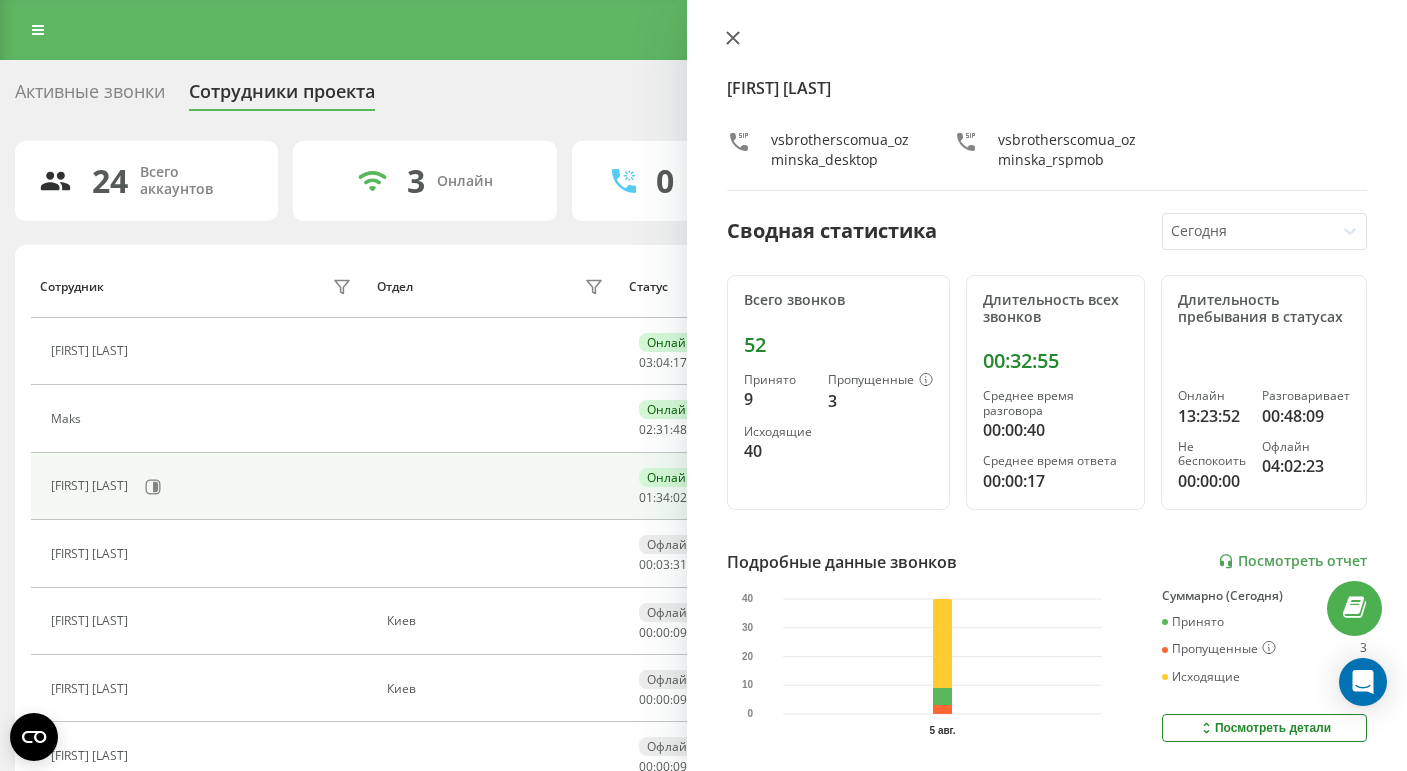 click 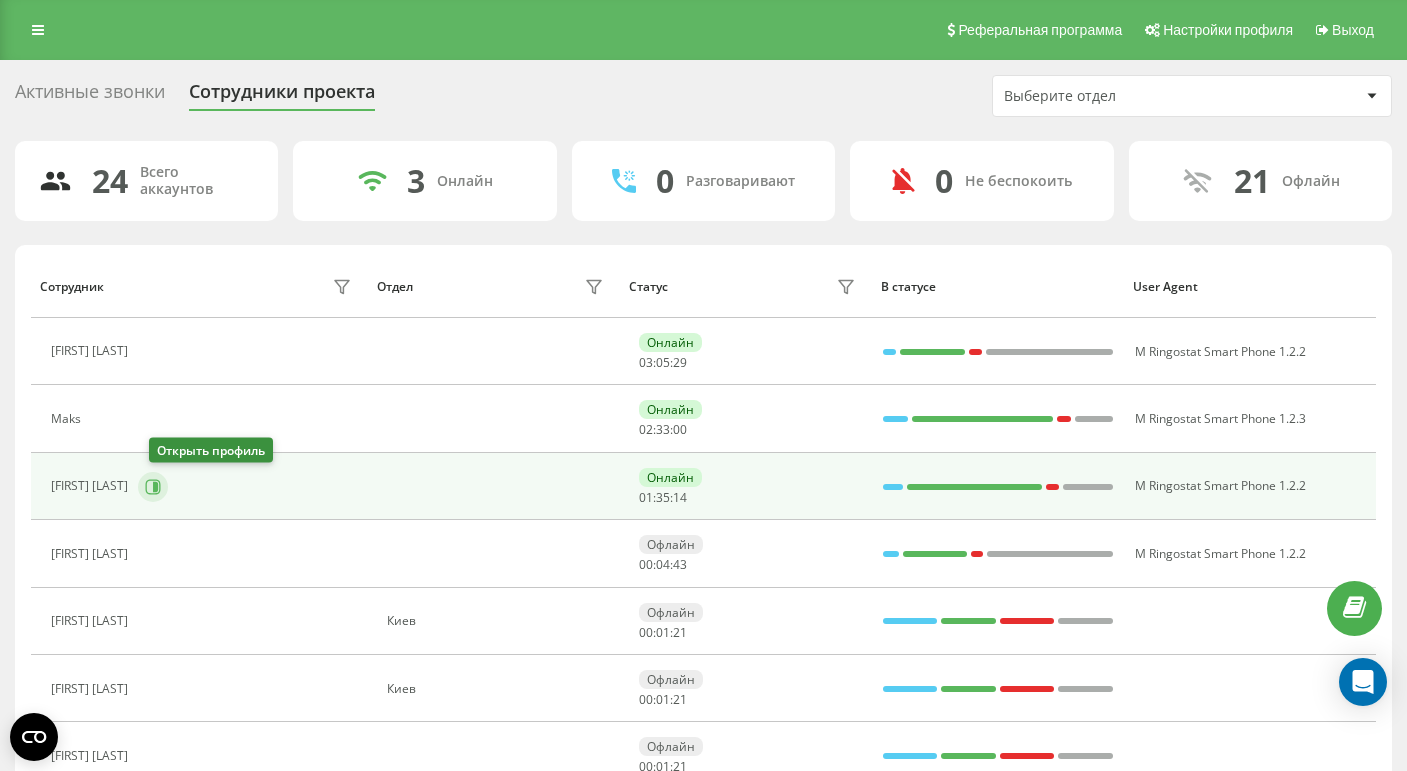 click 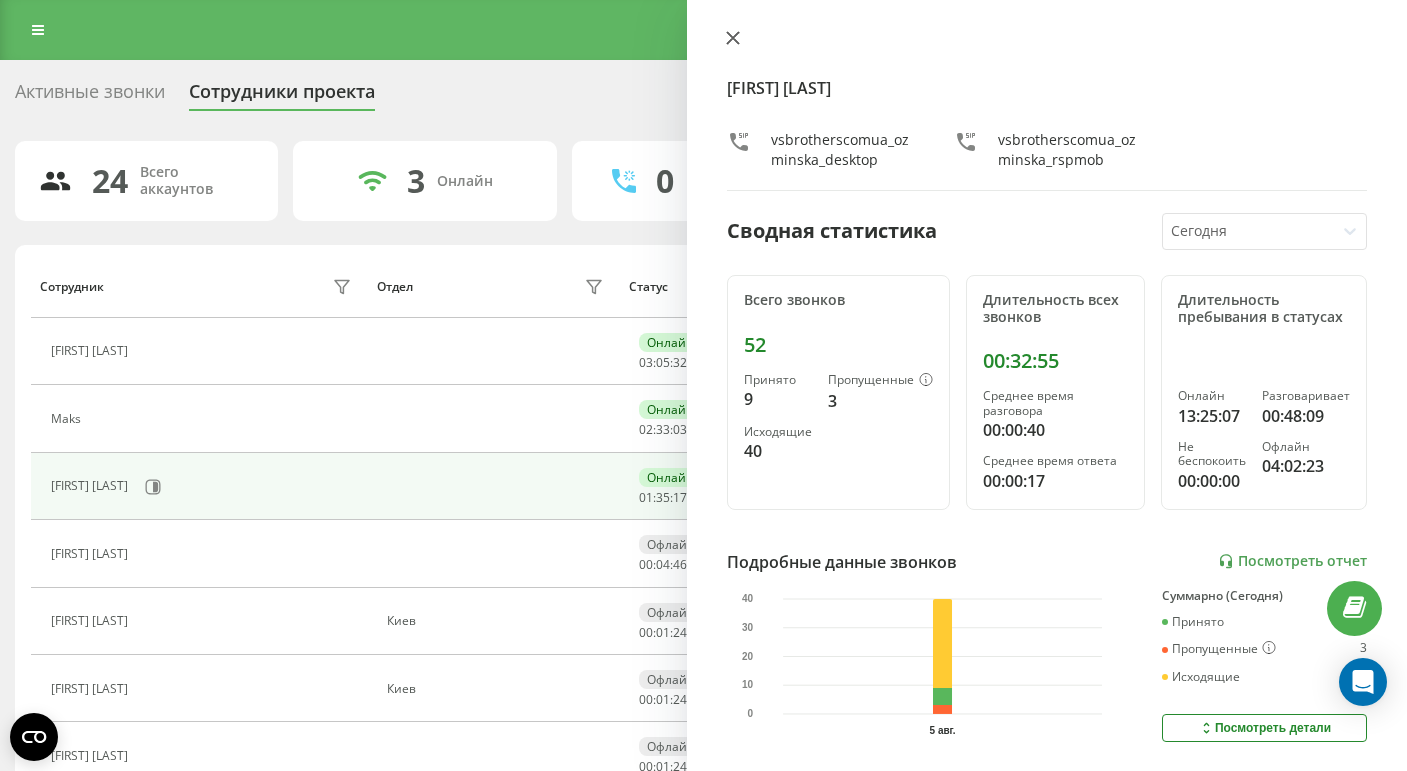 click 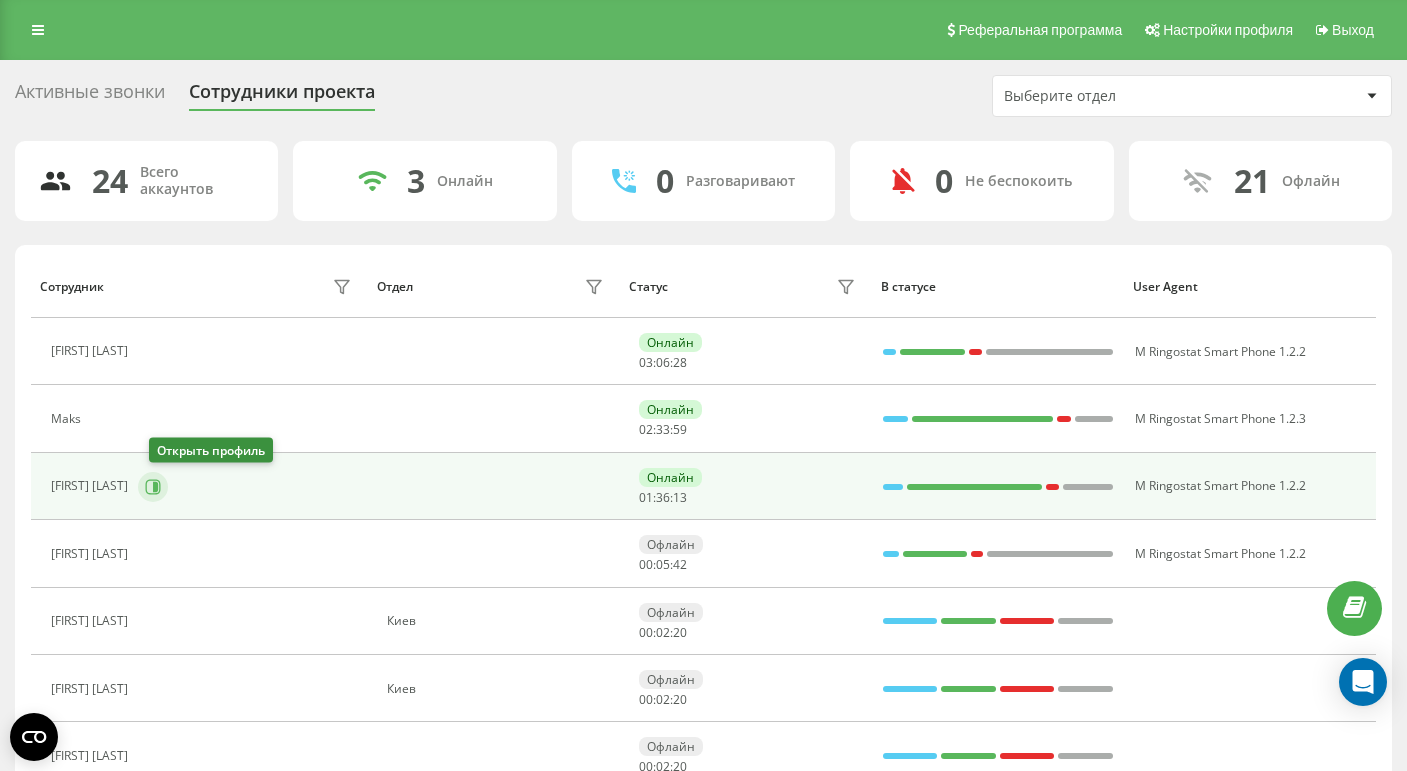 click 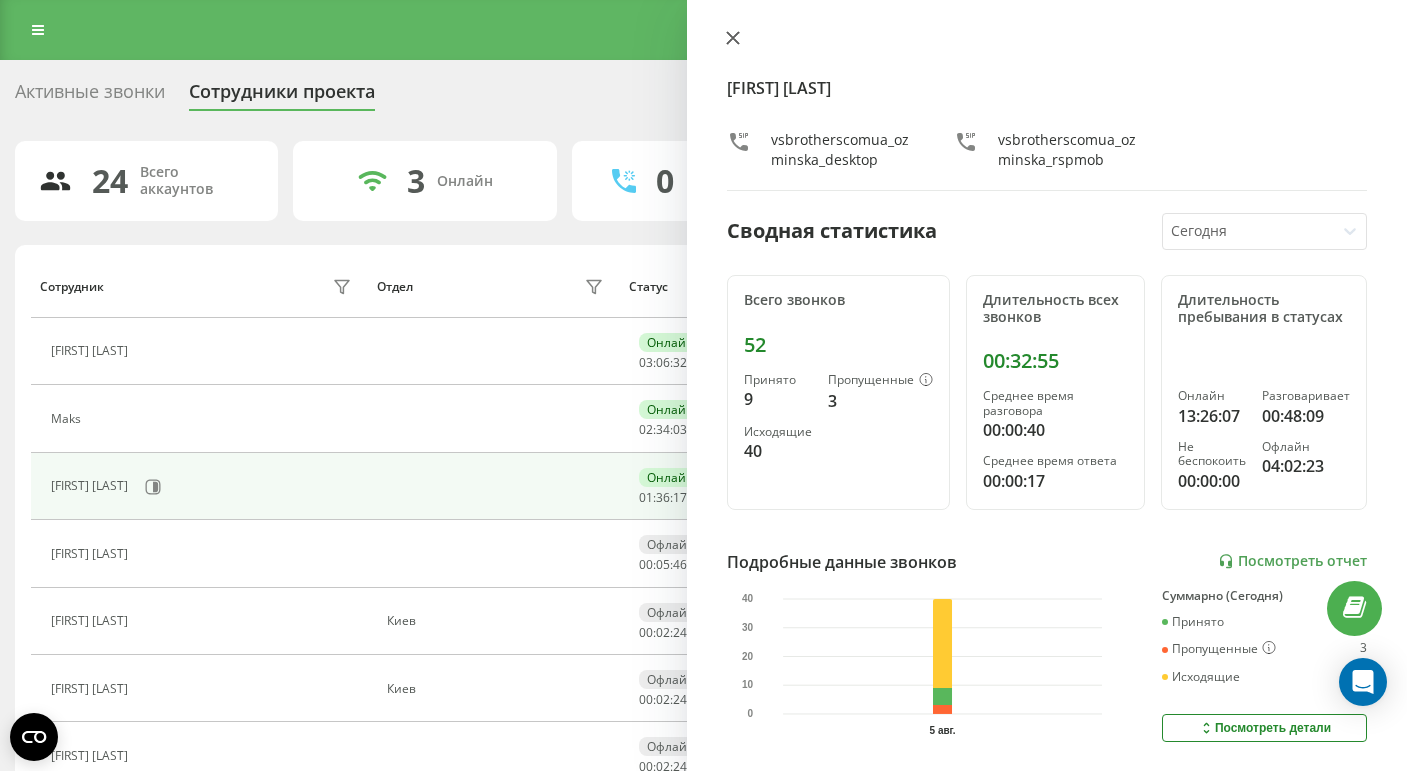 click 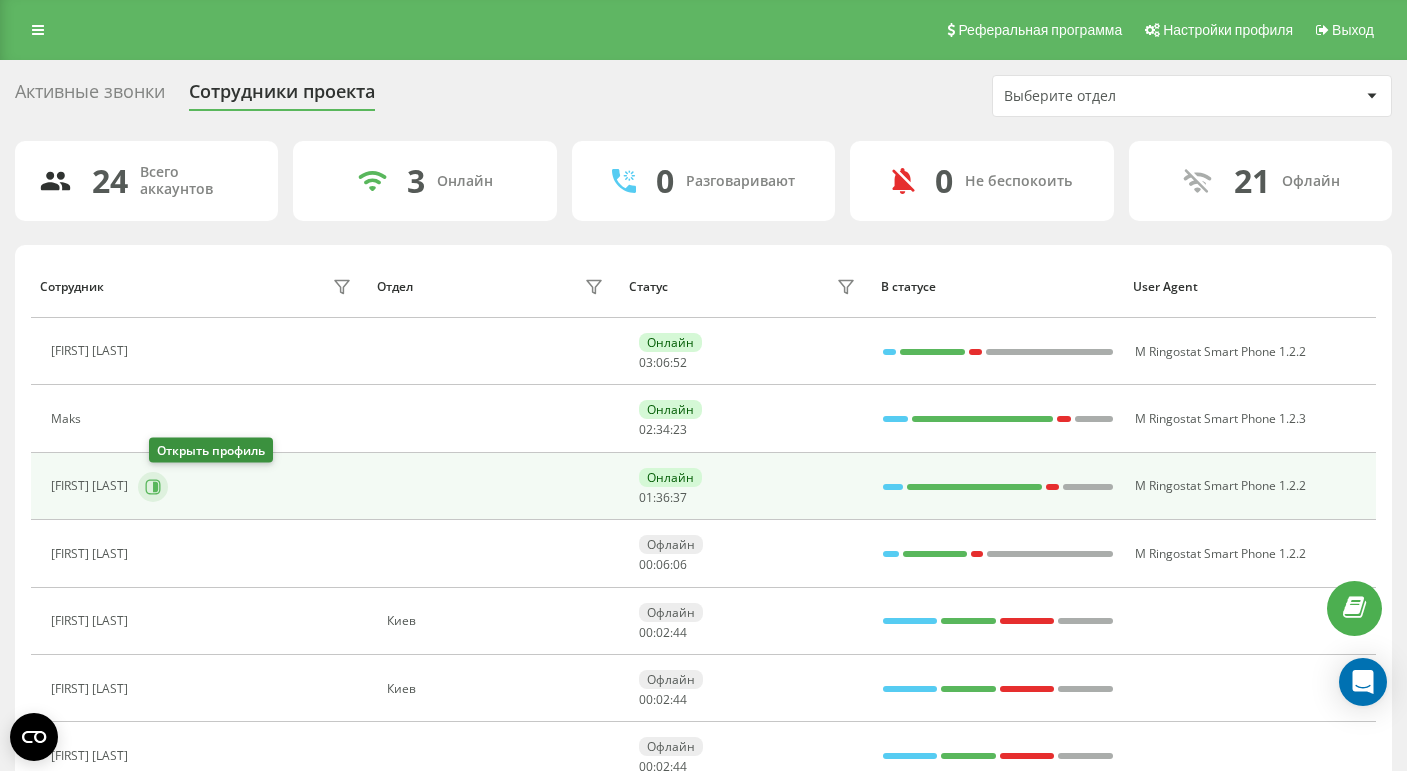 click 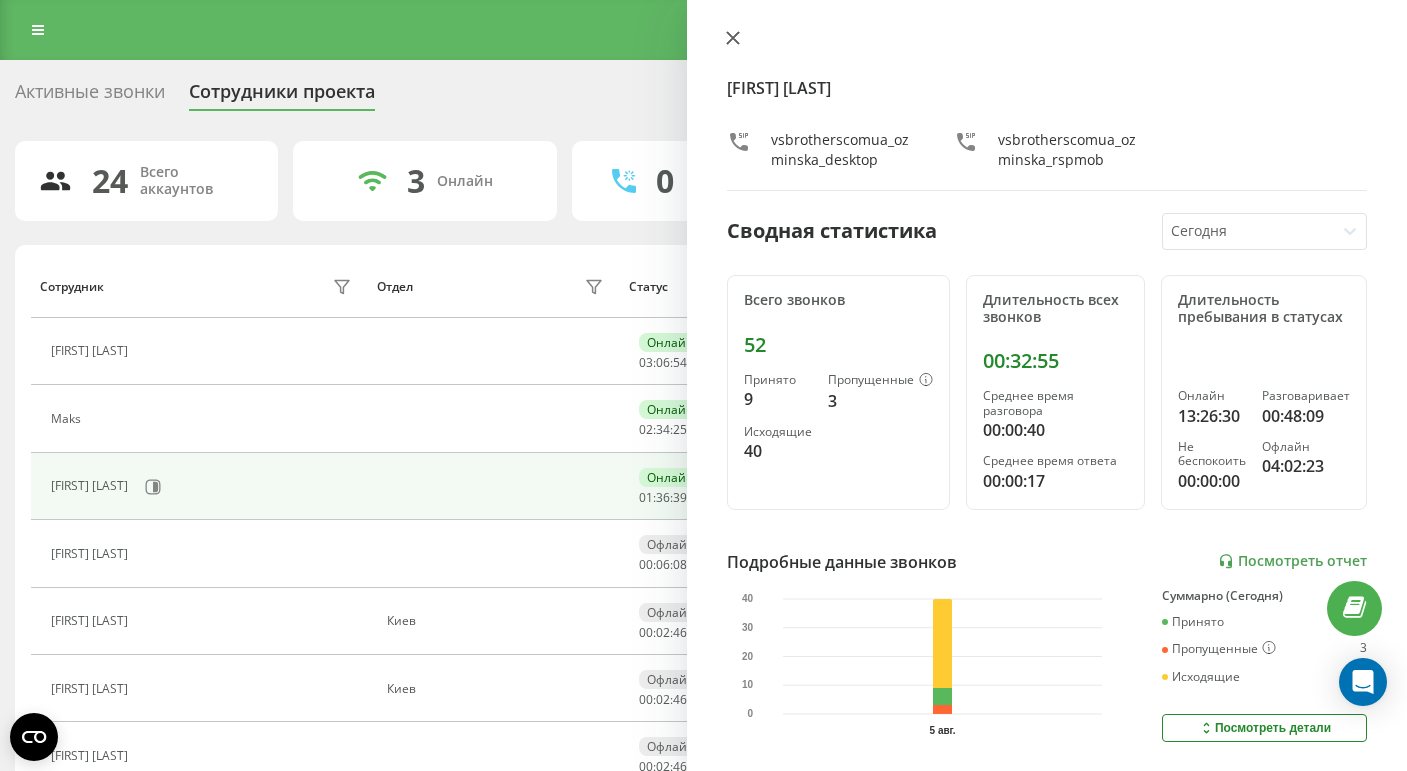 click 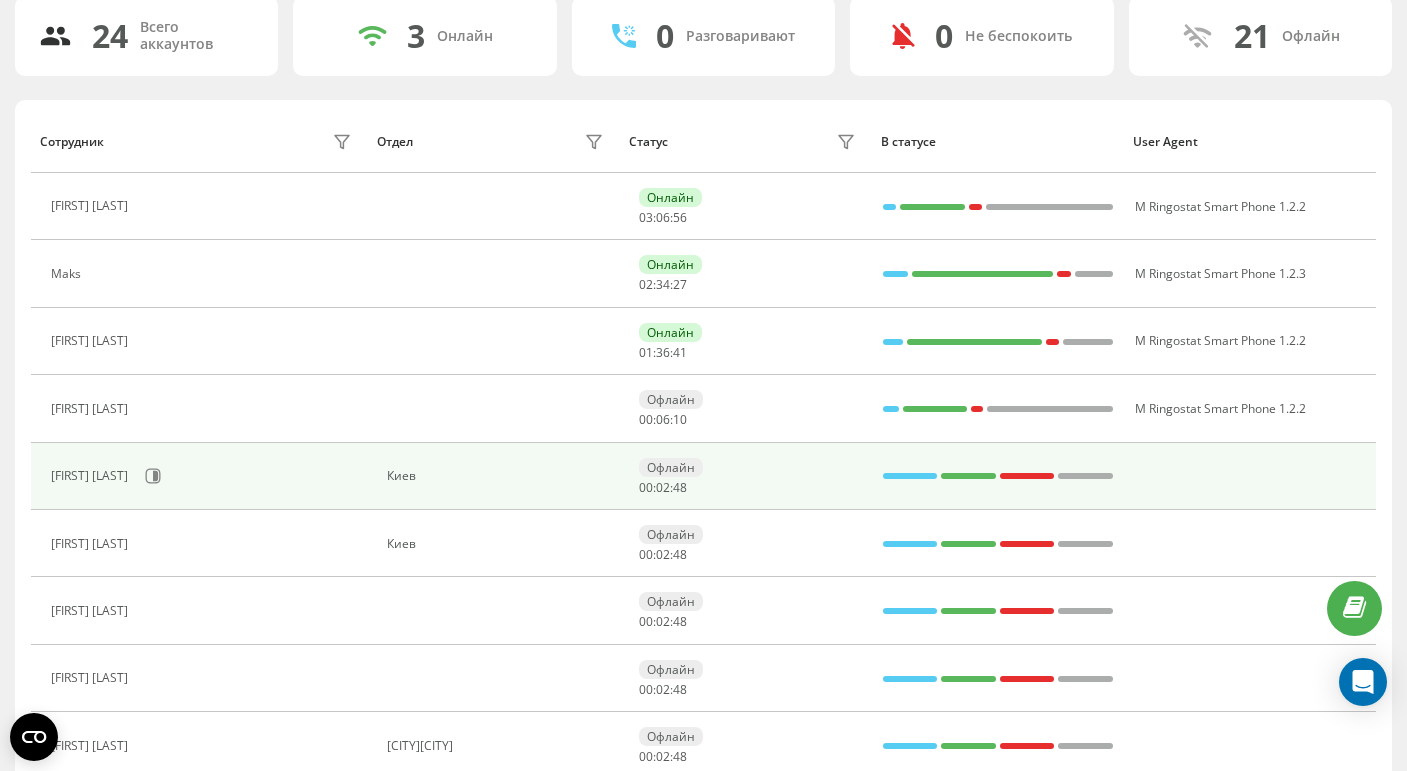 scroll, scrollTop: 146, scrollLeft: 0, axis: vertical 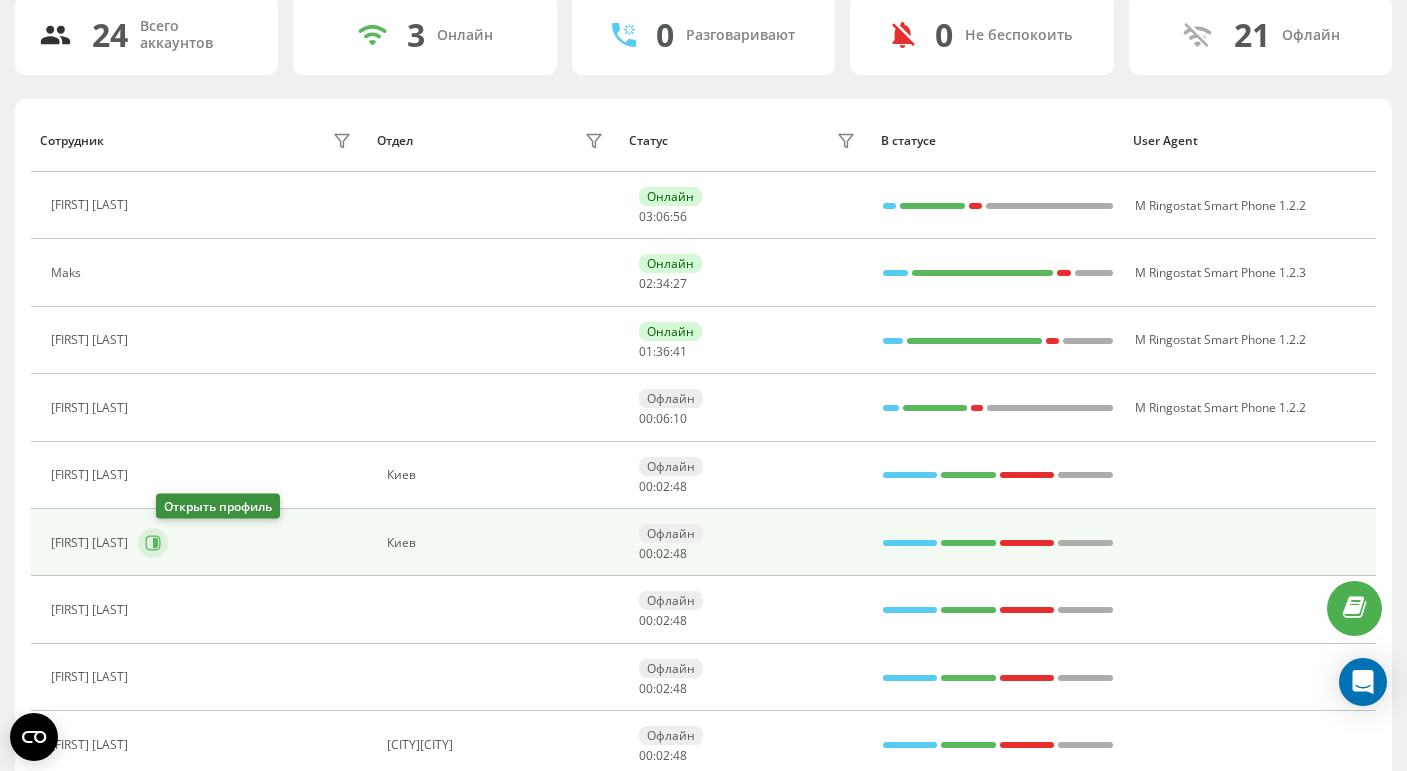 click at bounding box center [153, 543] 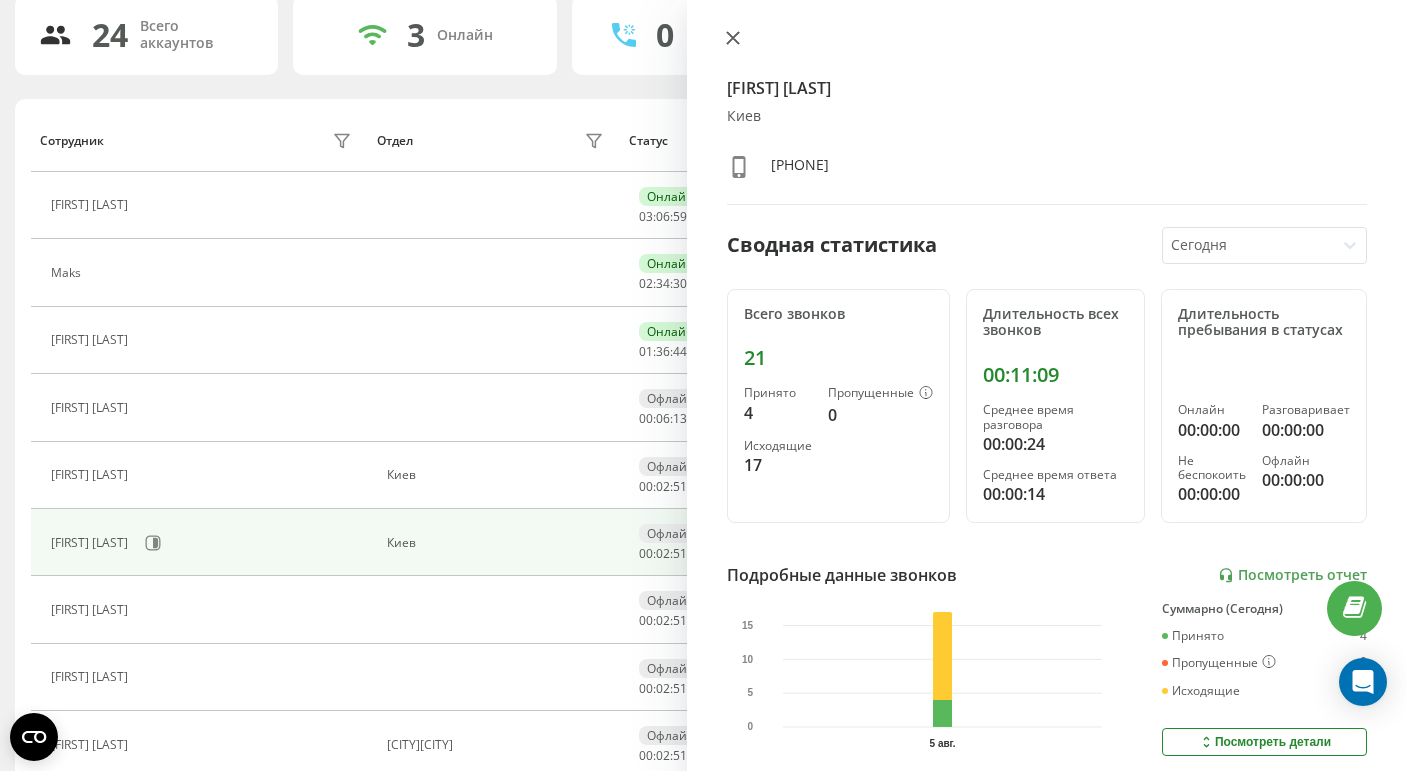 click 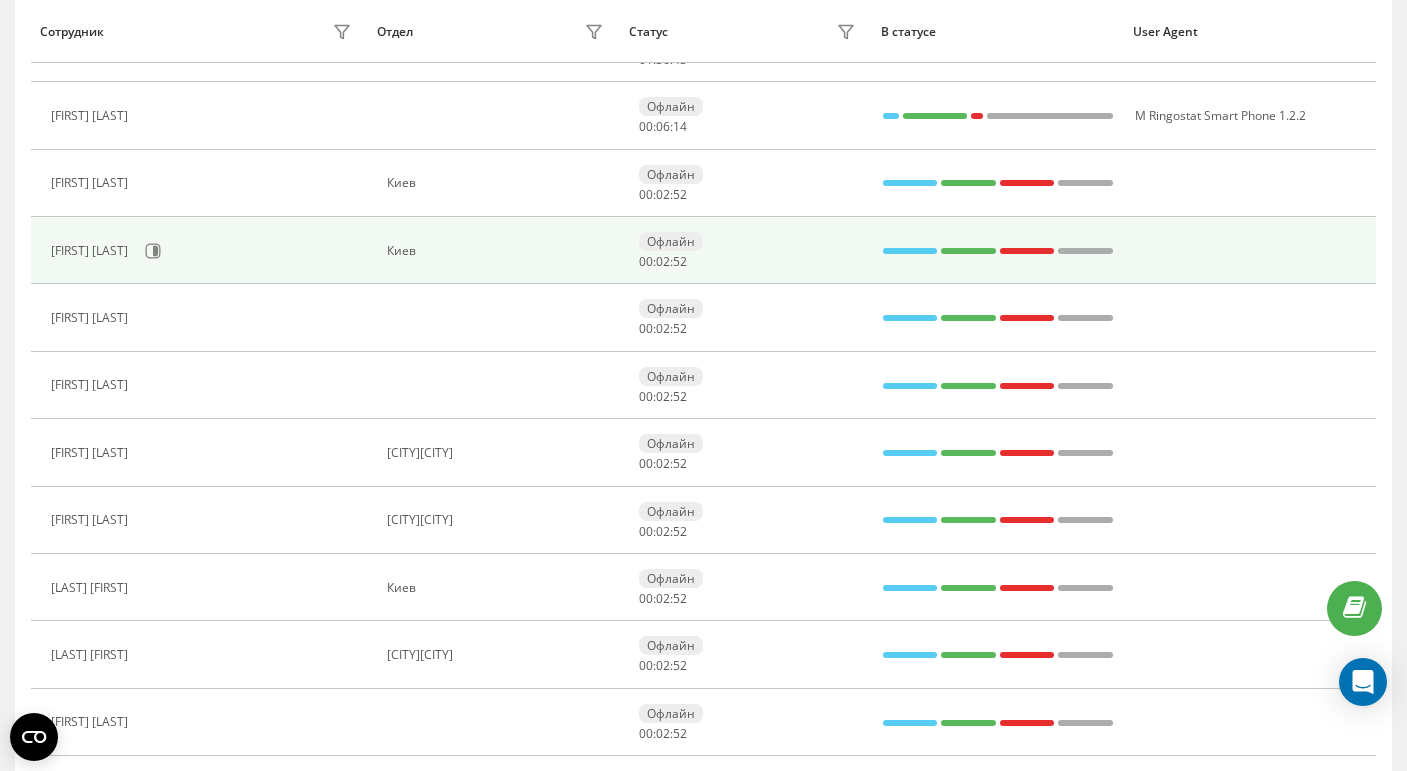 scroll, scrollTop: 440, scrollLeft: 0, axis: vertical 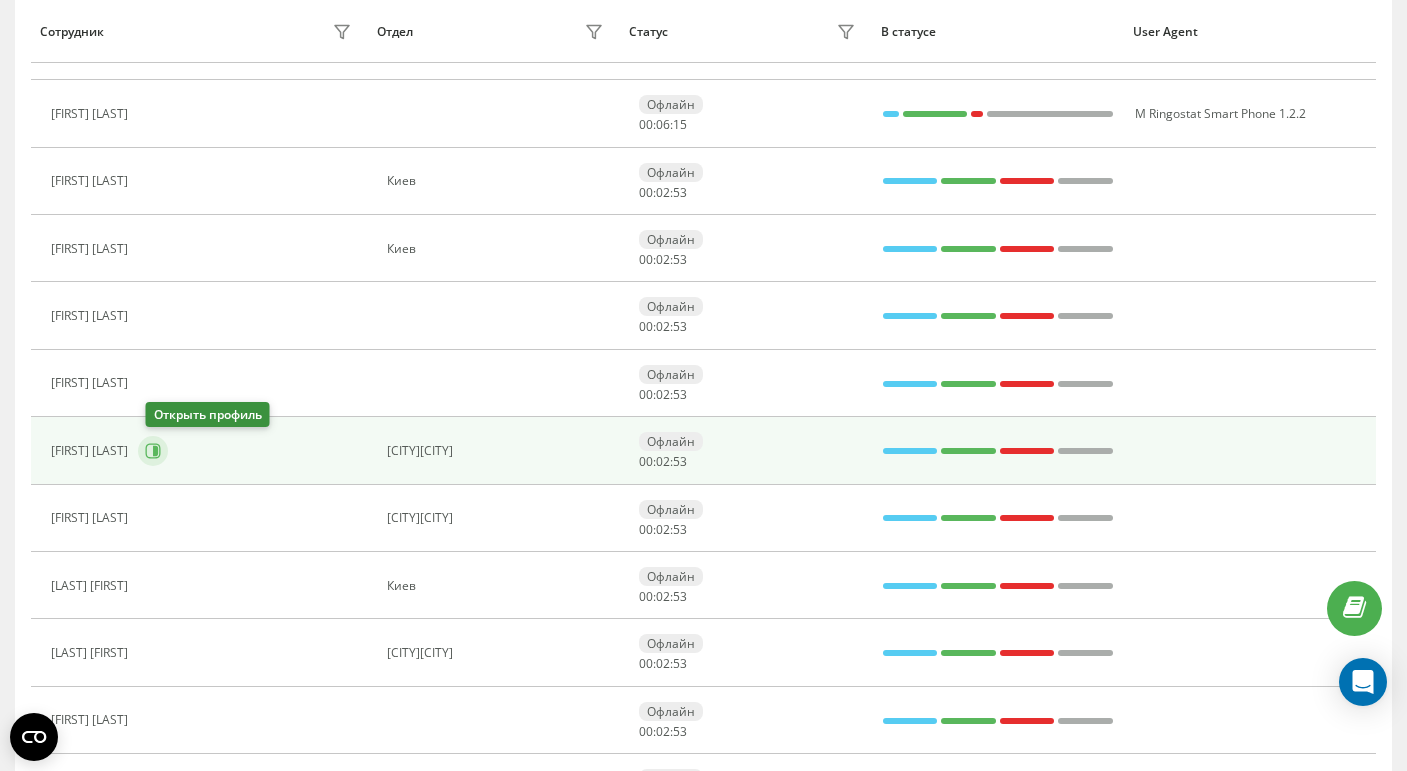 click at bounding box center (153, 451) 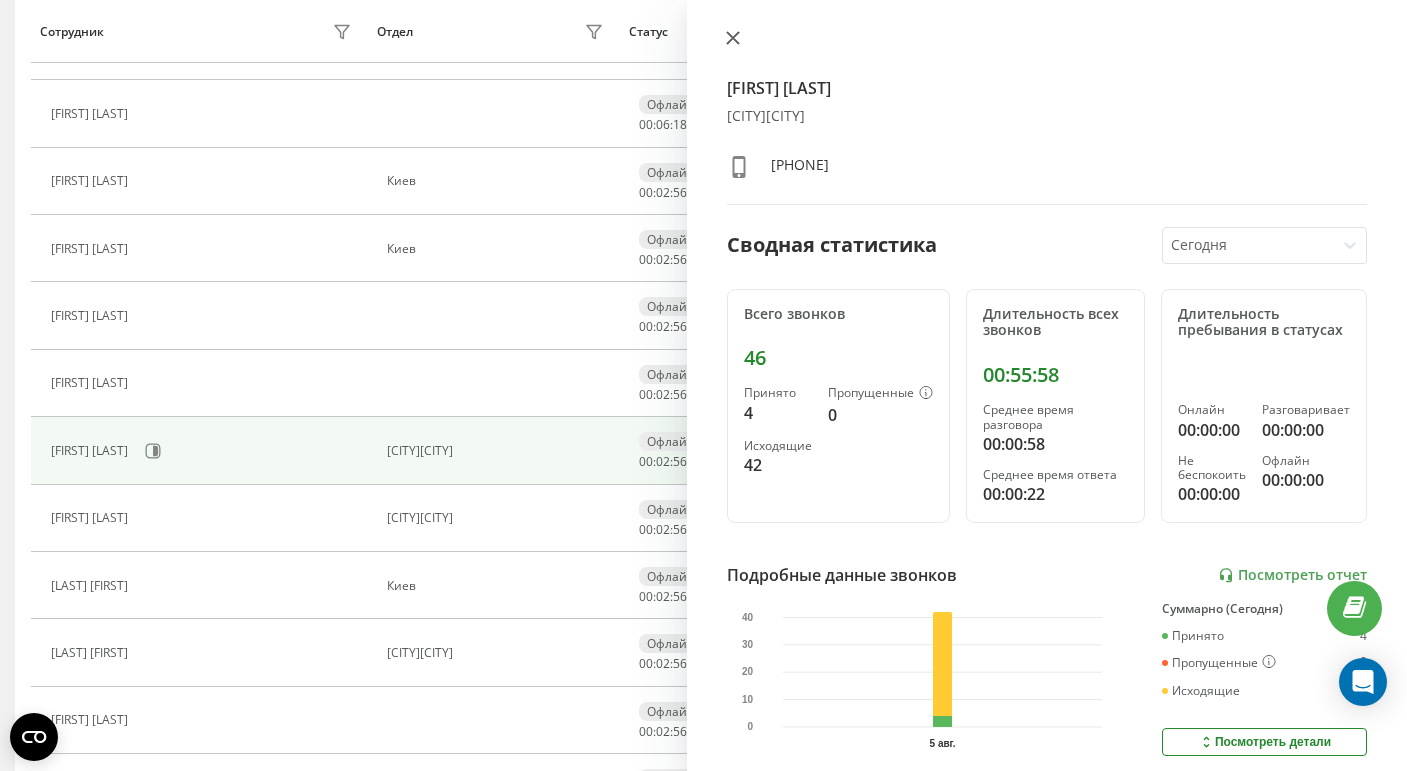 click 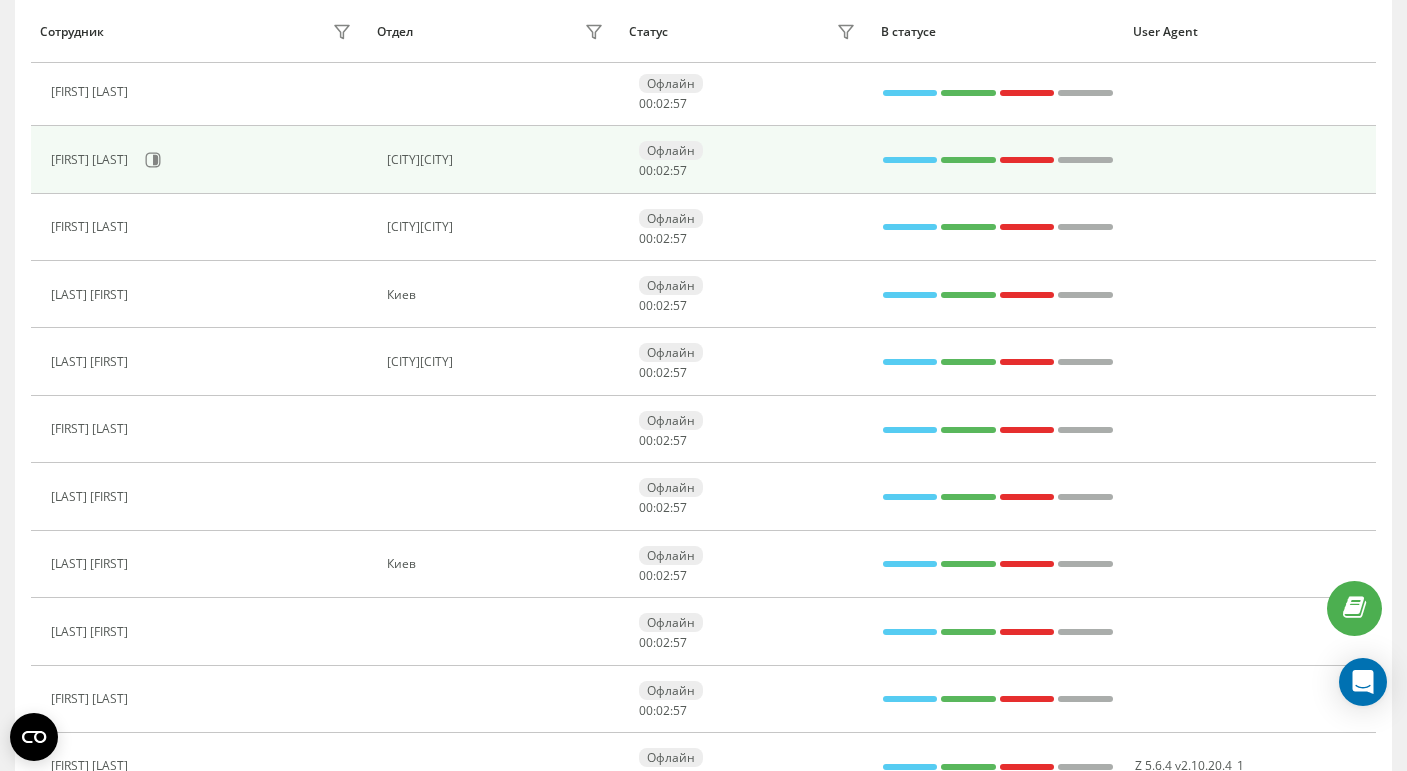 scroll, scrollTop: 732, scrollLeft: 0, axis: vertical 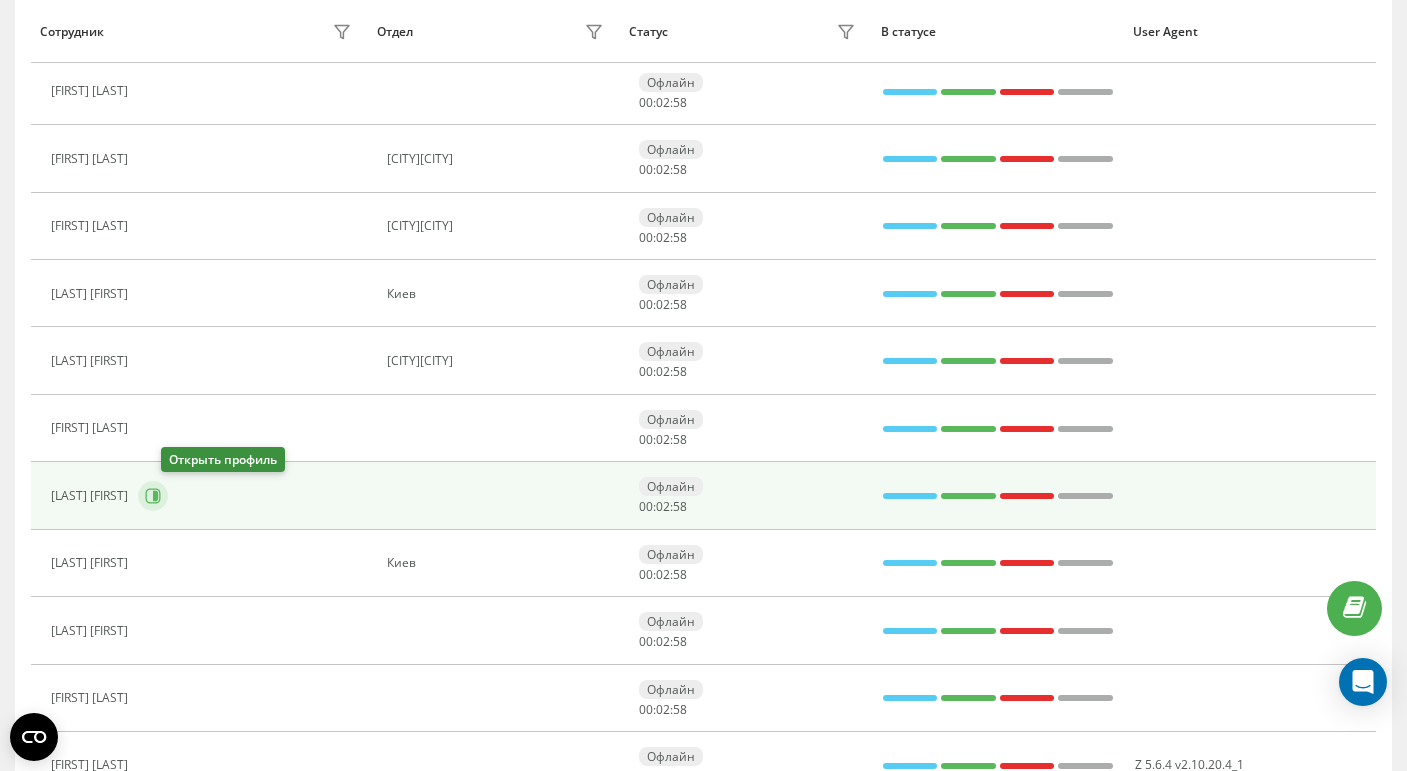 click 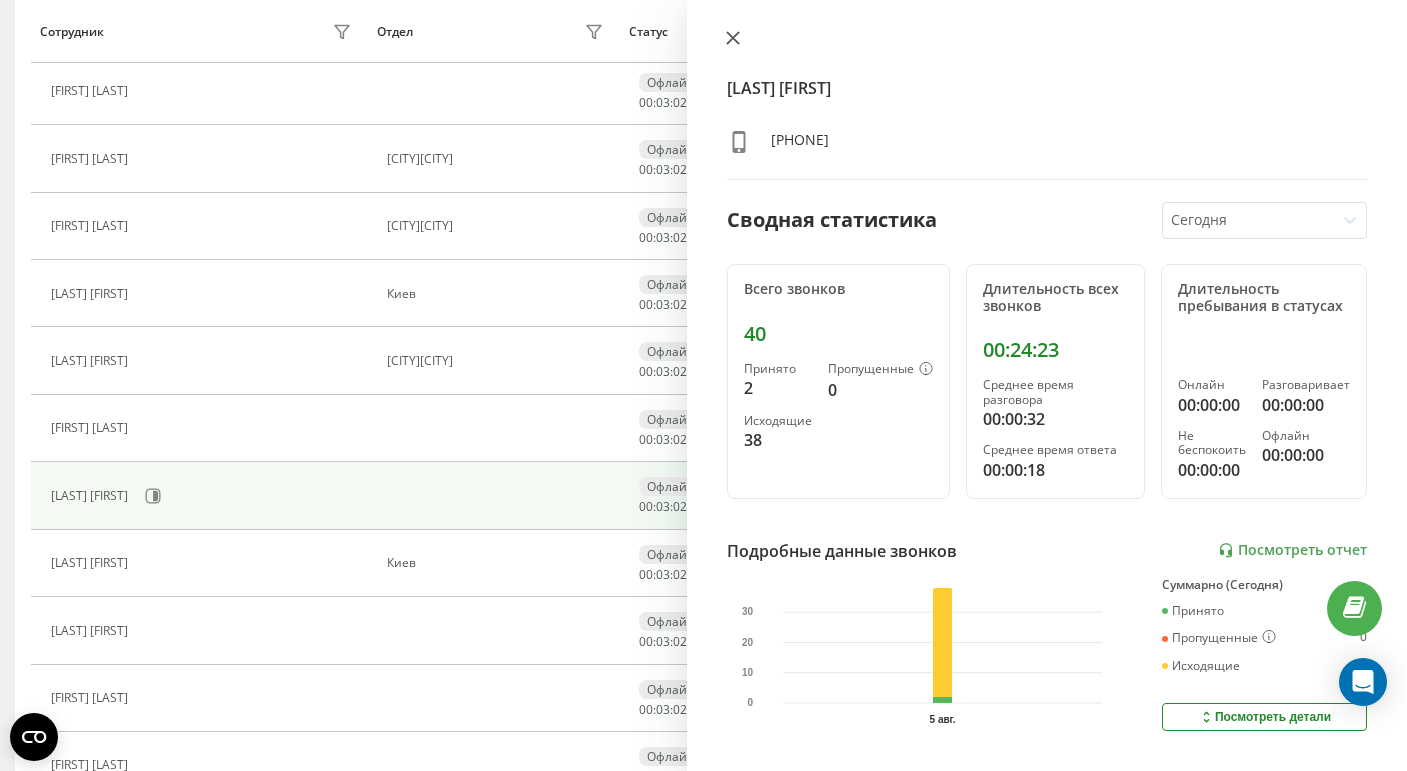 click at bounding box center (733, 39) 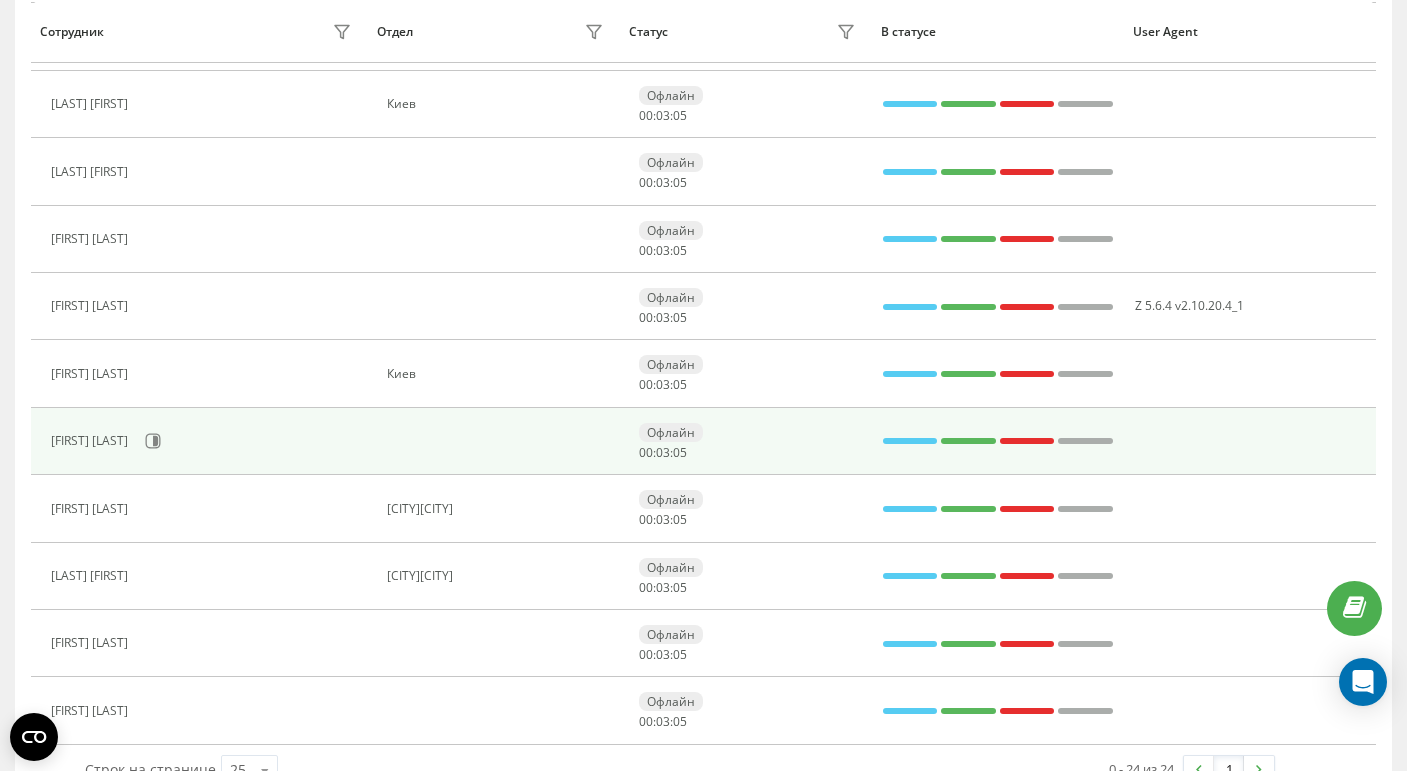 scroll, scrollTop: 1239, scrollLeft: 0, axis: vertical 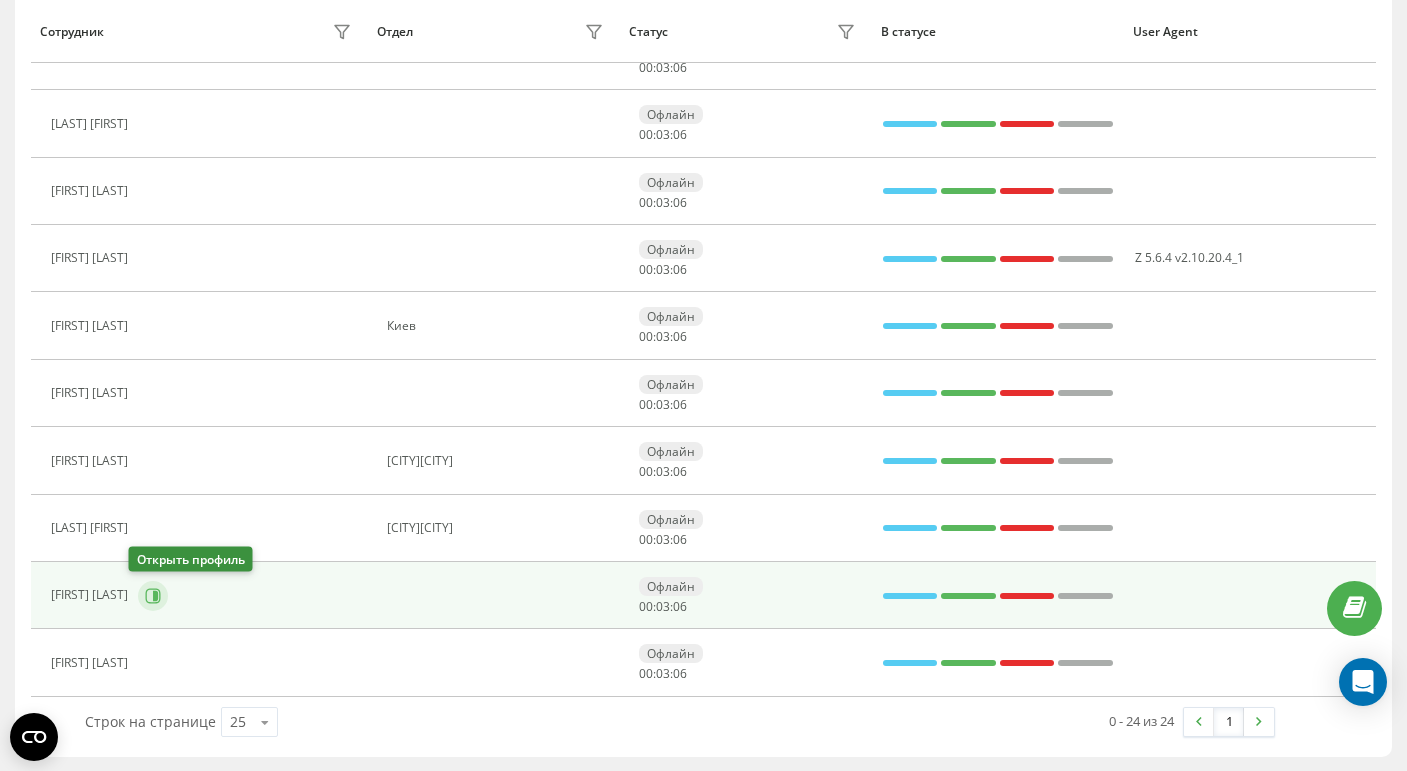click 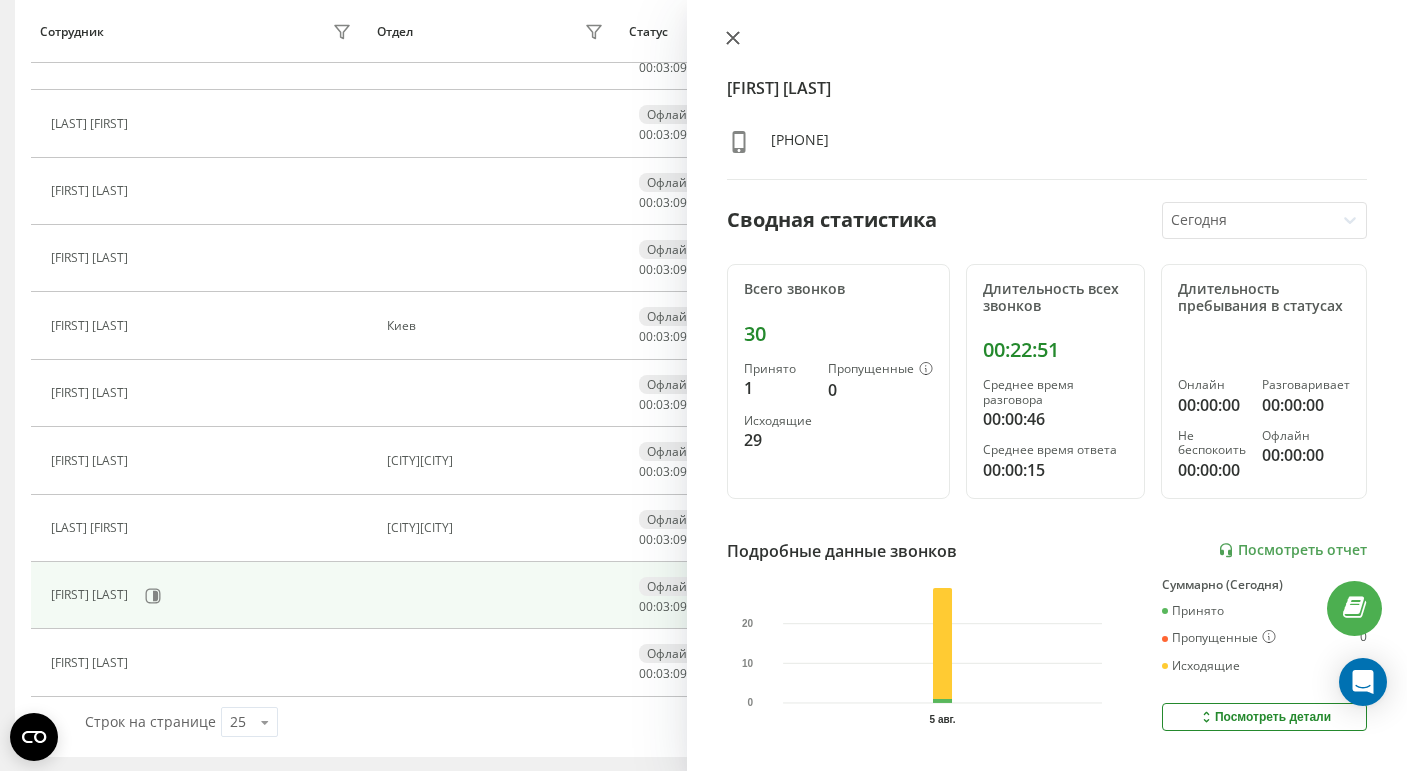 click 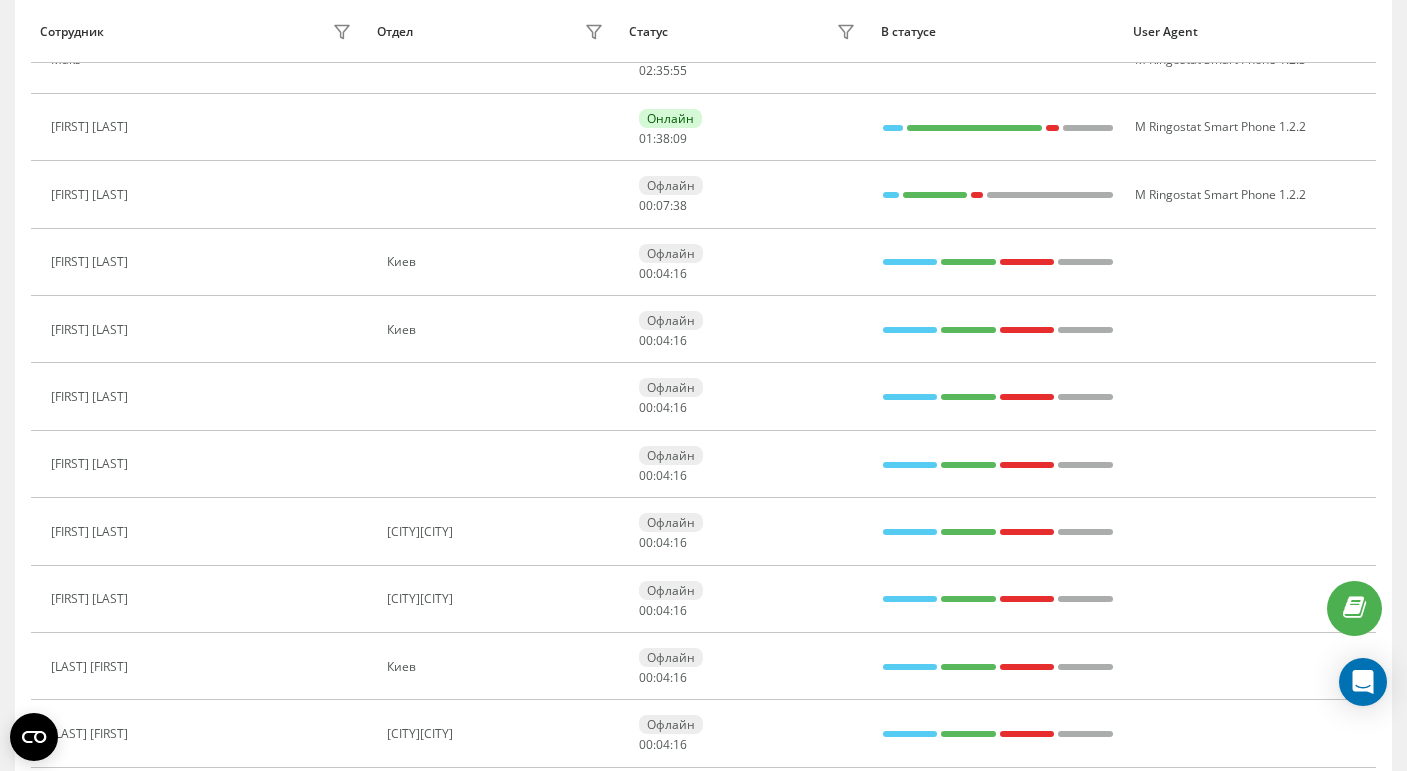 scroll, scrollTop: 0, scrollLeft: 0, axis: both 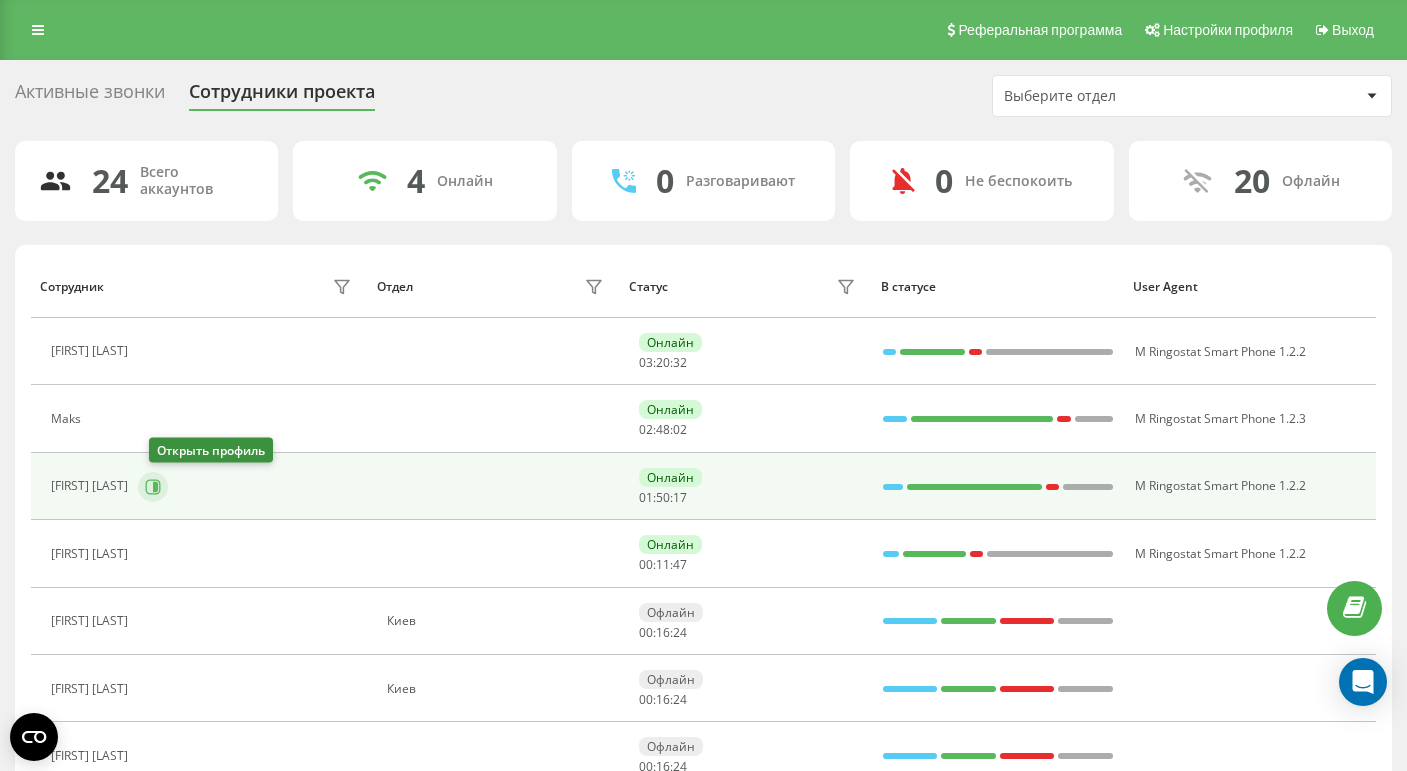 click 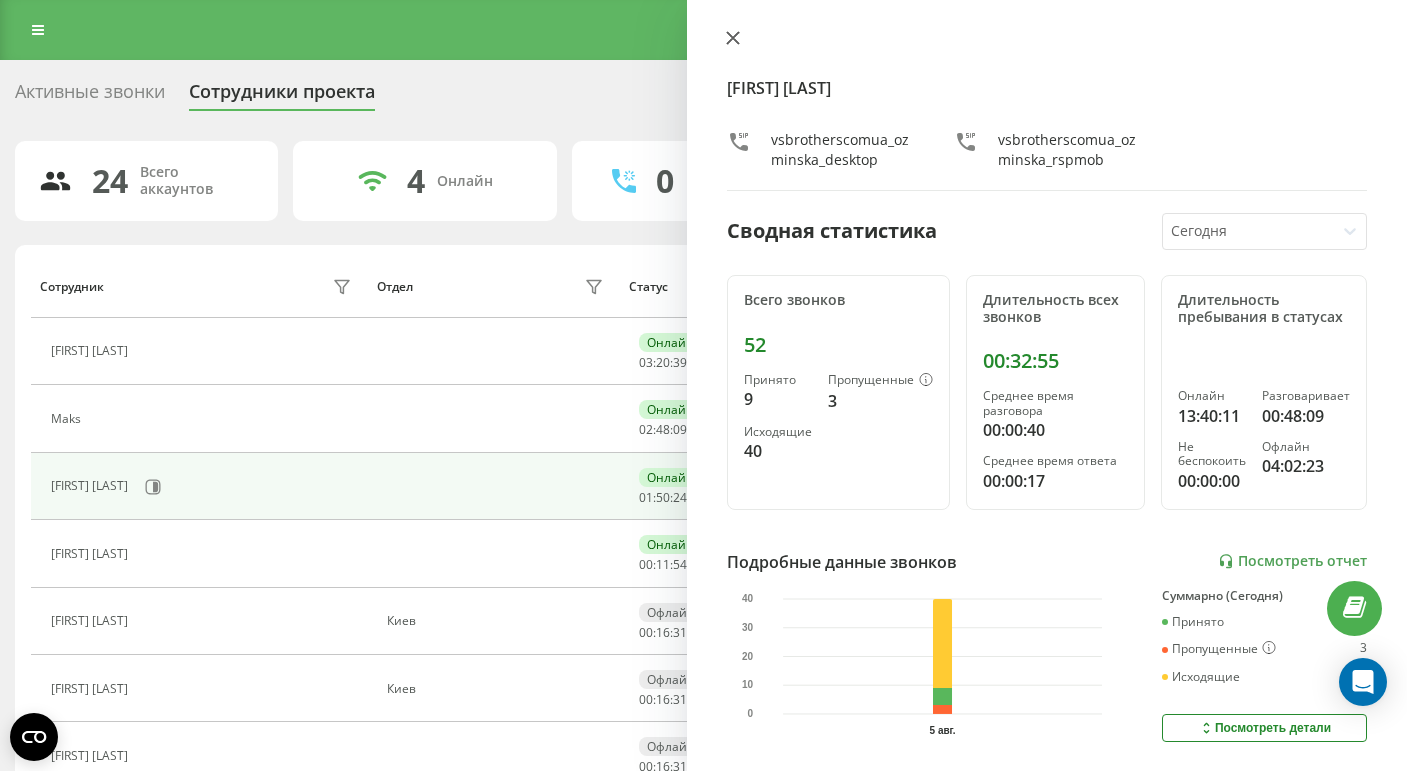 click 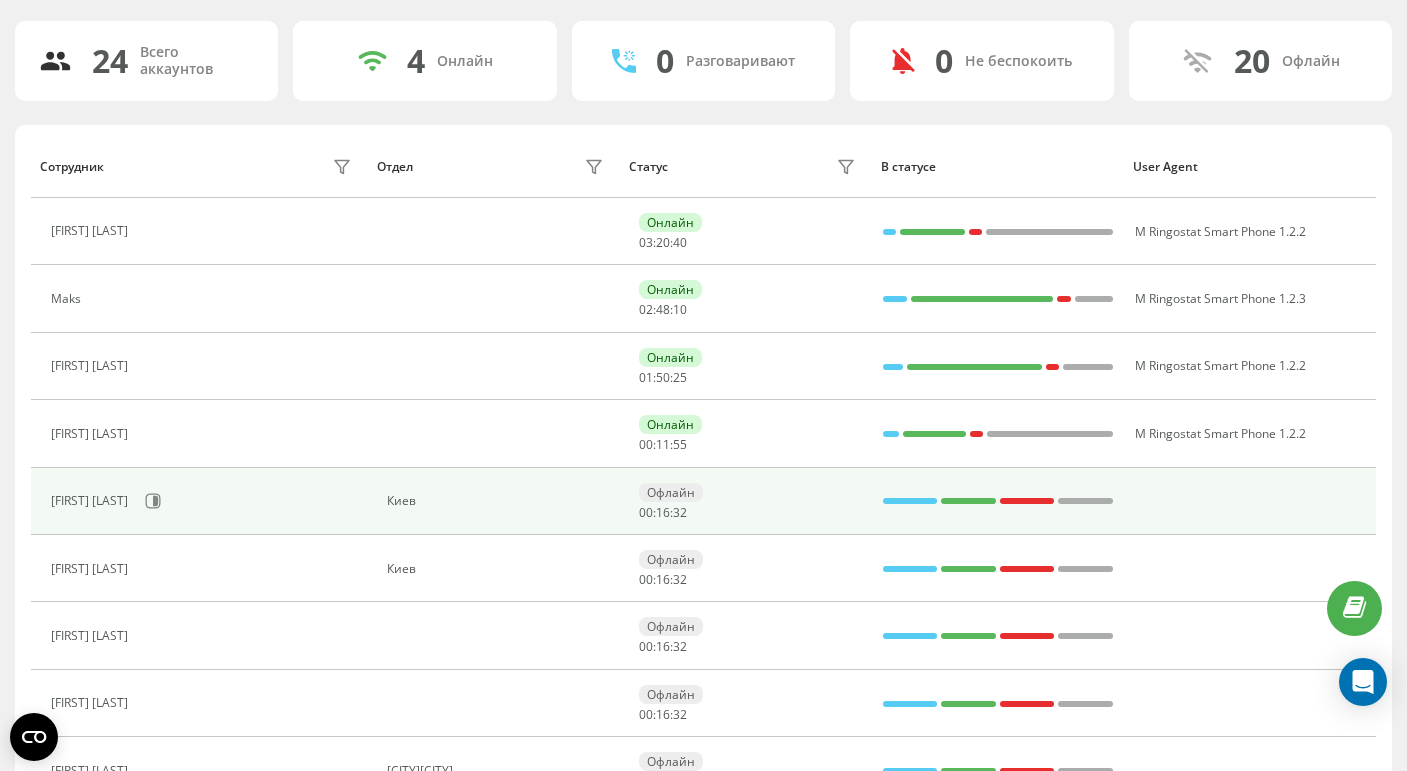 scroll, scrollTop: 220, scrollLeft: 0, axis: vertical 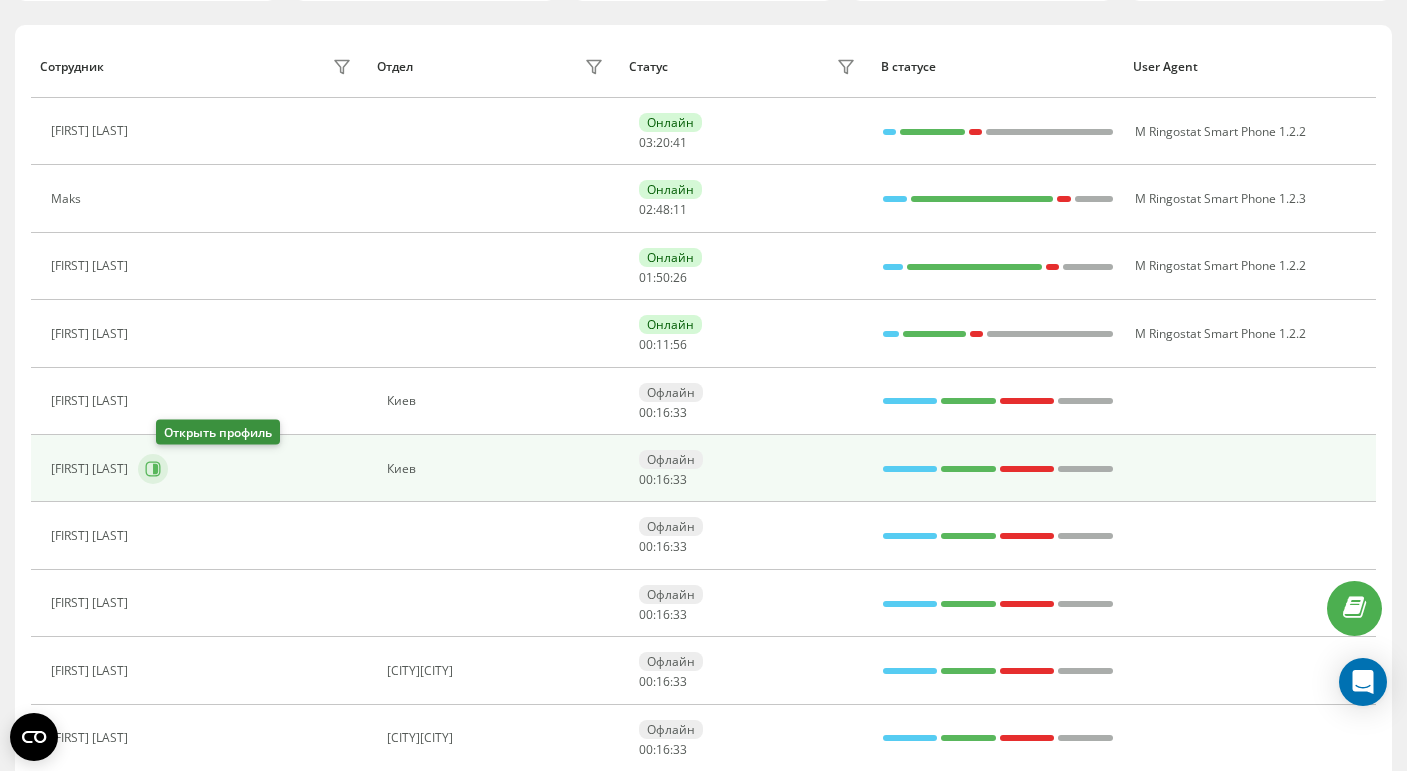 click 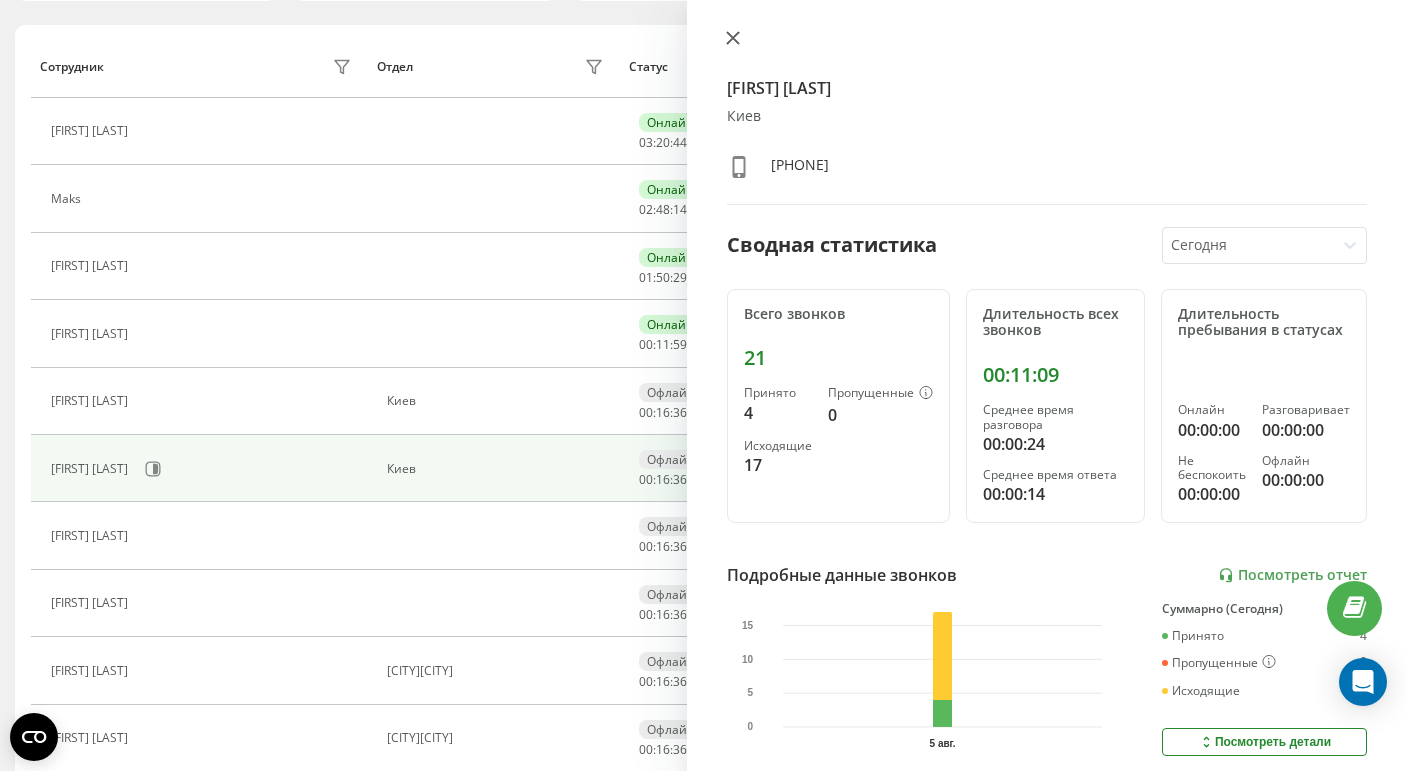 click 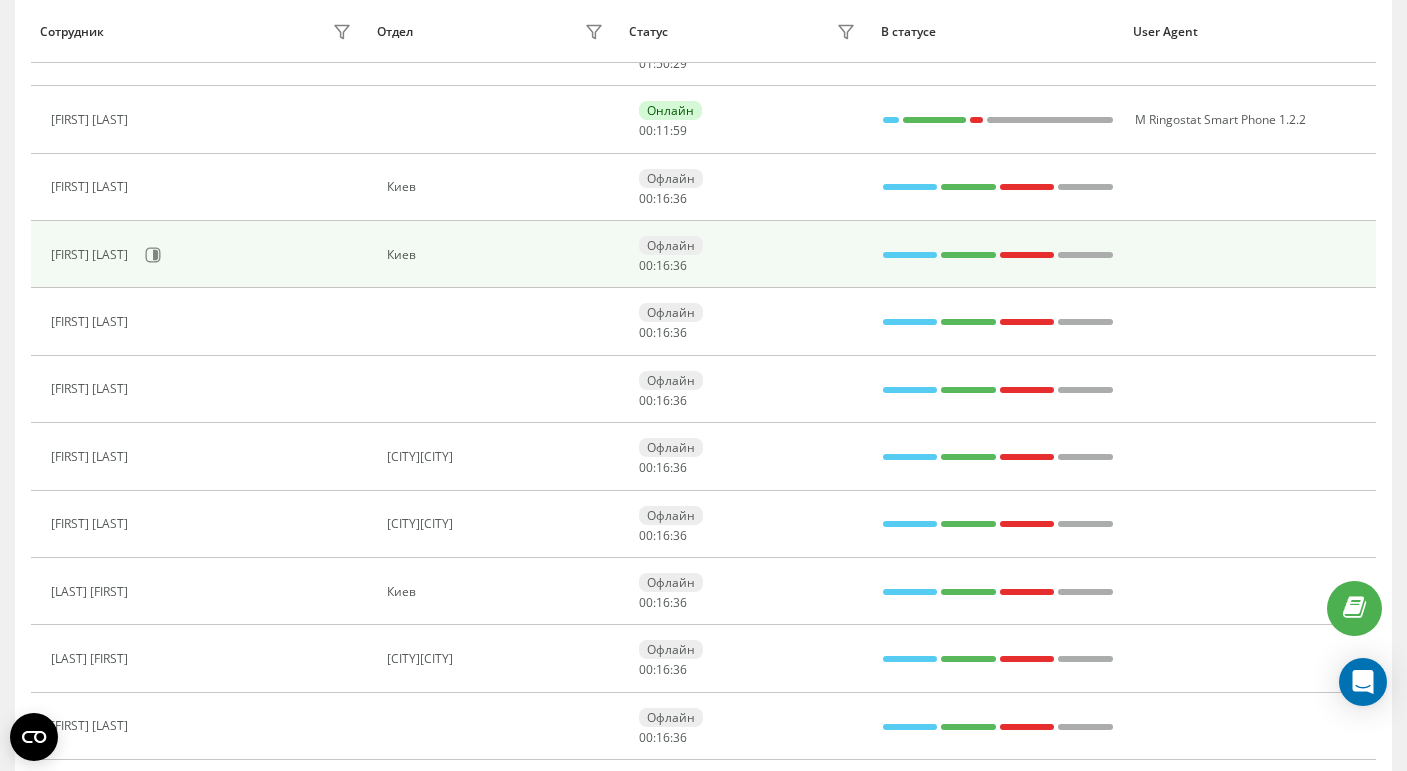 scroll, scrollTop: 459, scrollLeft: 0, axis: vertical 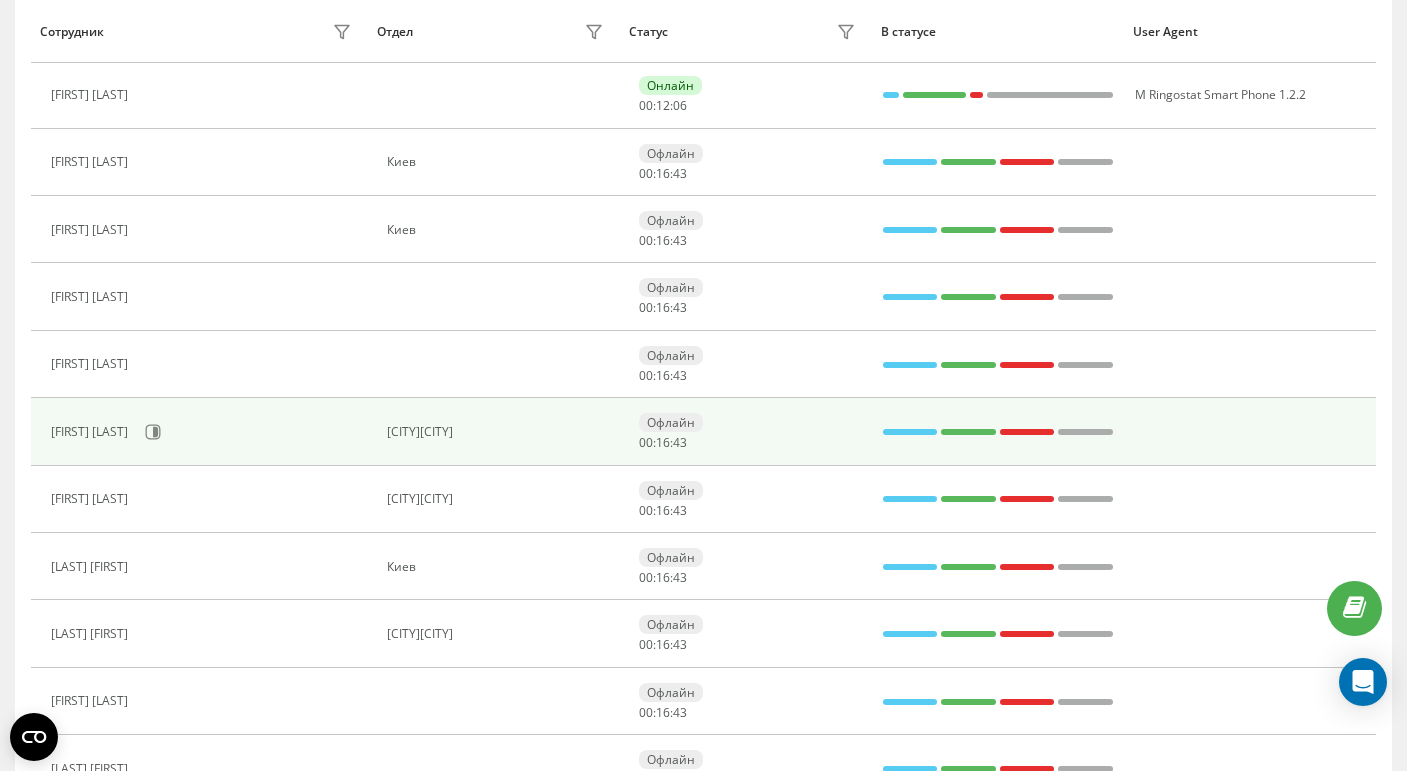 click on "[FIRST] [LAST]" at bounding box center (203, 432) 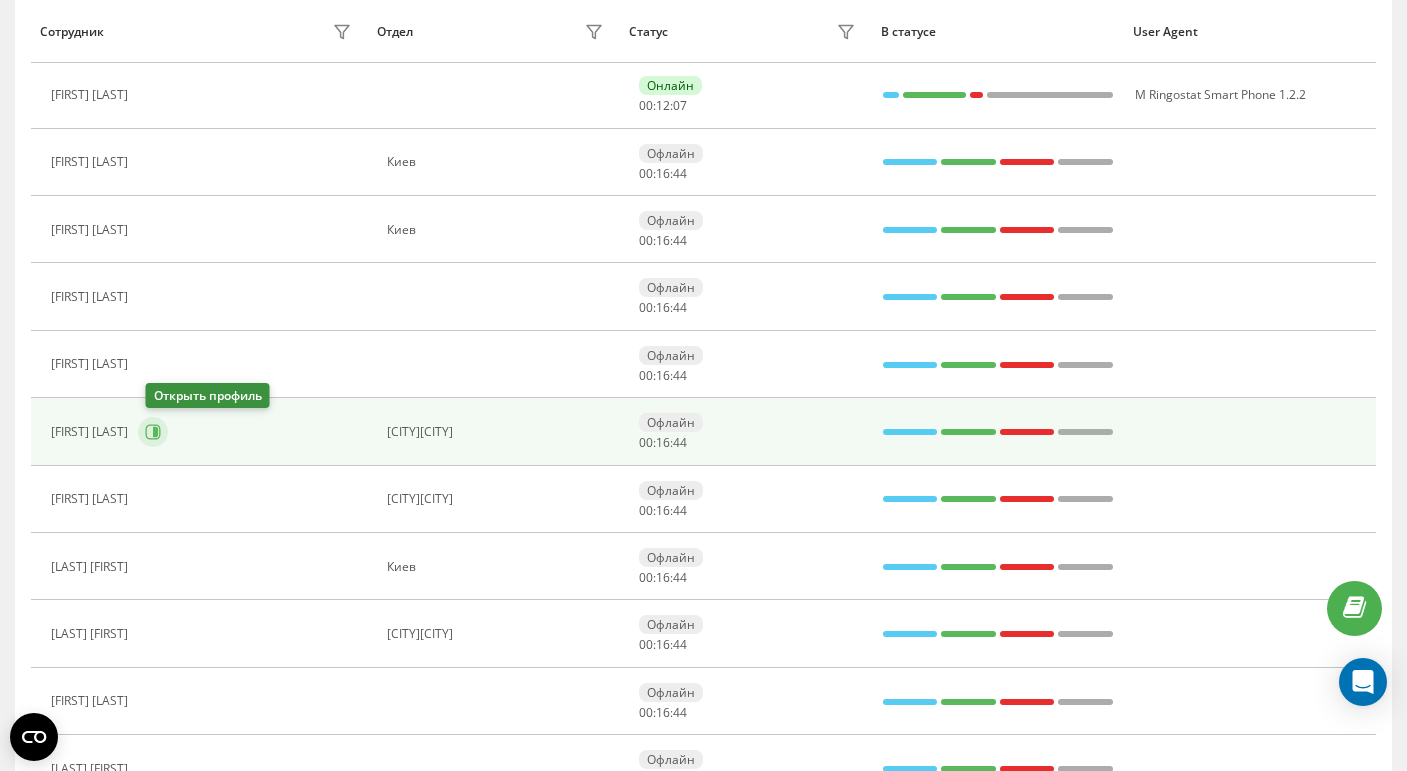 click 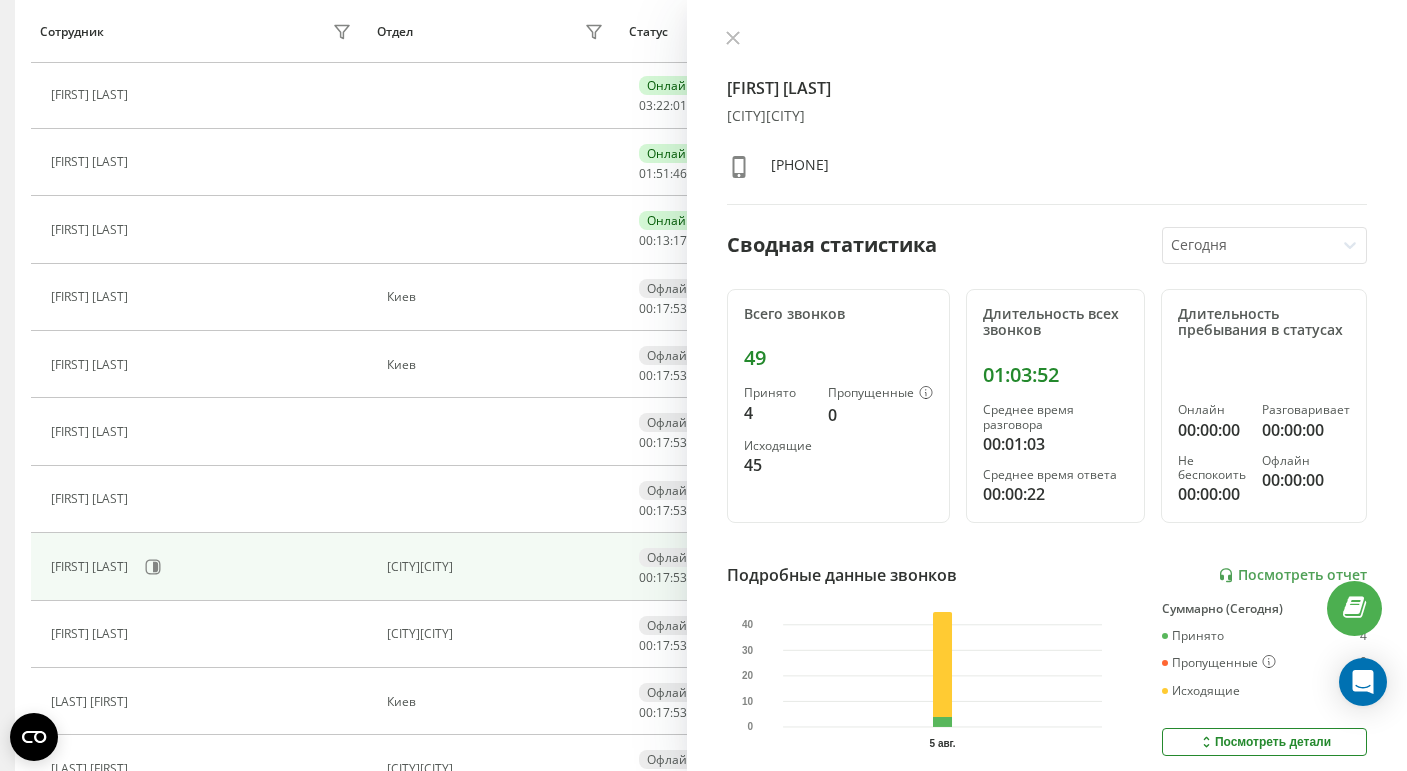 scroll, scrollTop: 189, scrollLeft: 0, axis: vertical 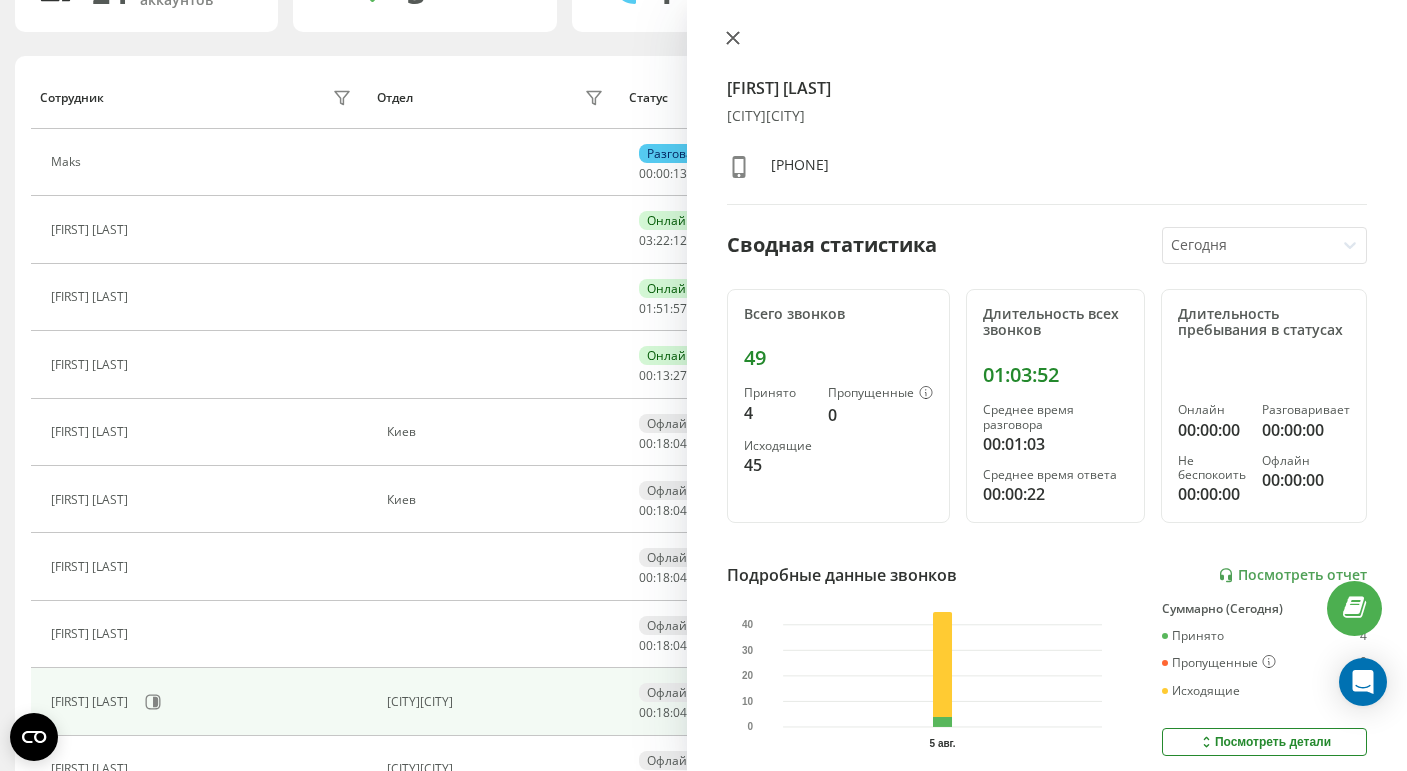 click 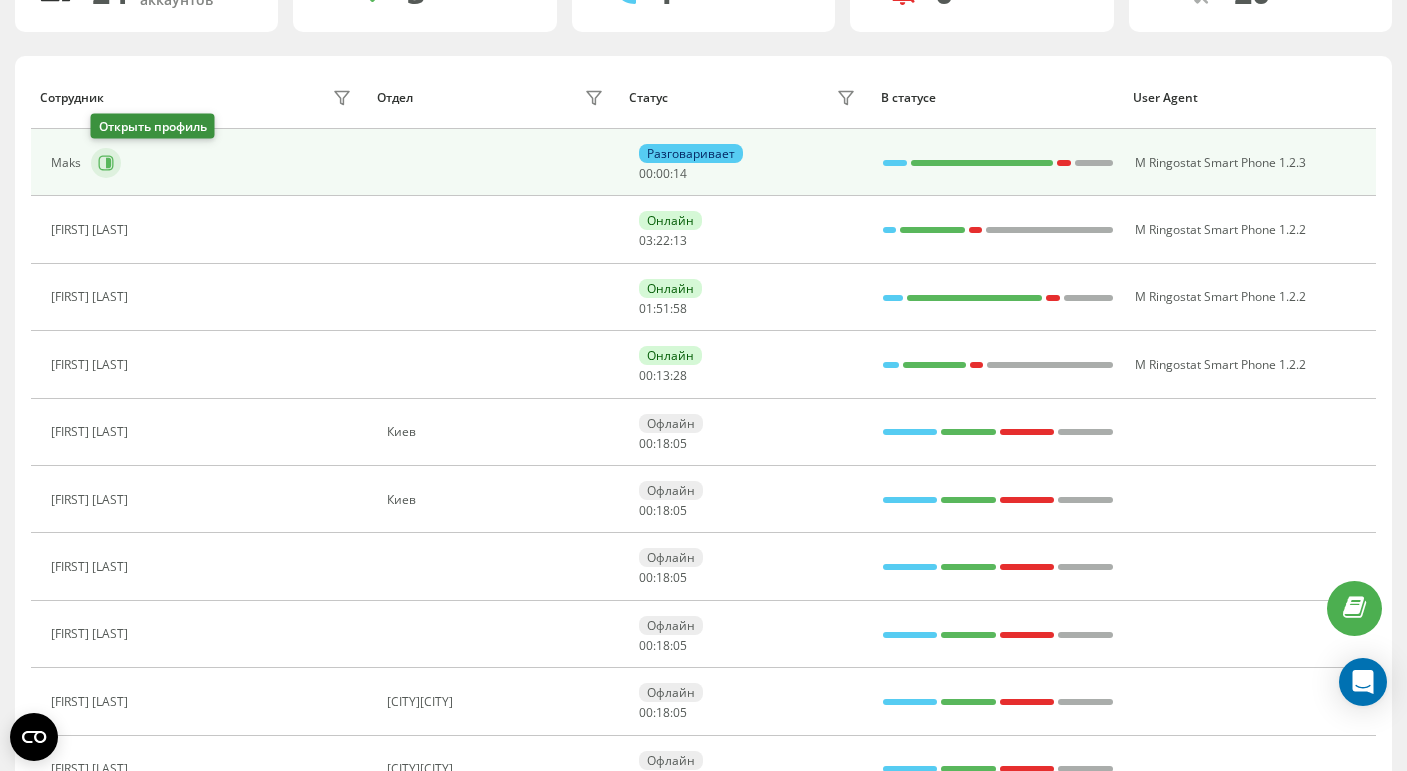 click at bounding box center (106, 163) 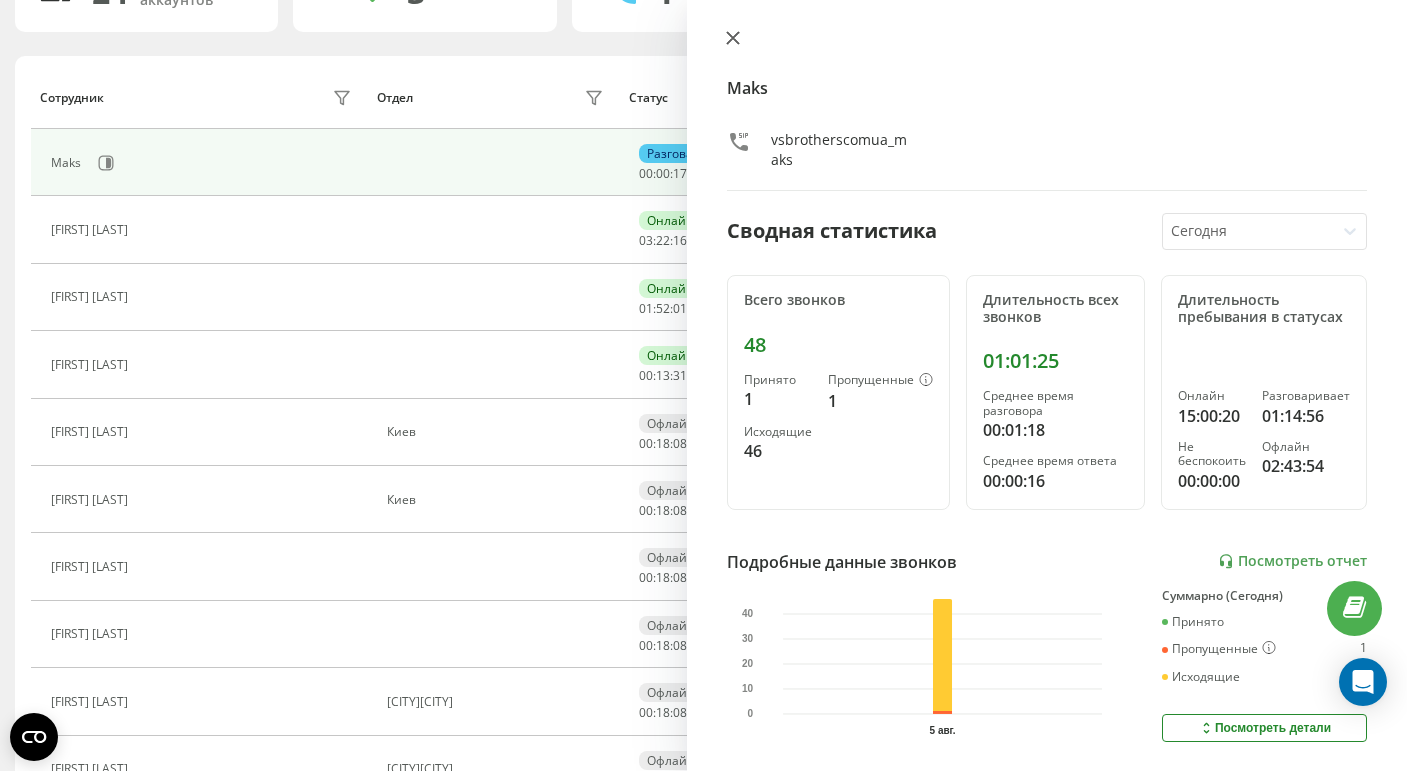 click 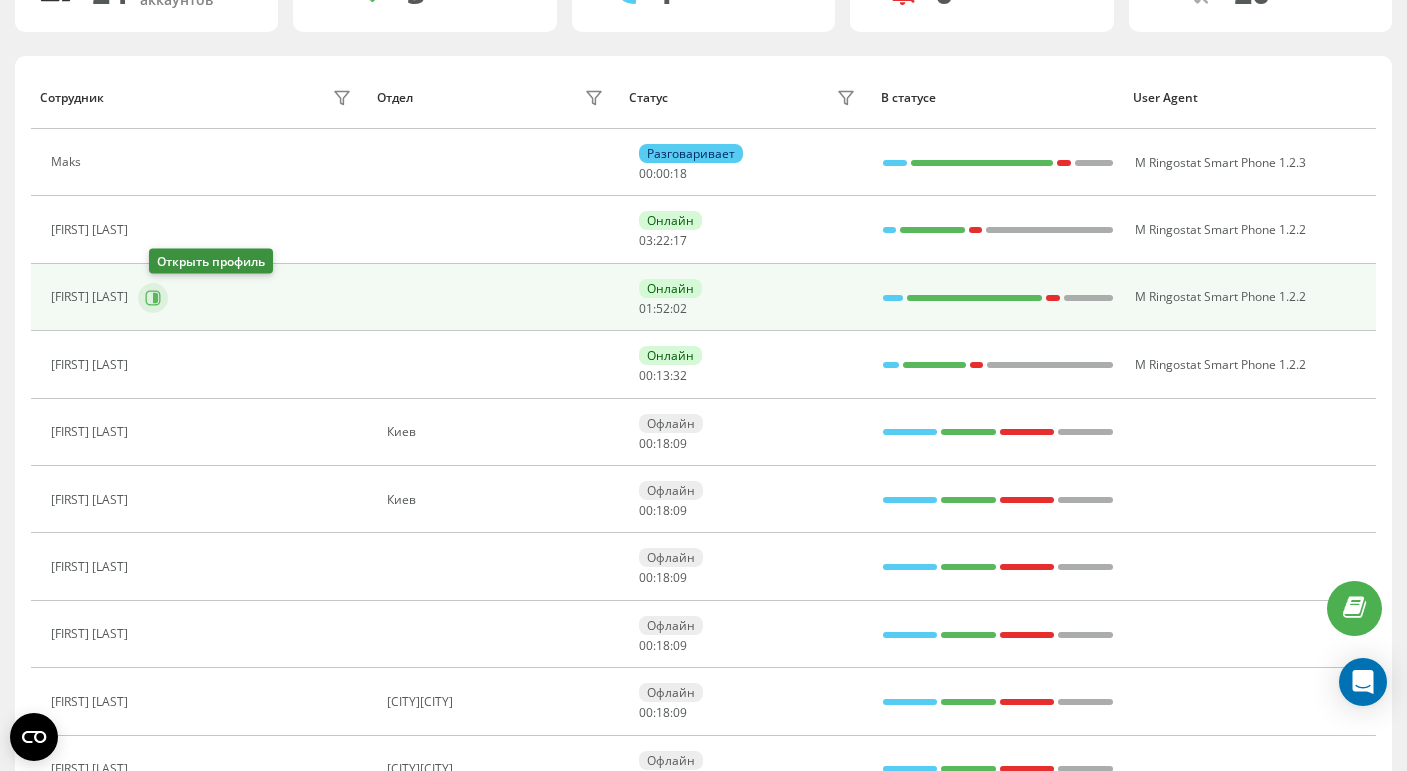click 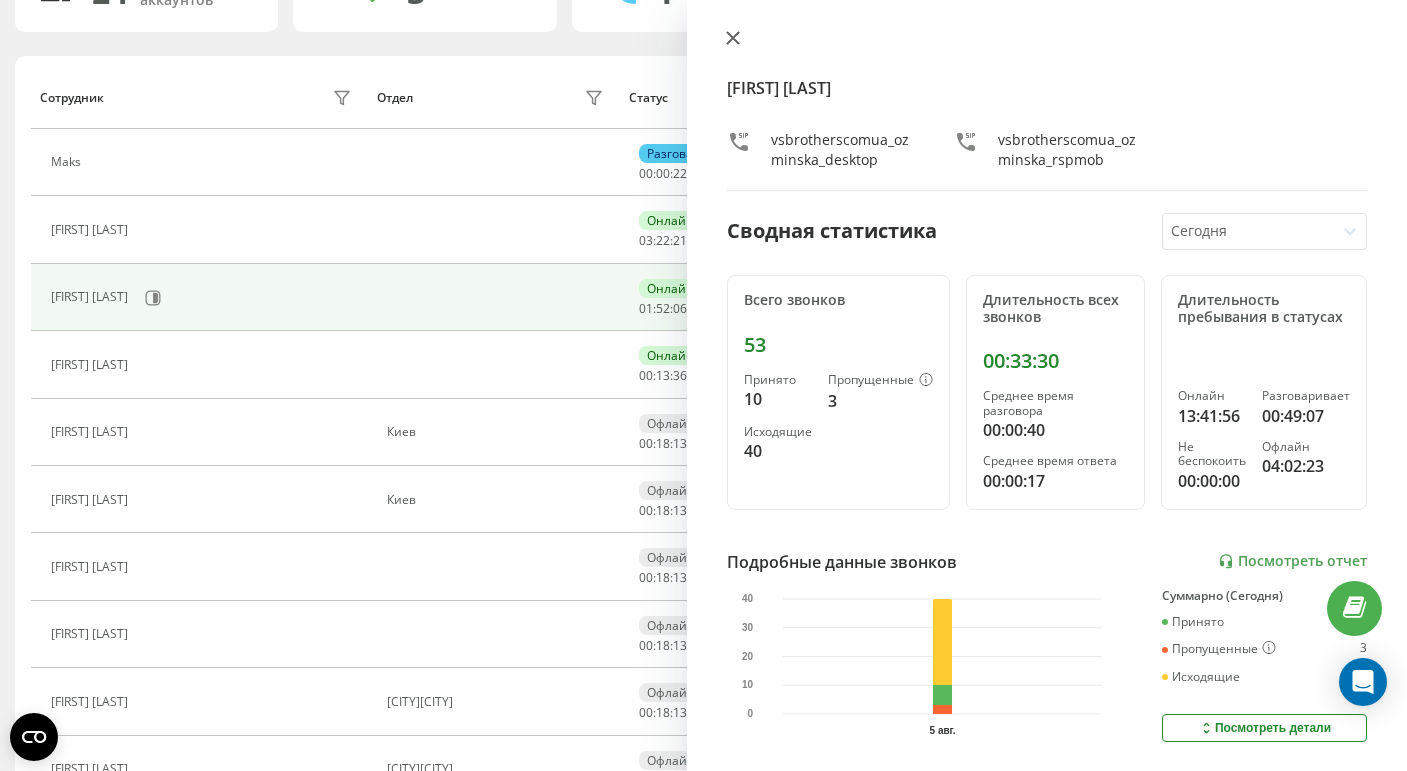 click 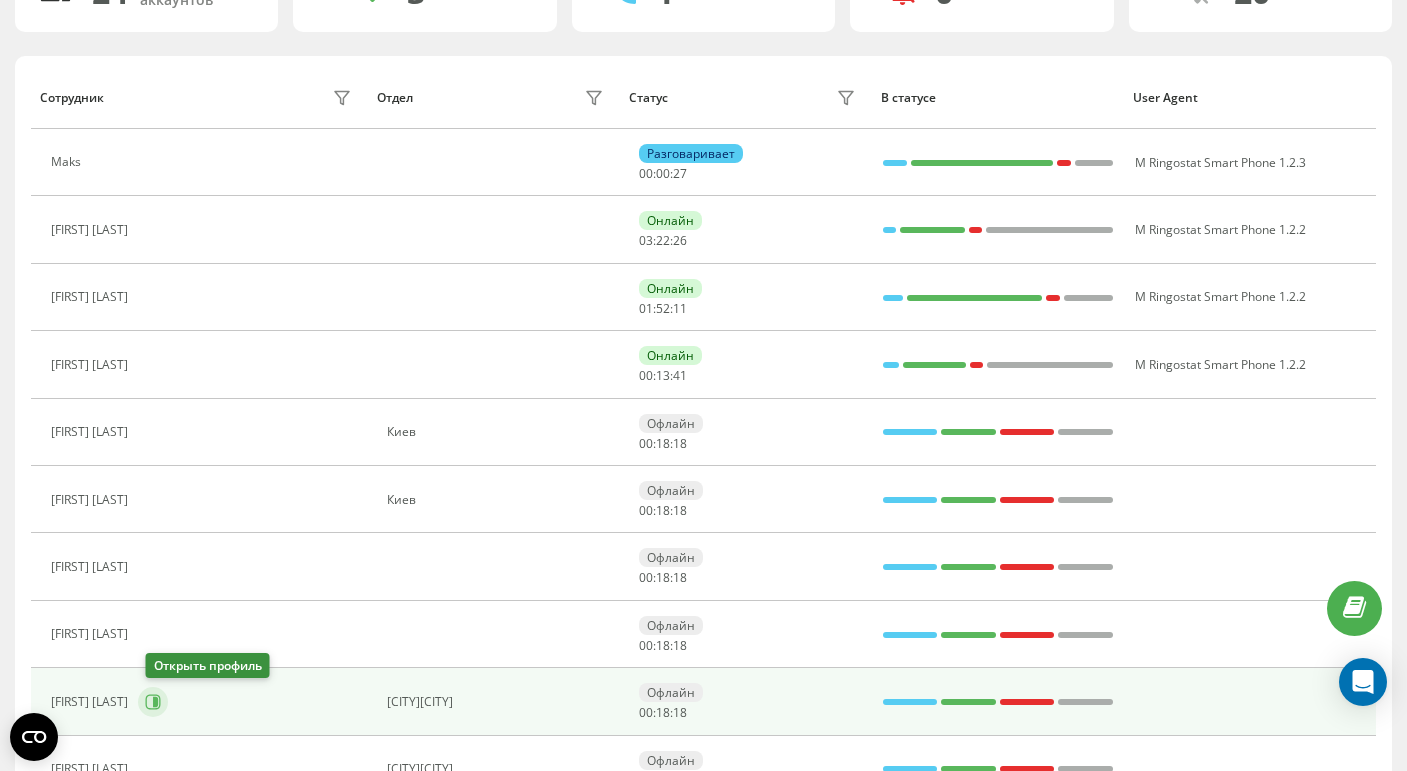 click 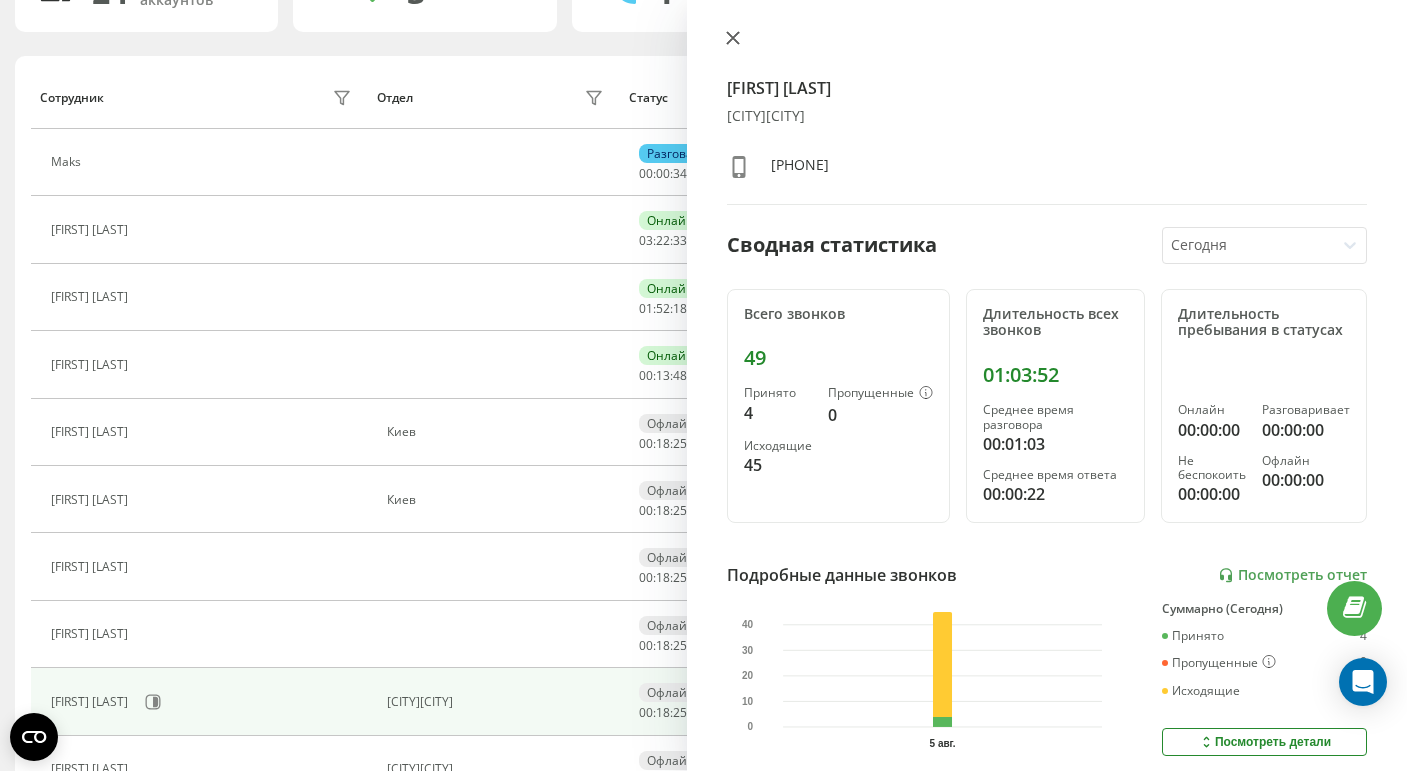 click 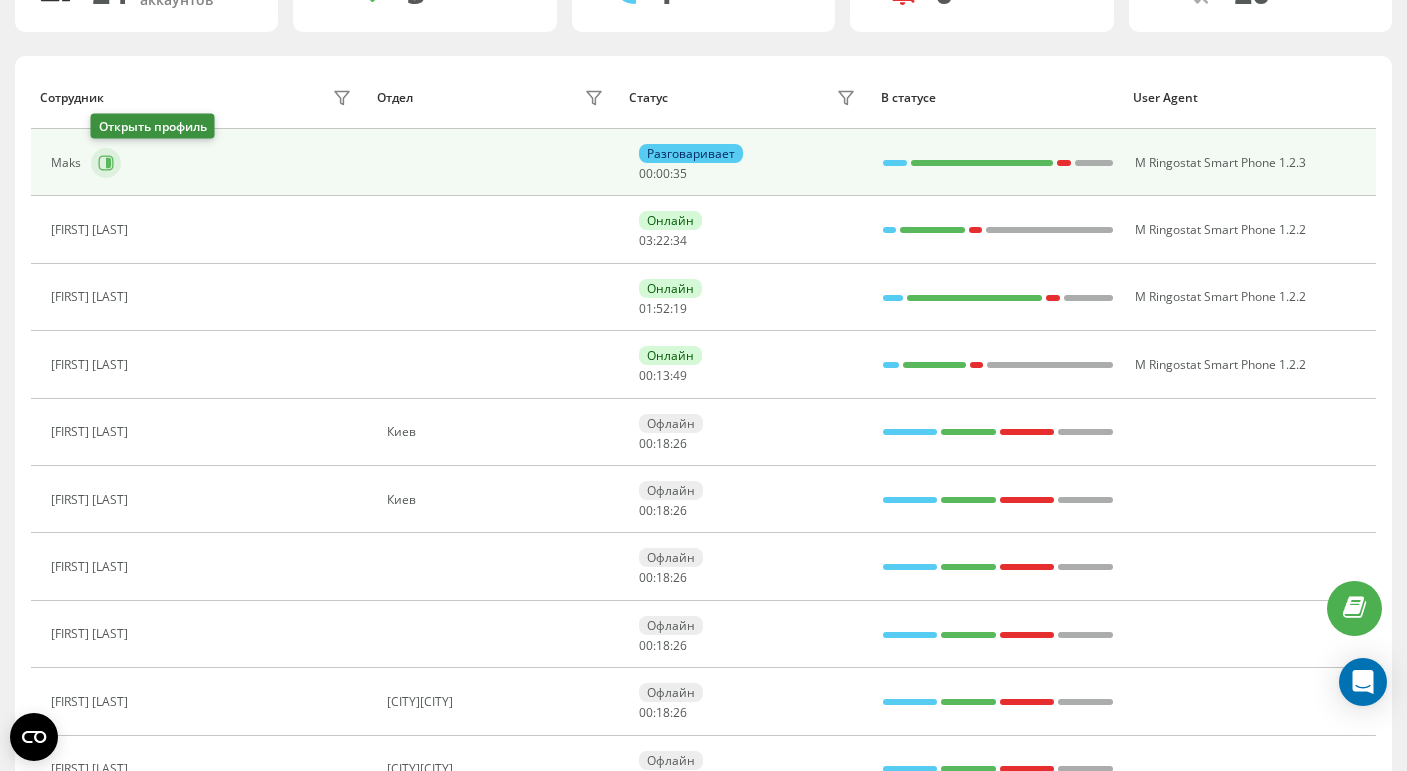 click 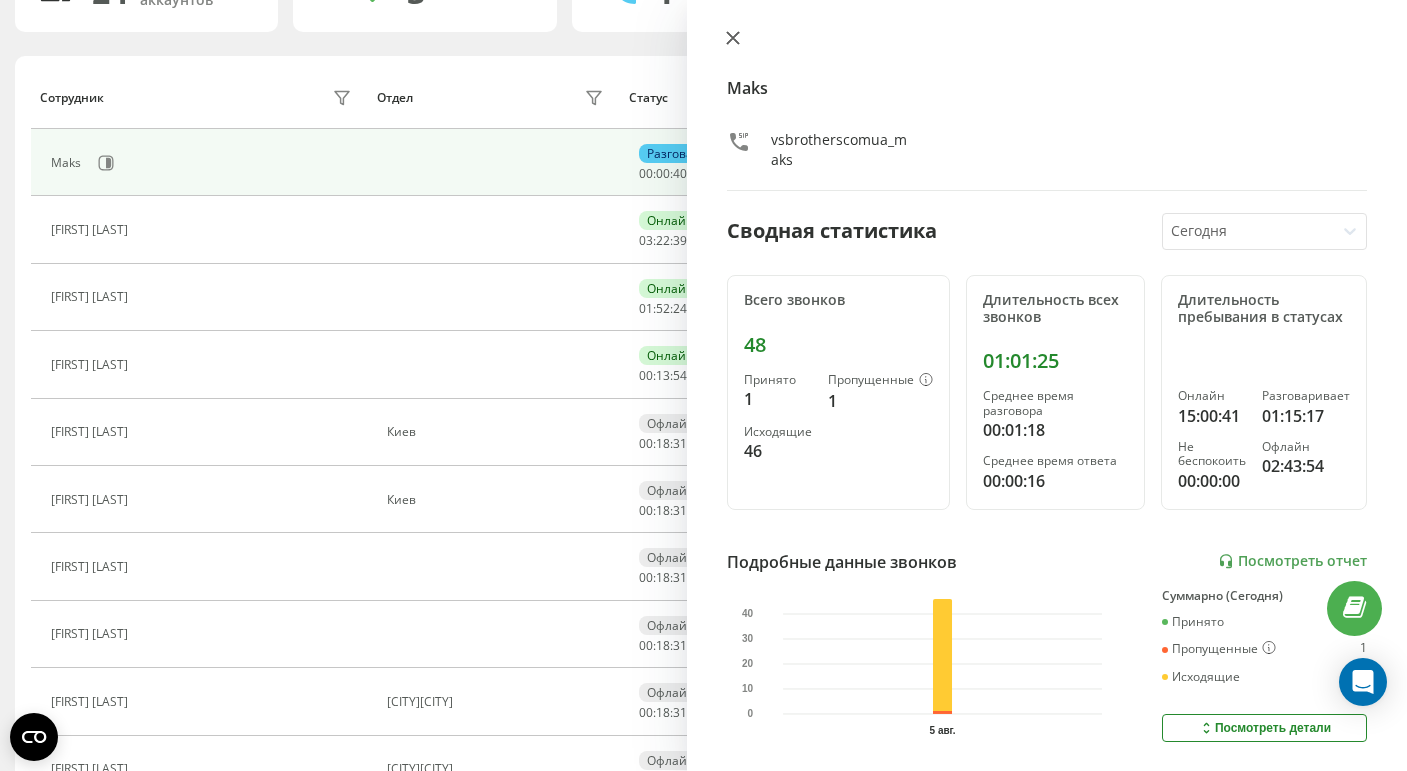click 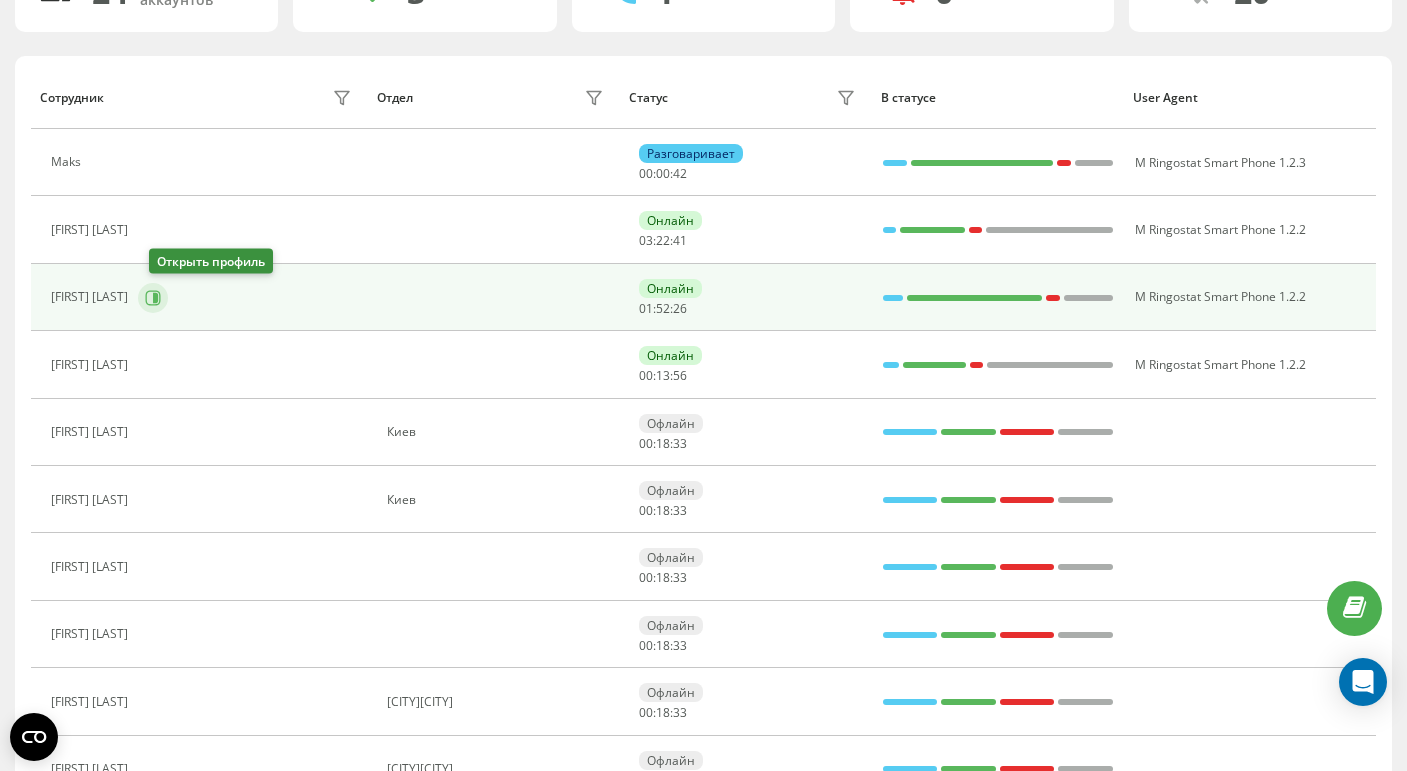 click 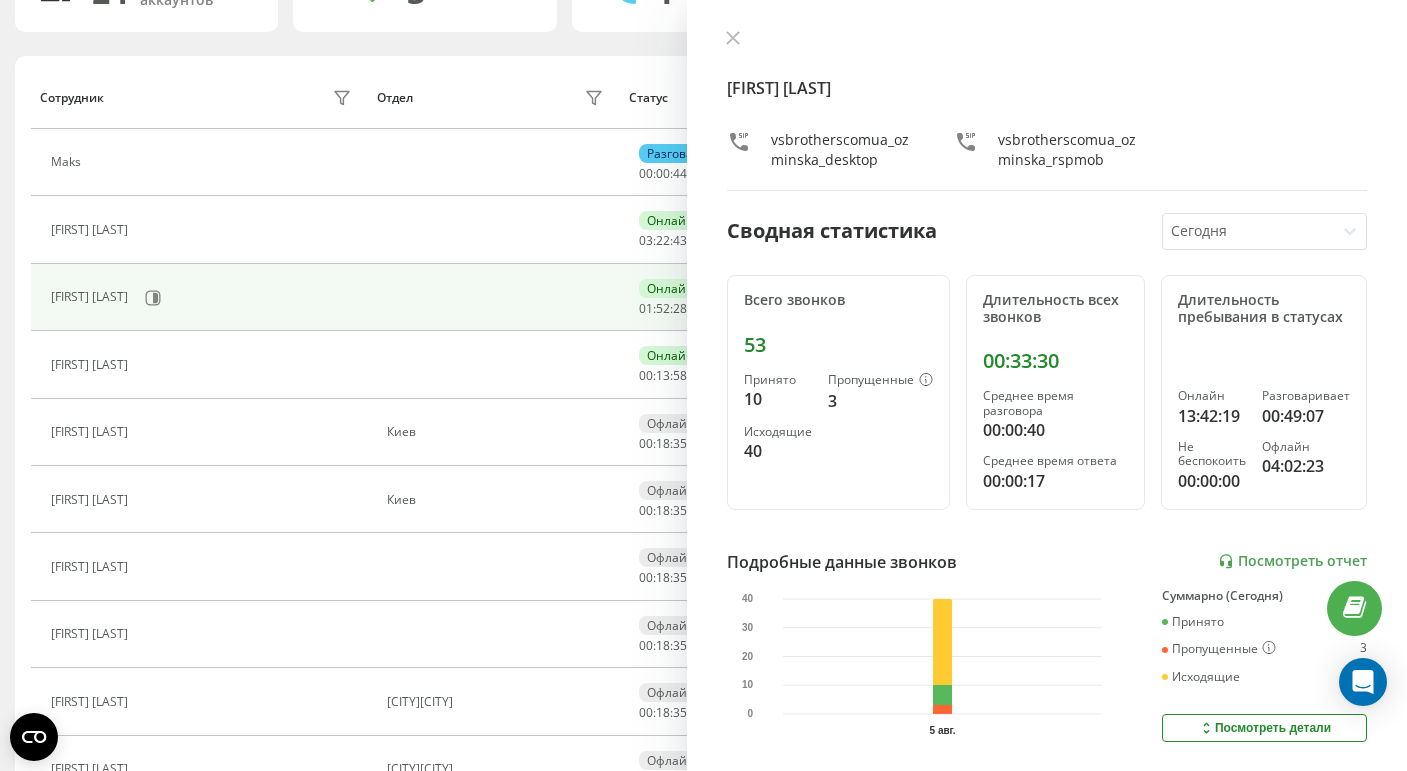 scroll, scrollTop: 313, scrollLeft: 0, axis: vertical 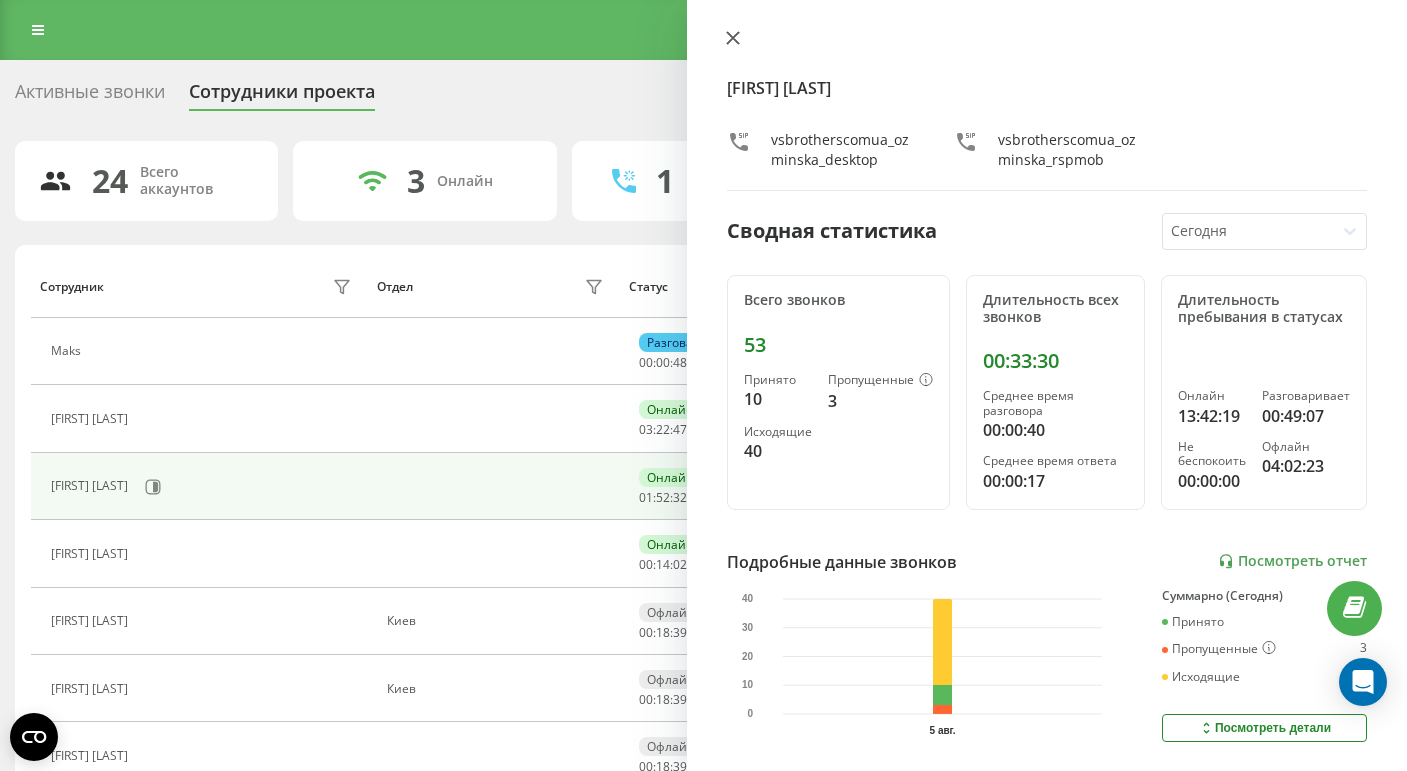 click at bounding box center (733, 39) 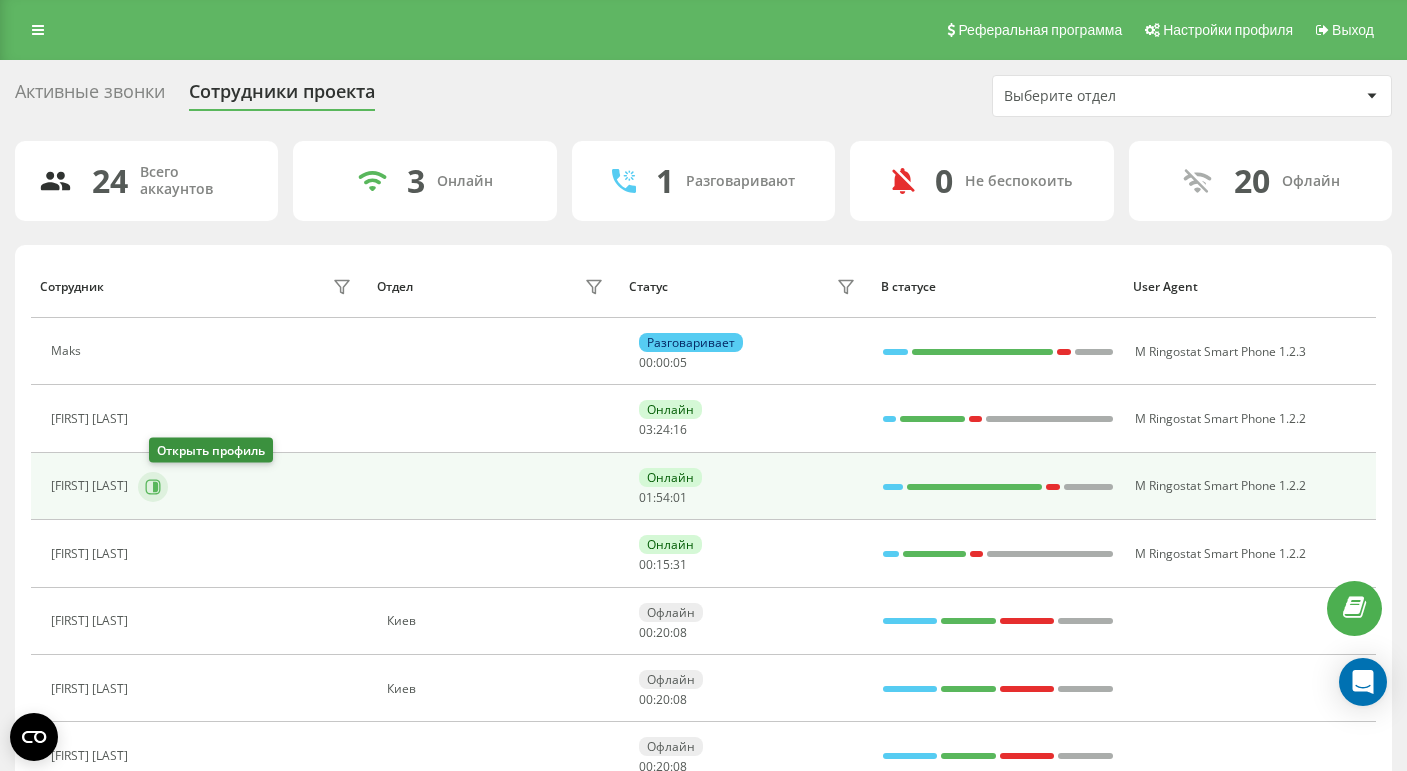 click 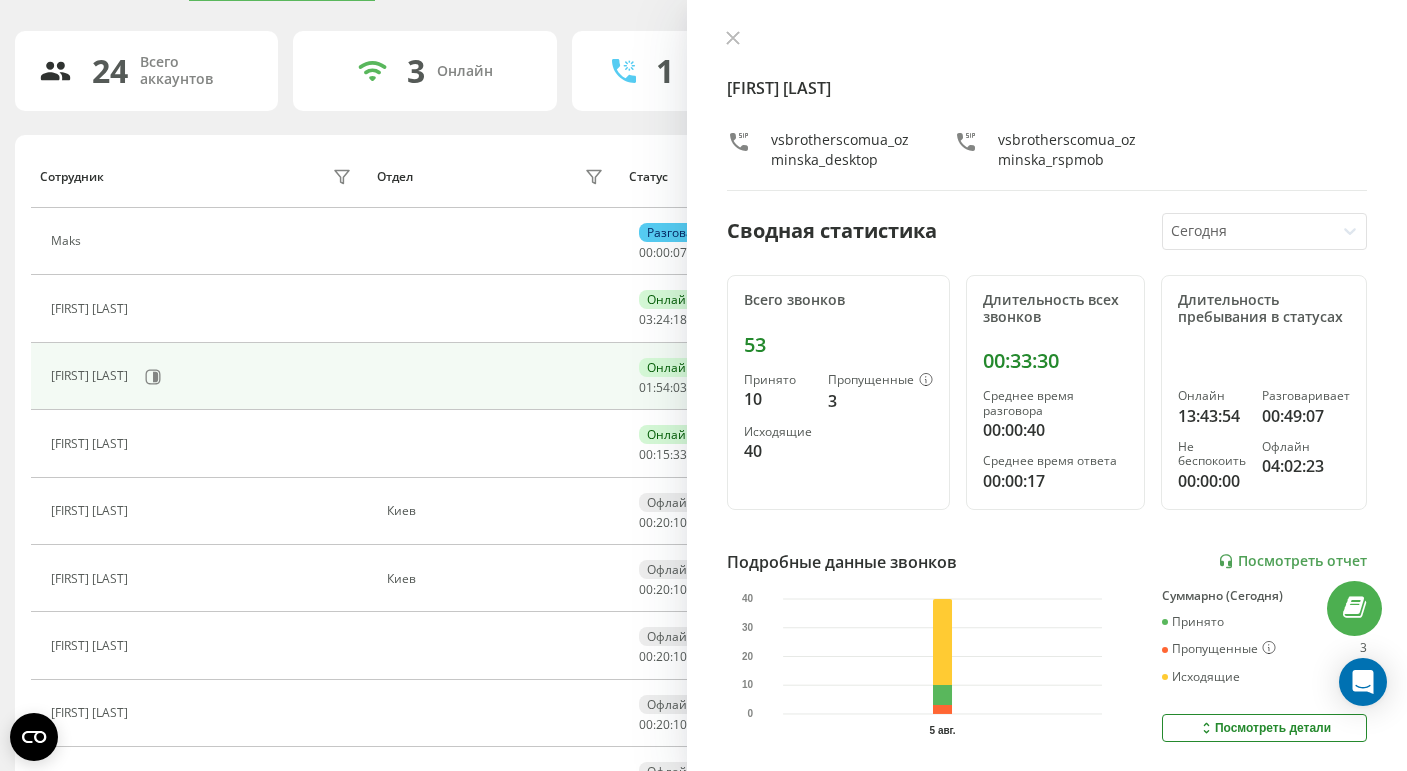 scroll, scrollTop: 118, scrollLeft: 0, axis: vertical 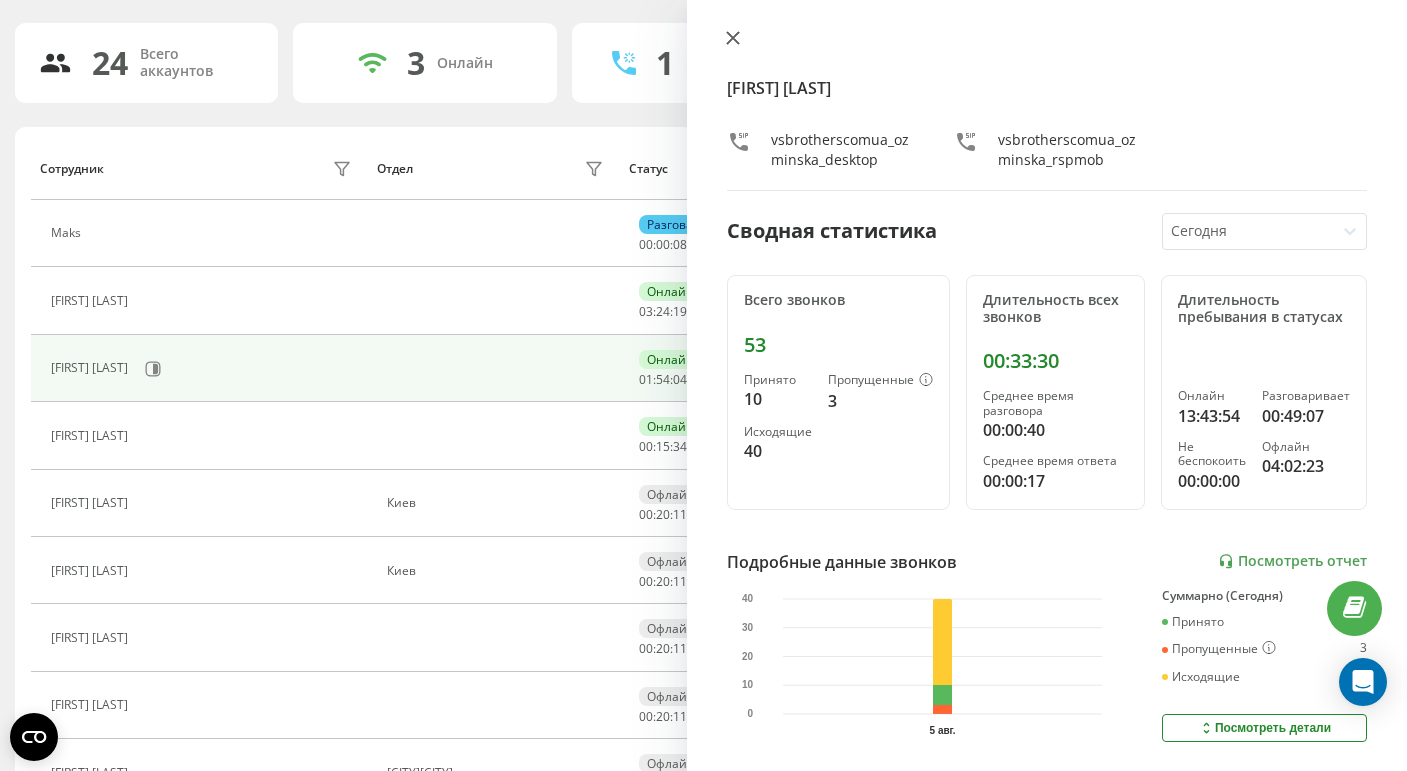 click 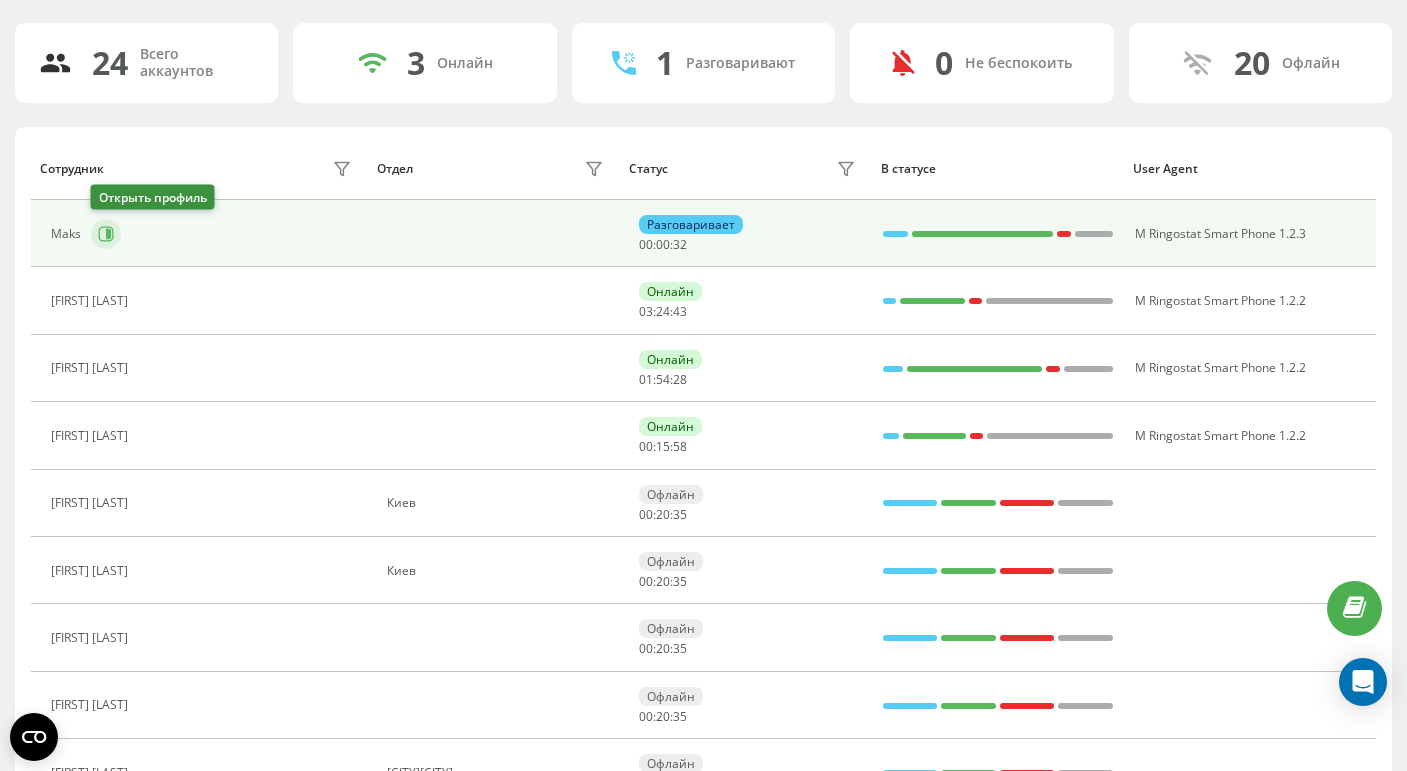click 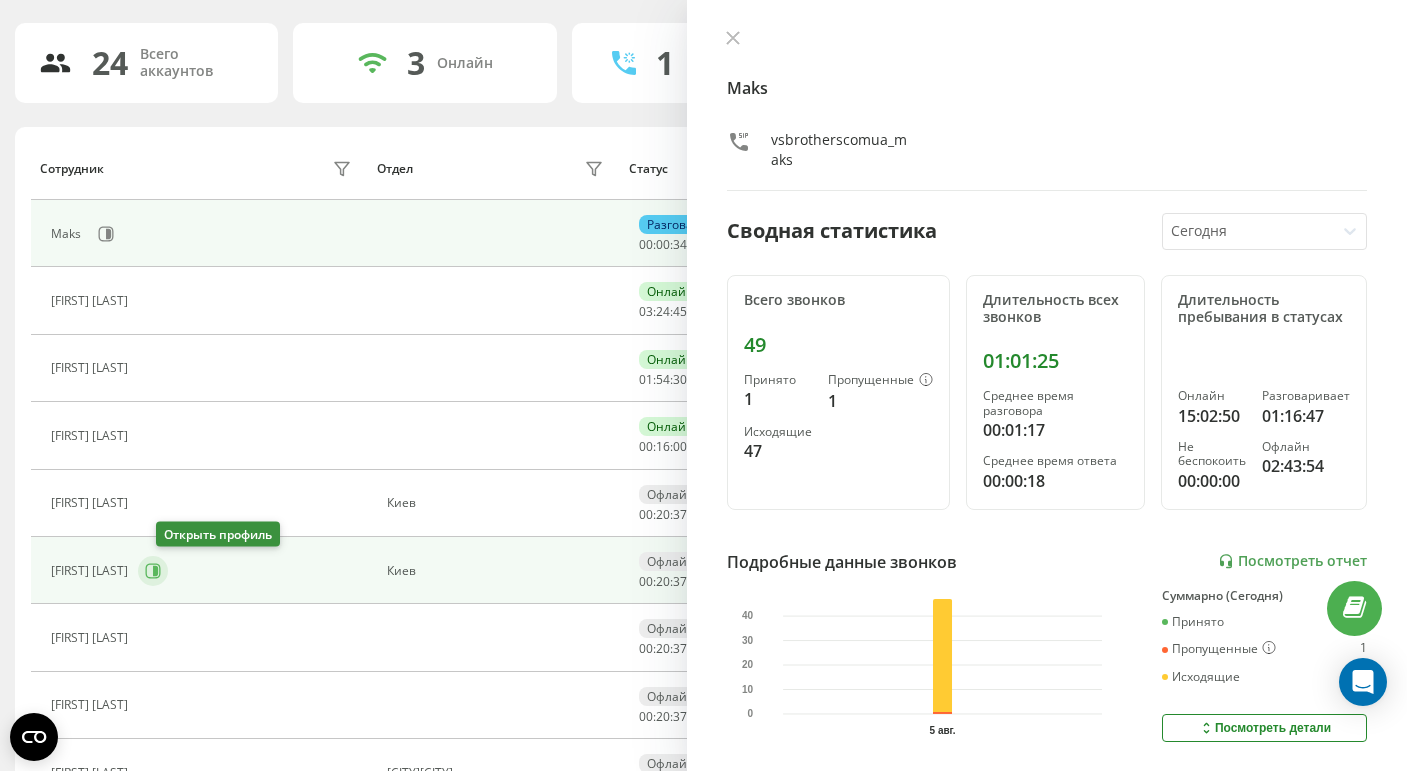 click 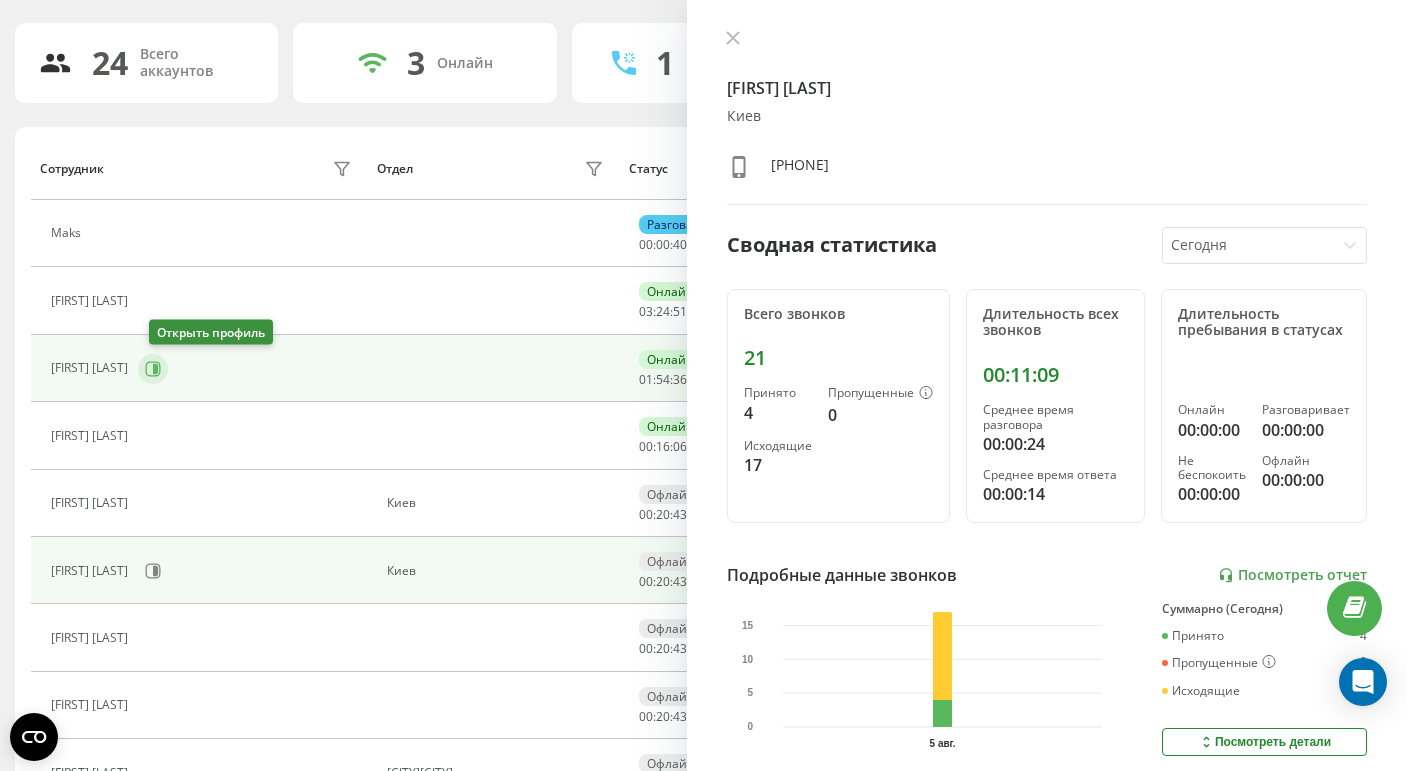click at bounding box center [153, 369] 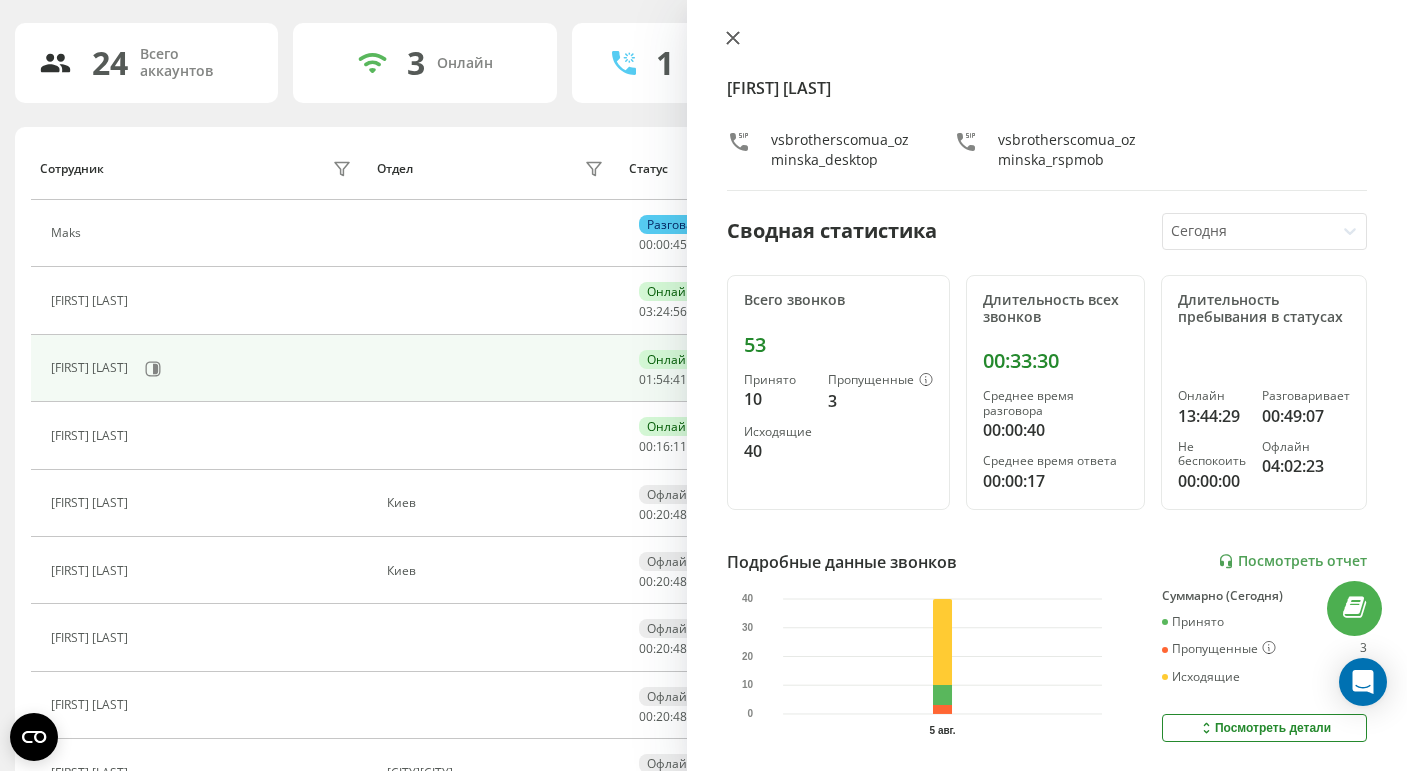 click 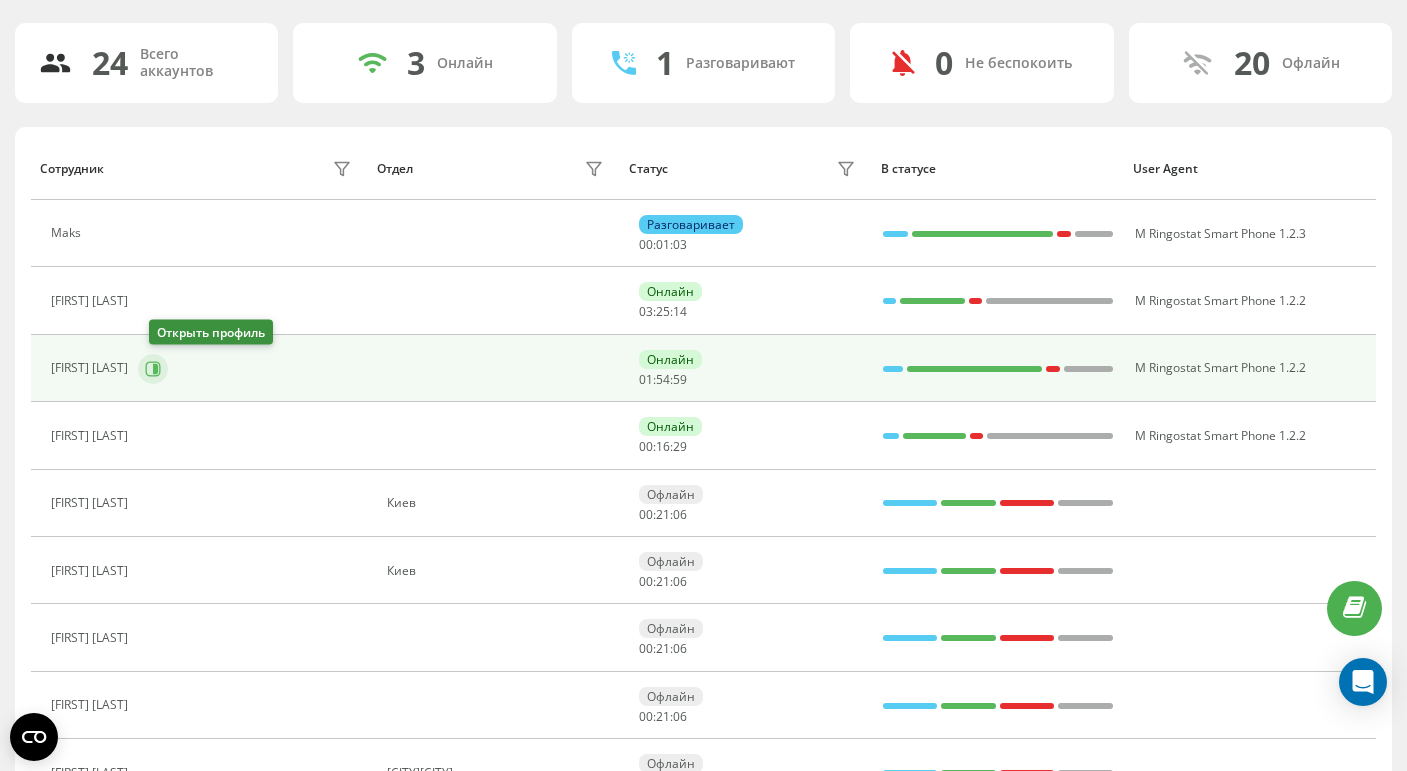click 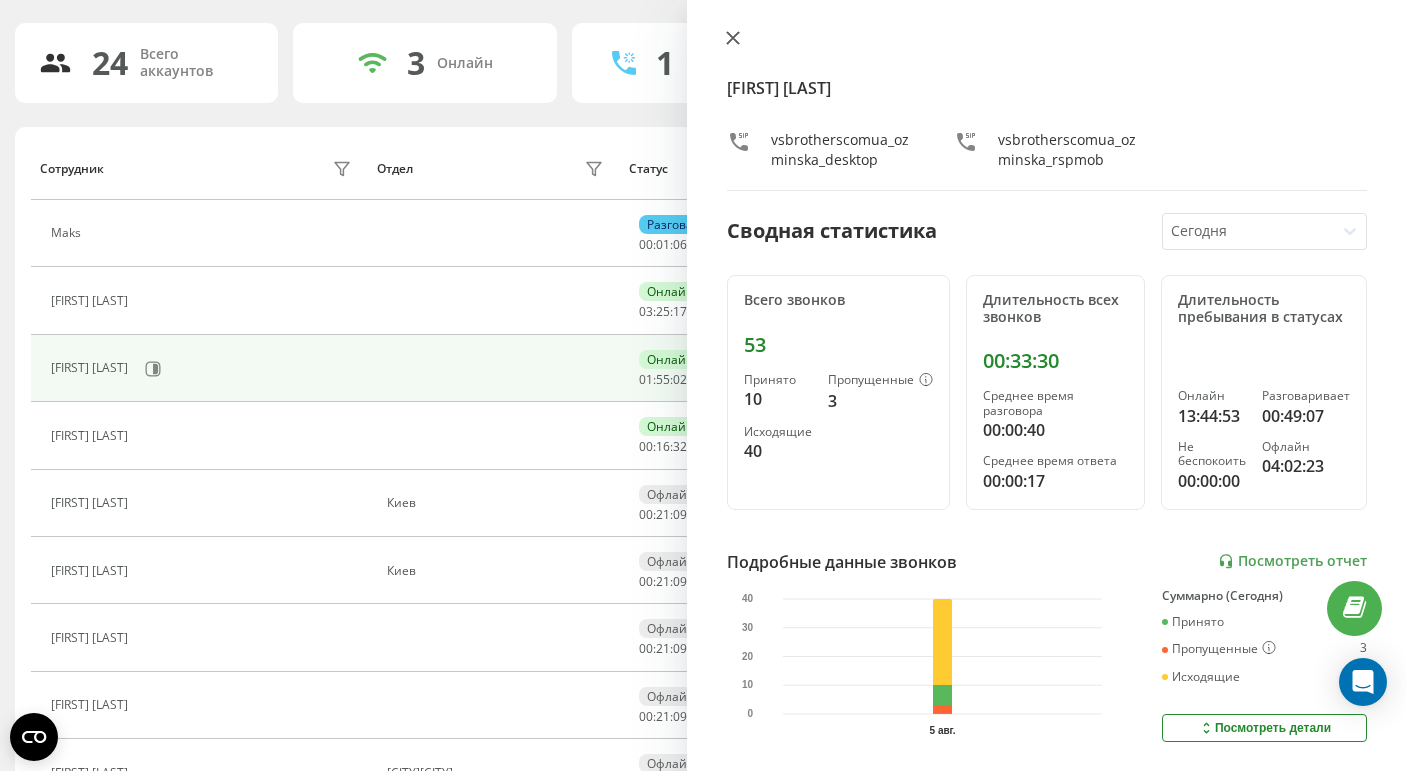 click 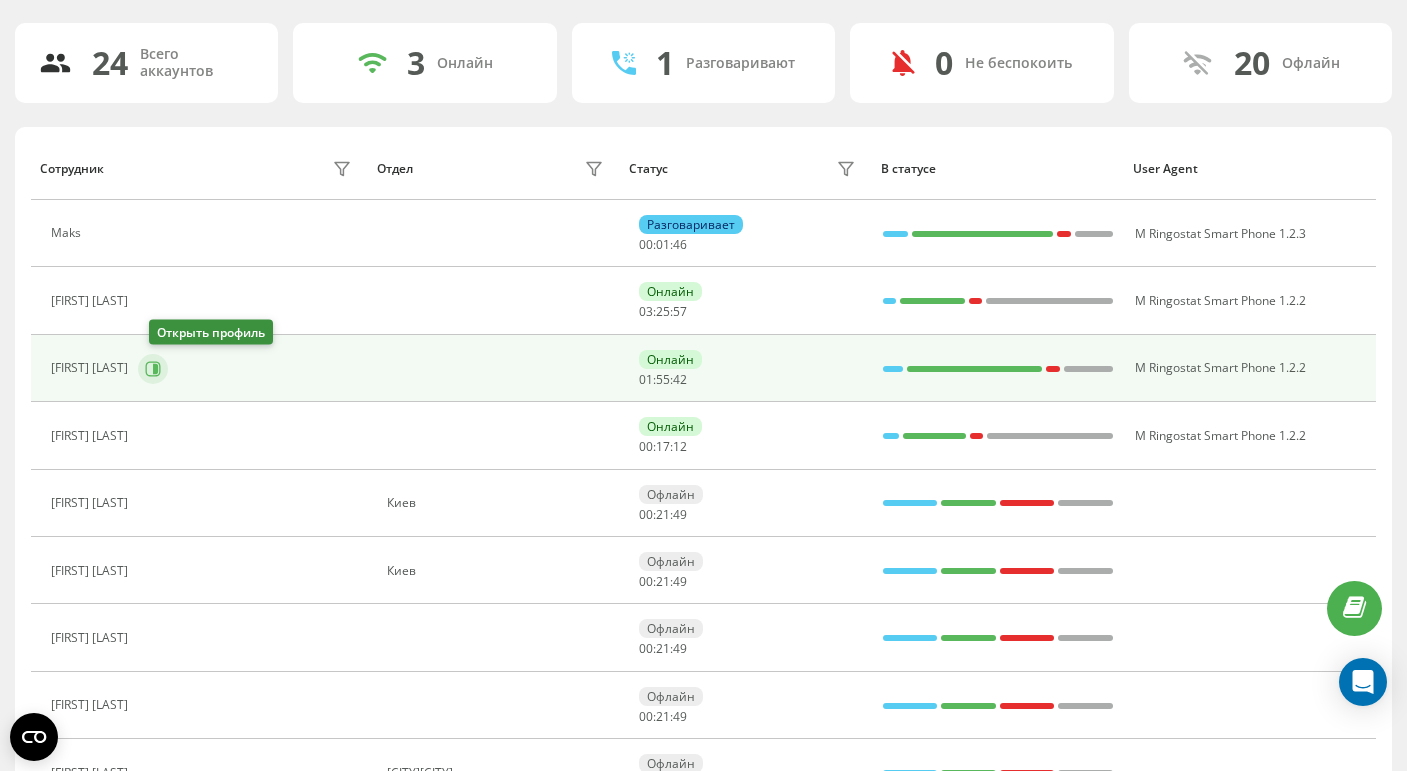 click at bounding box center [153, 369] 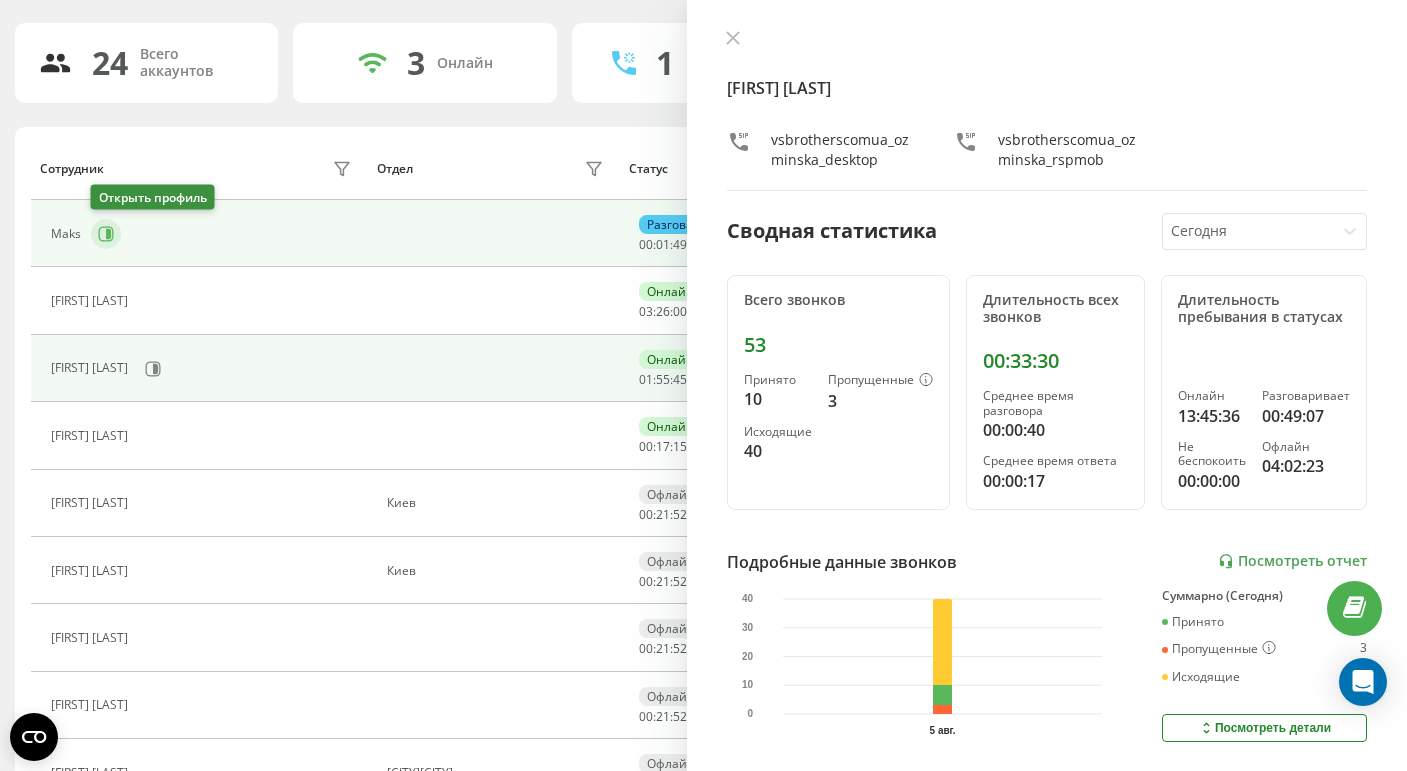 click 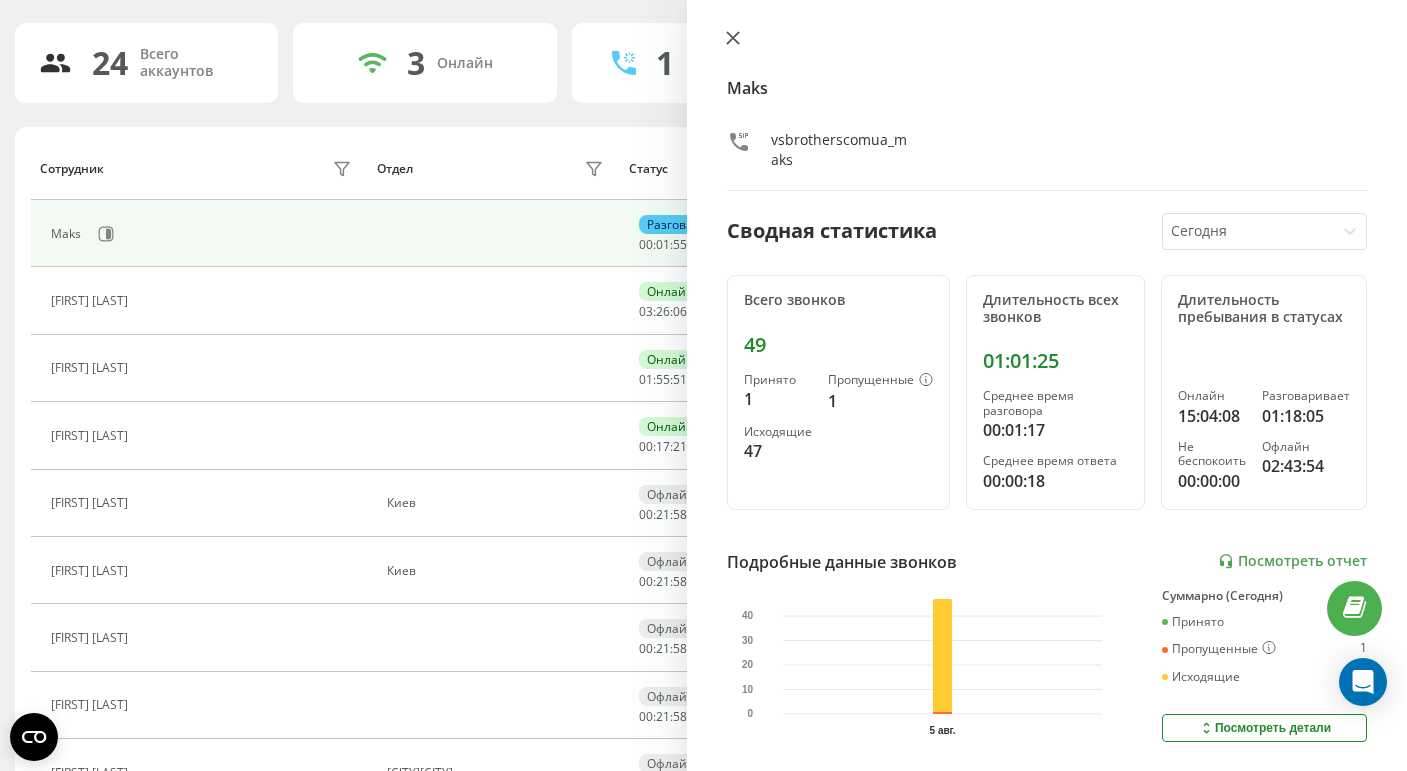 click 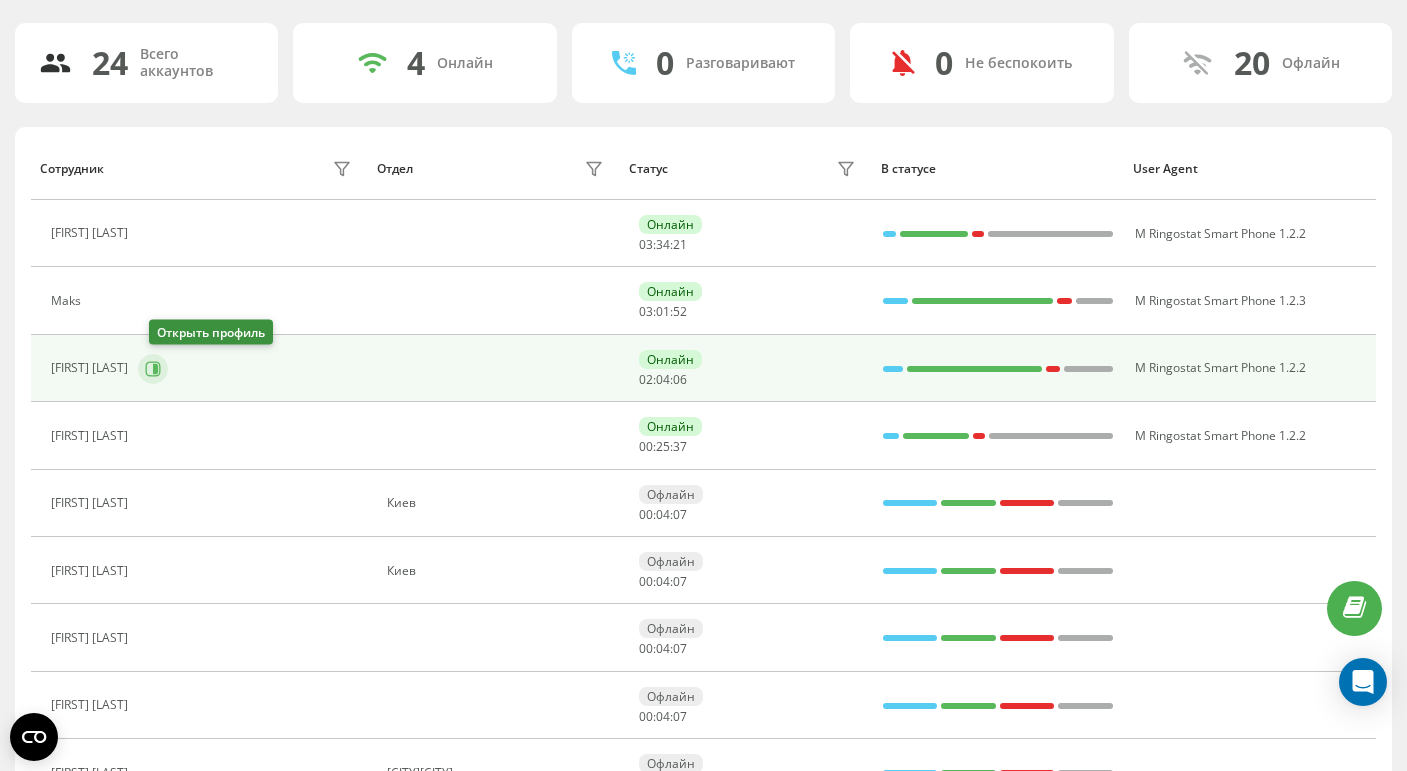 click 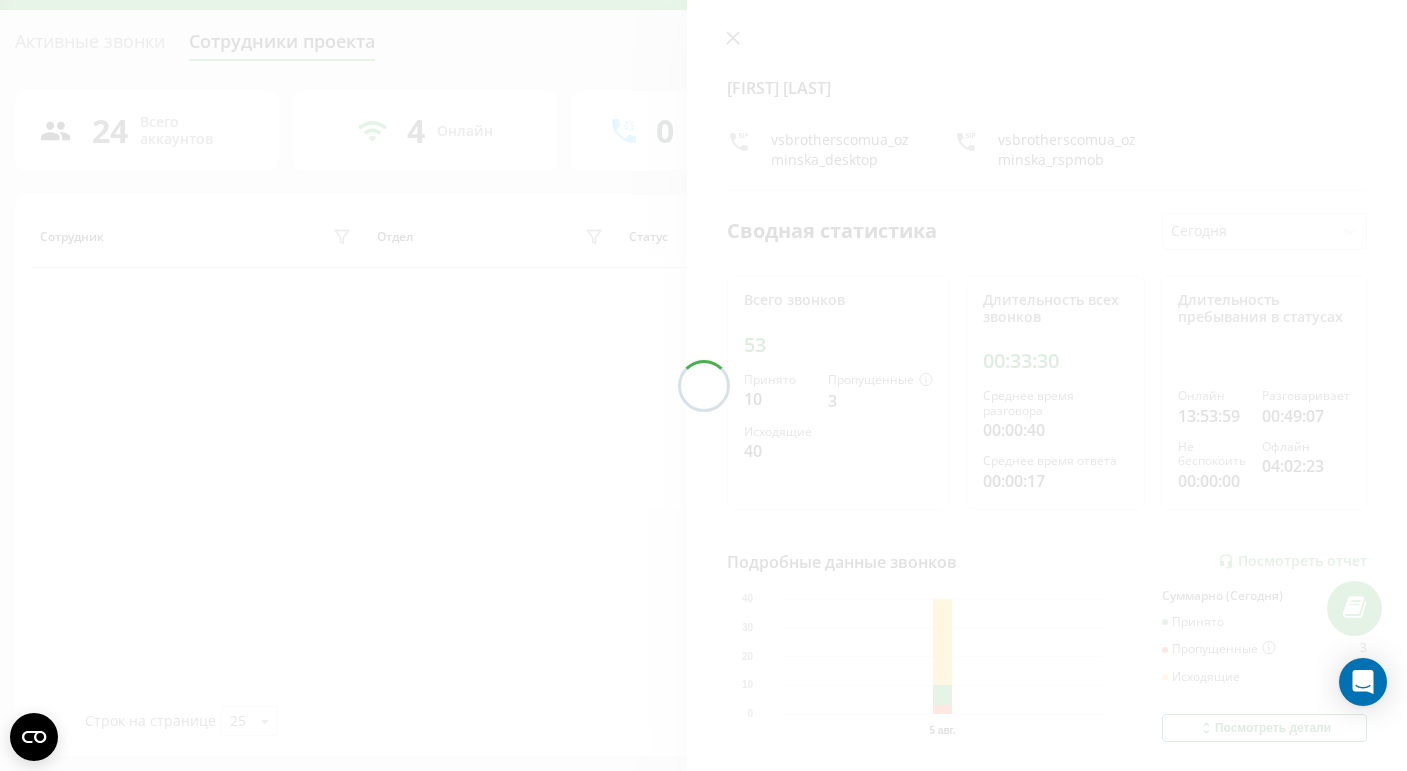 scroll, scrollTop: 118, scrollLeft: 0, axis: vertical 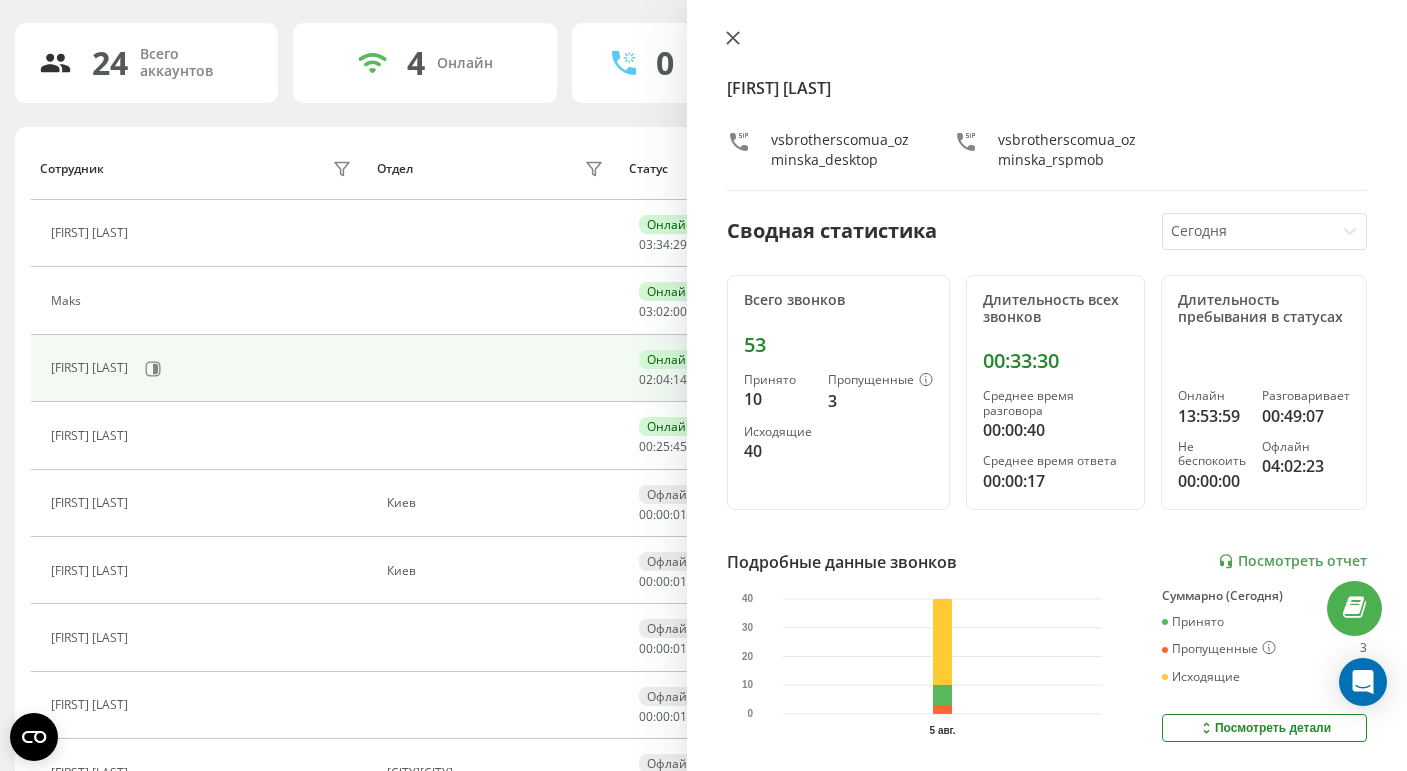click 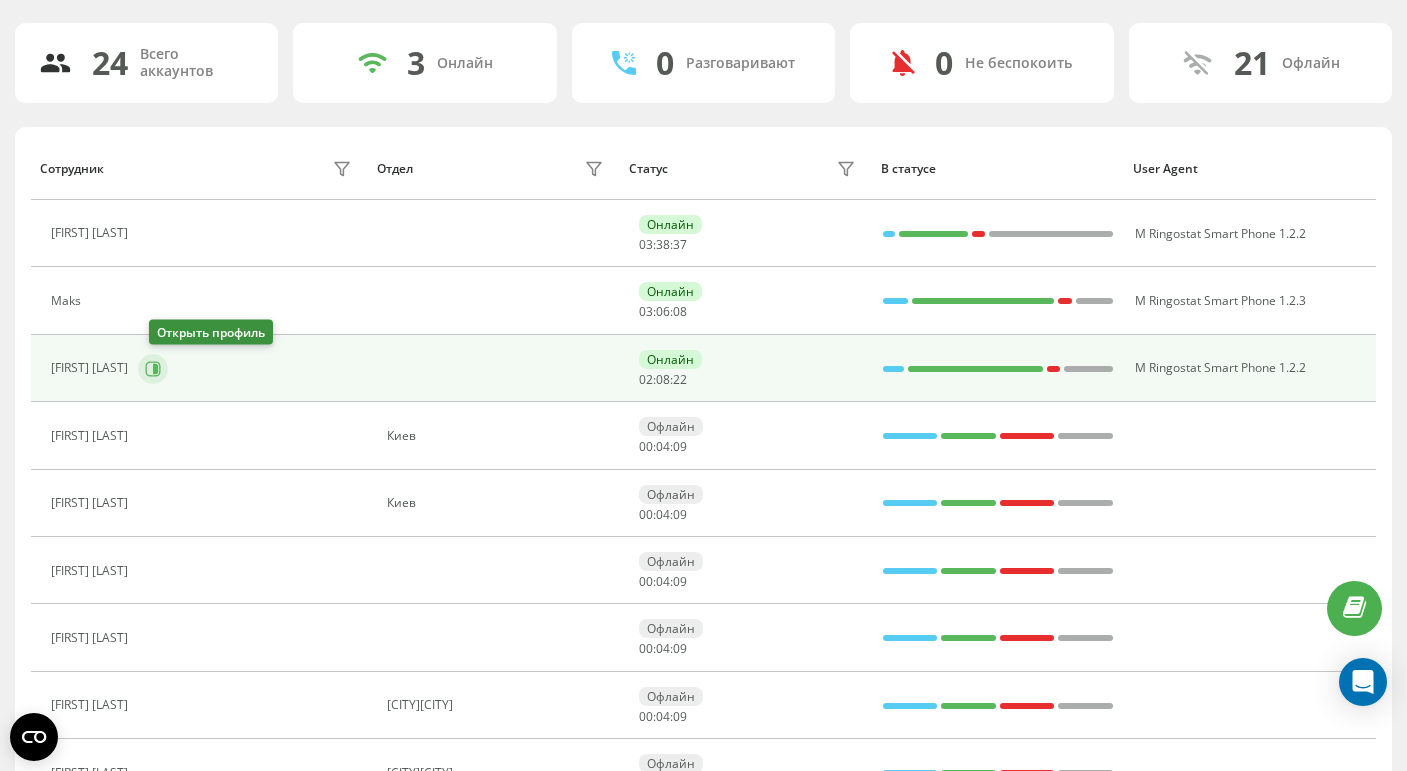 click 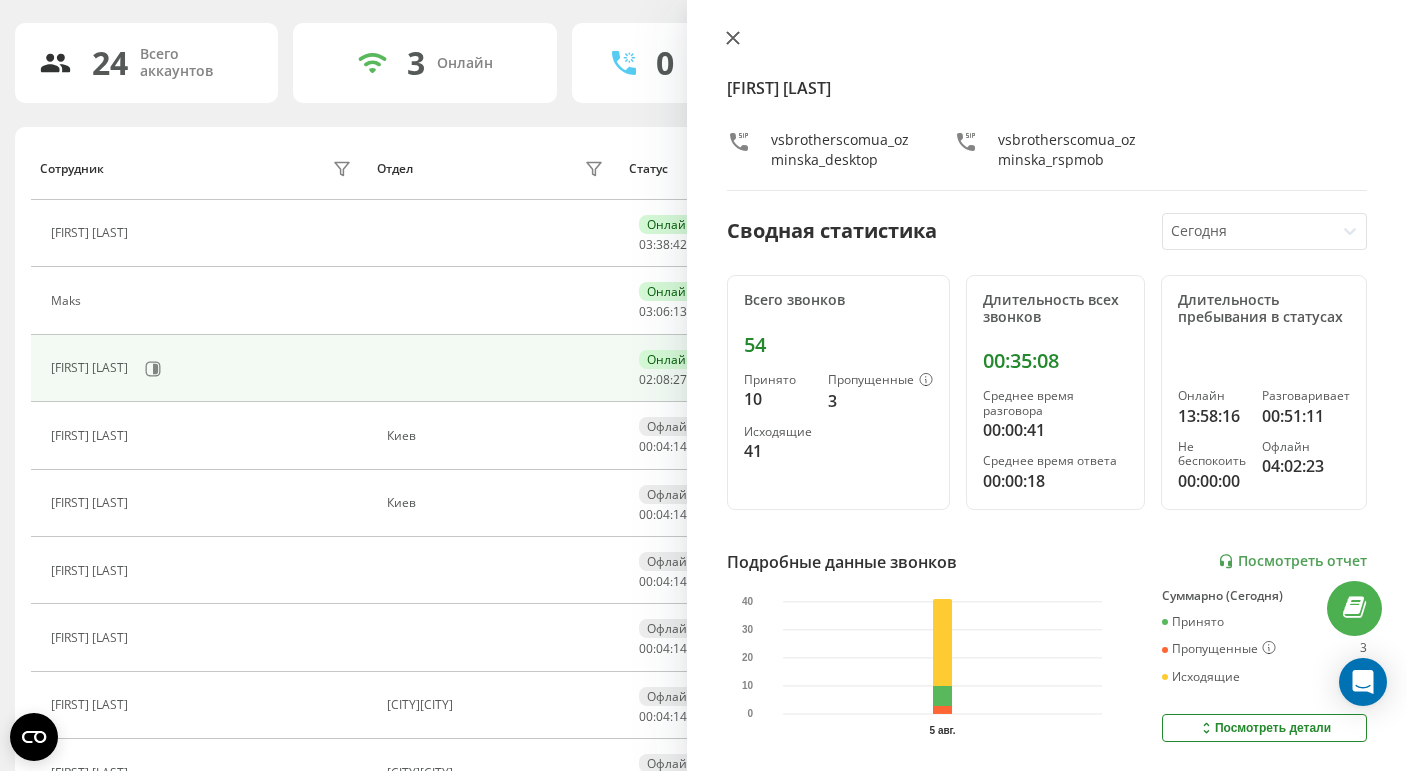 click 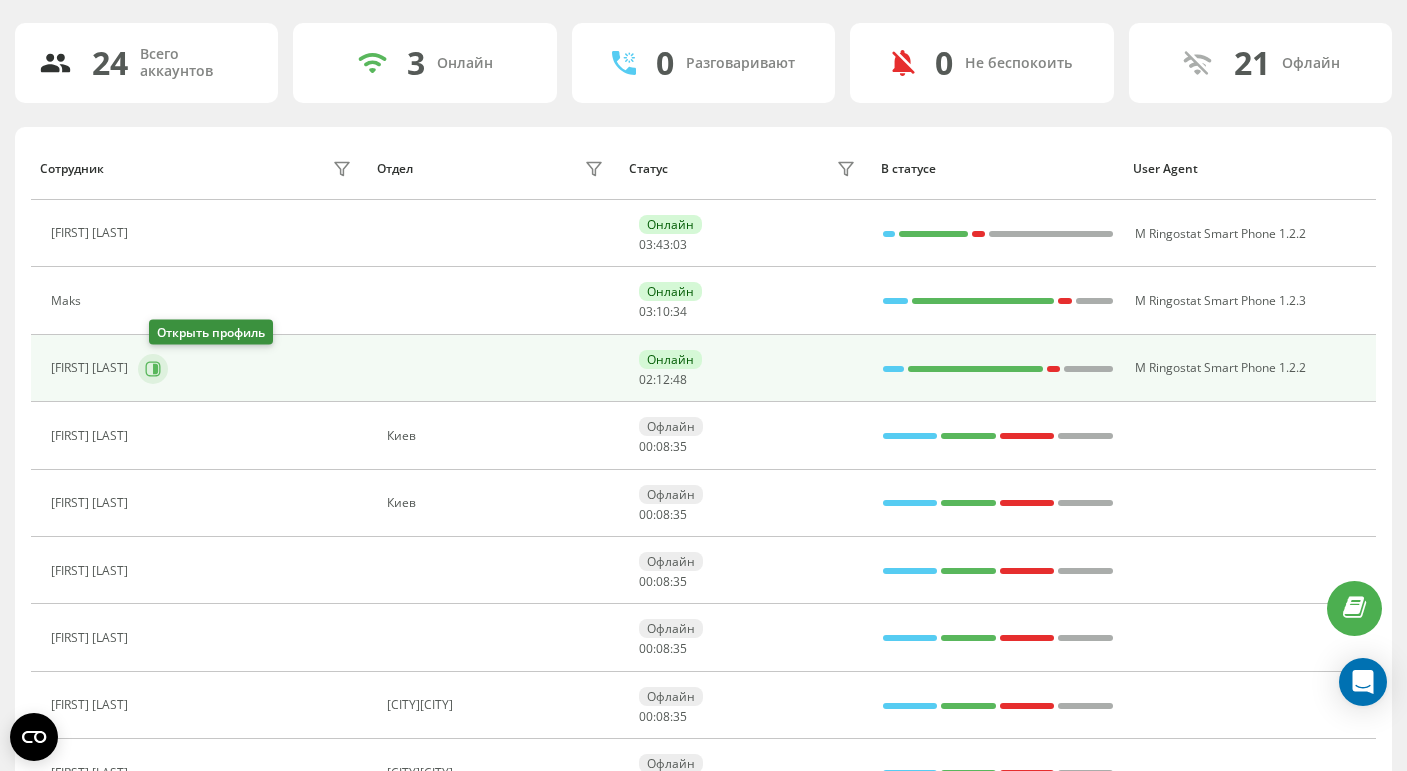 click 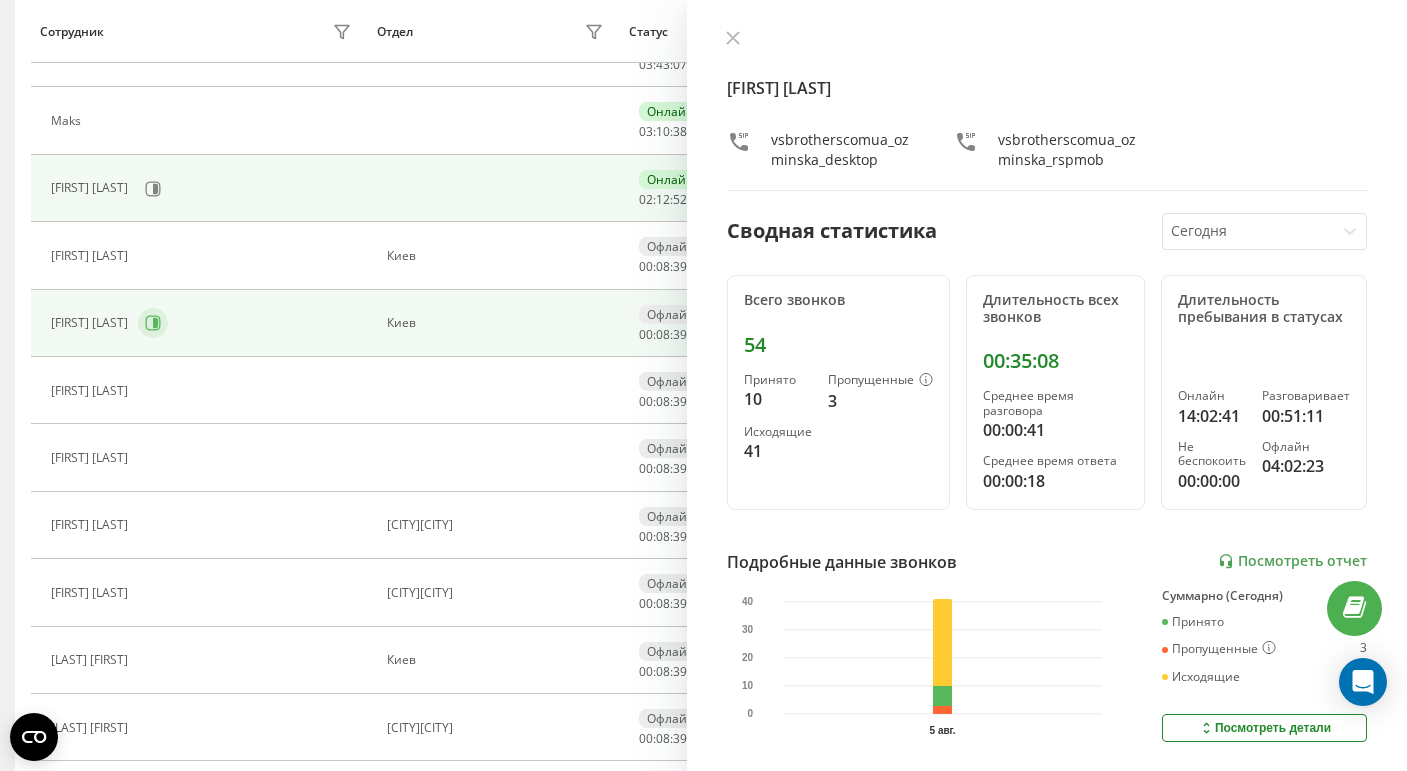 scroll, scrollTop: 320, scrollLeft: 0, axis: vertical 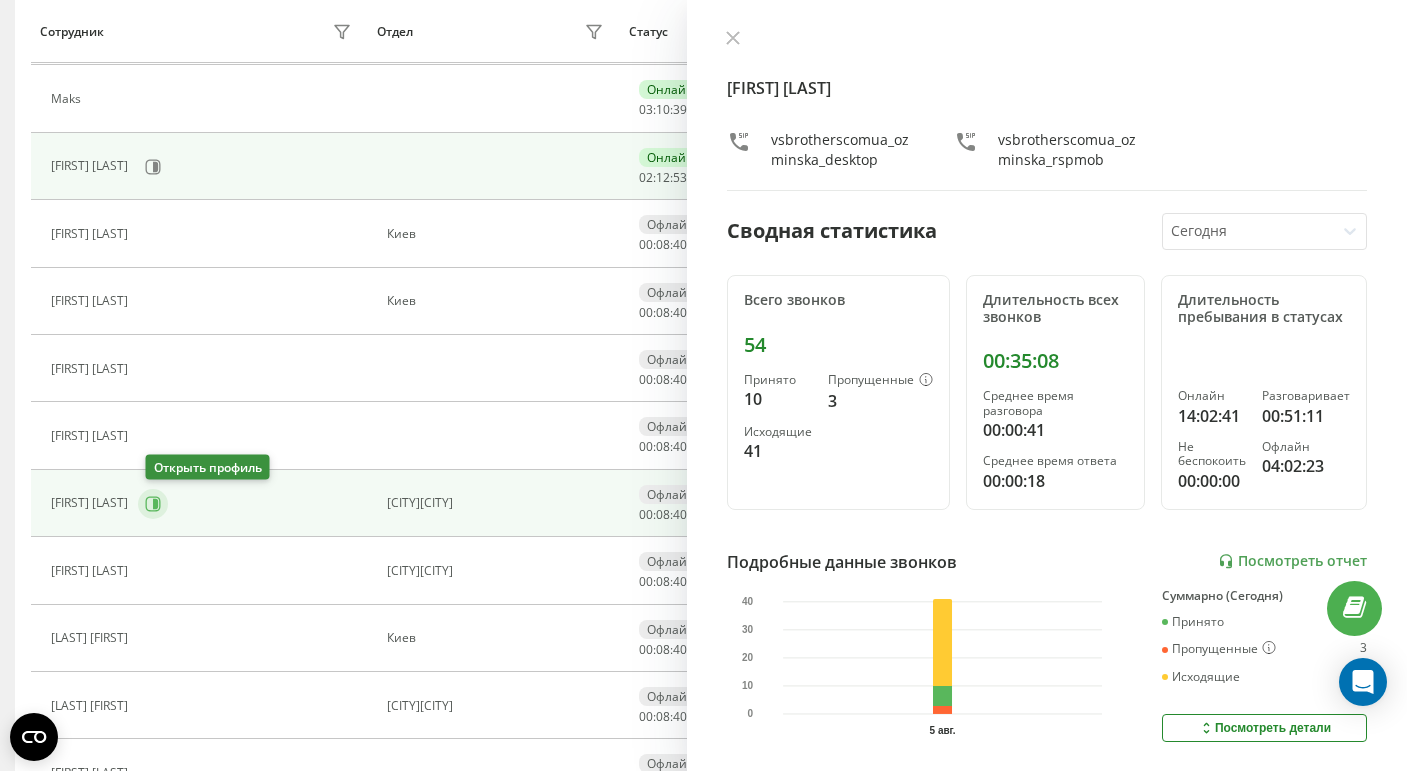 click 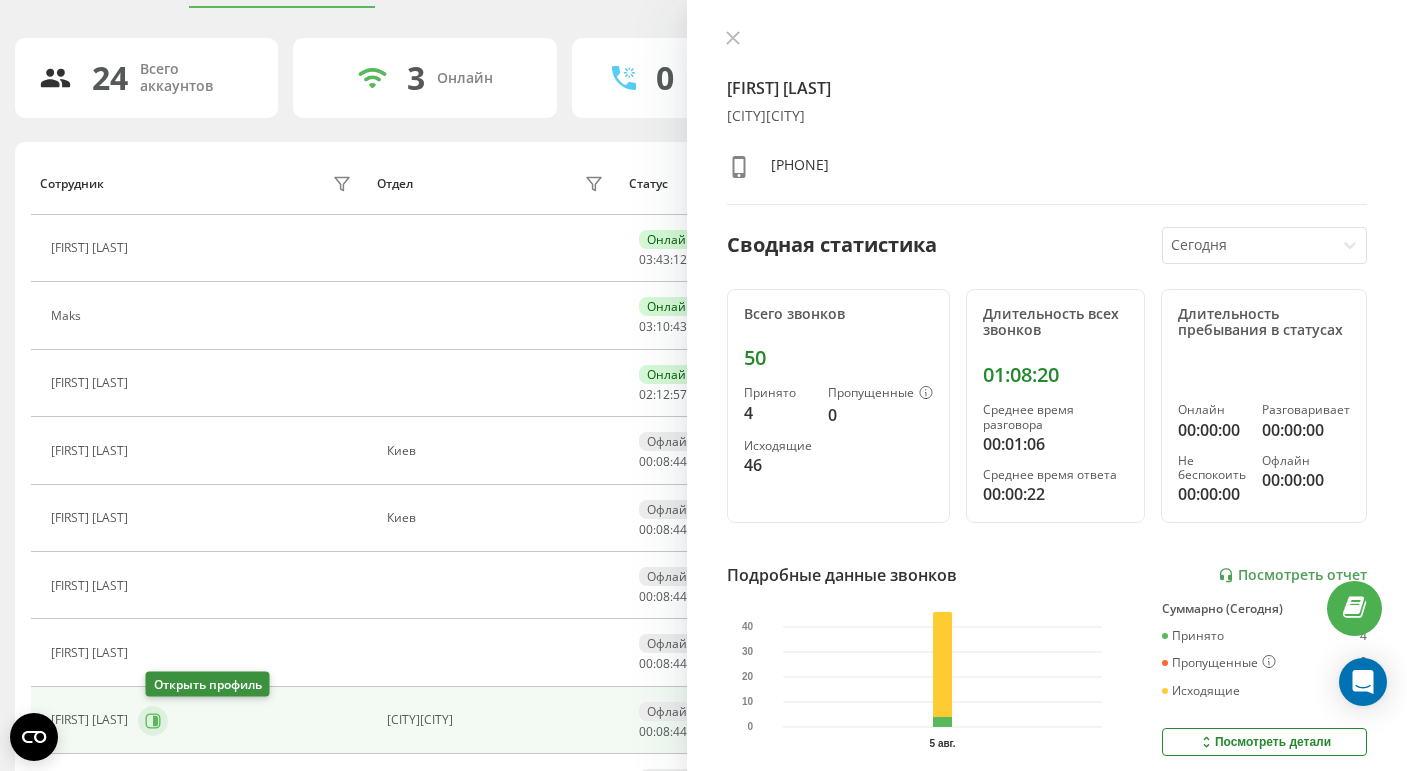 scroll, scrollTop: 0, scrollLeft: 0, axis: both 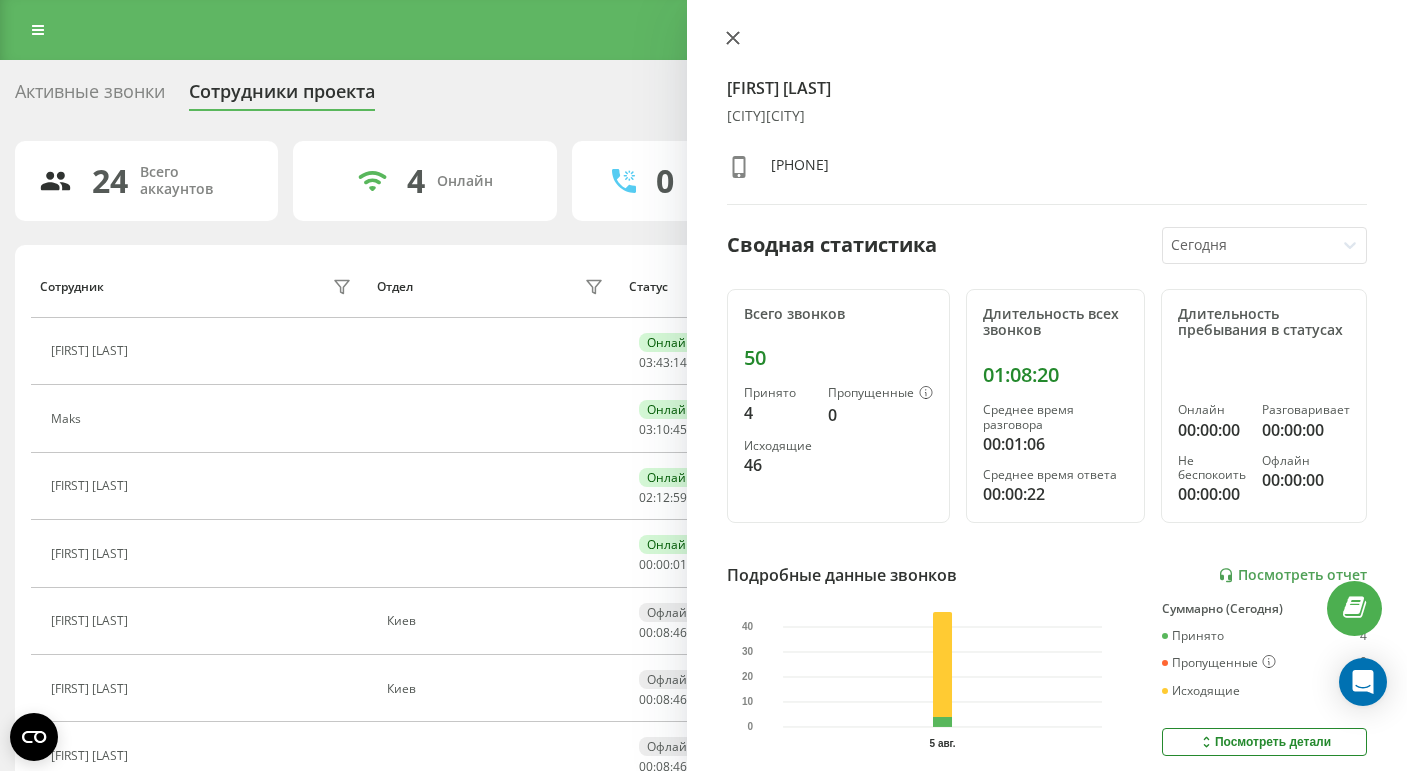 click 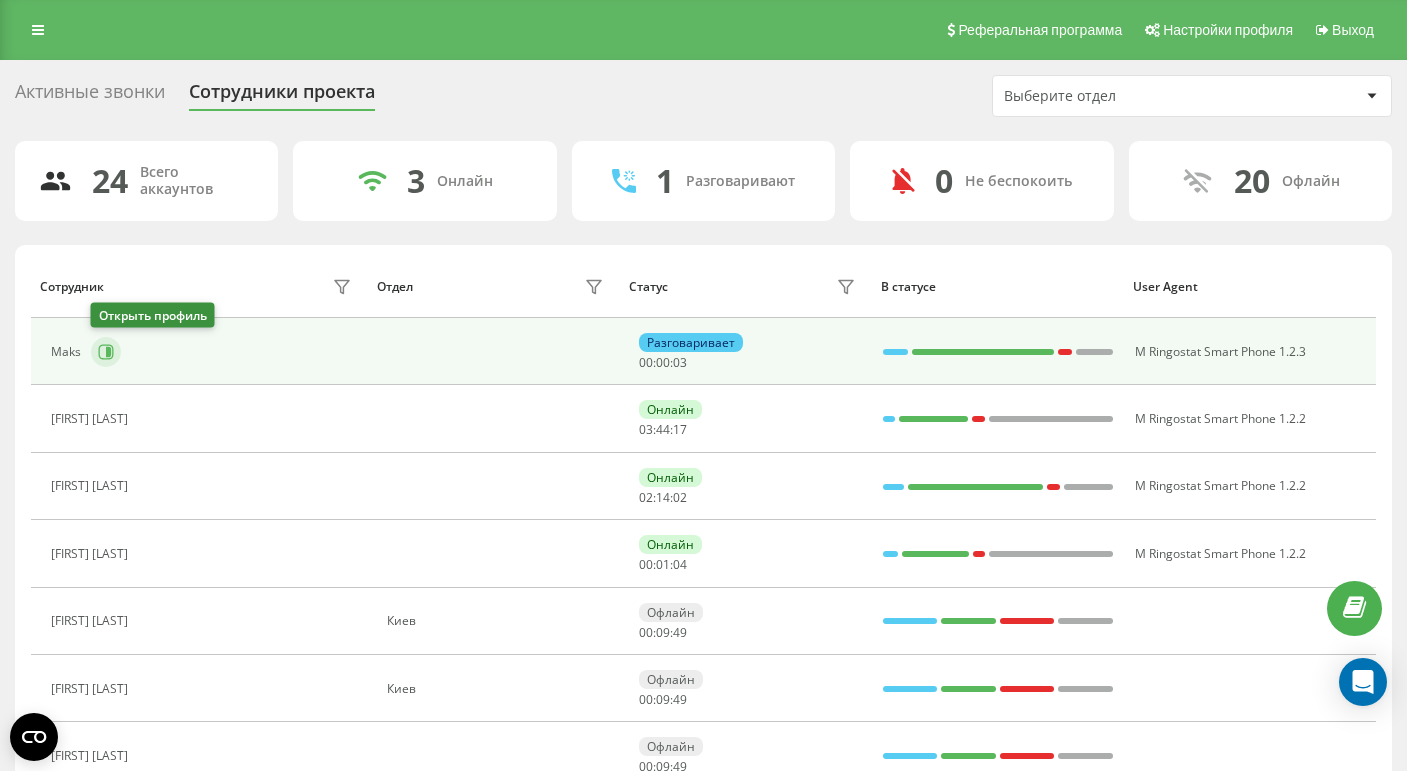 click at bounding box center [106, 352] 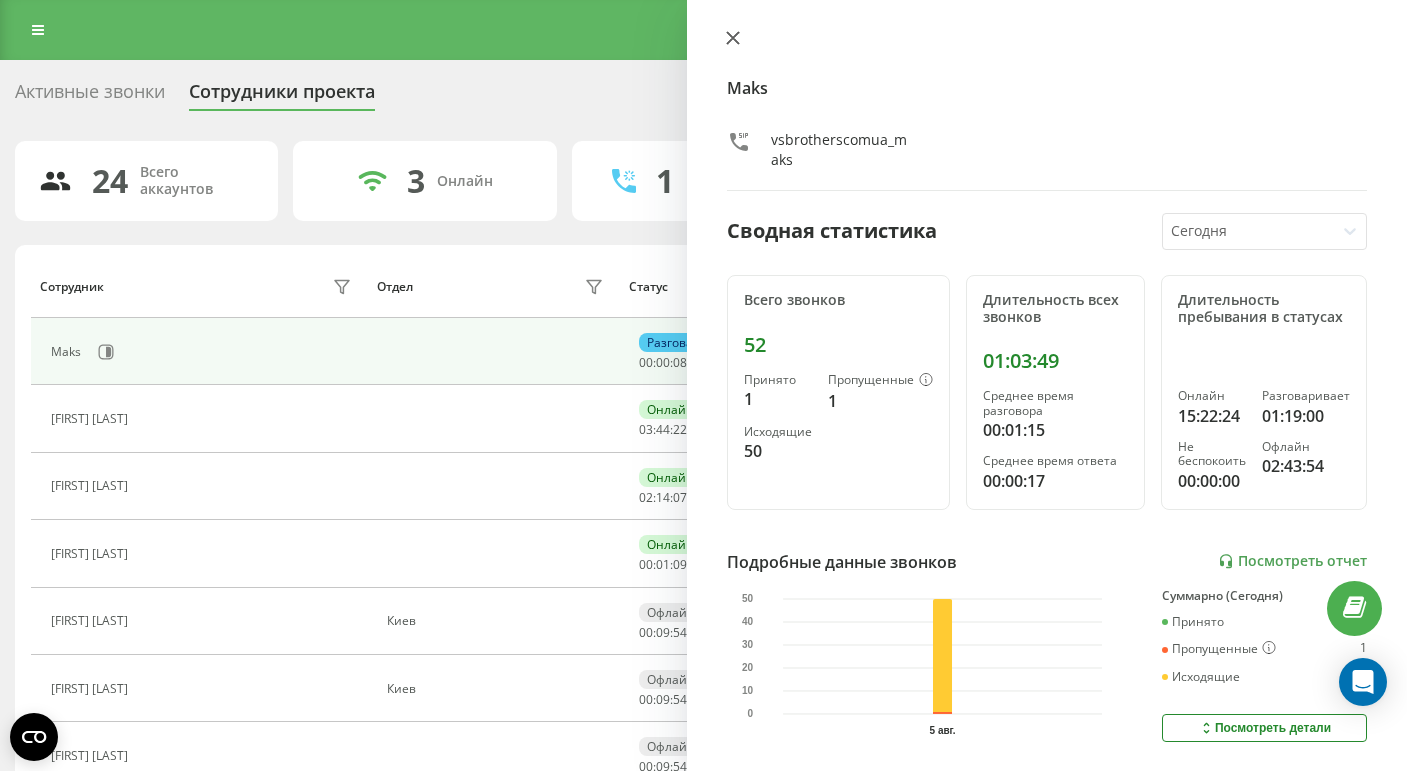 click 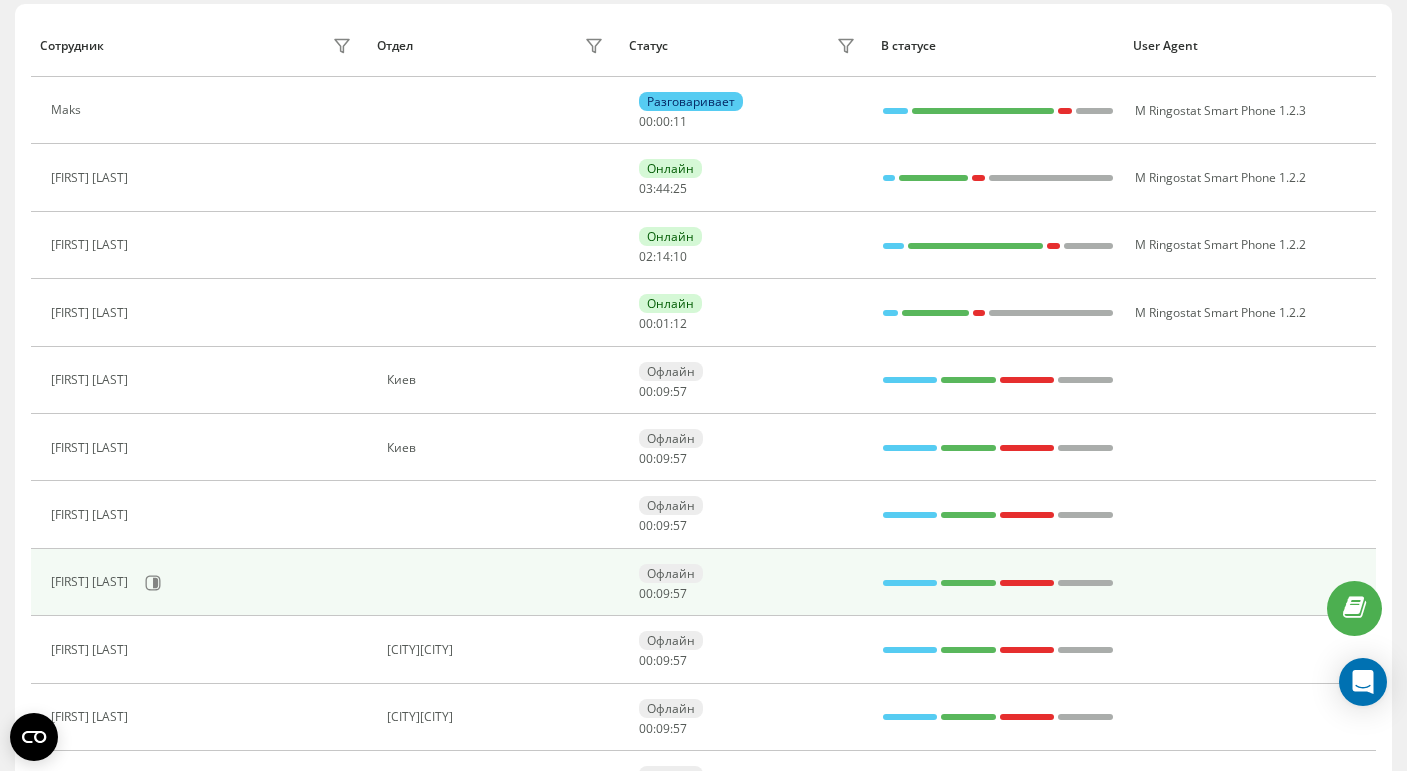 scroll, scrollTop: 244, scrollLeft: 0, axis: vertical 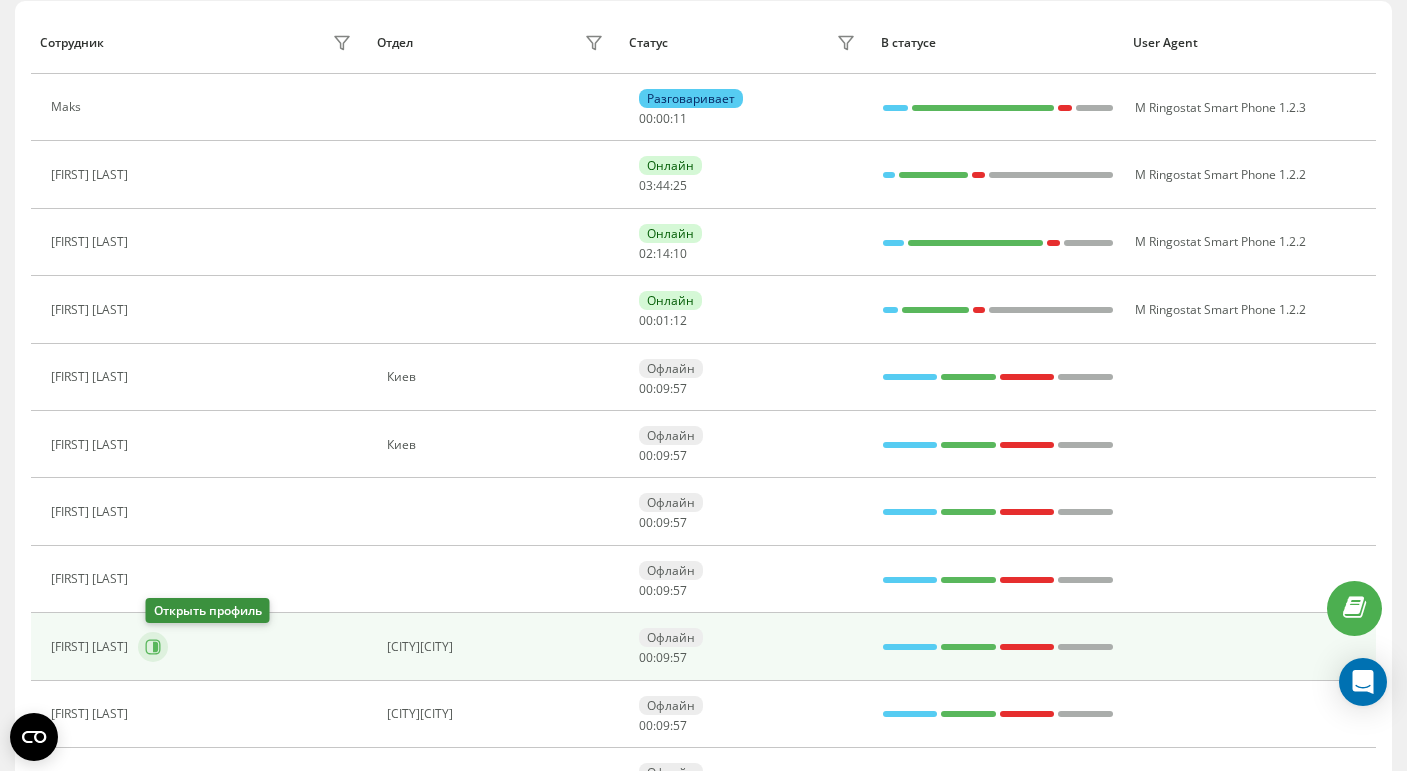 click 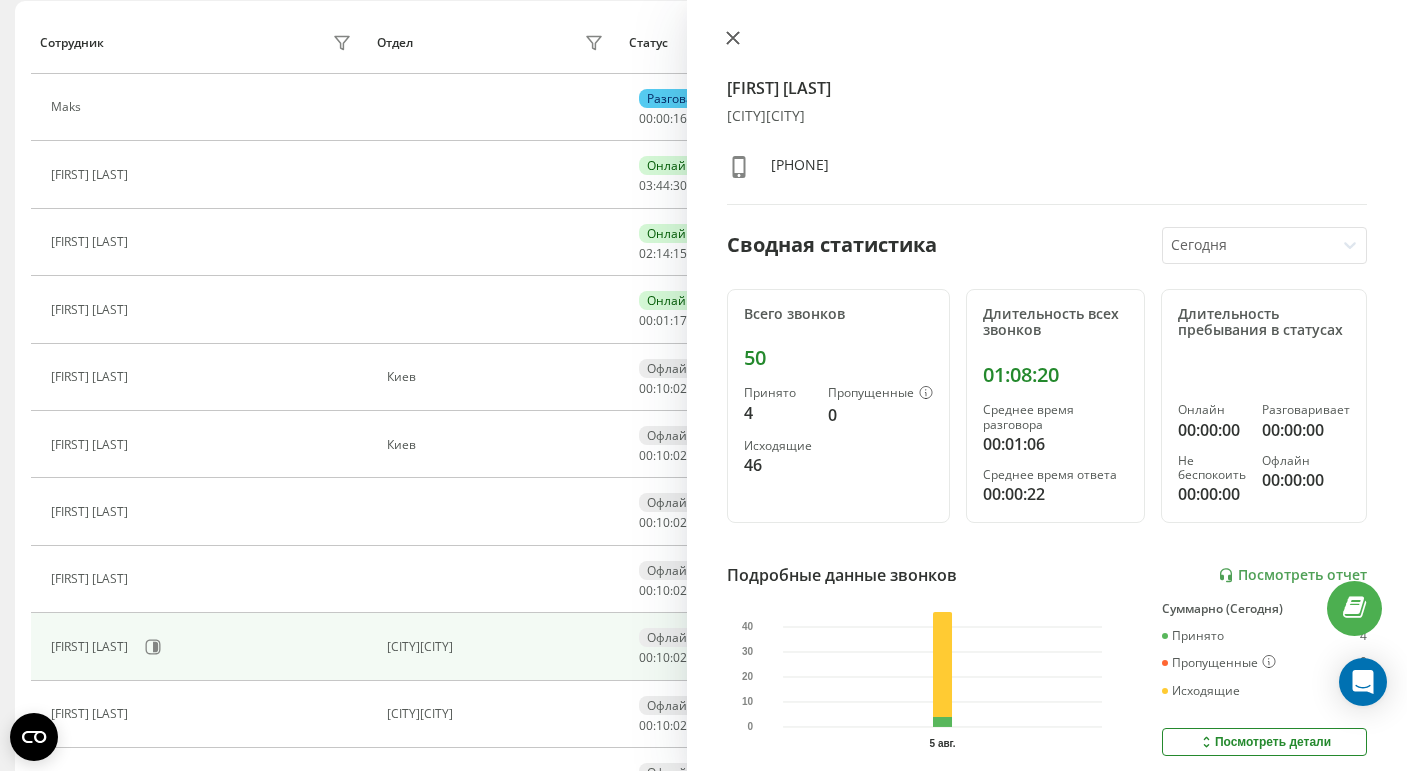 click 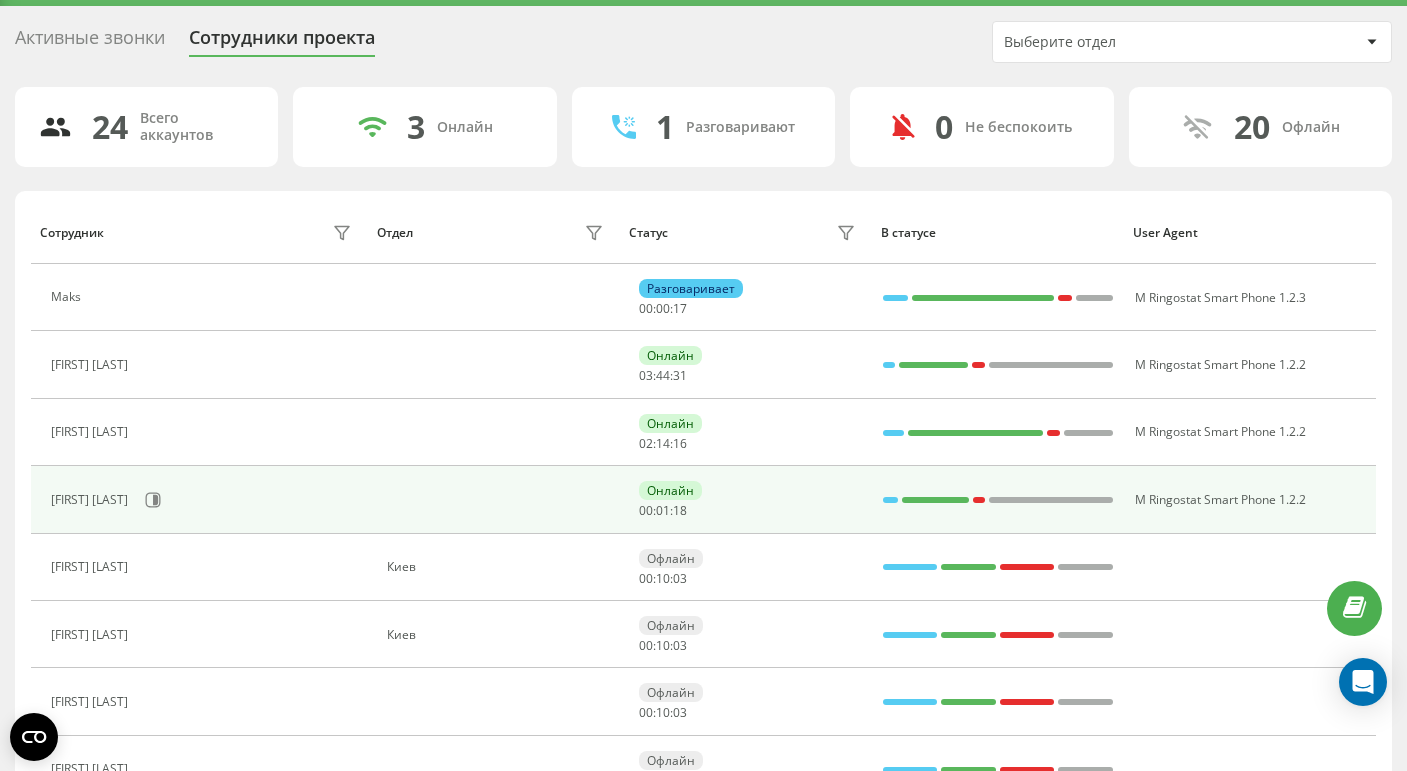 scroll, scrollTop: 13, scrollLeft: 0, axis: vertical 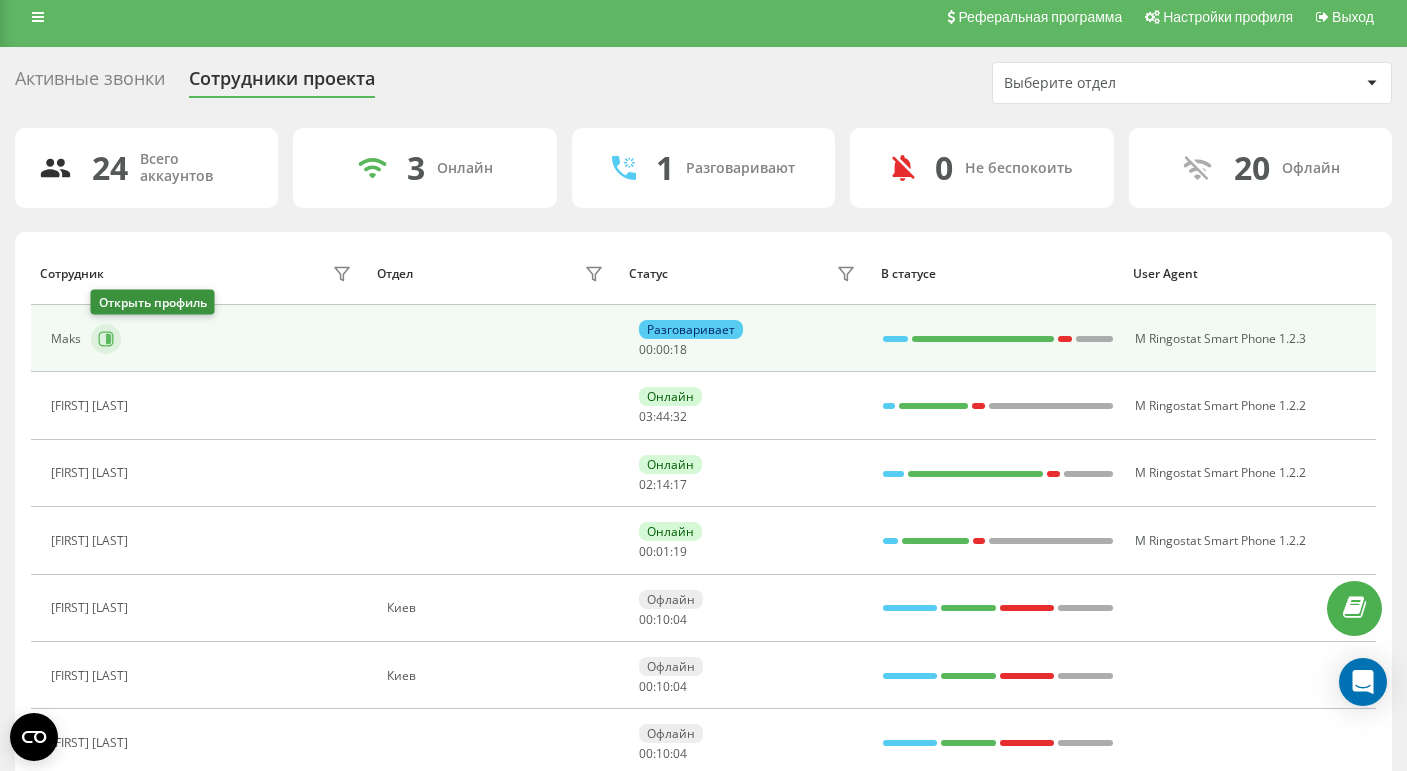 click 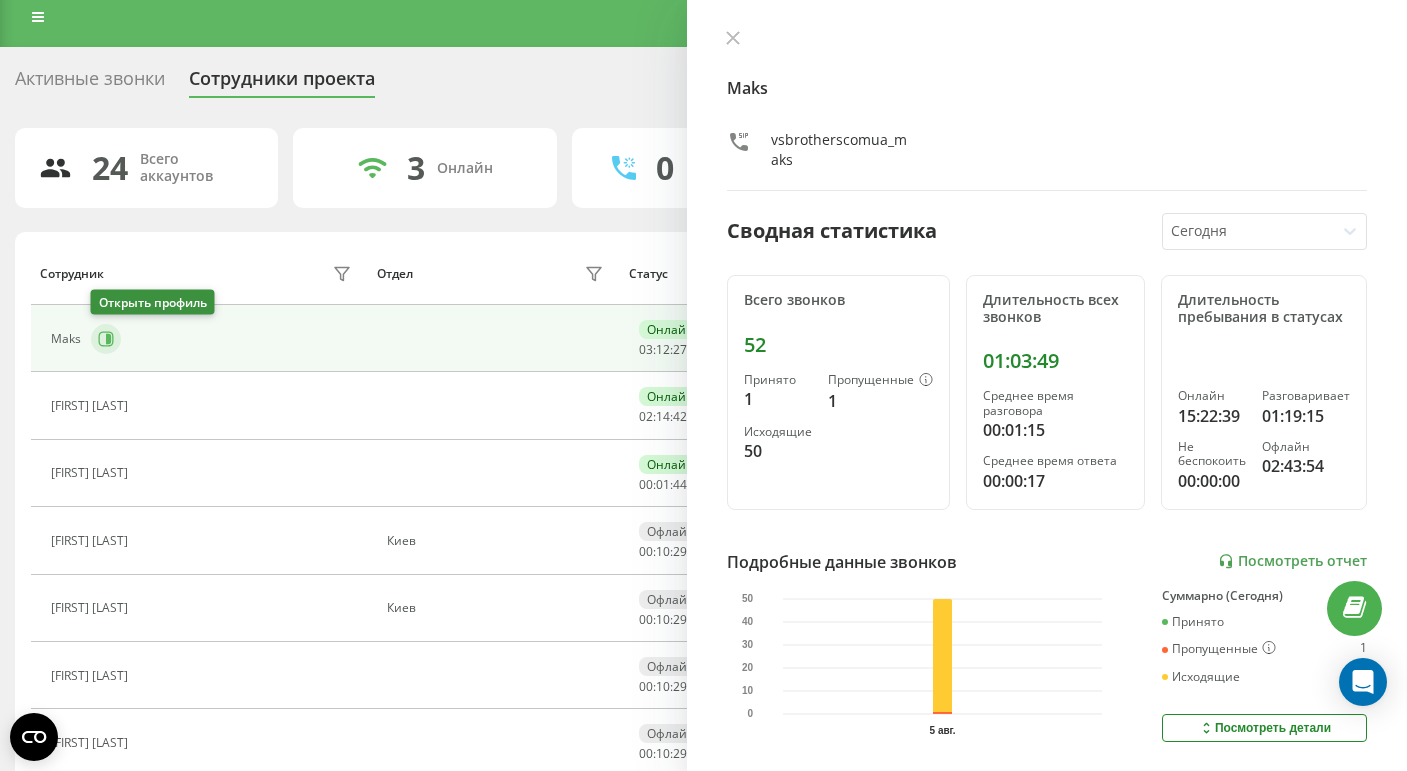 click 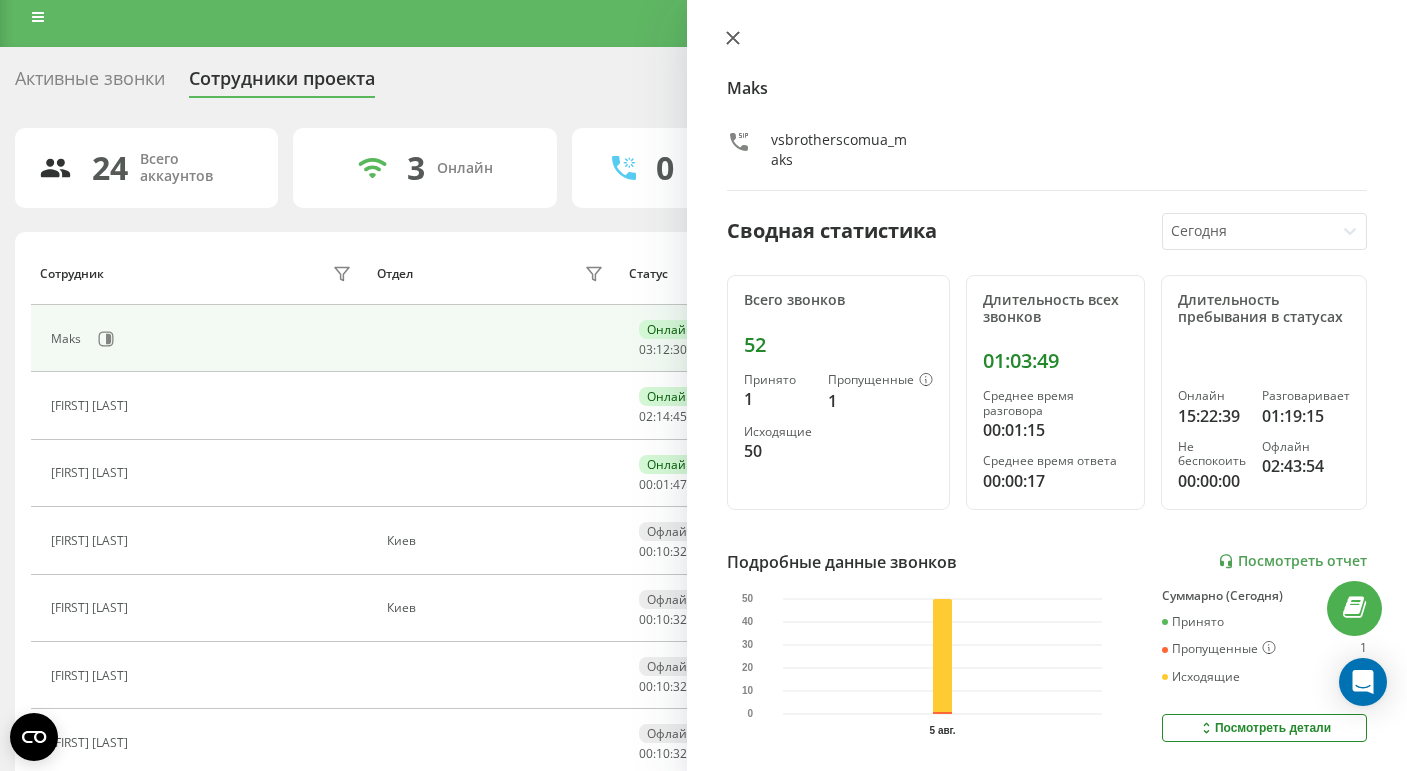 click 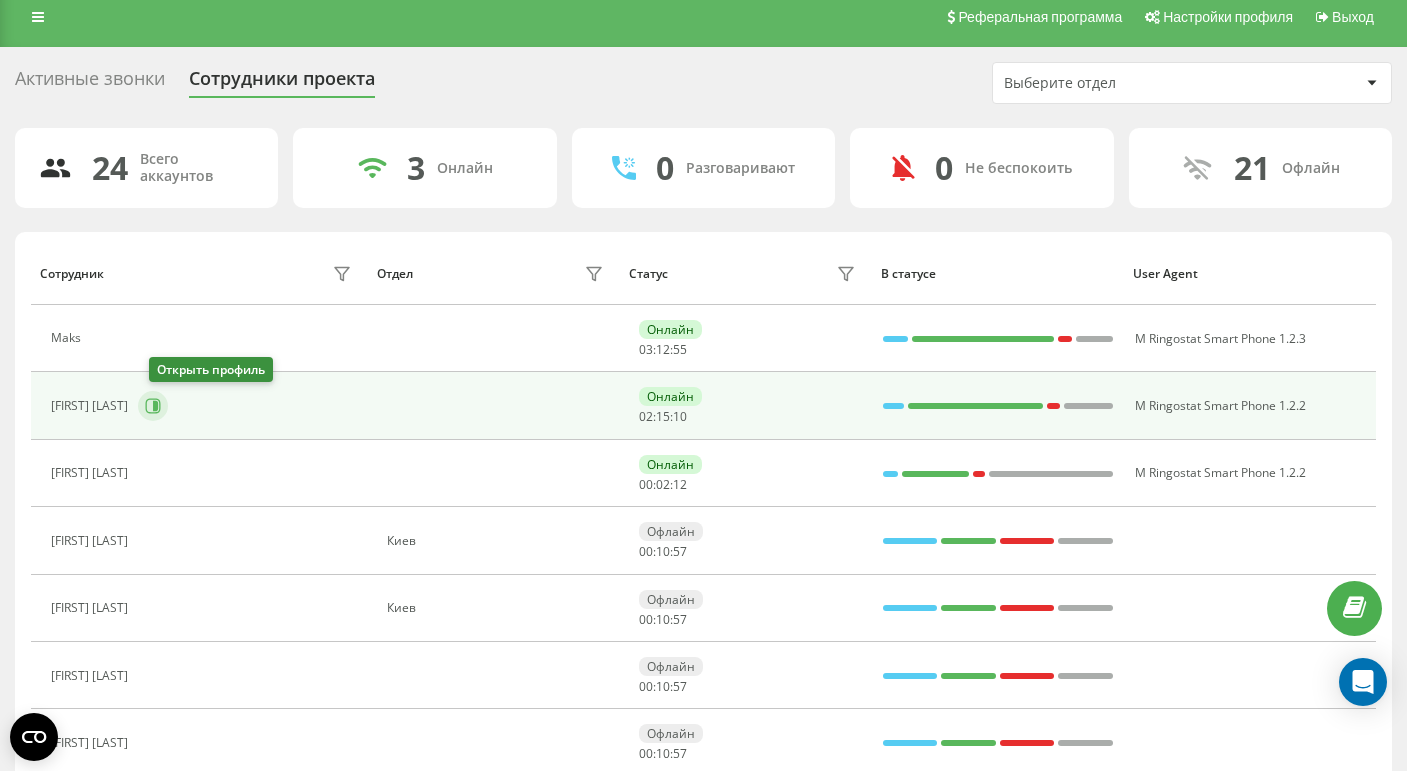 click 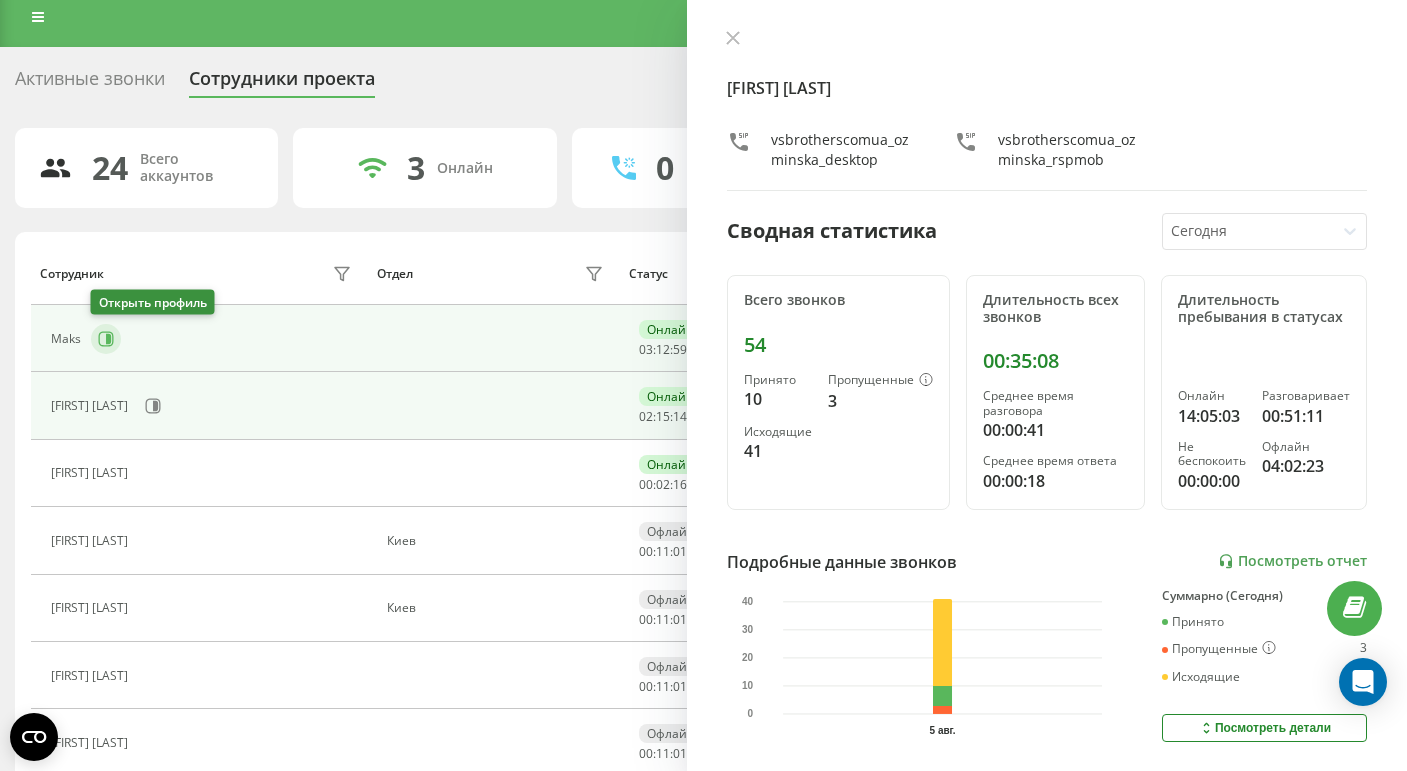click at bounding box center [106, 339] 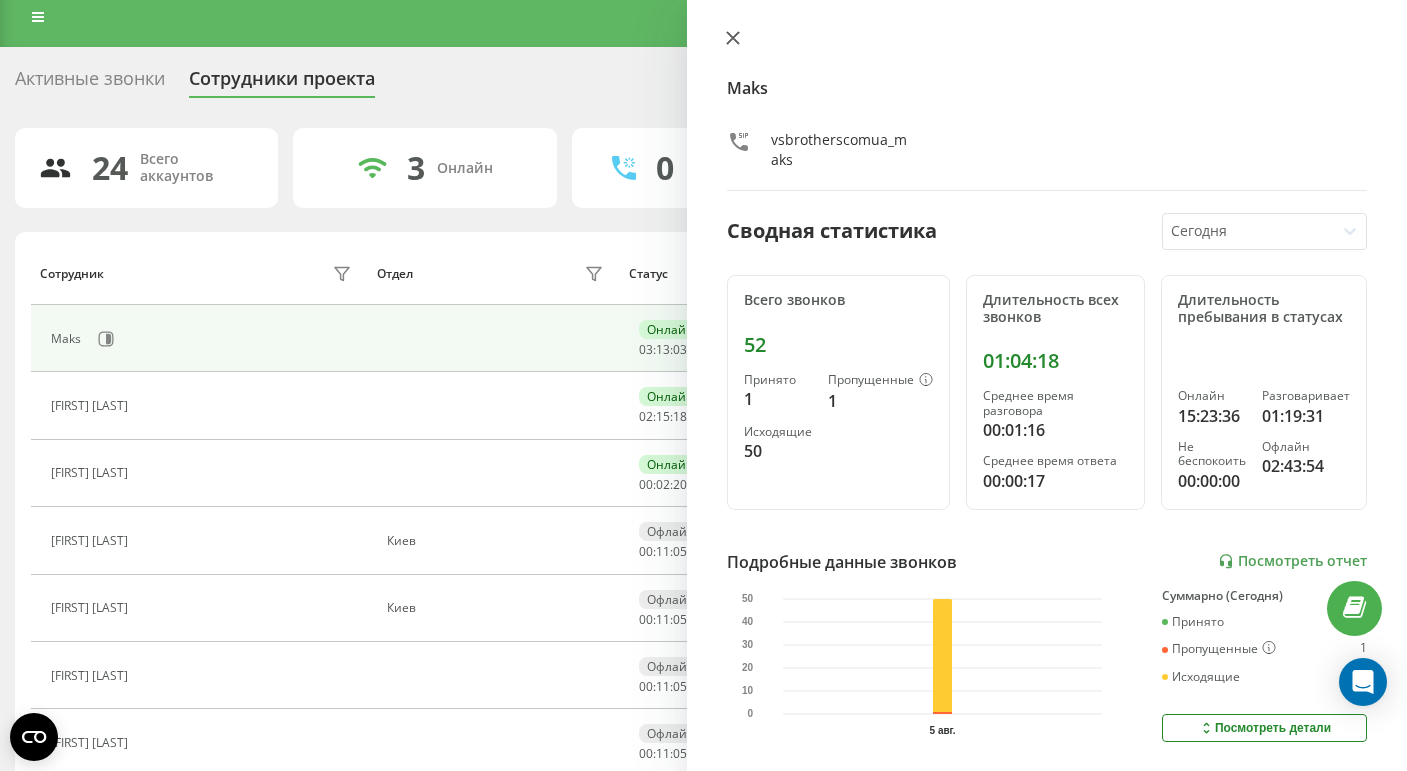 click 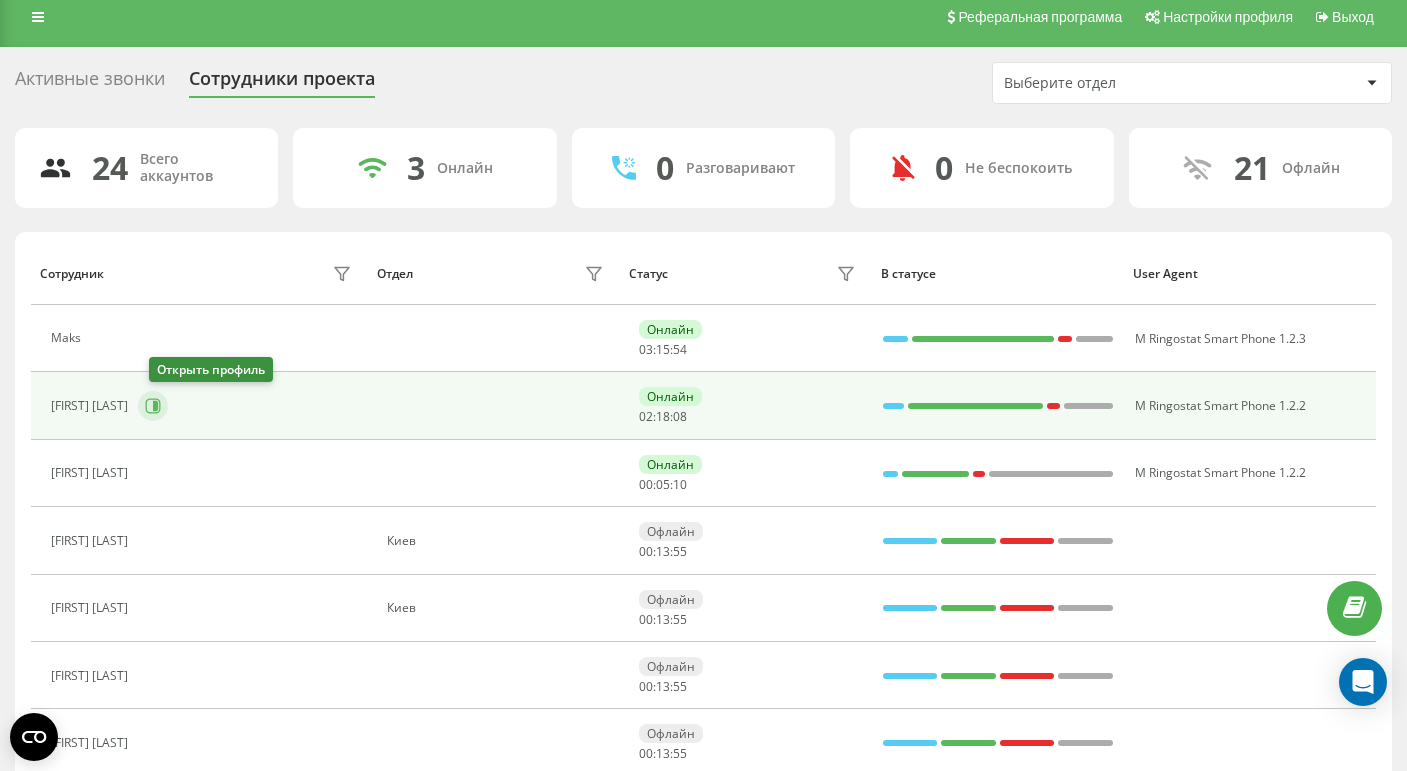 click at bounding box center (153, 406) 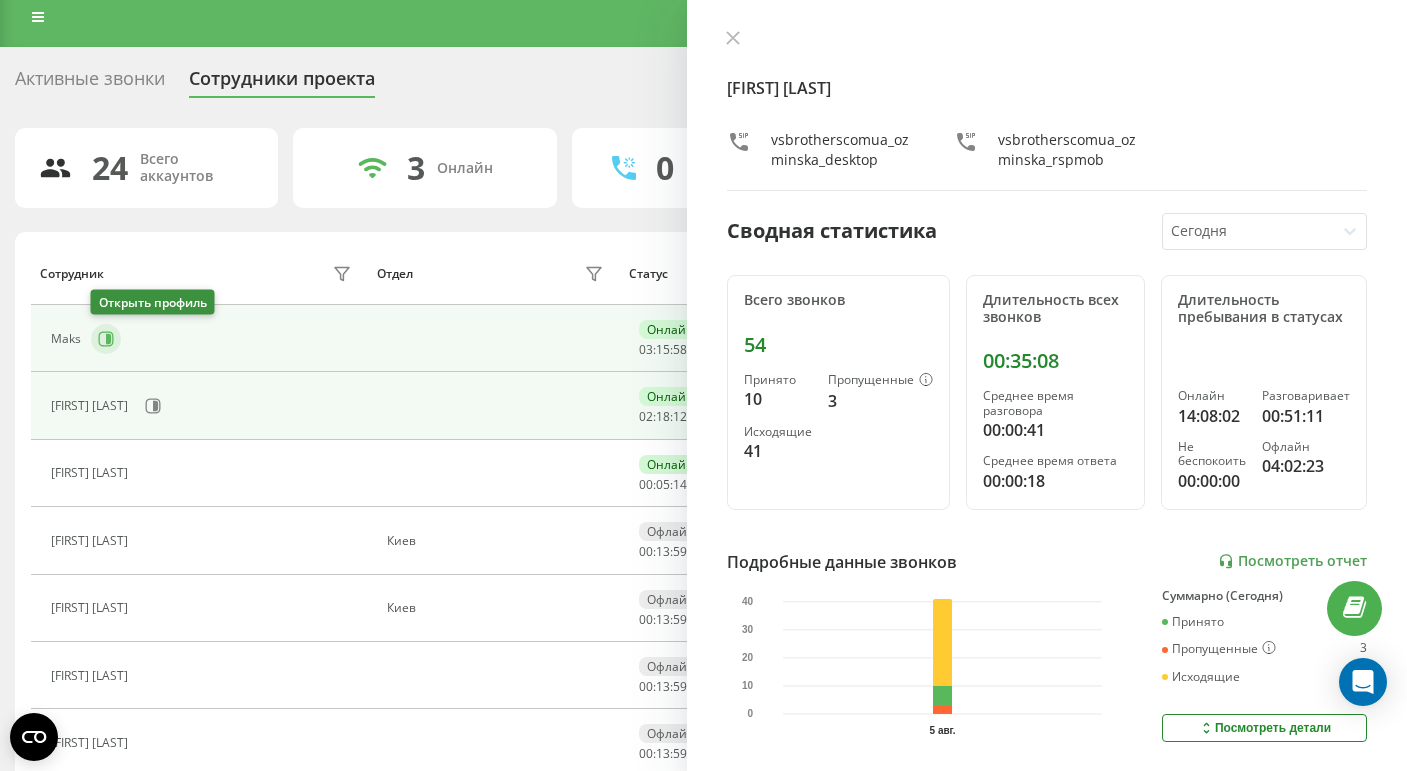 click 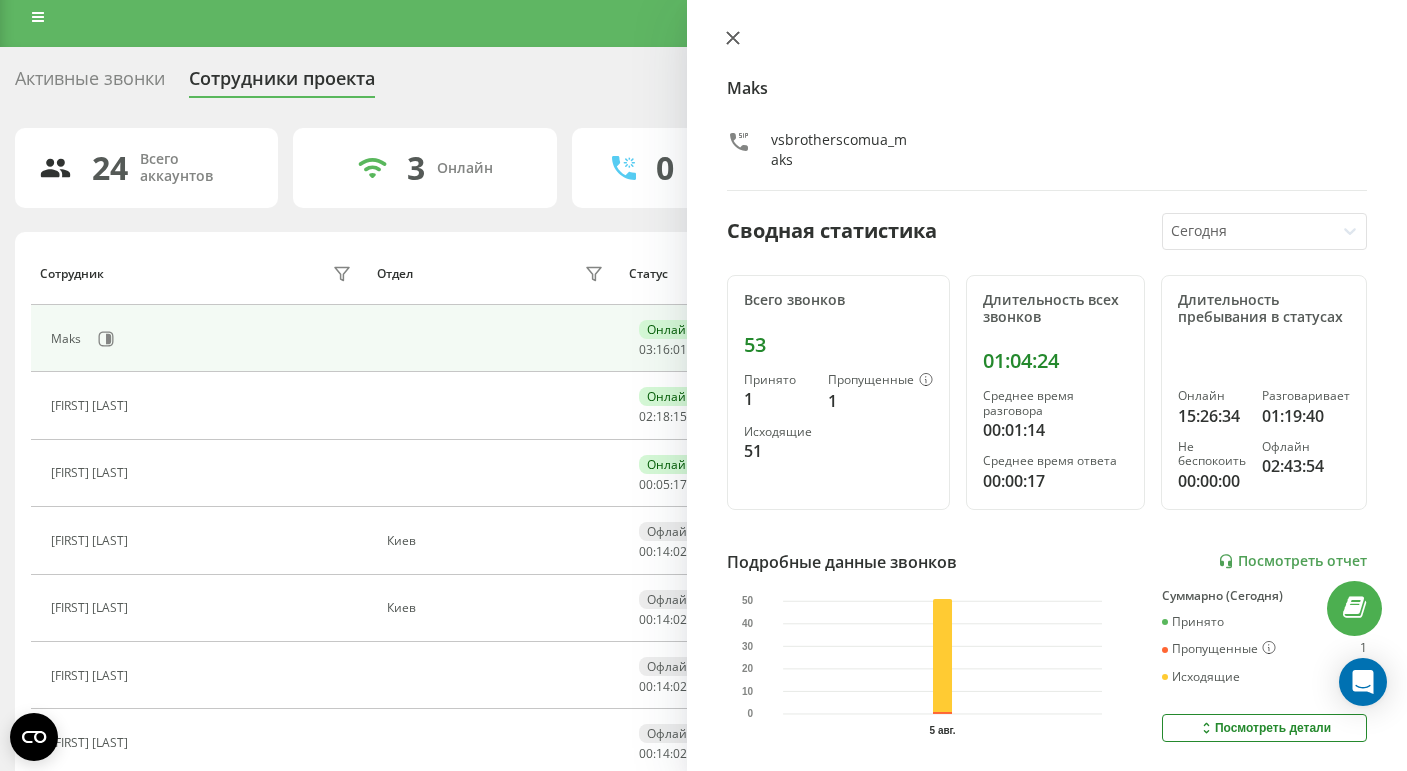 click 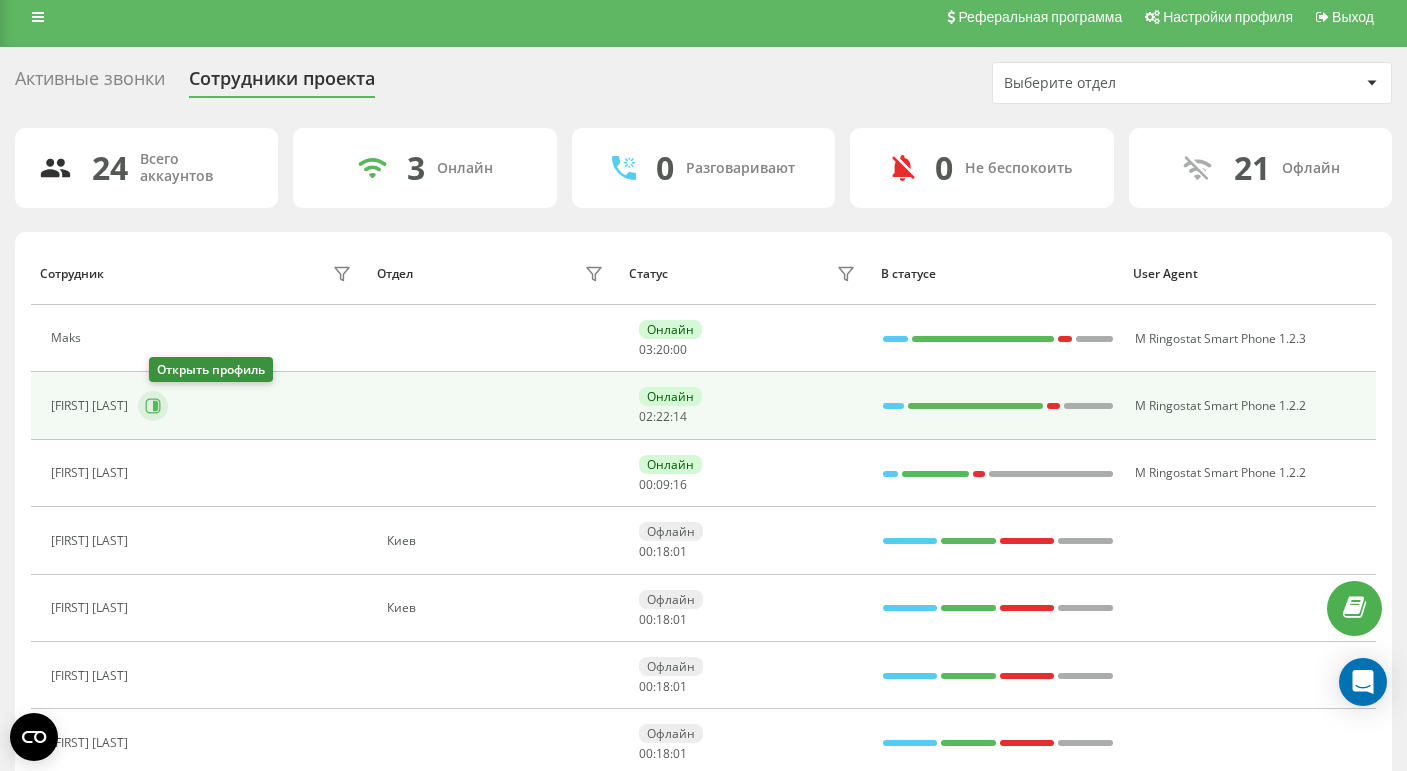 click 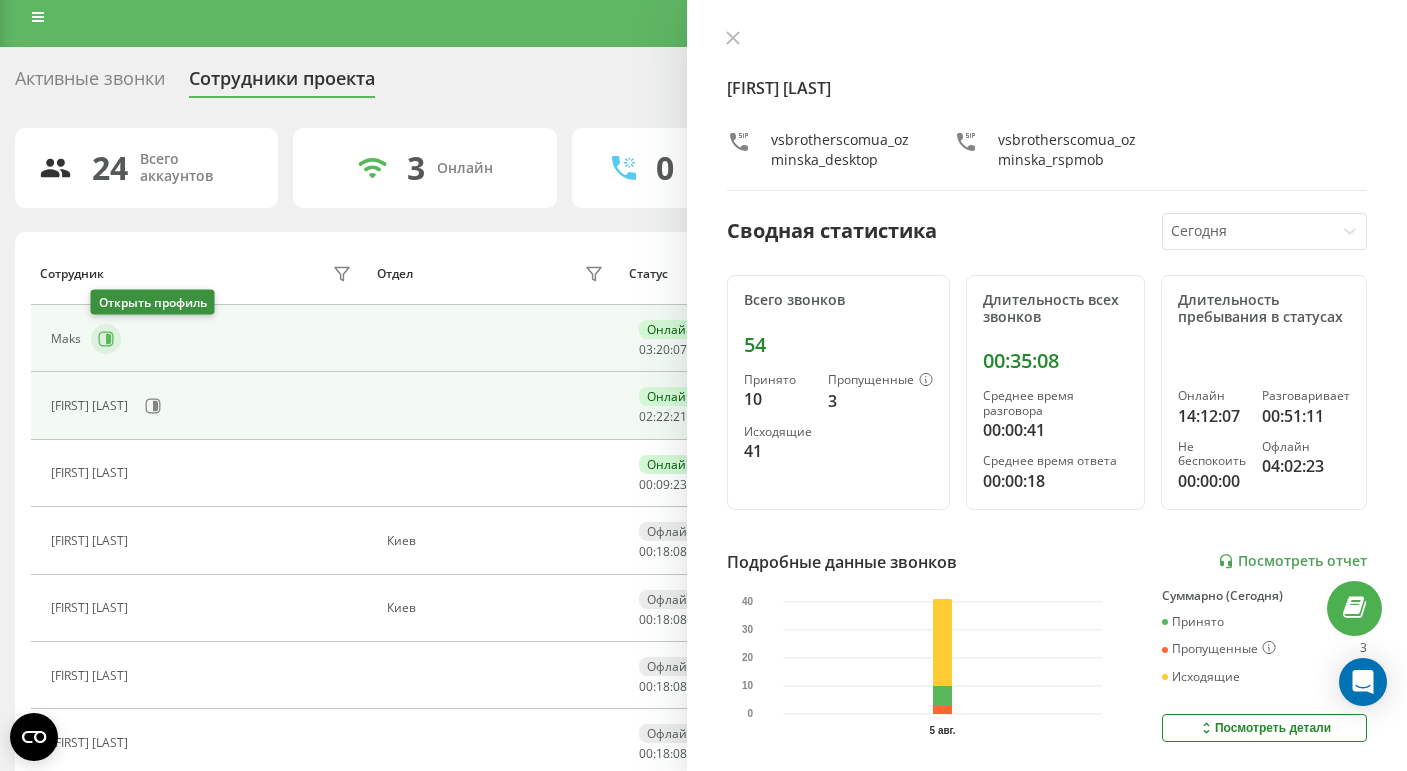 click 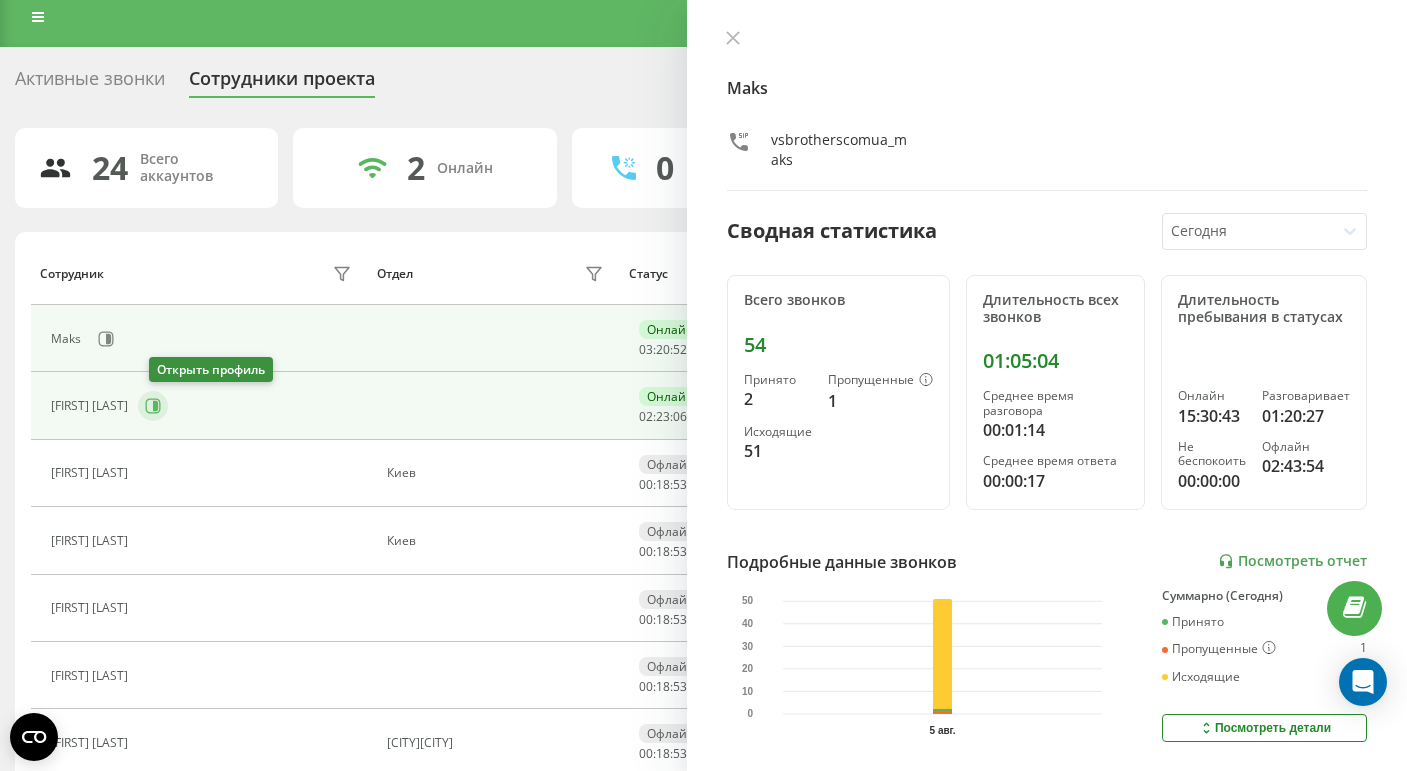 click 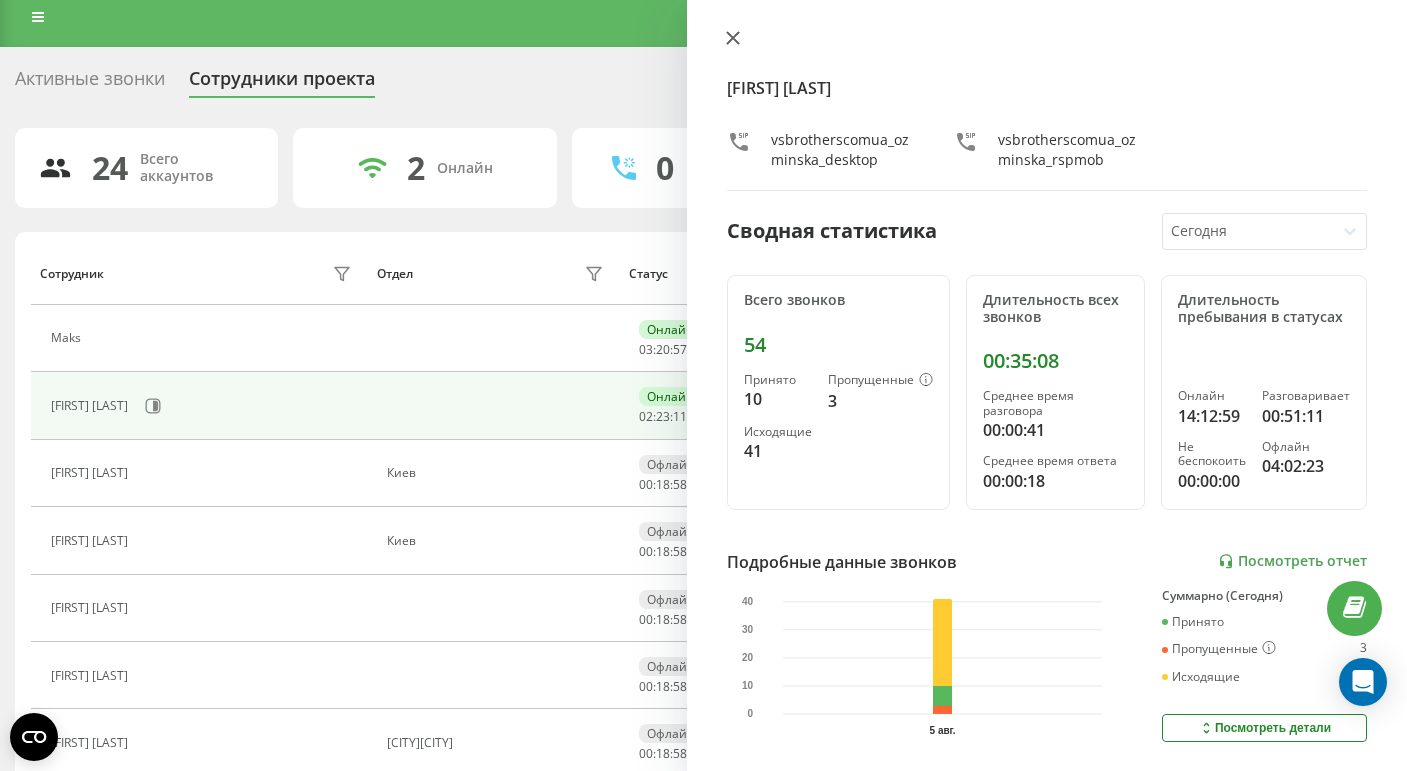 click 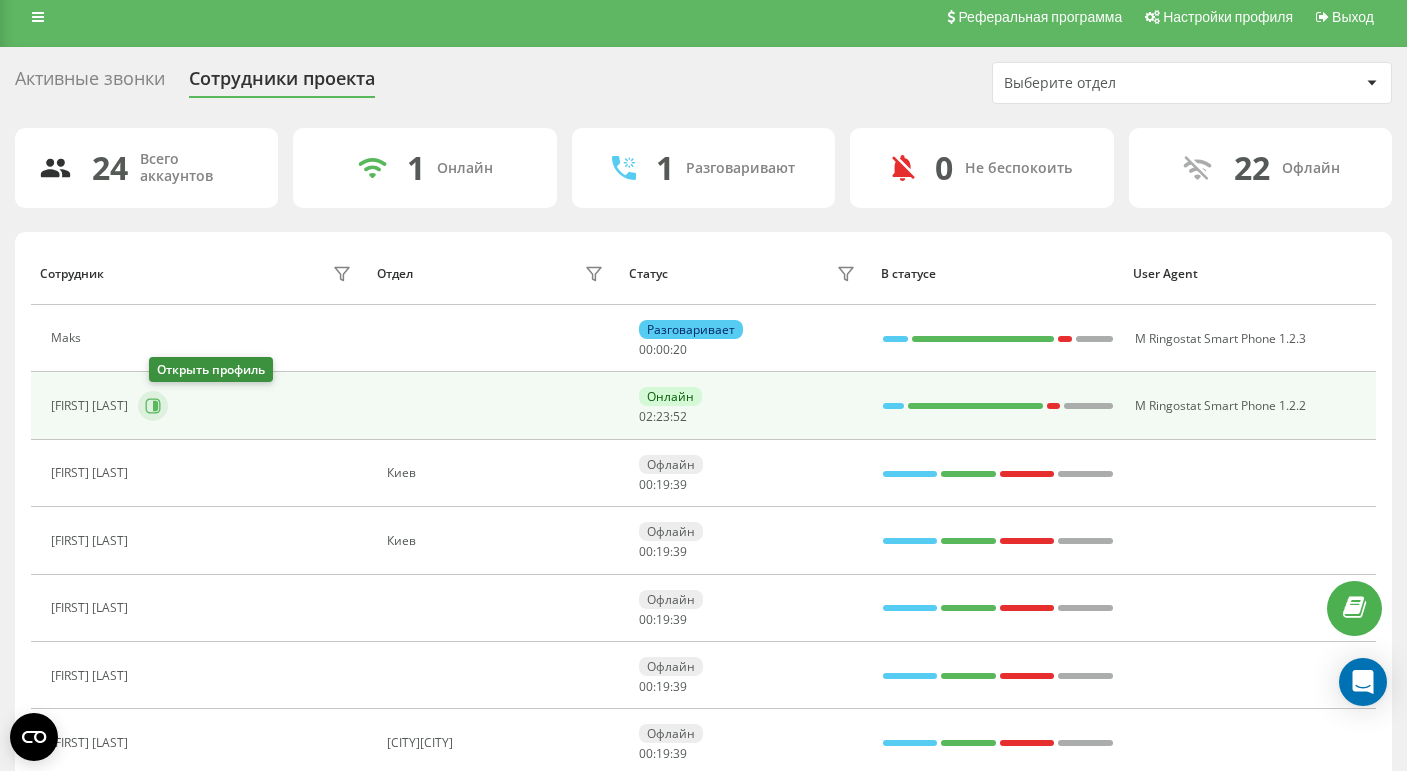 click at bounding box center (153, 406) 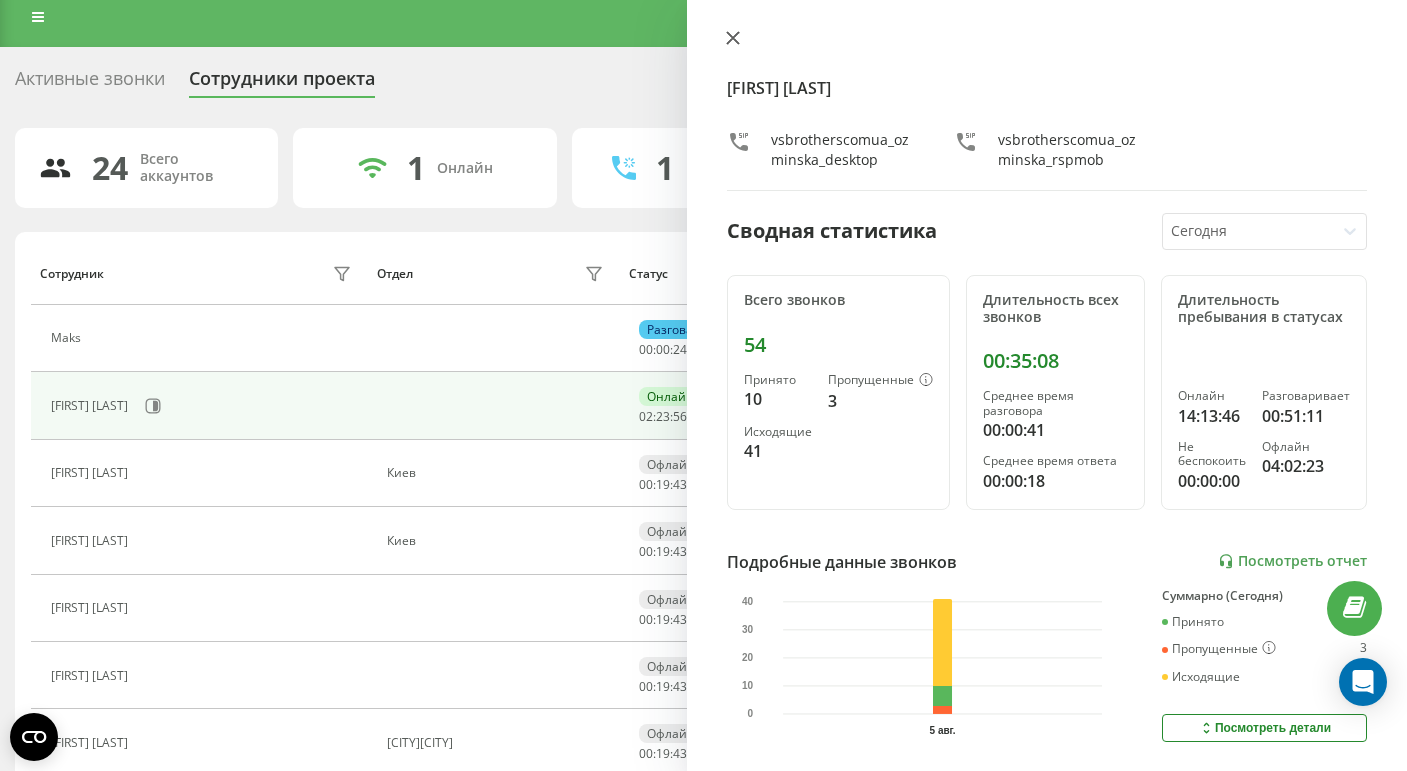 click 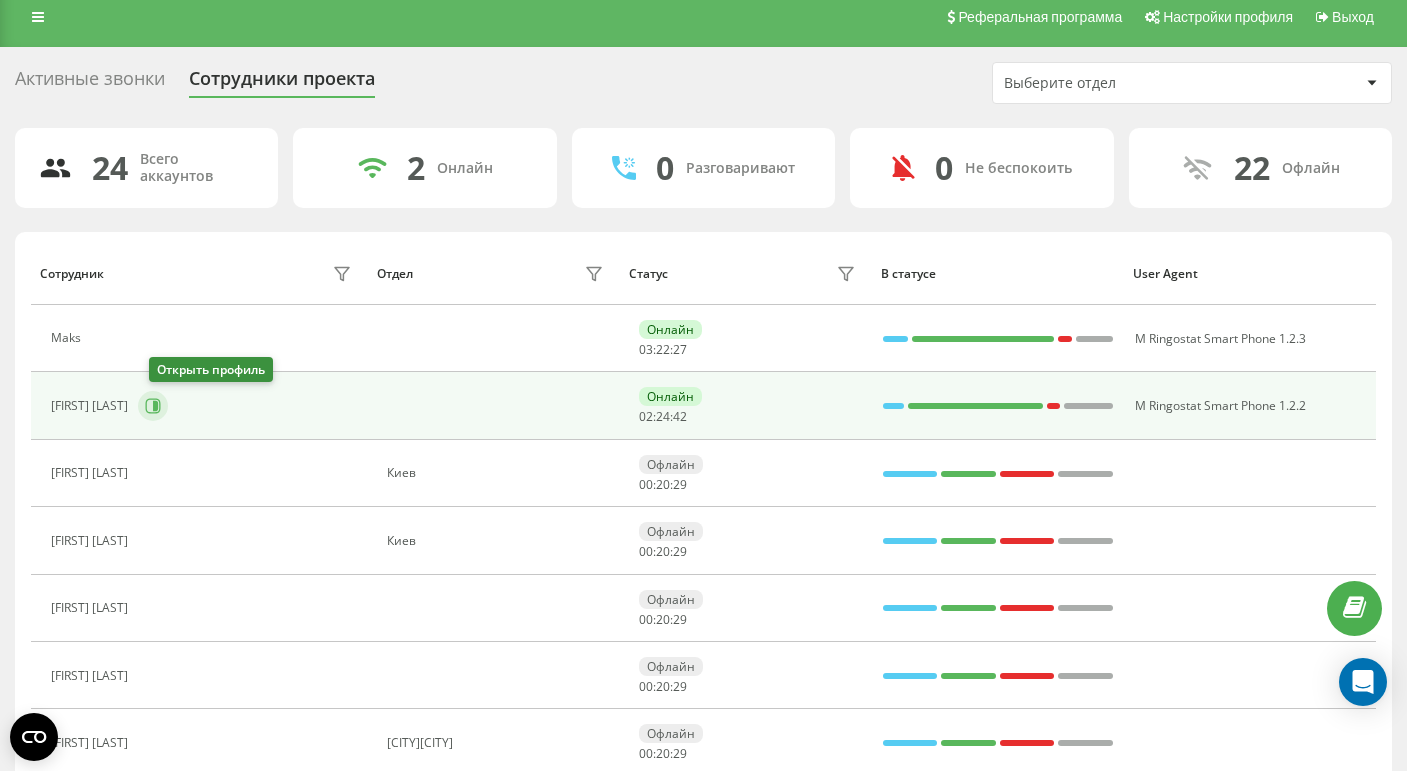 click 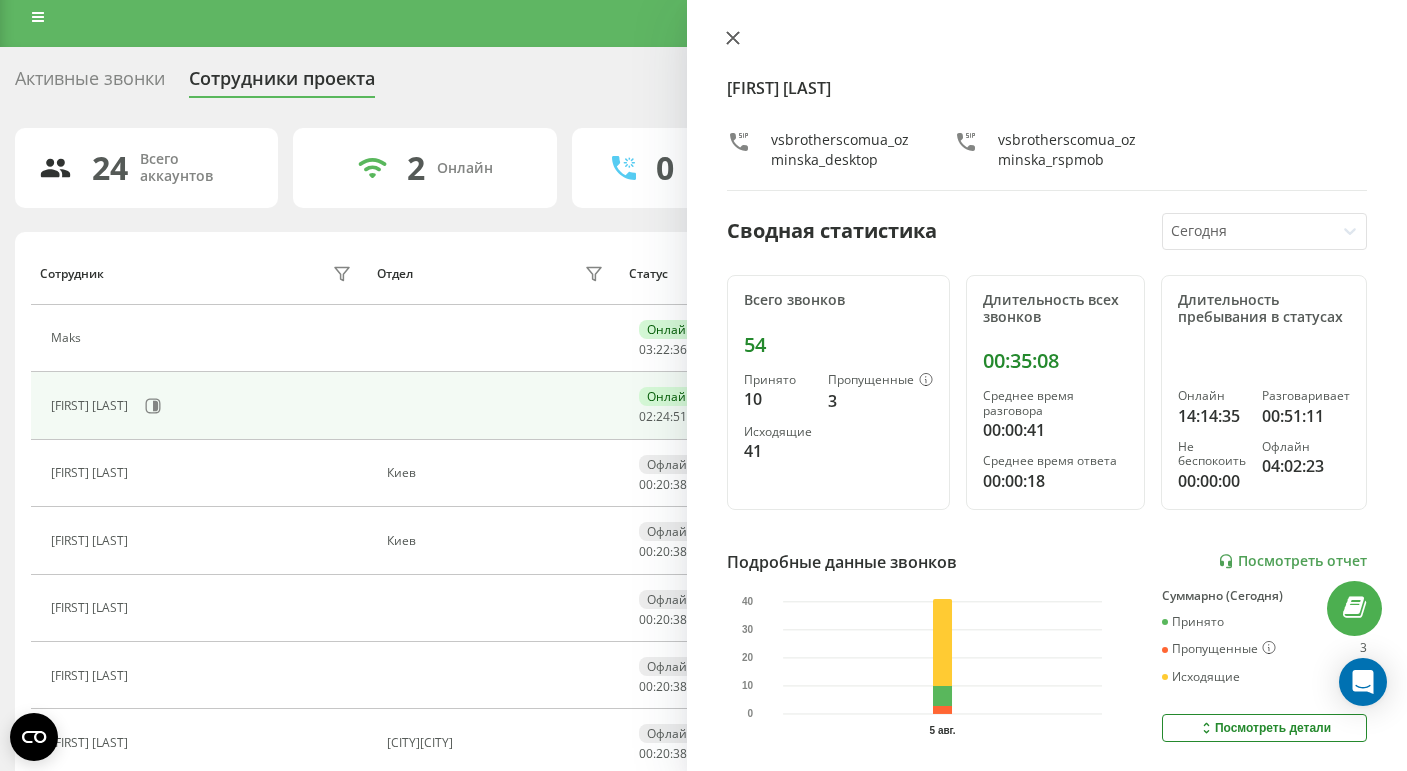 click 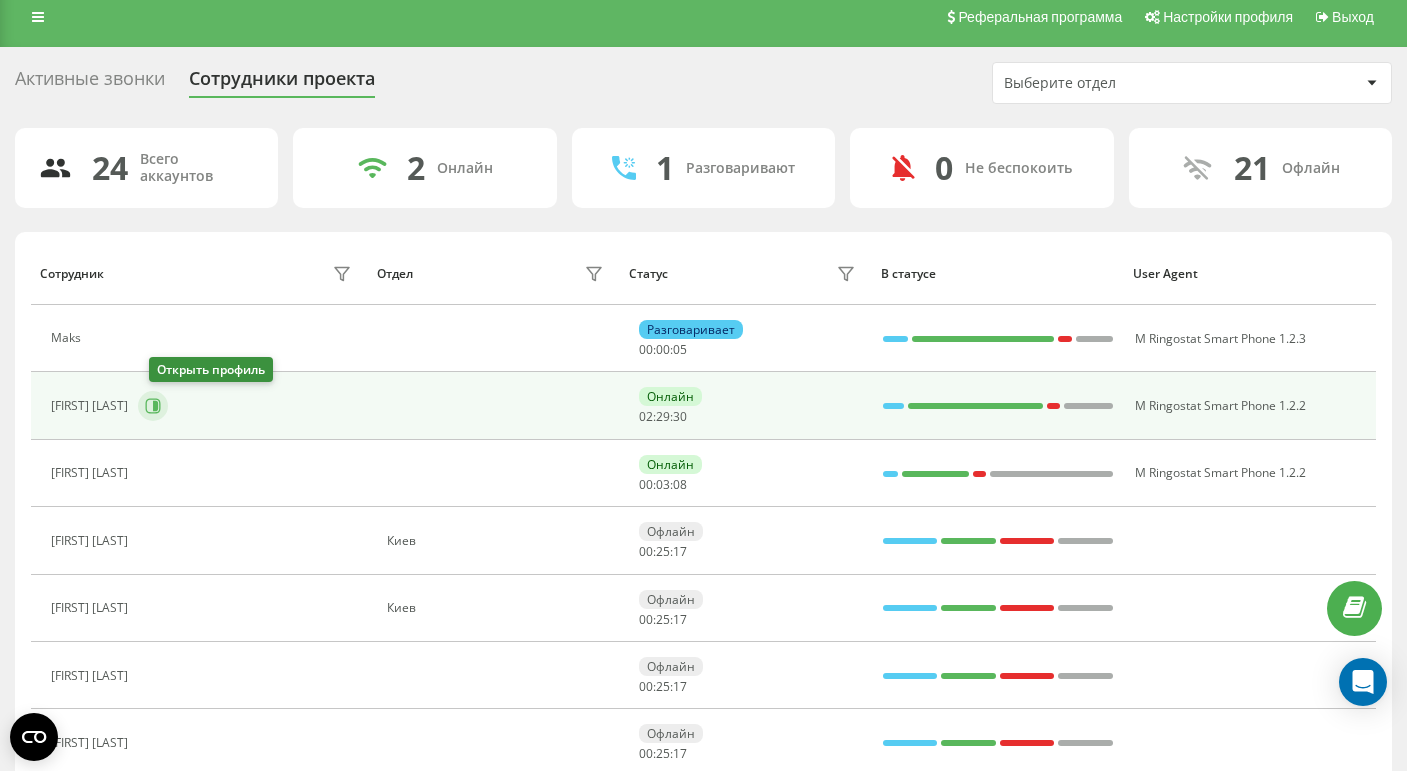 click 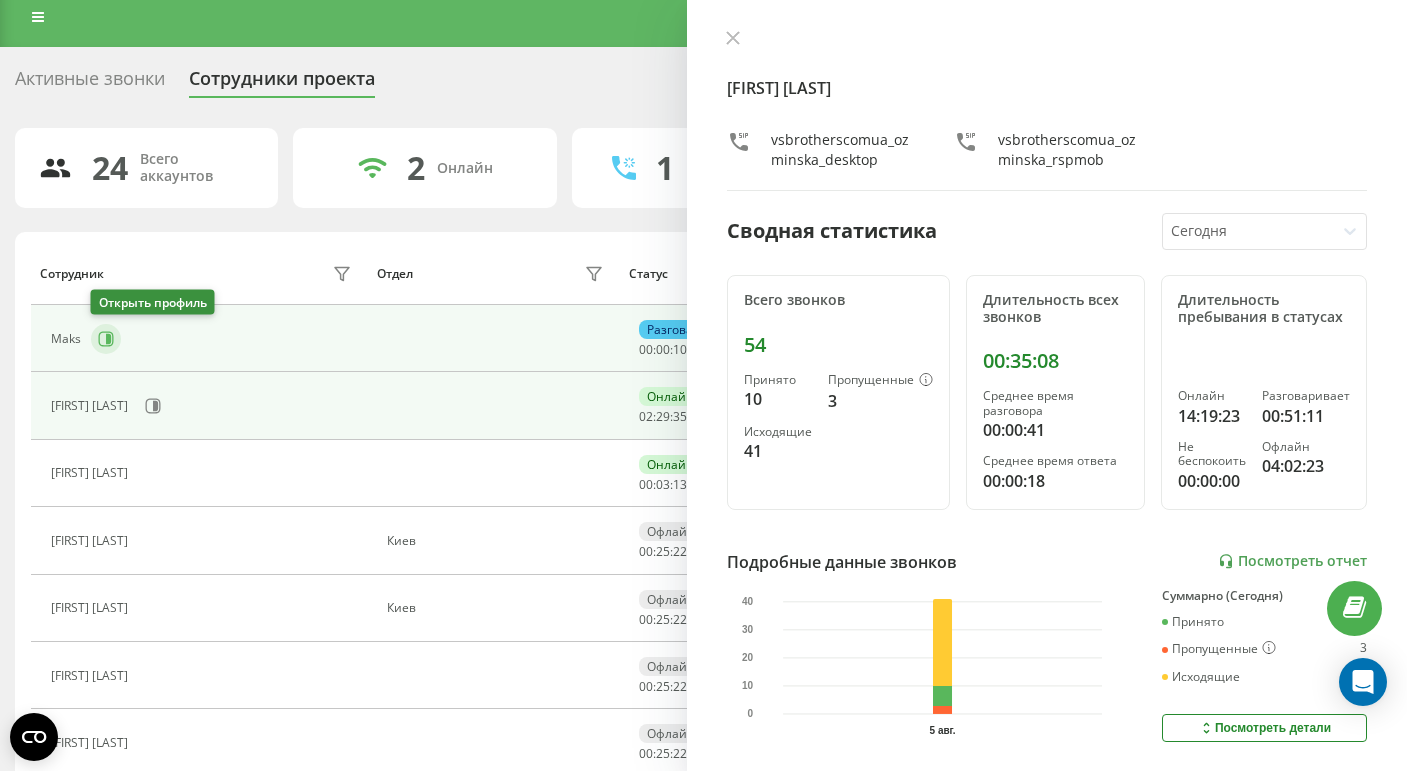 click 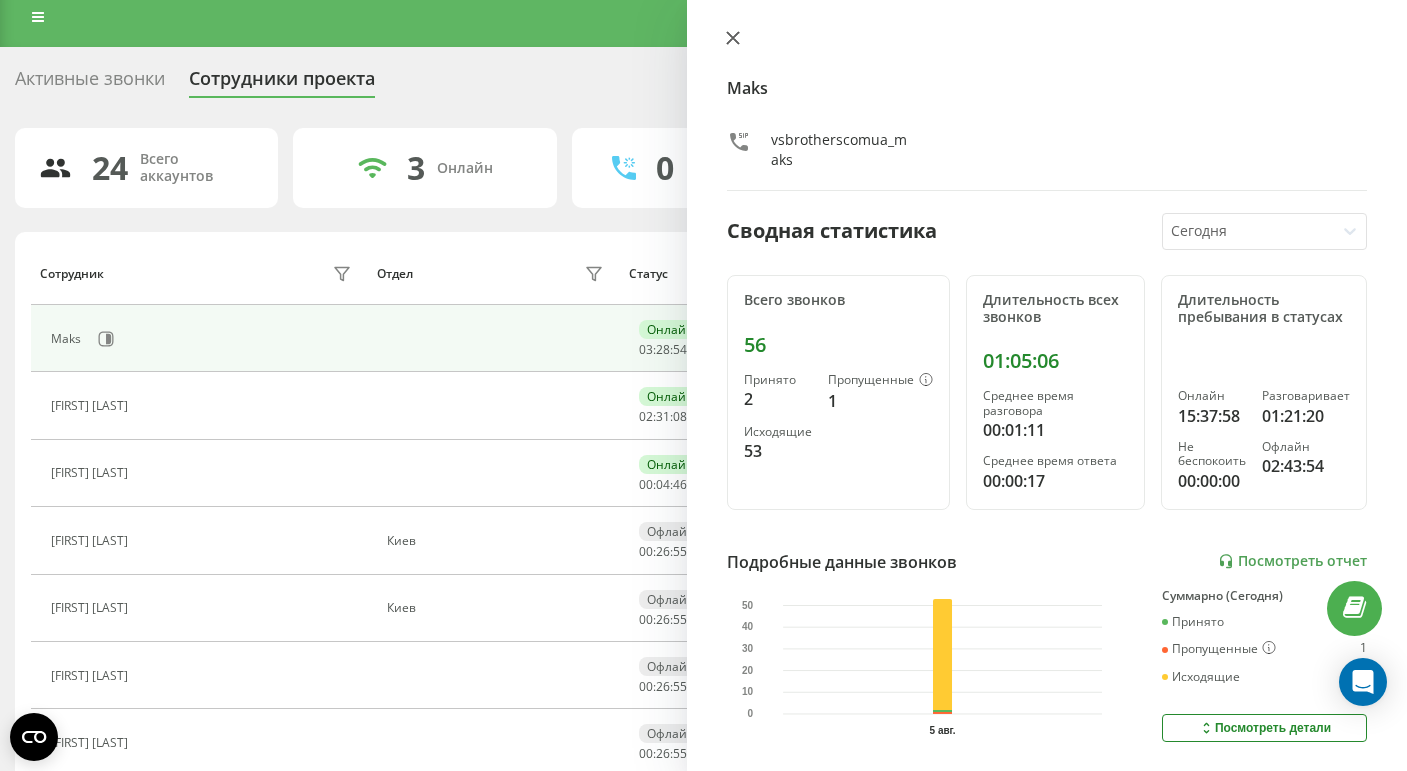 click 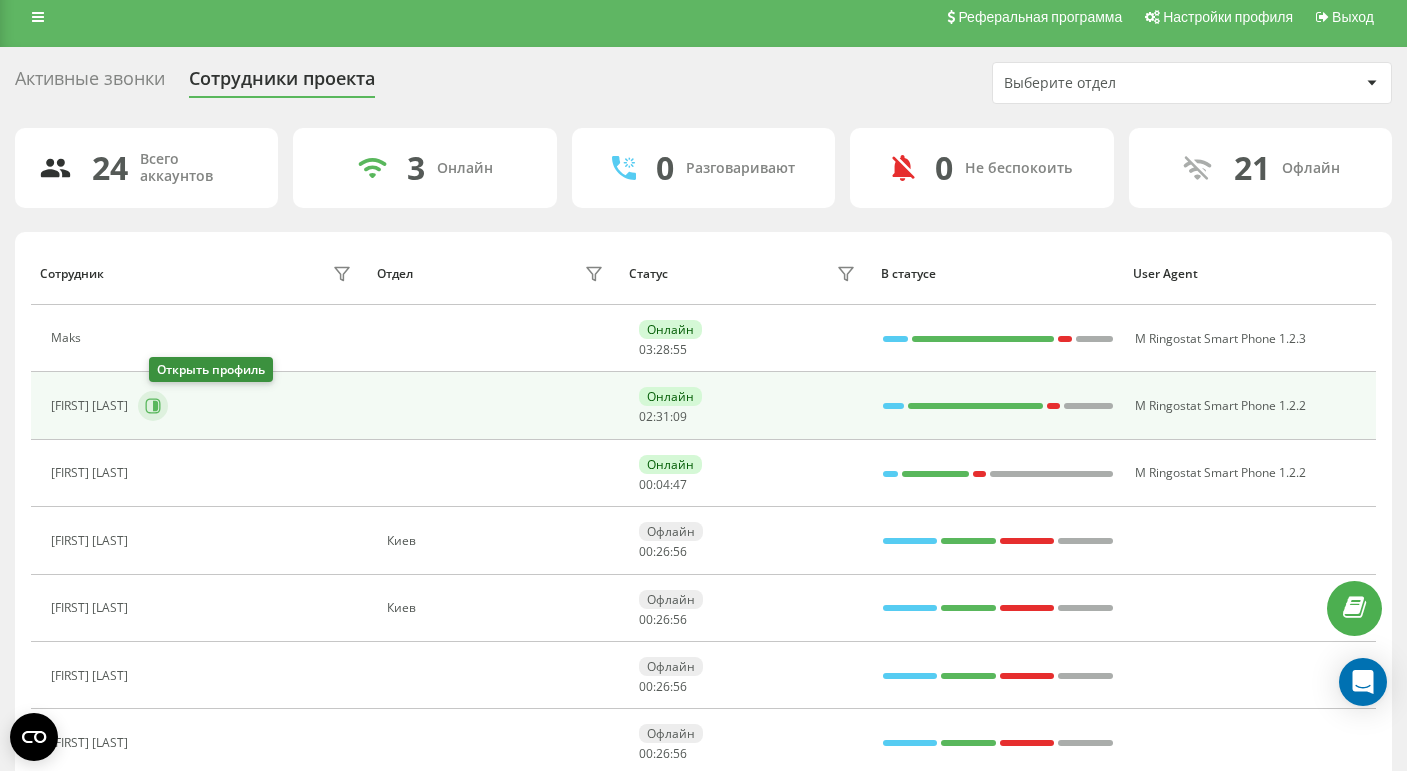 click 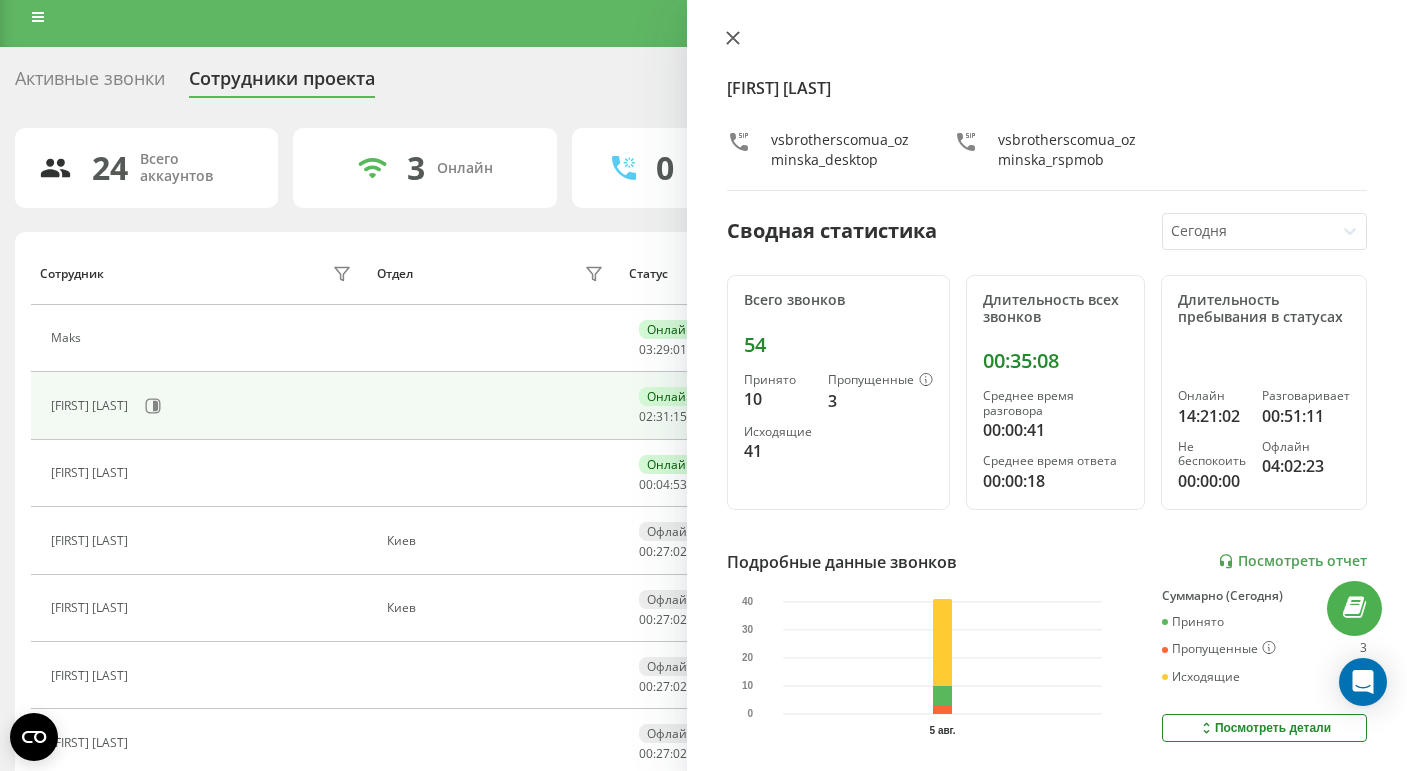 click at bounding box center [733, 39] 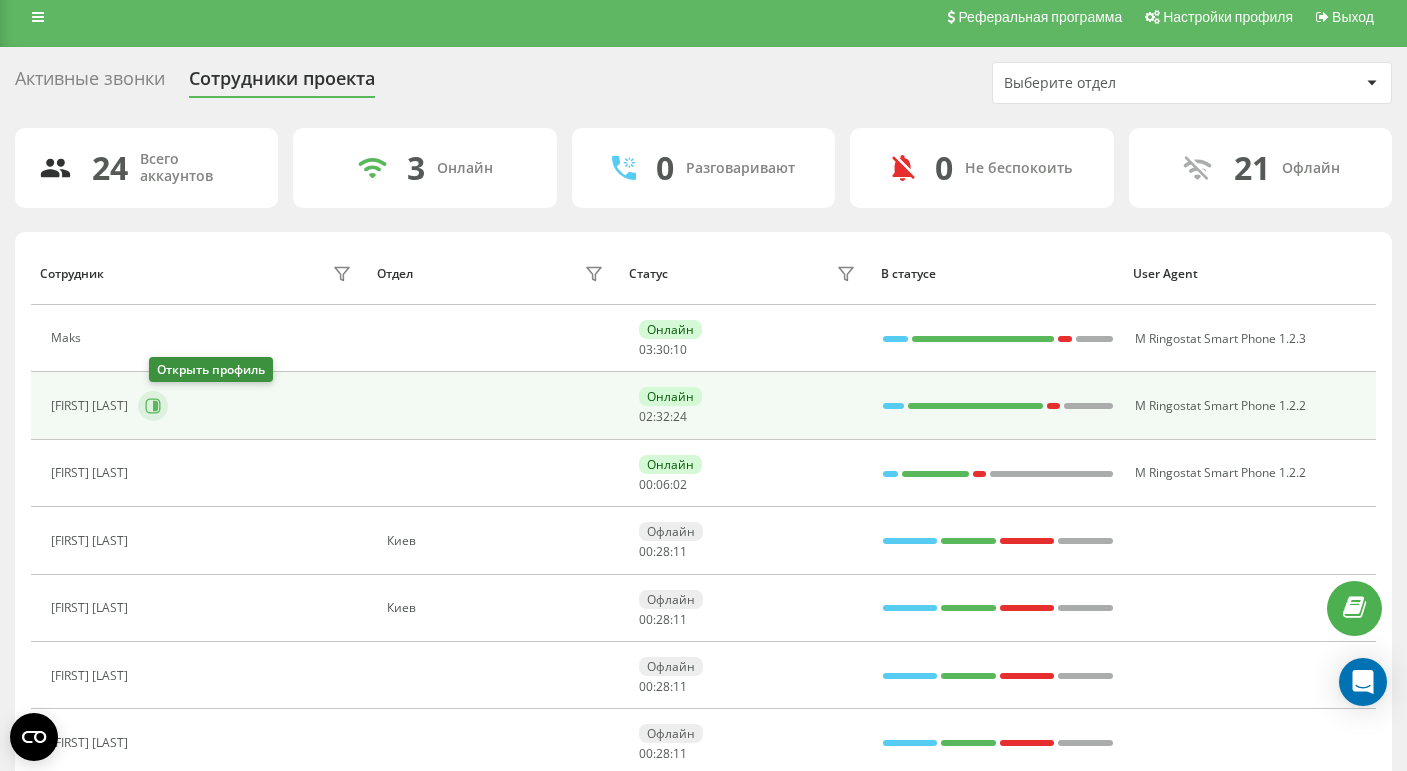 click at bounding box center [153, 406] 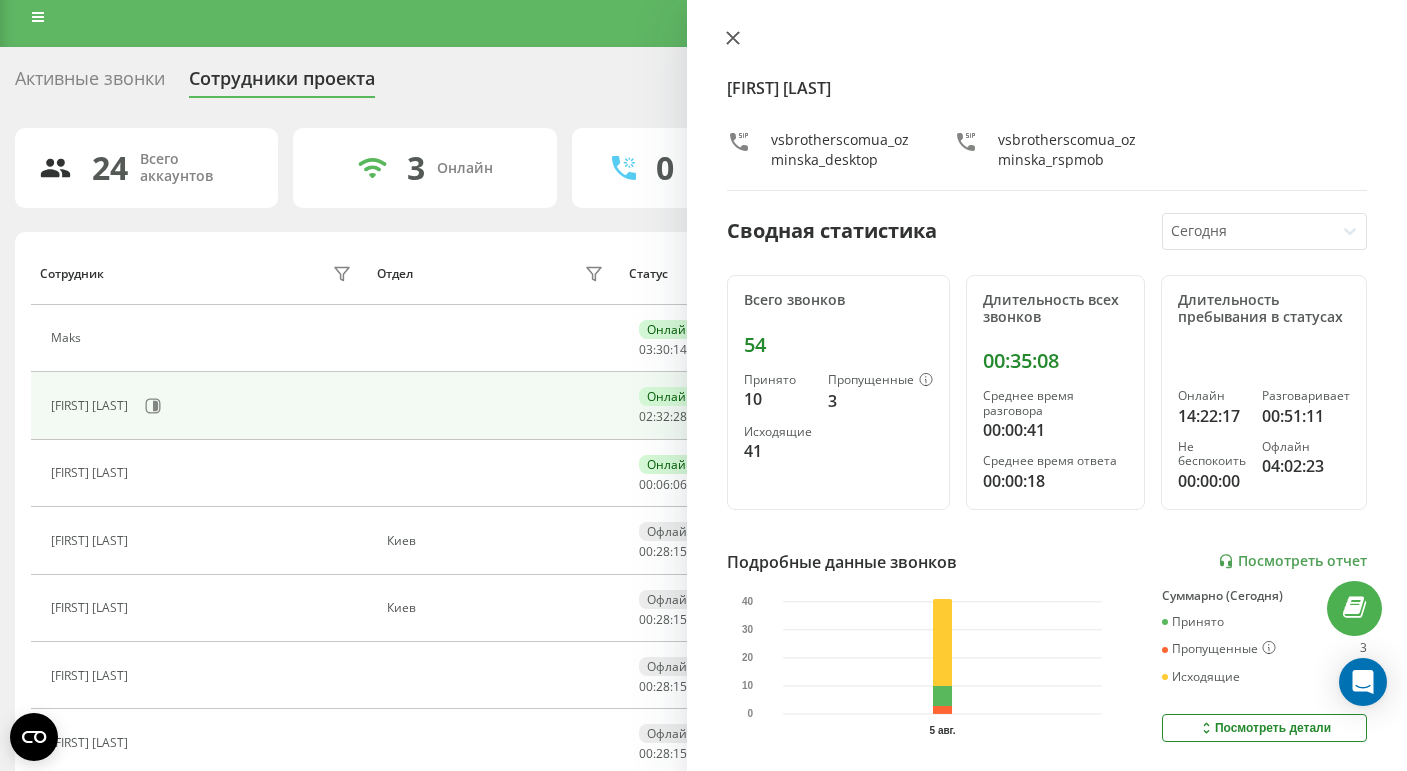 click 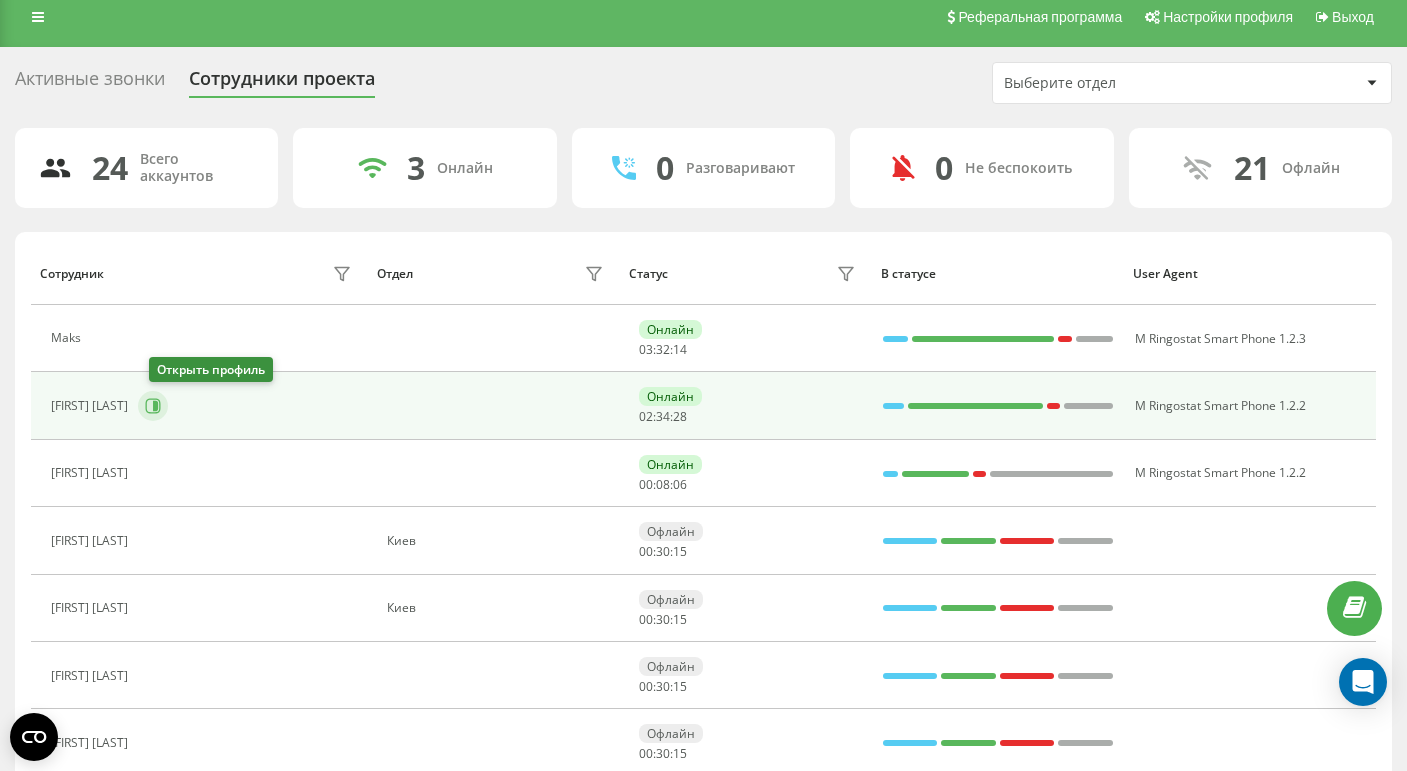 click at bounding box center [153, 406] 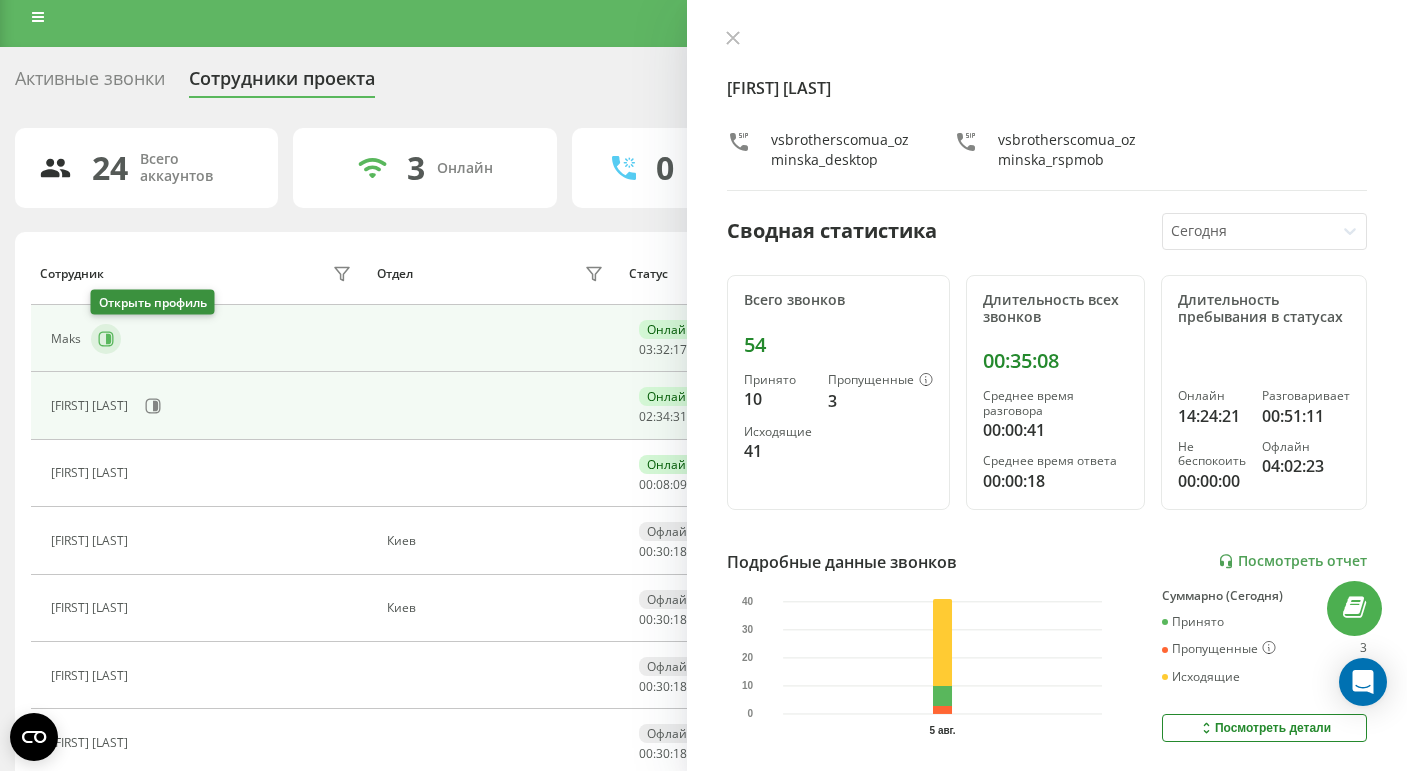 click 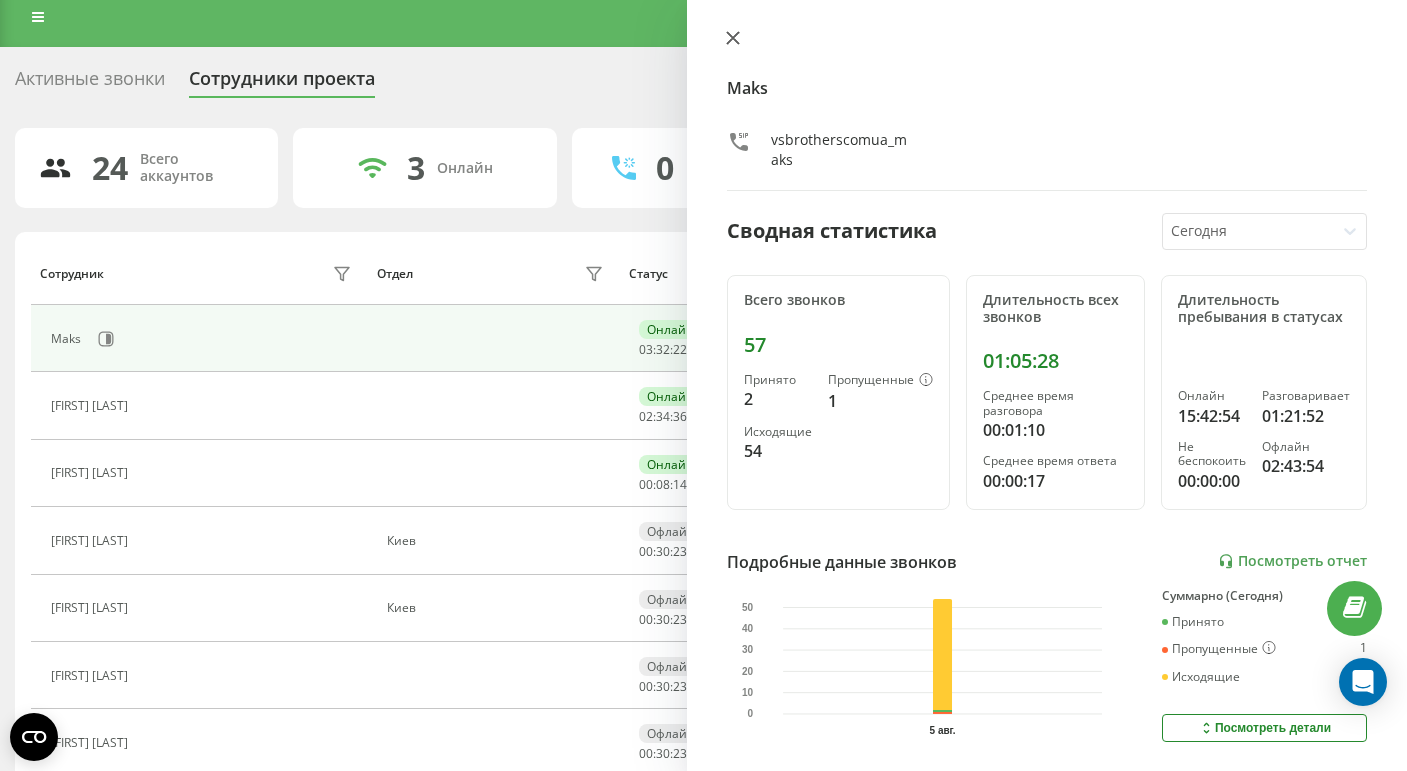 click 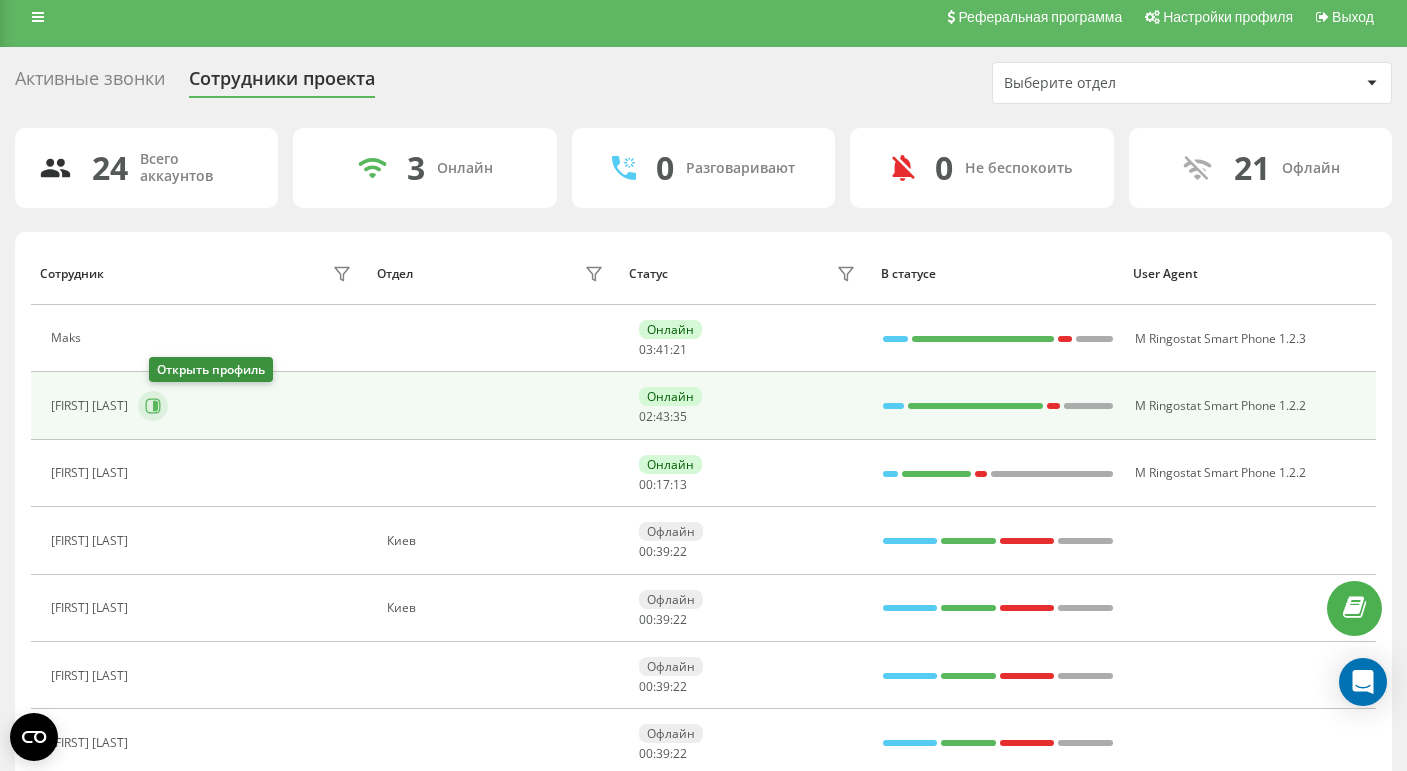 click 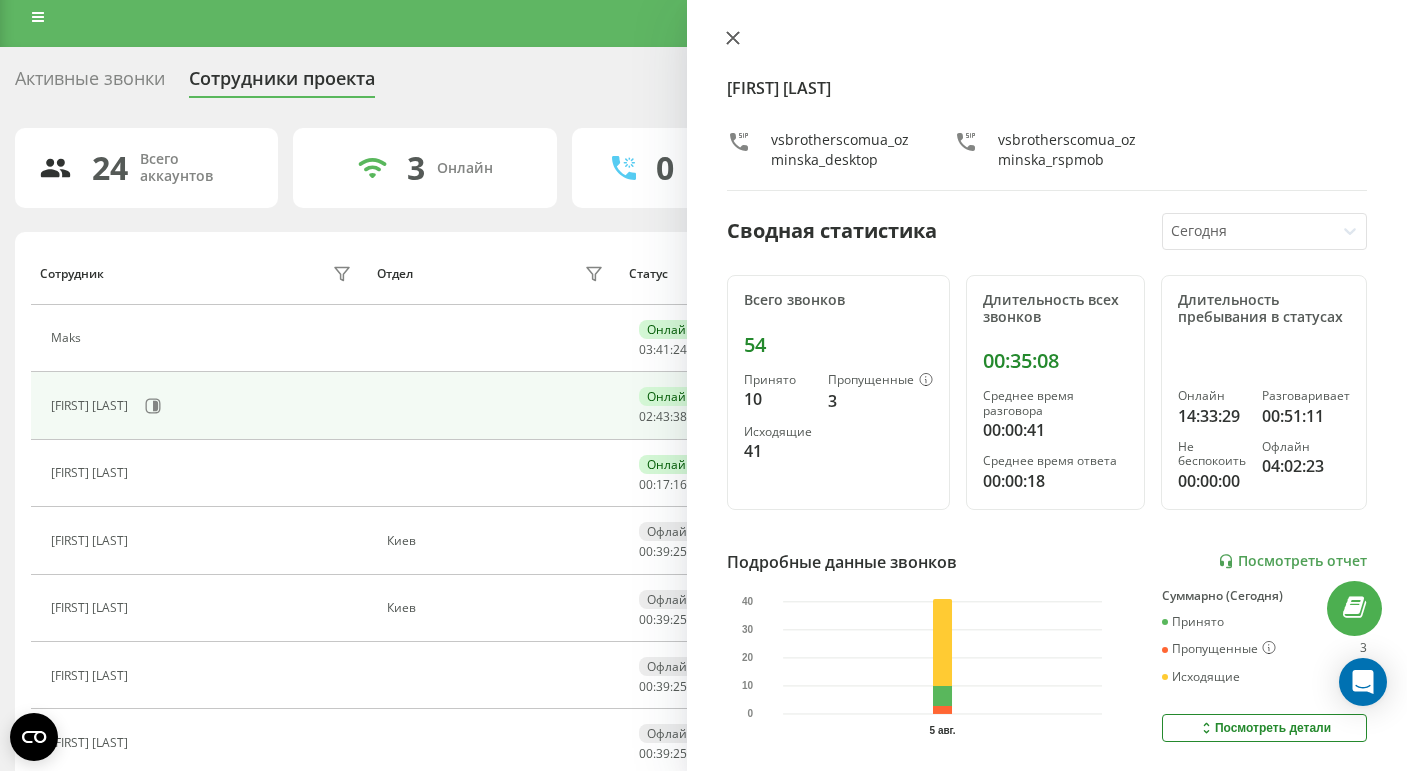 click 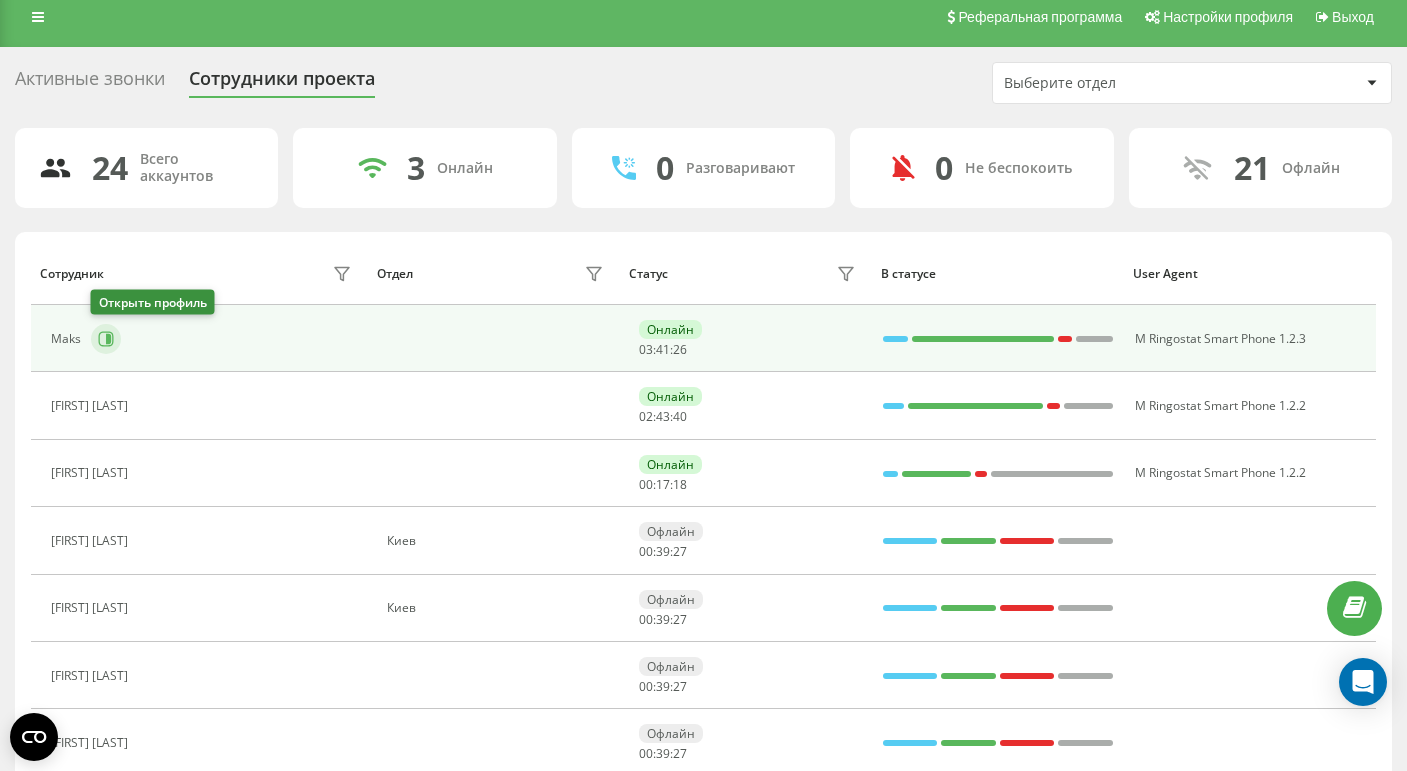click 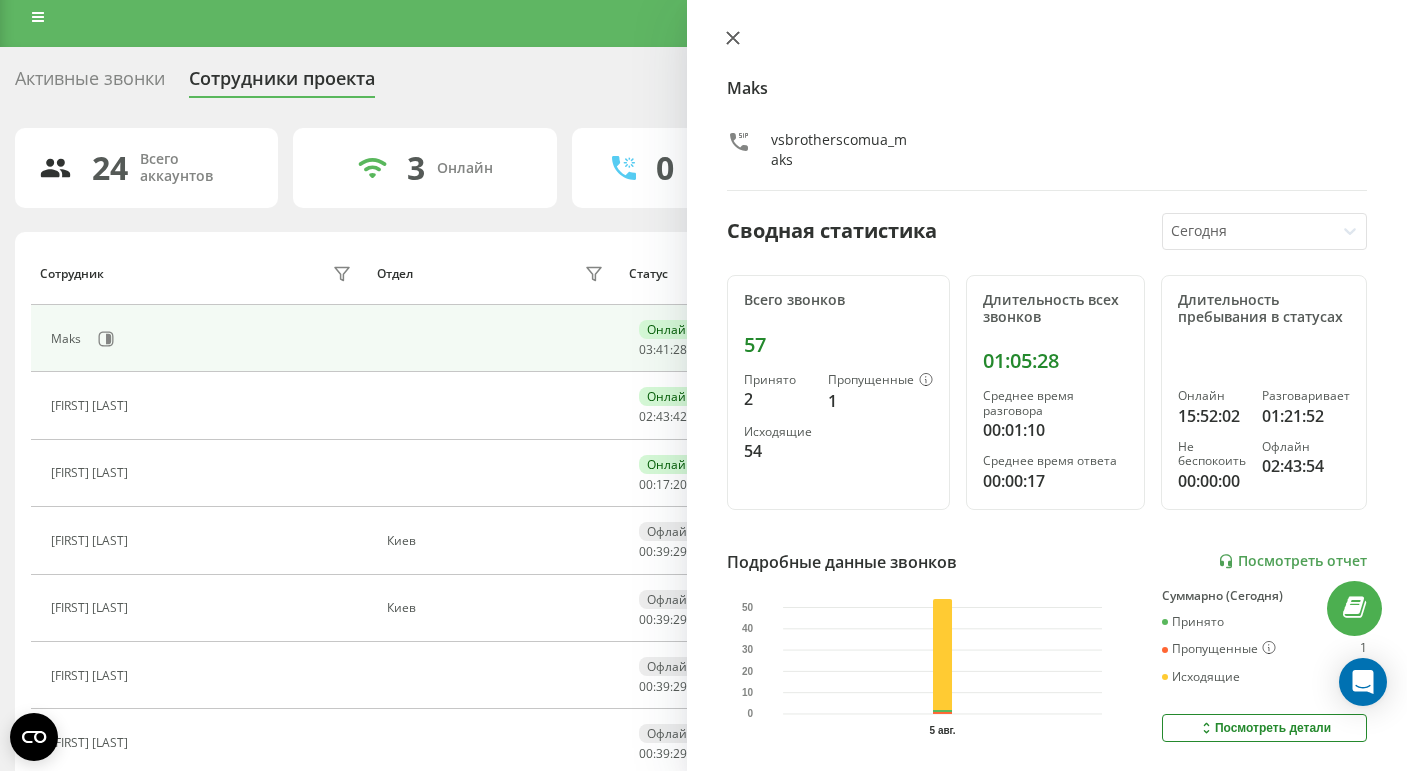 click 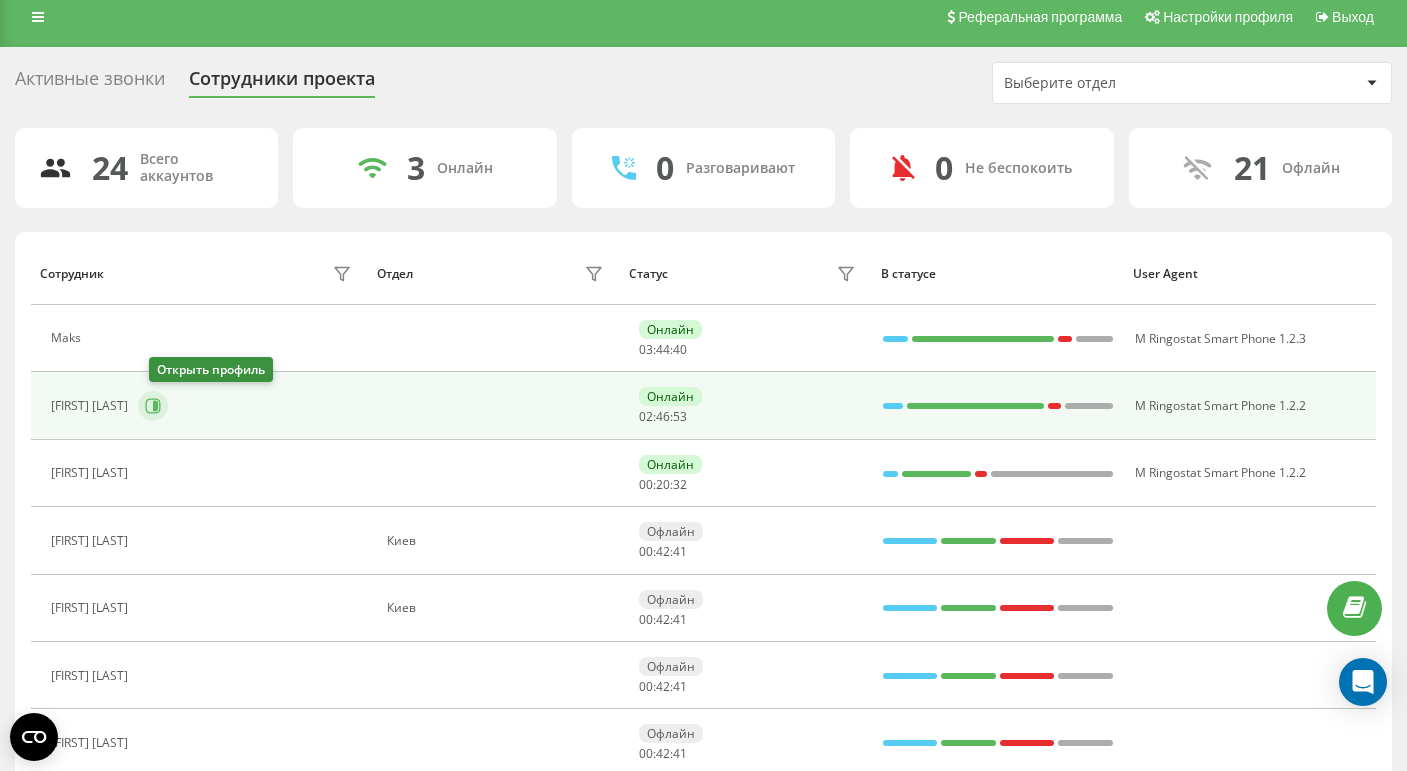 click at bounding box center (153, 406) 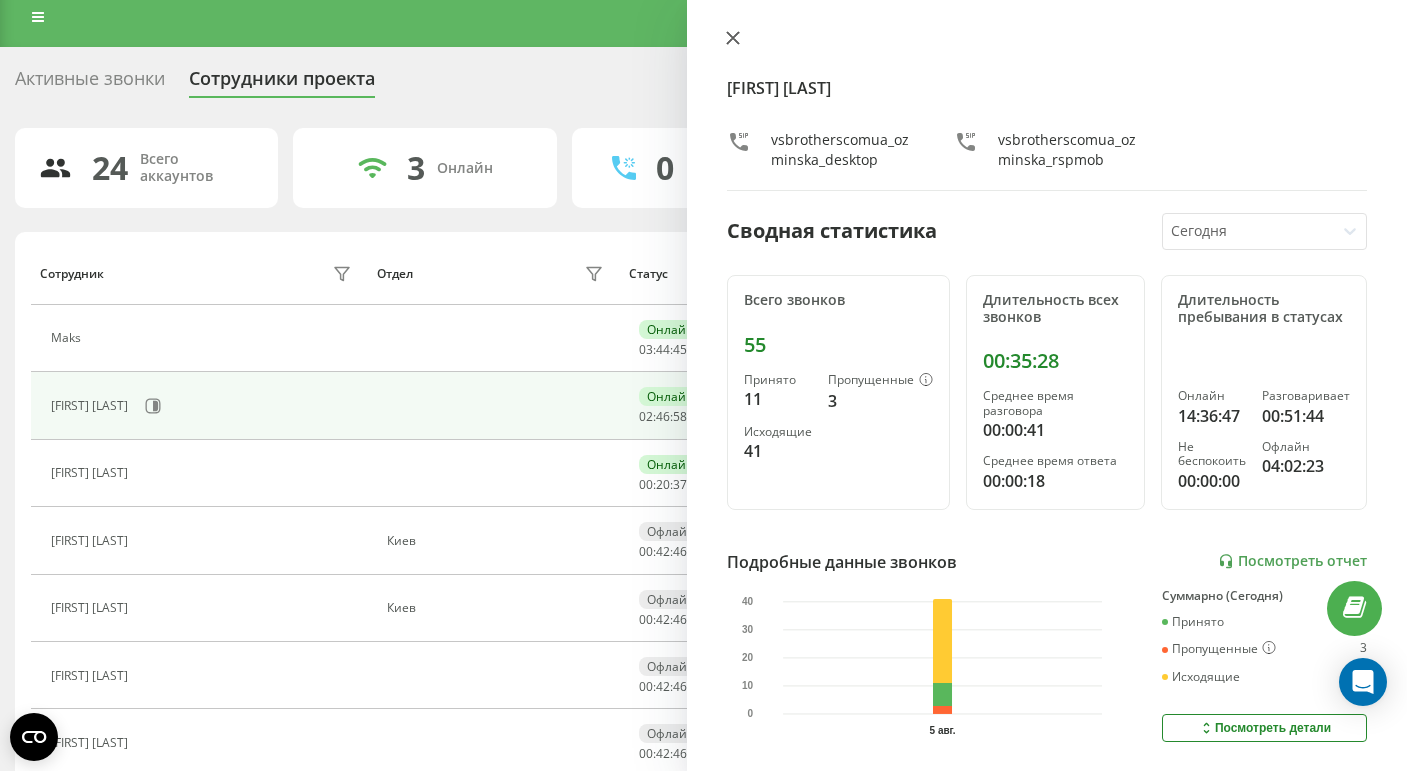 click at bounding box center [733, 39] 